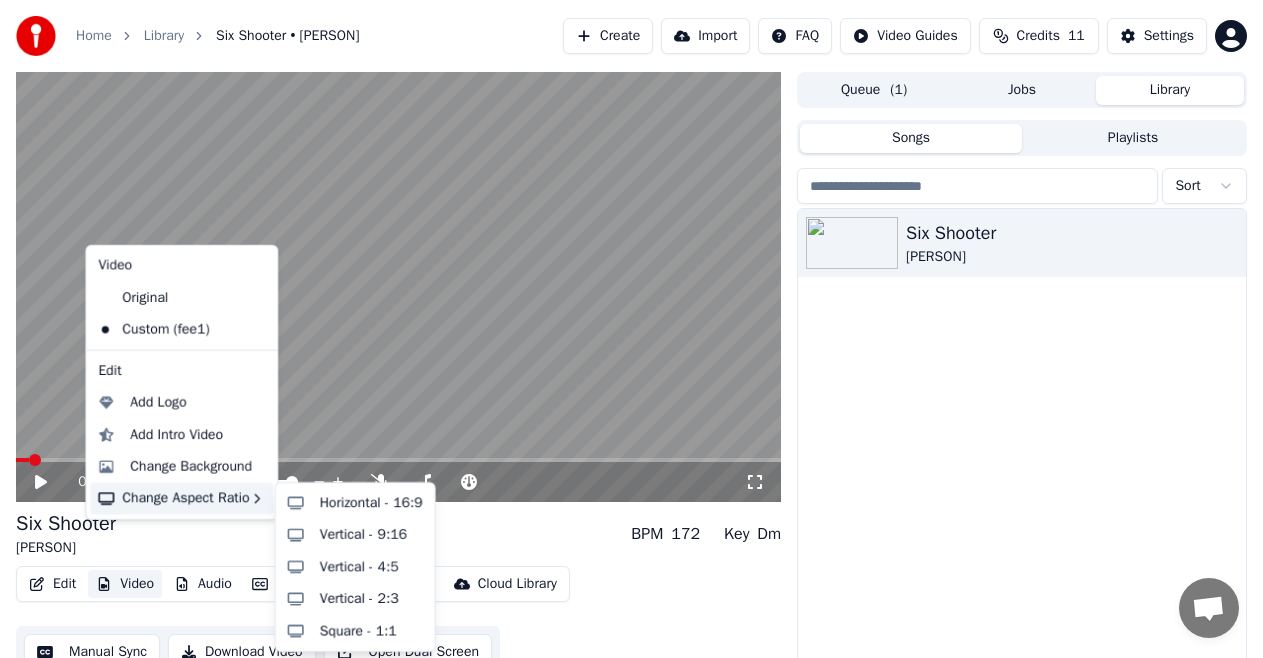 scroll, scrollTop: 43, scrollLeft: 0, axis: vertical 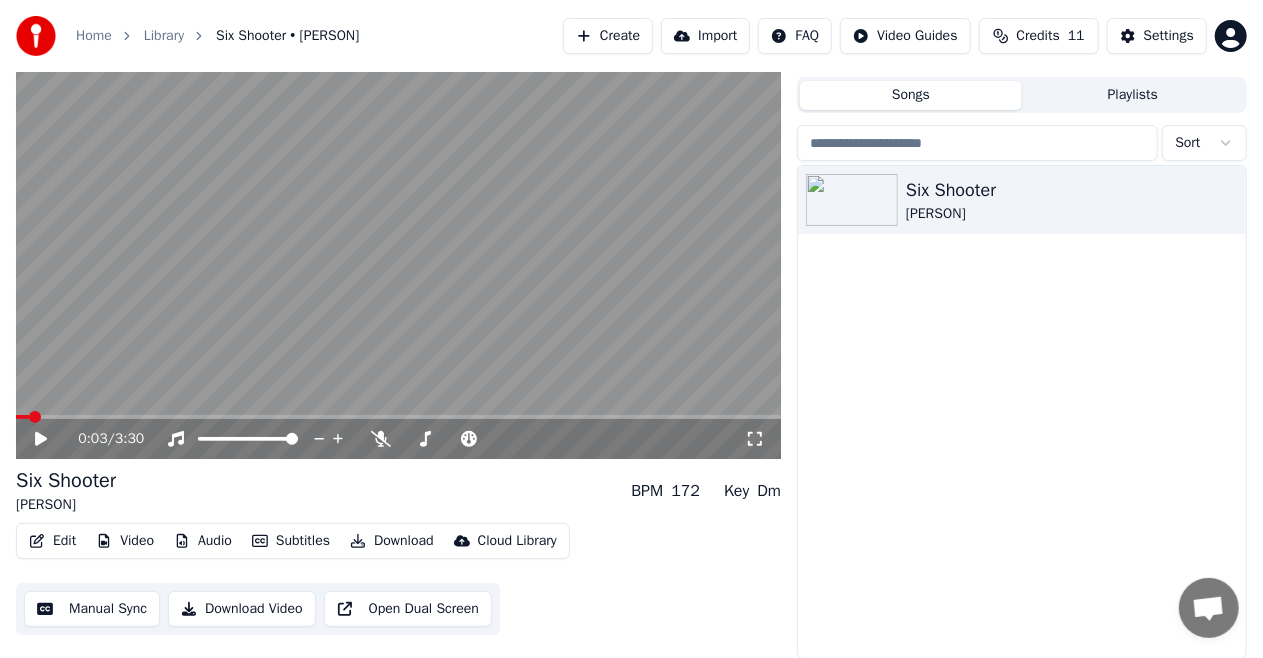 click on "Edit Video Audio Subtitles Download Cloud Library Manual Sync Download Video Open Dual Screen" at bounding box center (398, 579) 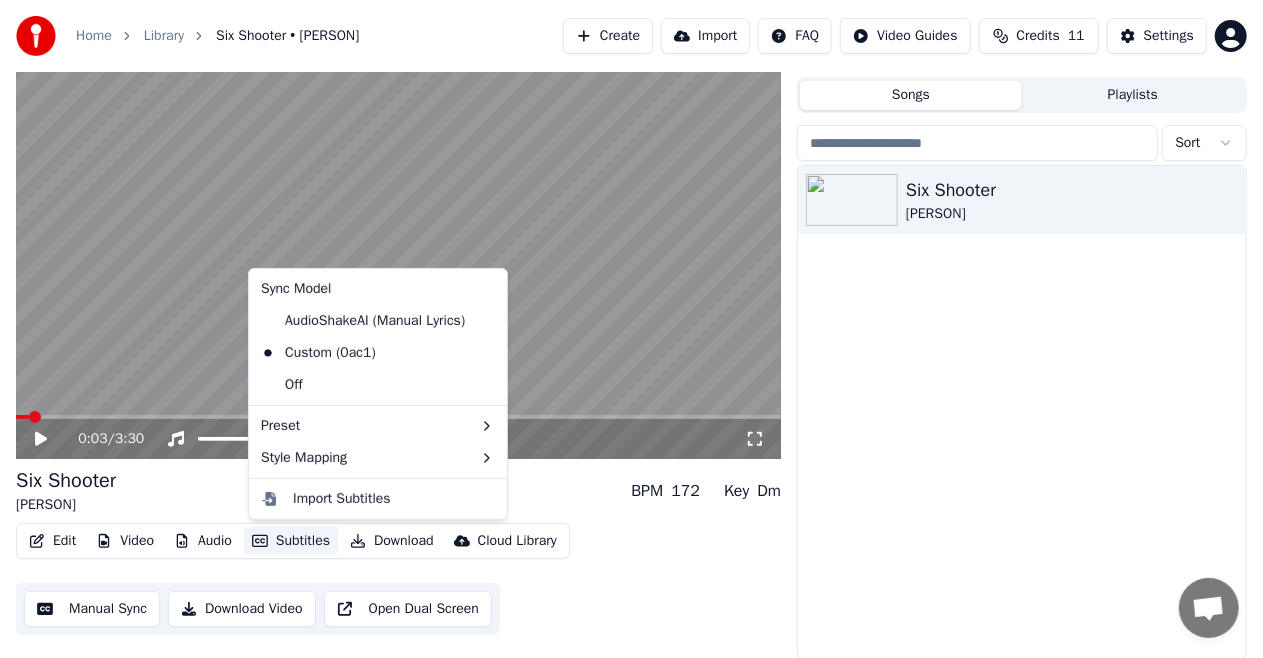 click on "Subtitles" at bounding box center (291, 541) 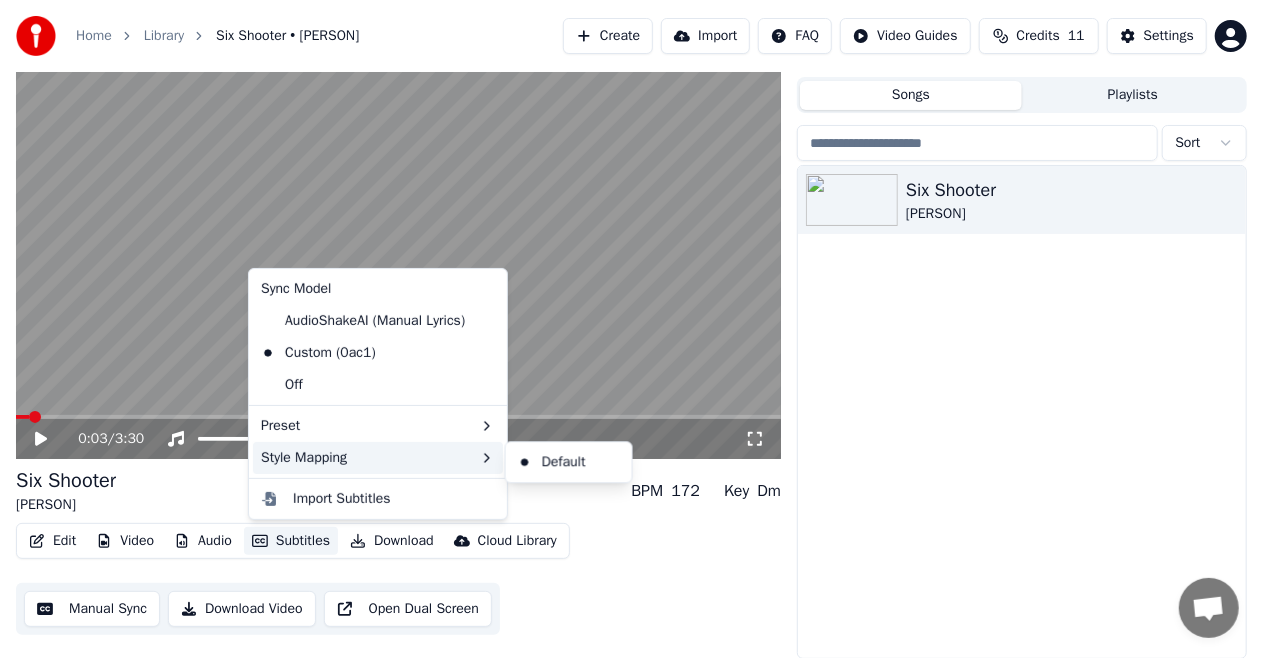 click on "Style Mapping" at bounding box center [378, 458] 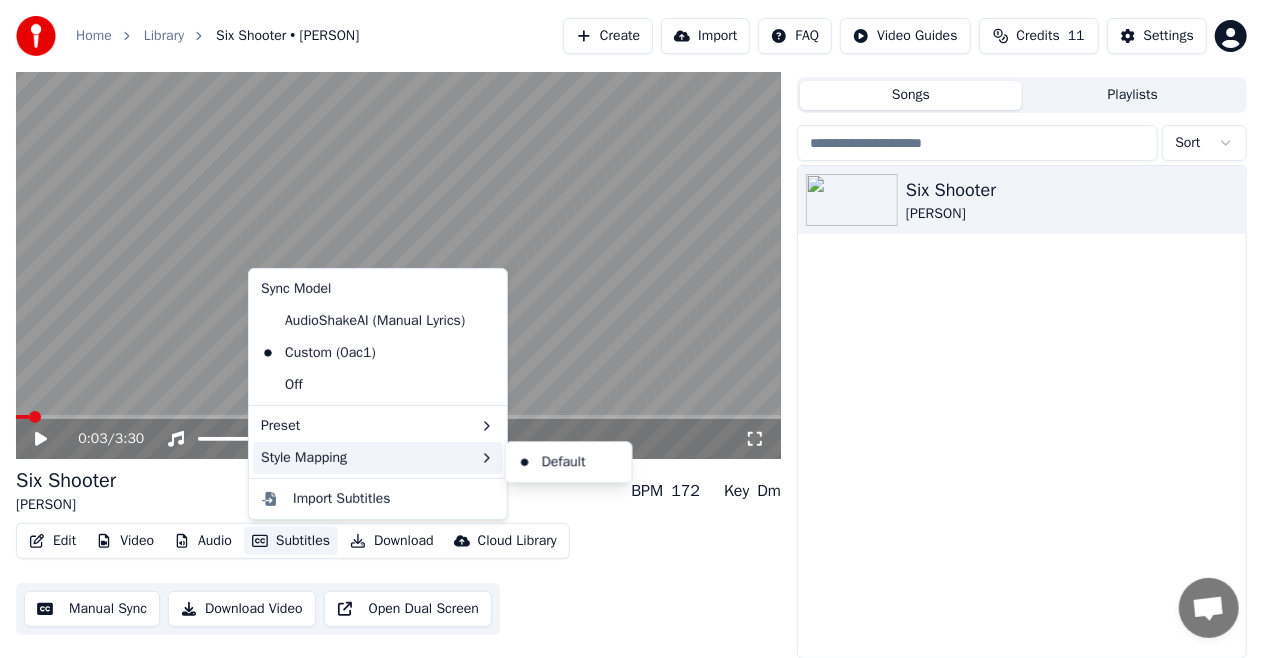 click on "Style Mapping" at bounding box center (378, 458) 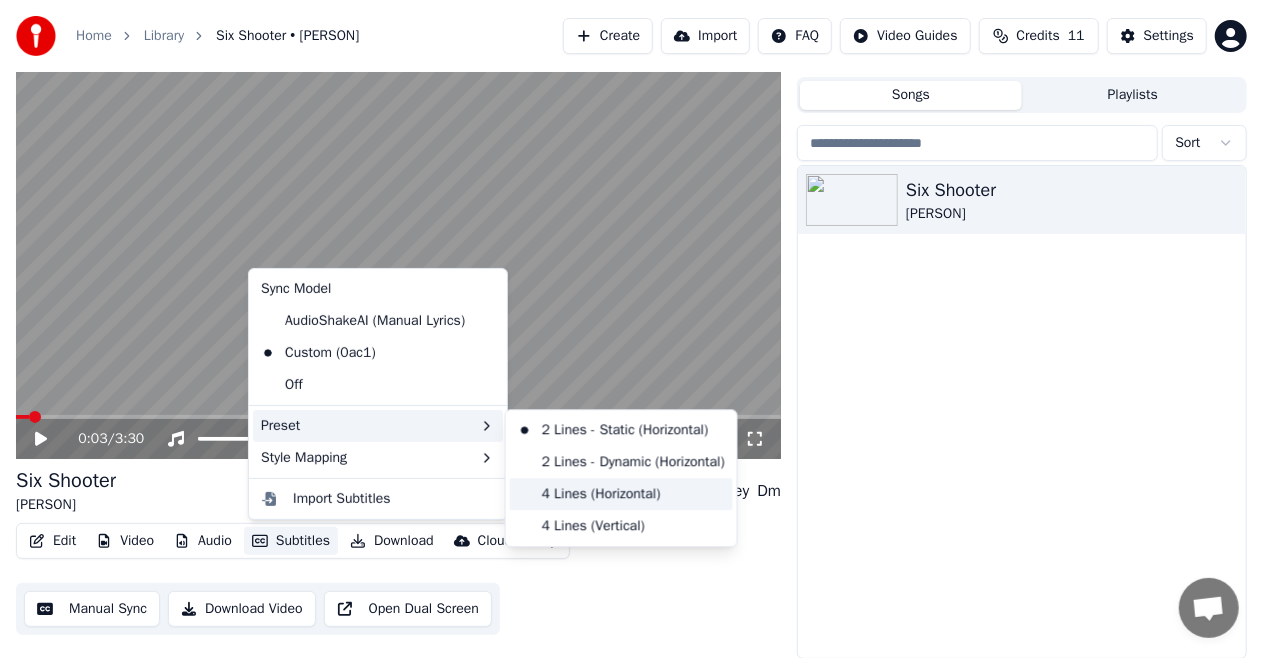 click on "4 Lines (Horizontal)" at bounding box center [621, 494] 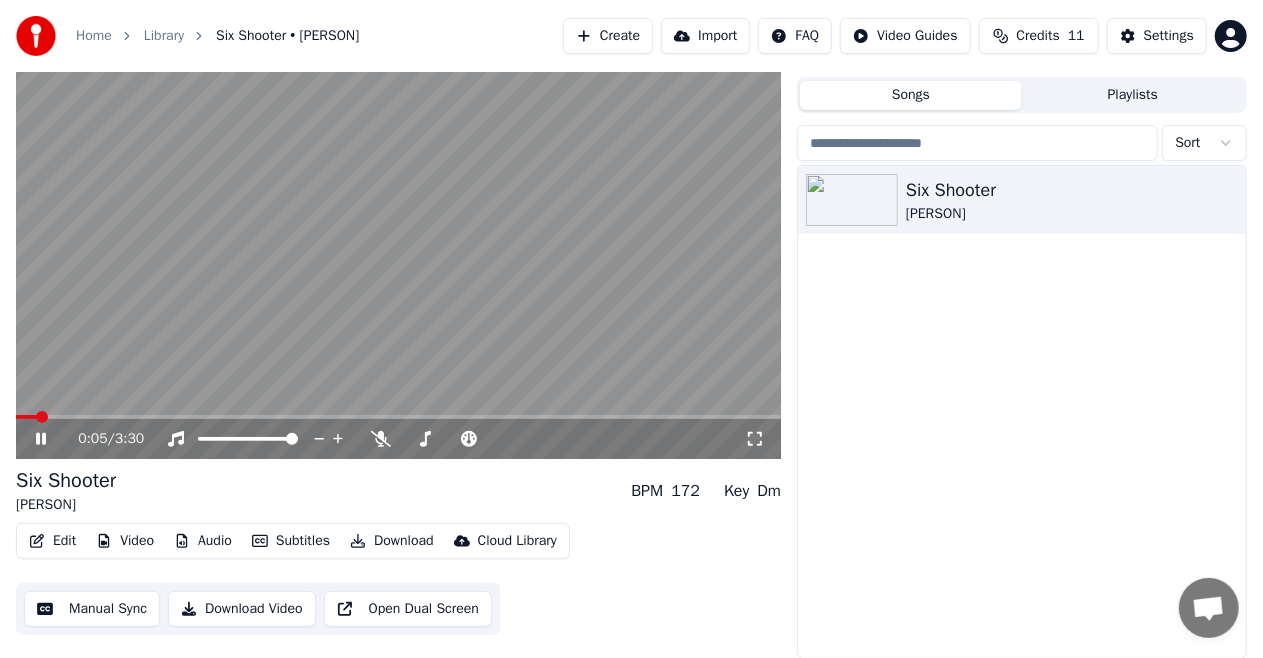 click at bounding box center (398, 417) 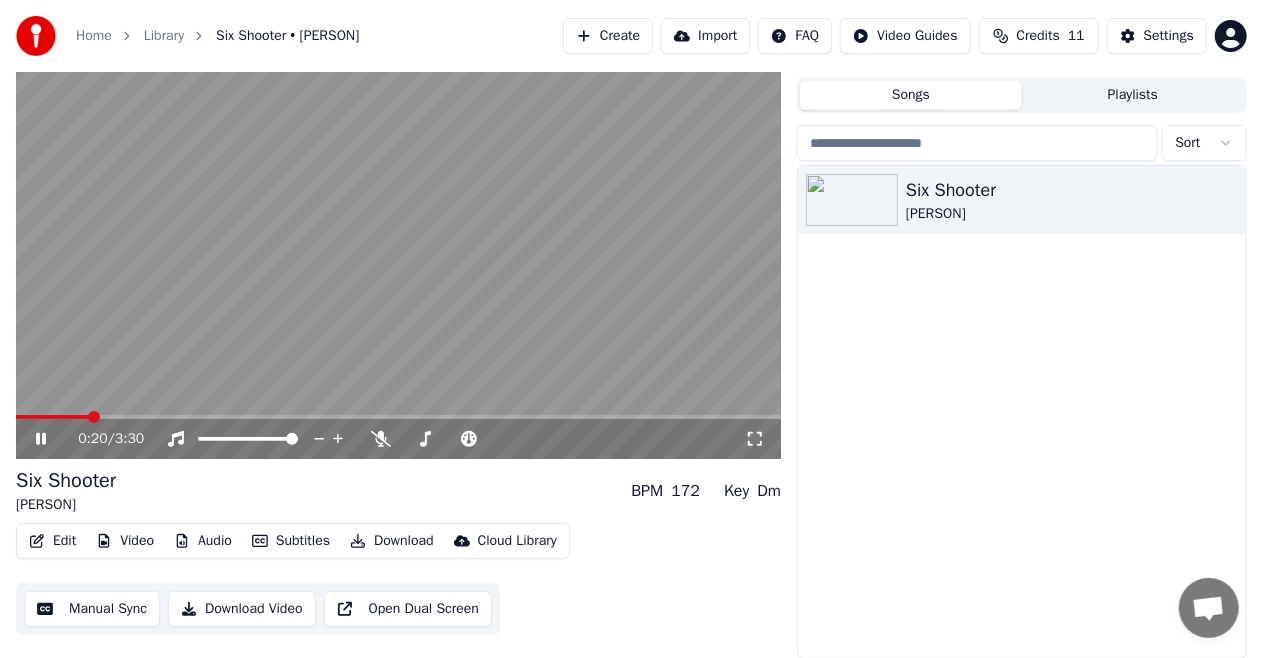 click at bounding box center (398, 417) 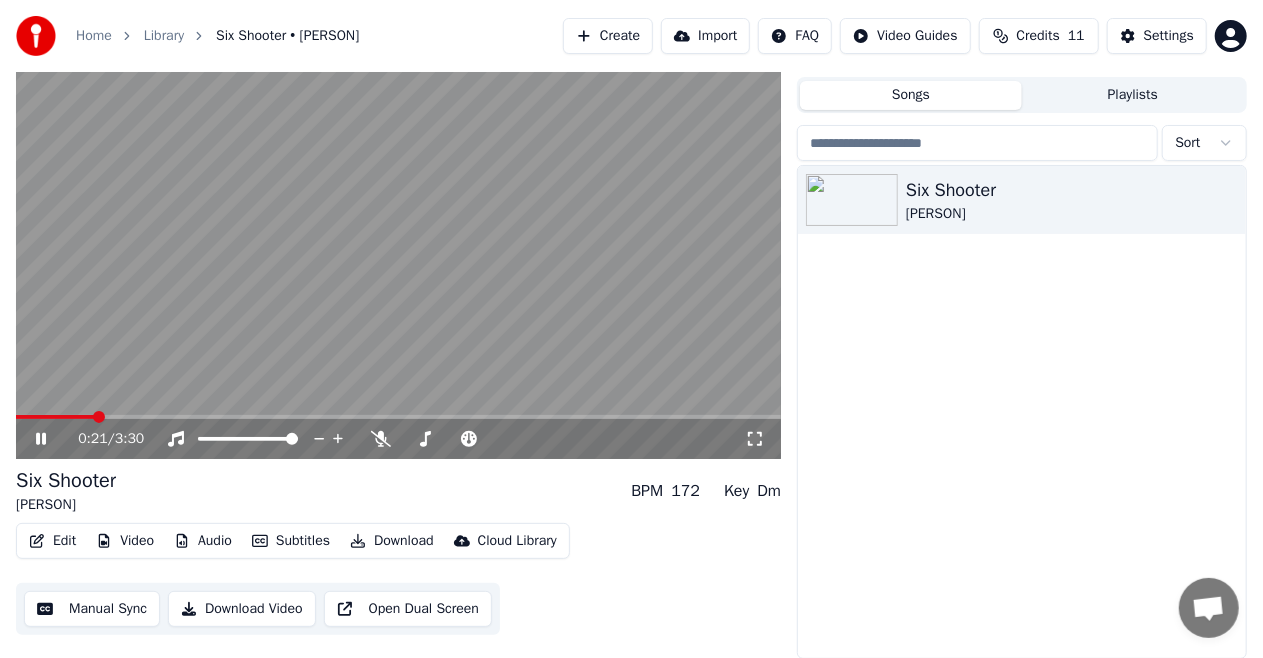 click on "0:21  /  3:30" at bounding box center (398, 439) 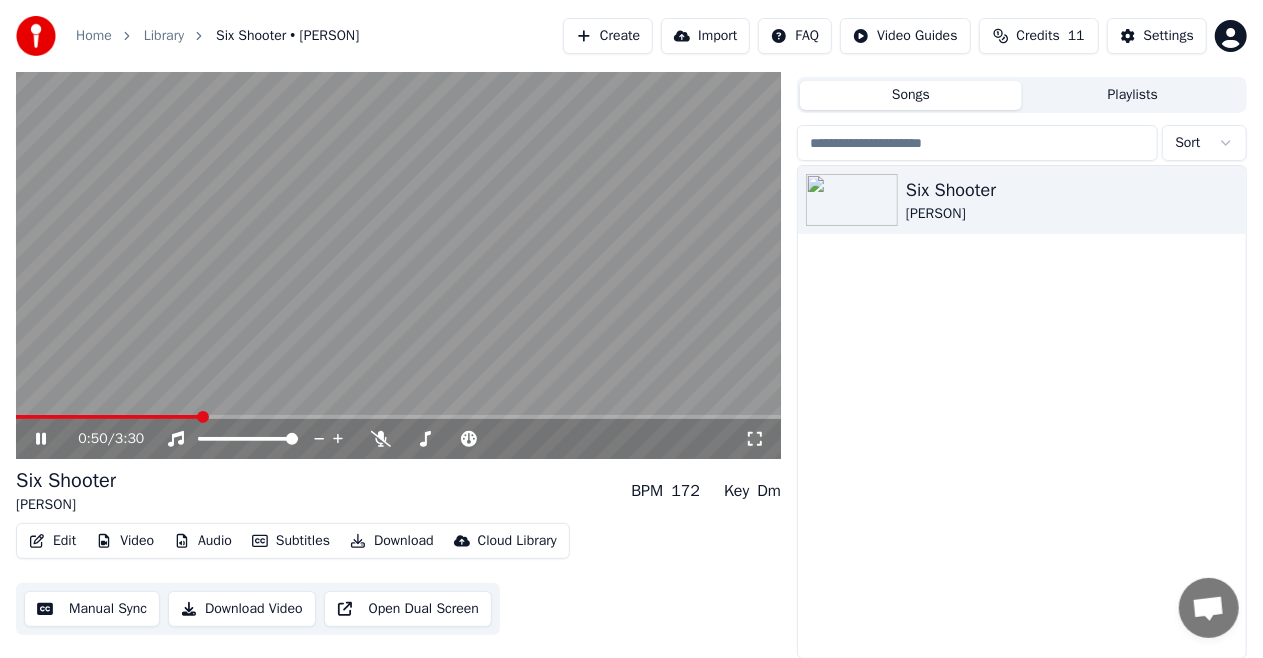 click 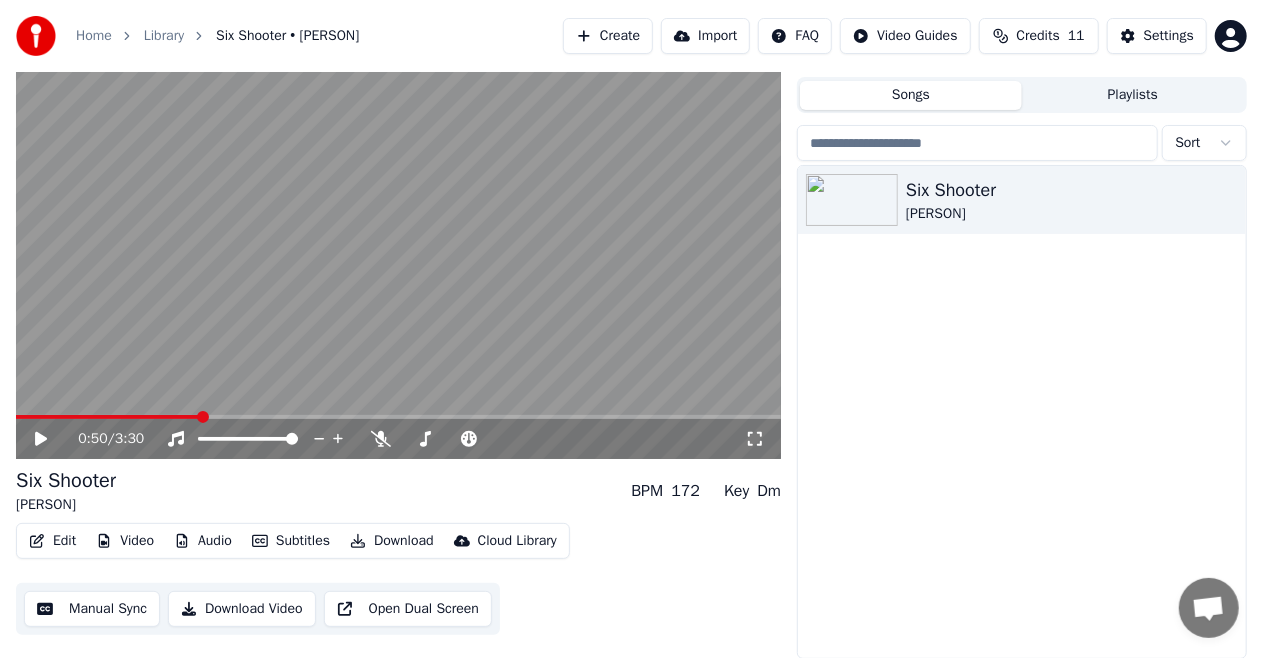 click on "Download" at bounding box center (392, 541) 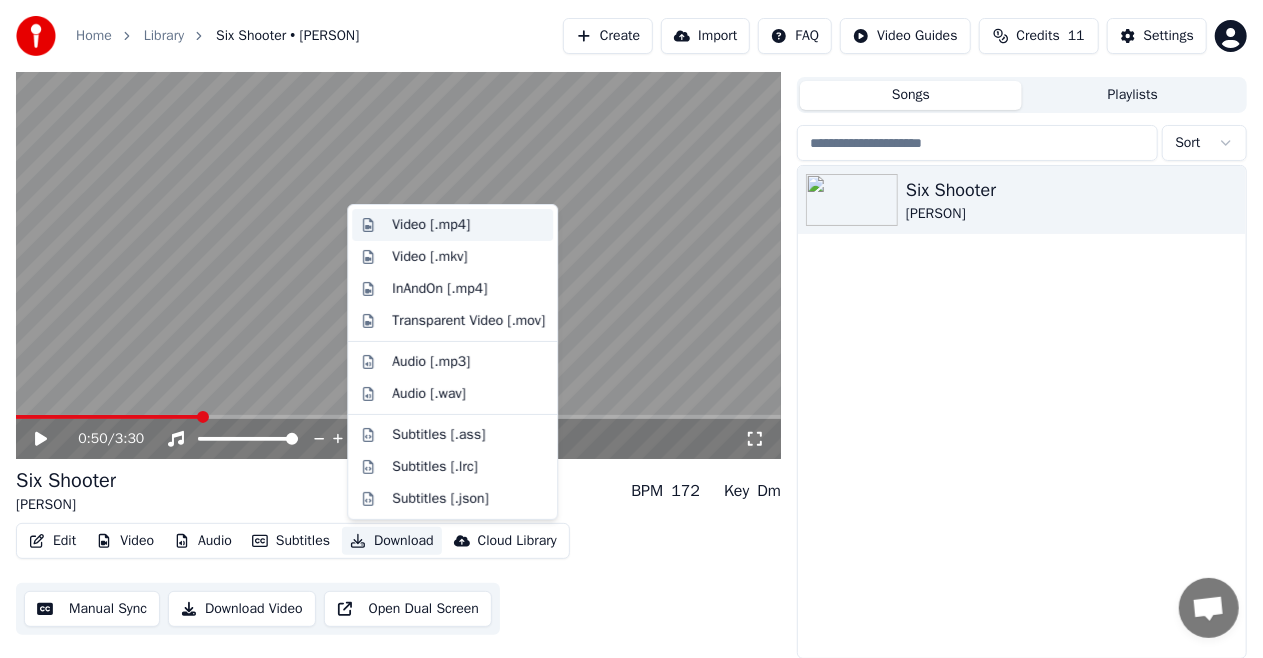 click on "Video [.mp4]" at bounding box center [431, 225] 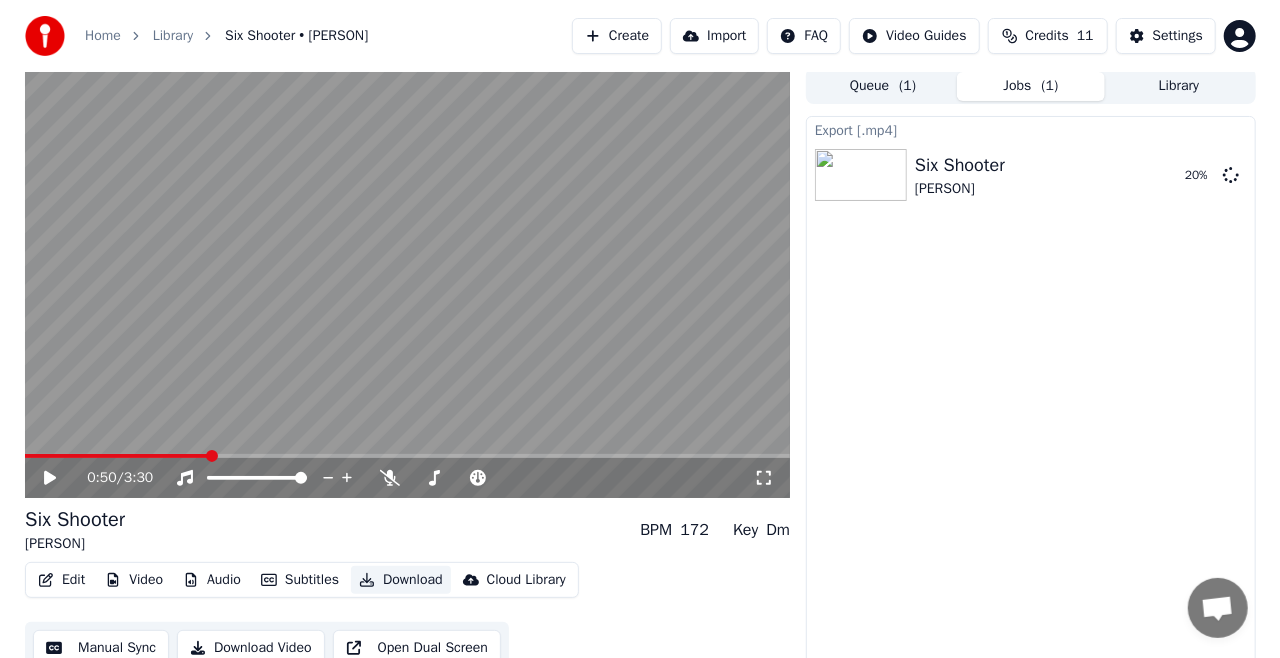 scroll, scrollTop: 0, scrollLeft: 0, axis: both 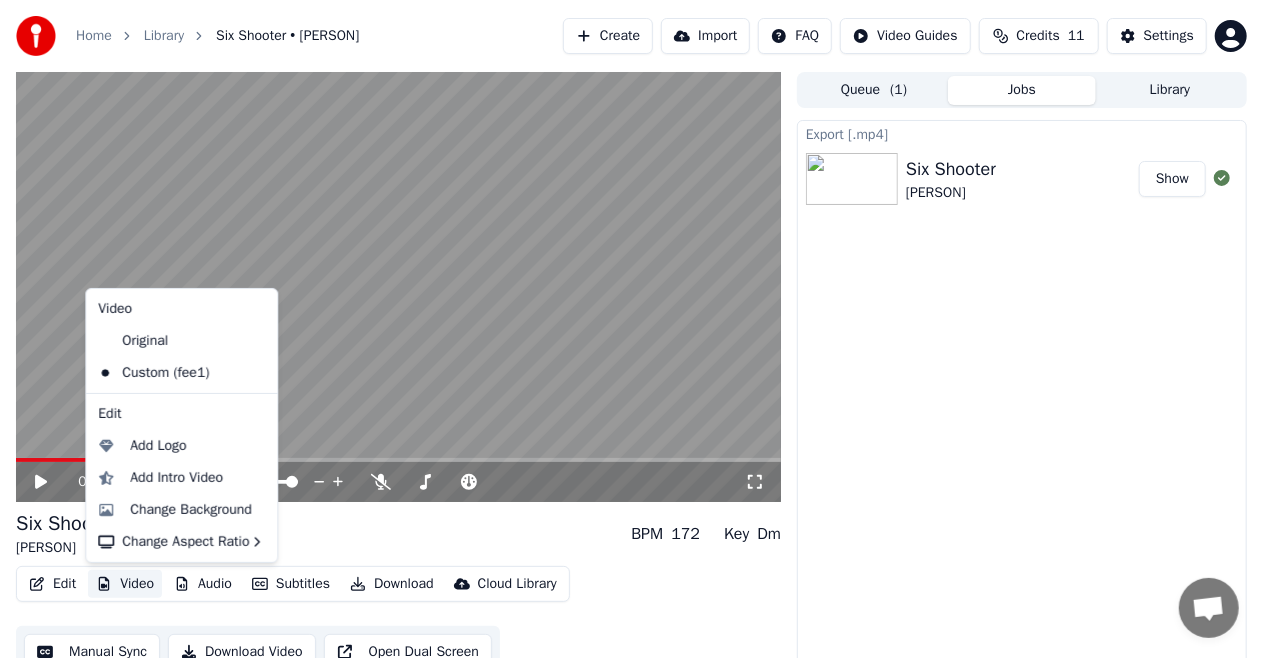 click on "Video" at bounding box center [125, 584] 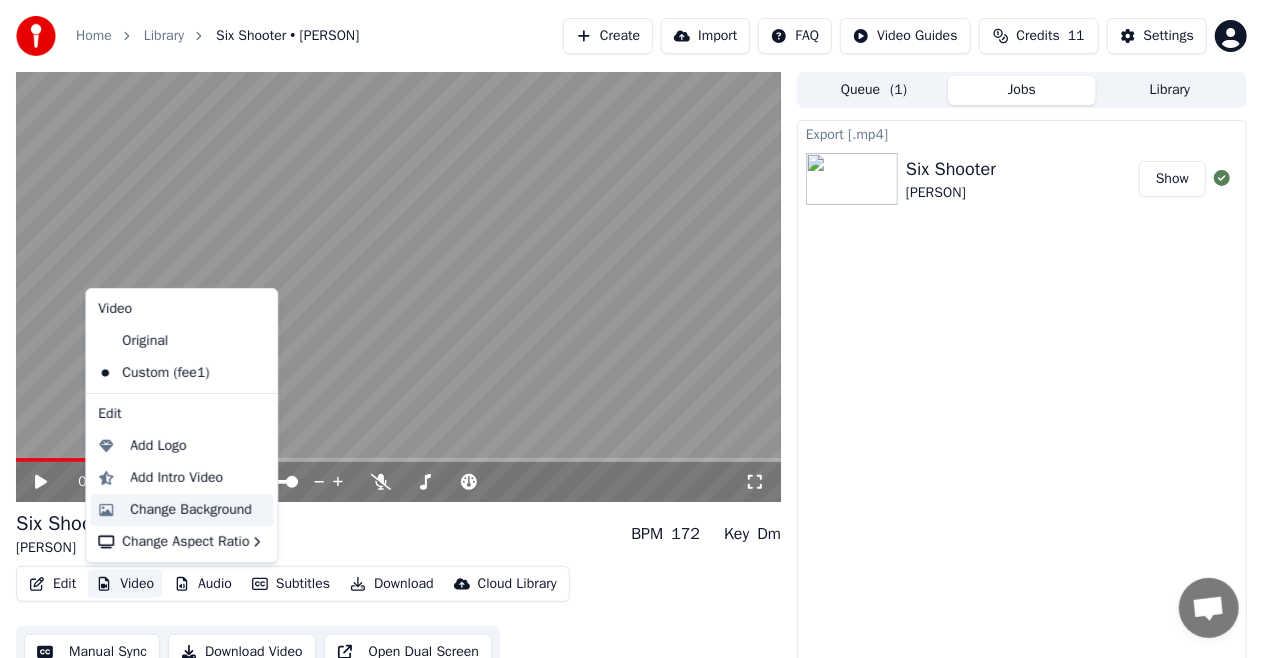 click on "Change Background" at bounding box center (191, 510) 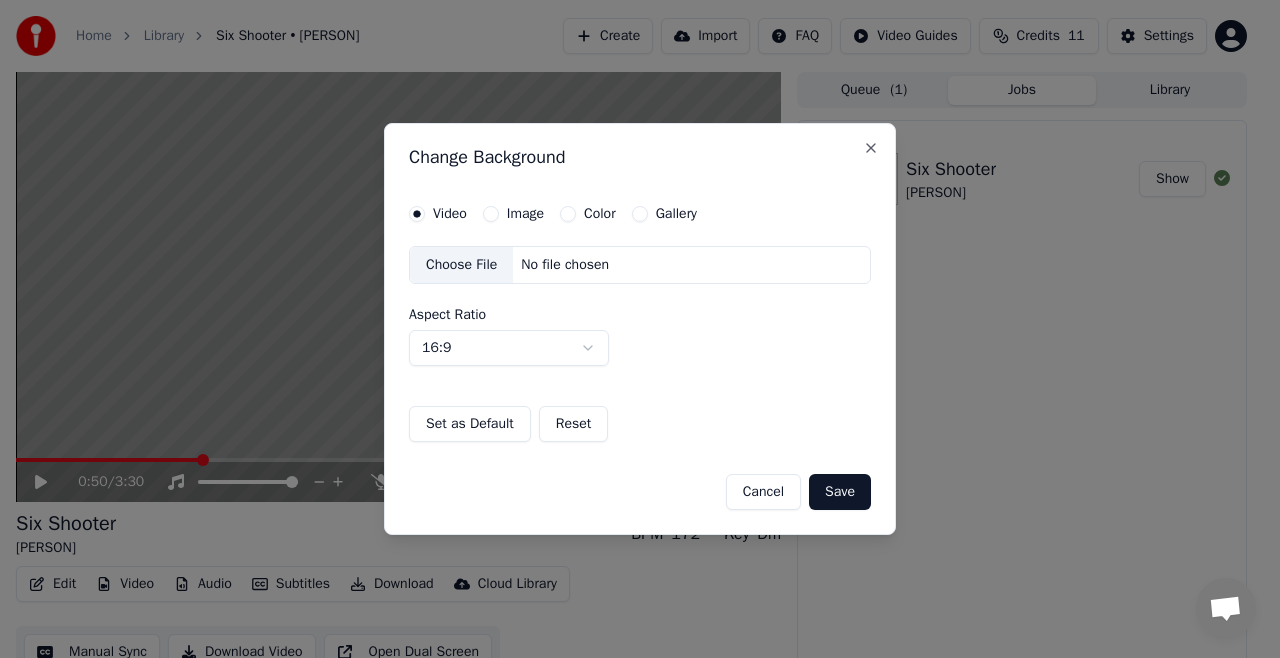 click on "Image" at bounding box center (525, 214) 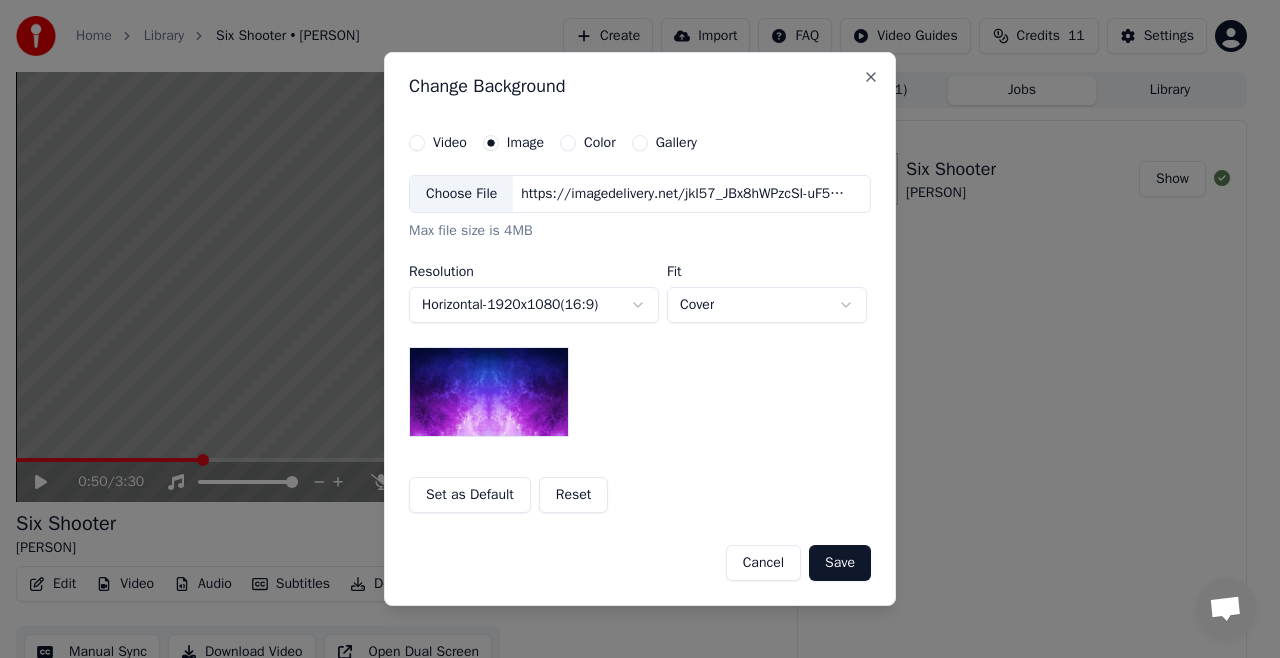 click on "Choose File" at bounding box center (461, 194) 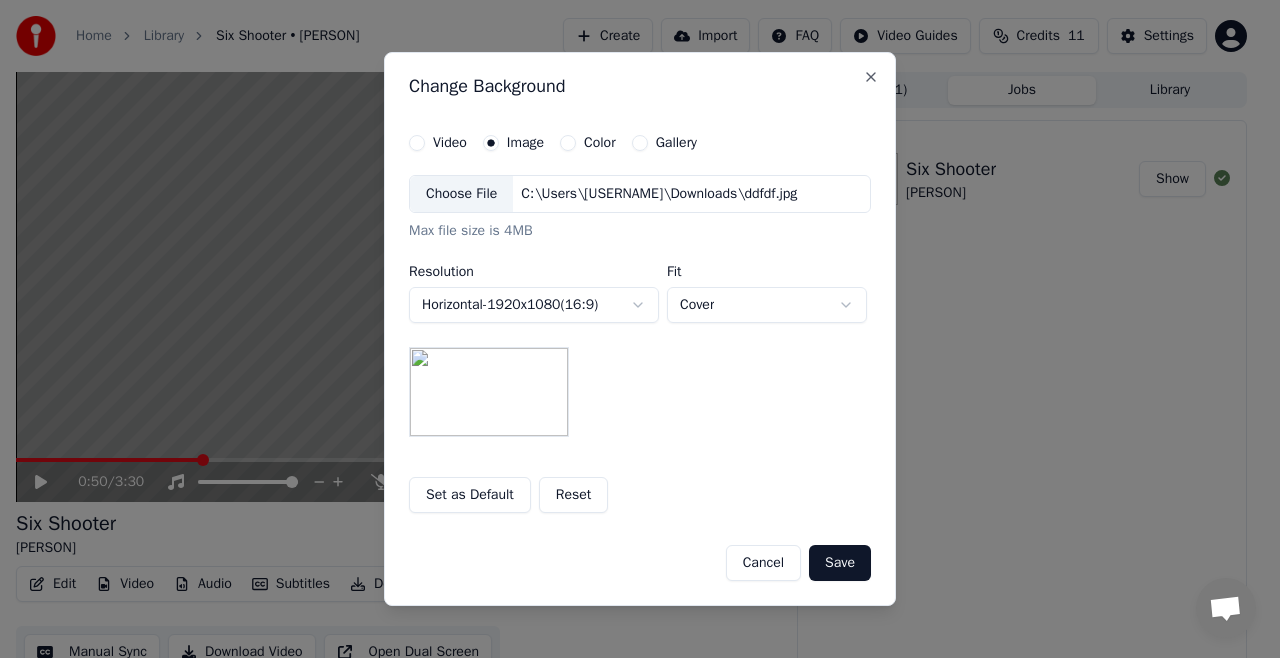 click on "Save" at bounding box center (840, 563) 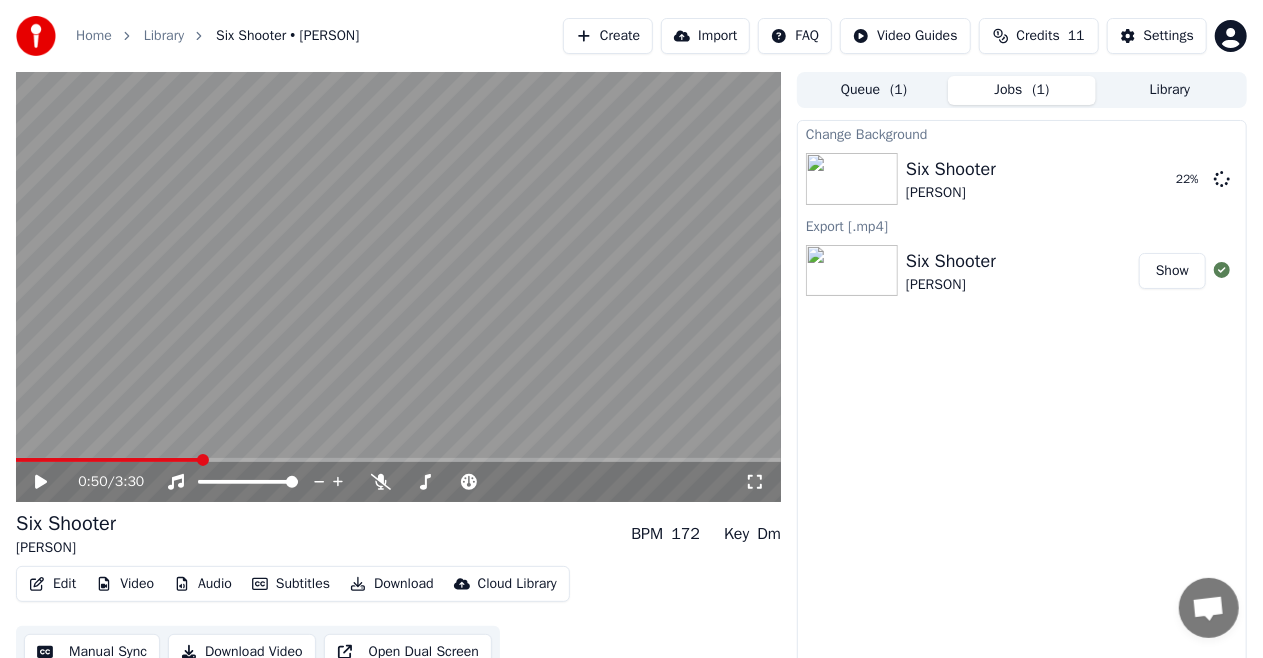 click on "Show" at bounding box center (1172, 271) 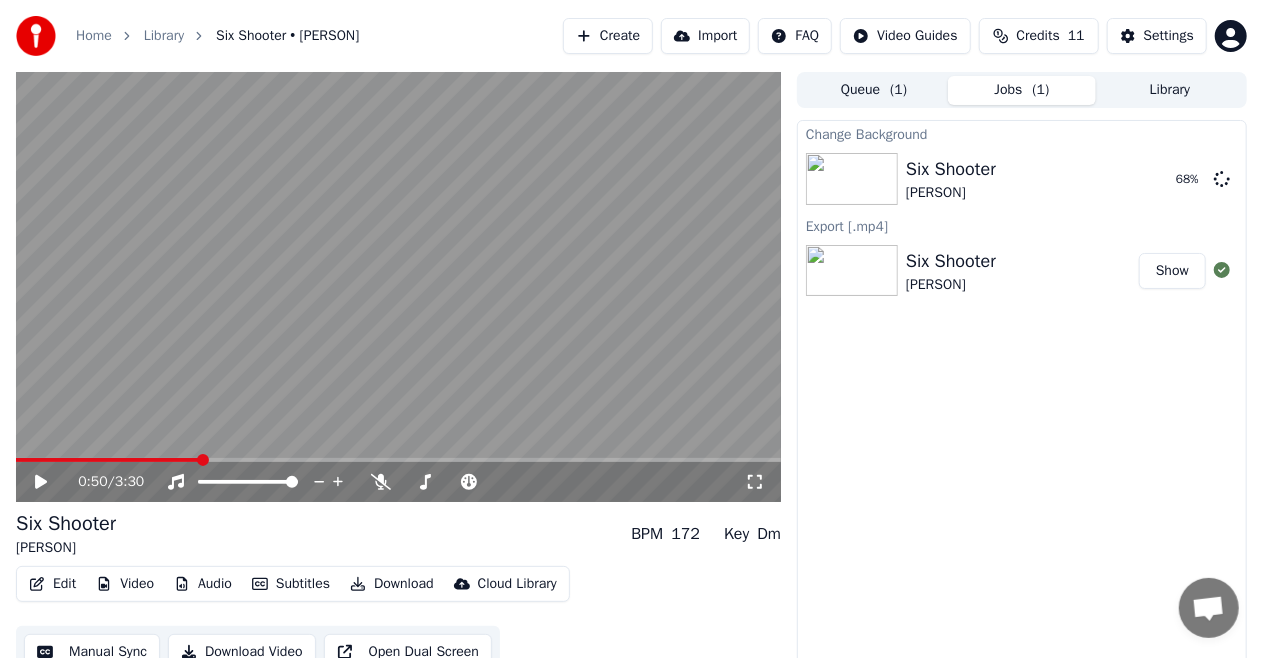click on "Show" at bounding box center (1172, 271) 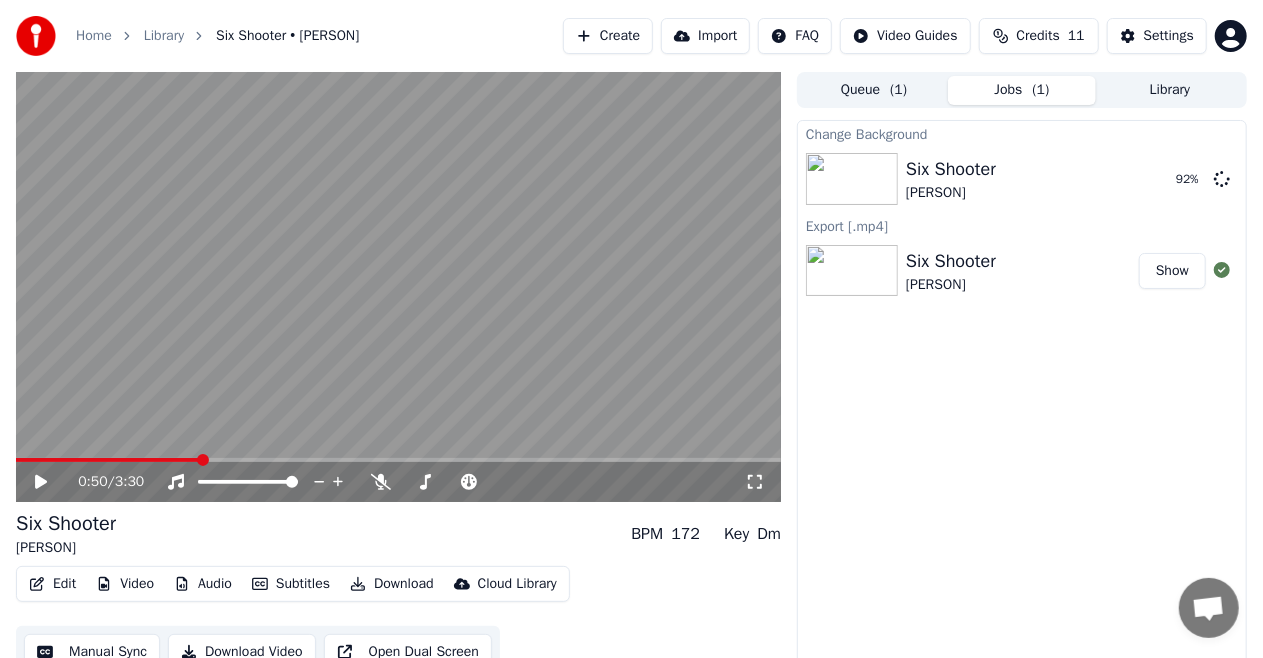 click on "Import" at bounding box center [705, 36] 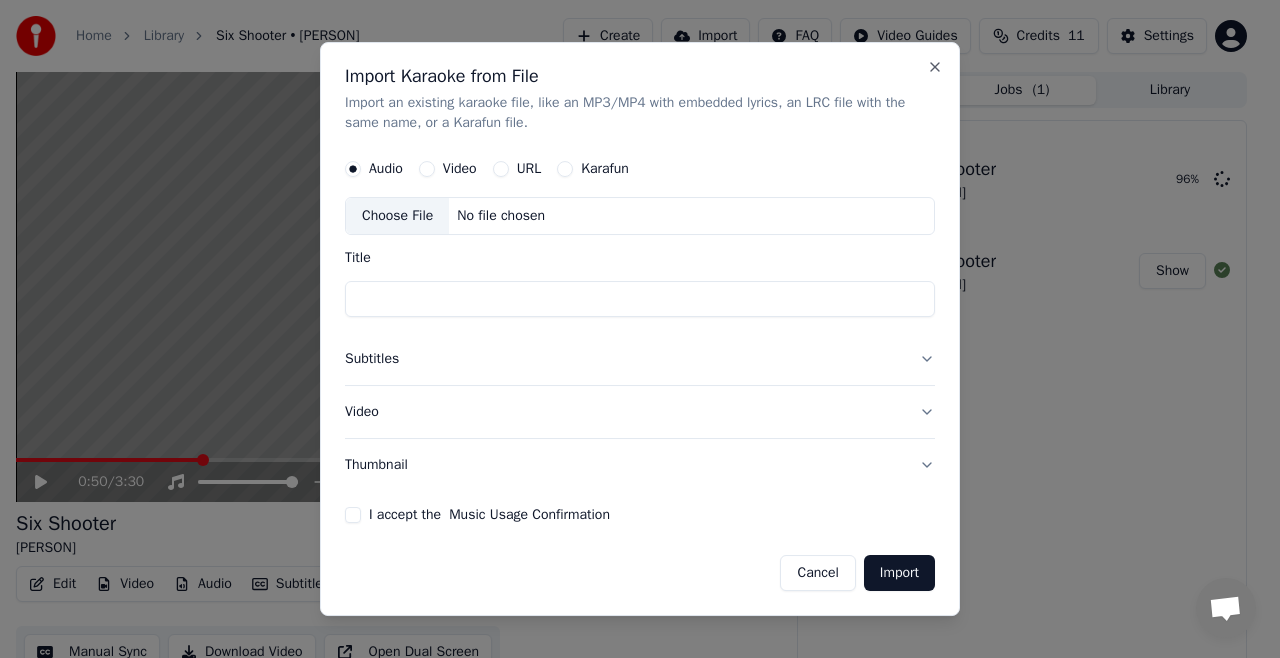 click on "Karafun" at bounding box center [605, 169] 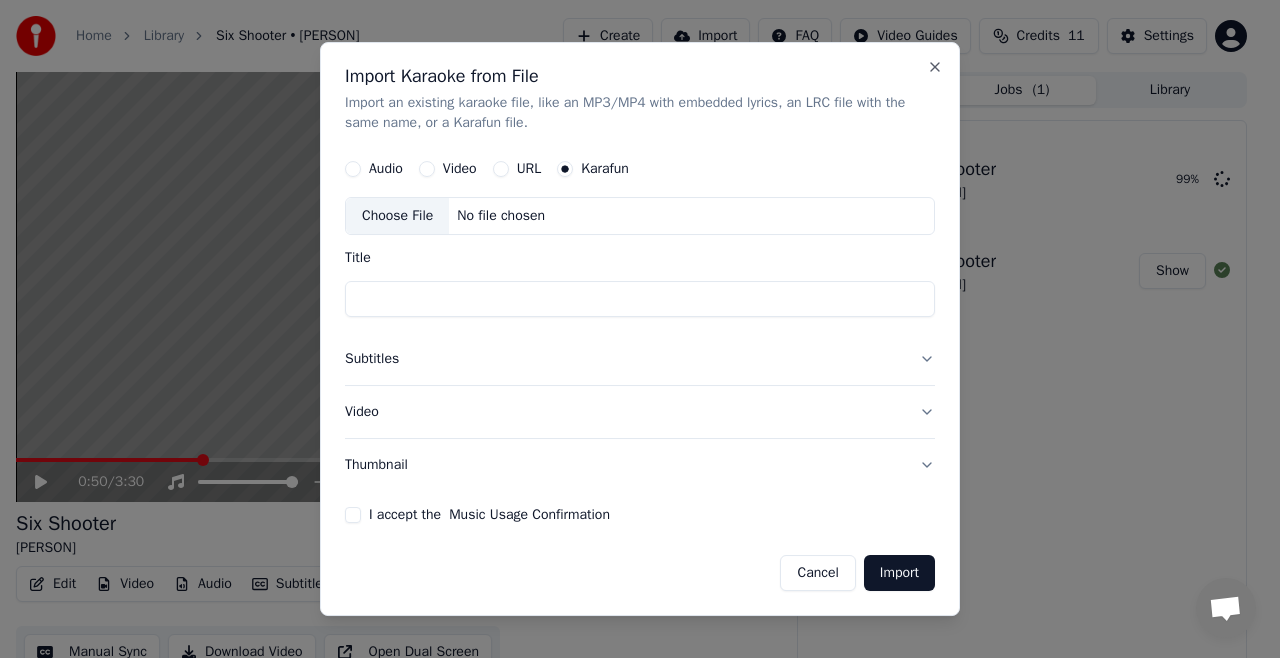 click on "URL" at bounding box center [529, 169] 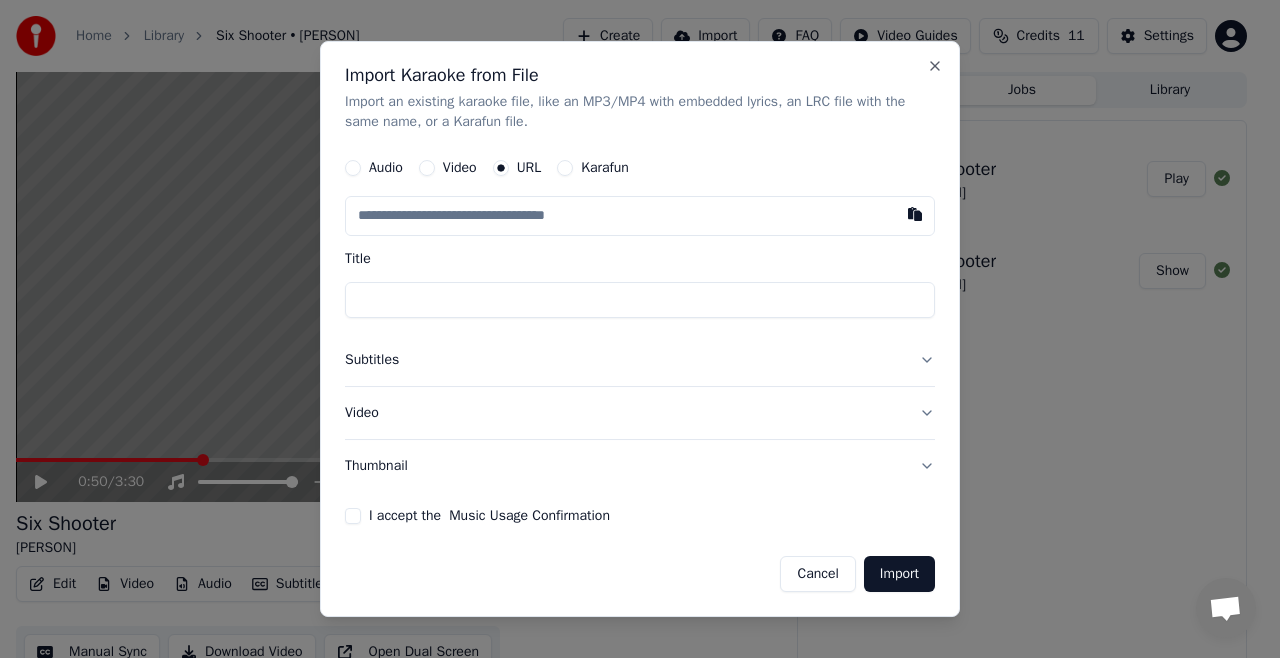 click at bounding box center [640, 216] 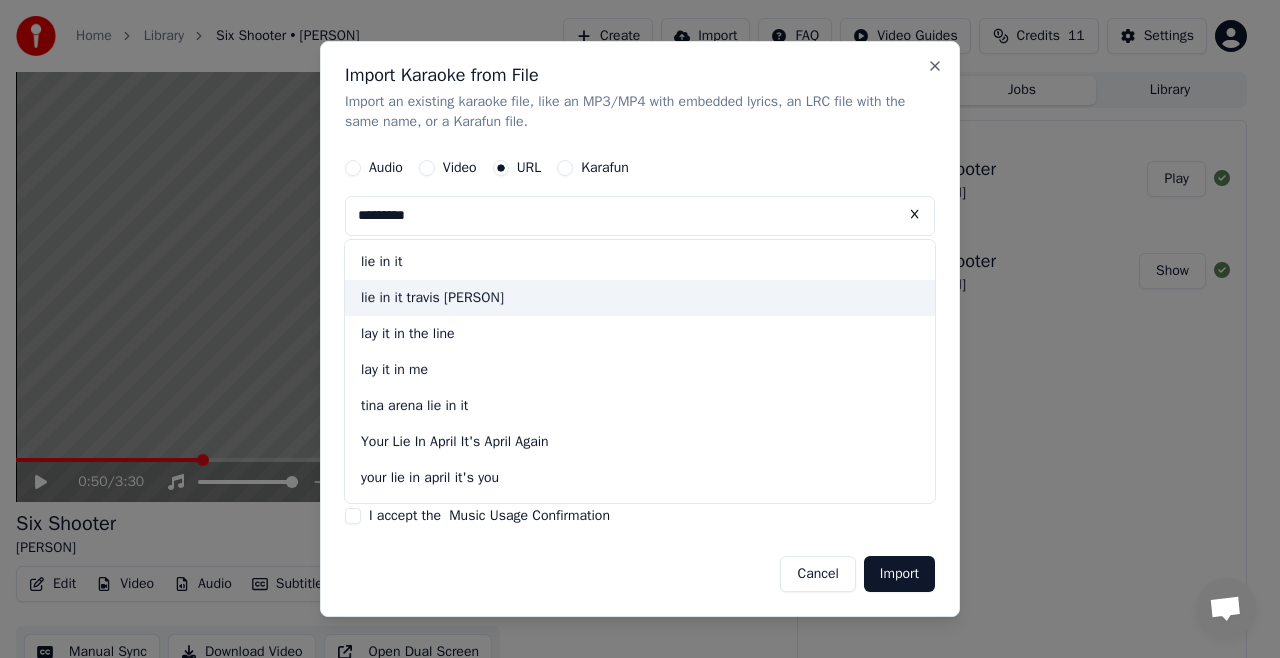 click on "lie in it travis [PERSON]" at bounding box center [640, 298] 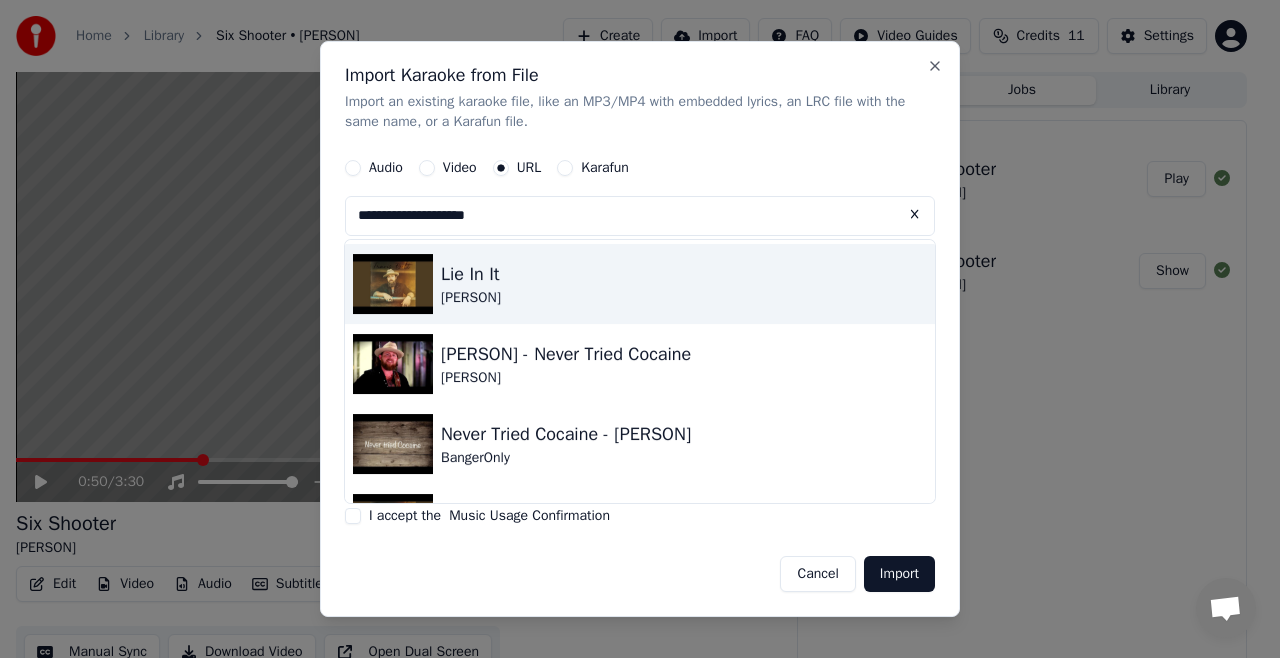 click on "Lie In It [PERSON]" at bounding box center [640, 284] 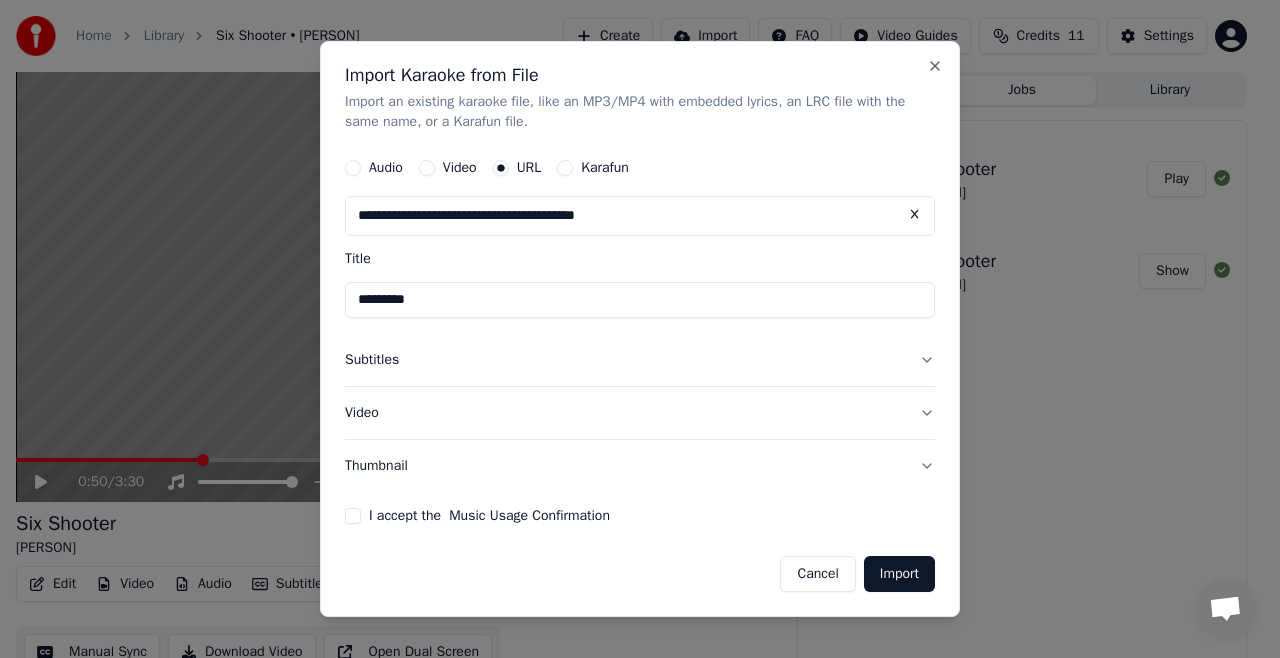 click on "*********" at bounding box center (640, 300) 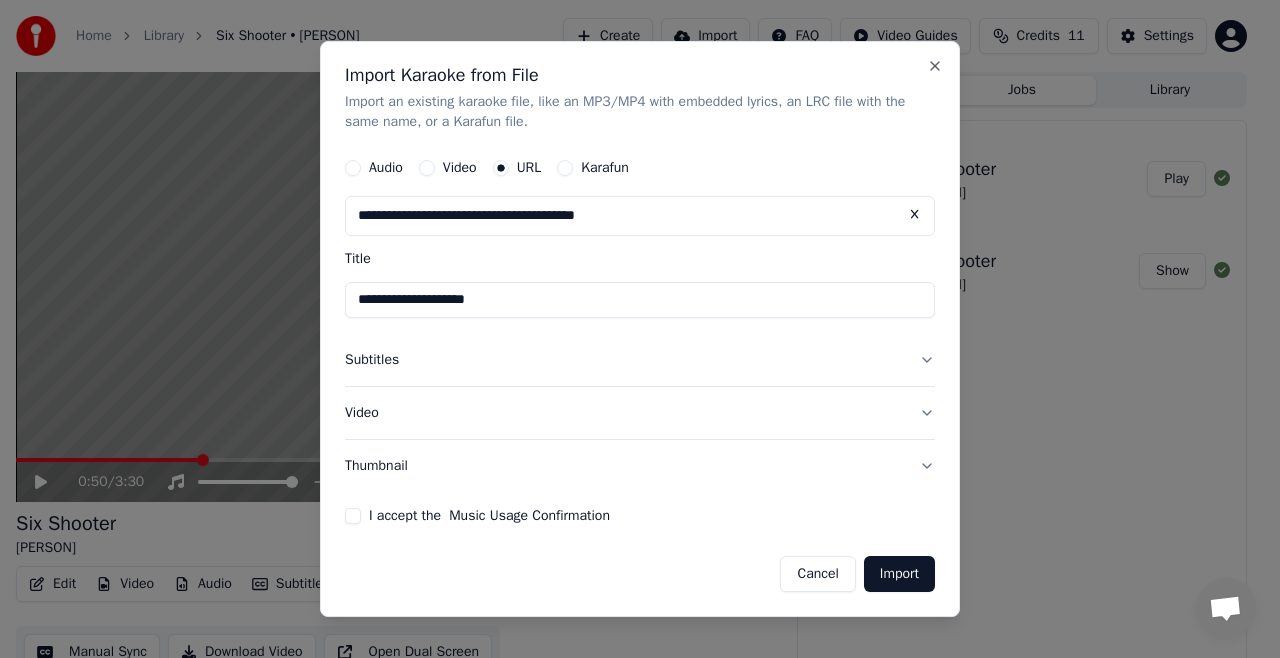 type on "**********" 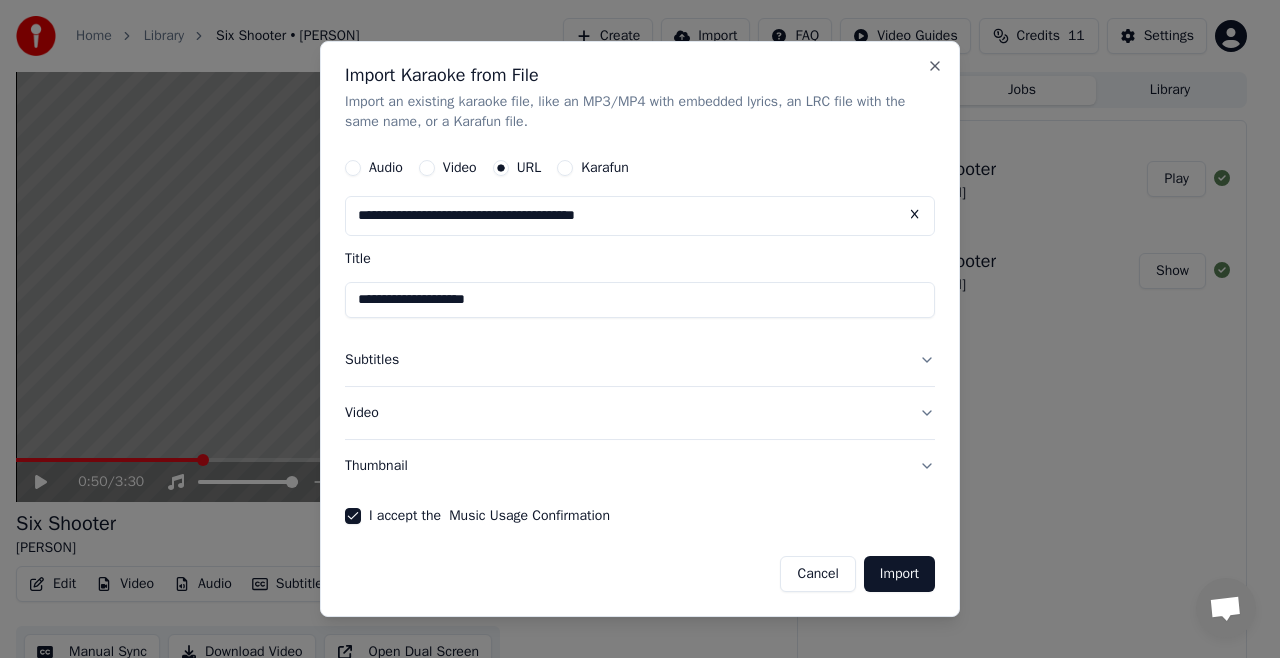 click on "Thumbnail" at bounding box center (640, 466) 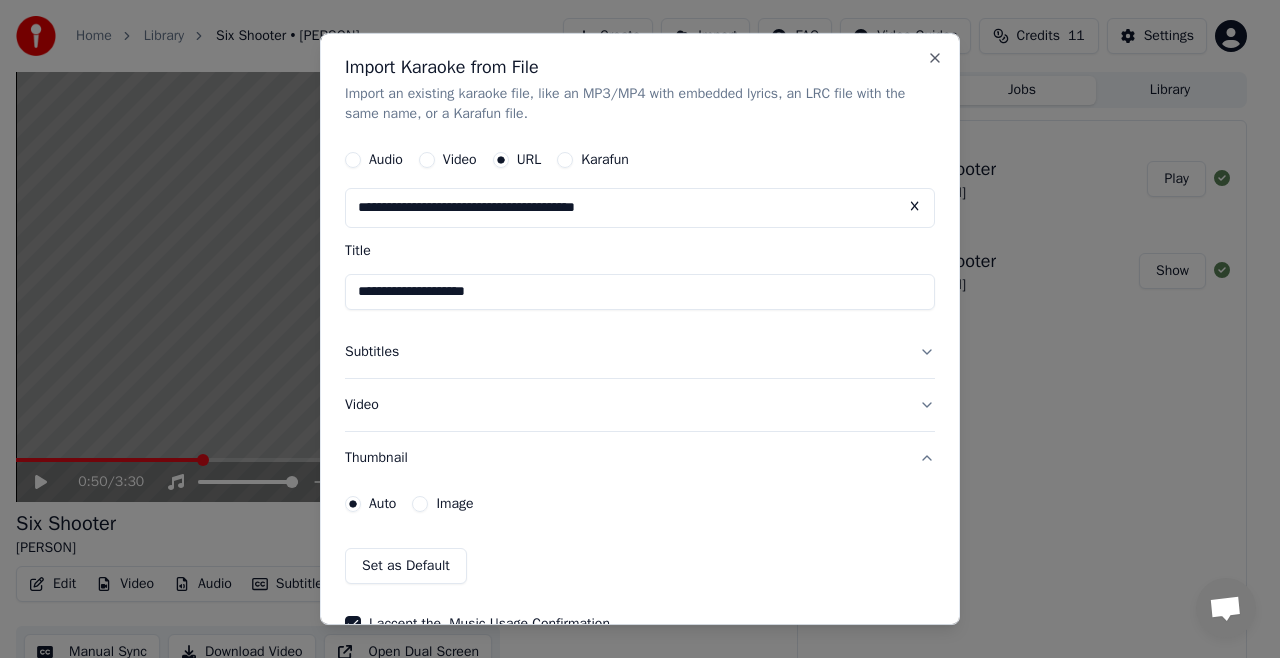 click on "Thumbnail" at bounding box center (640, 458) 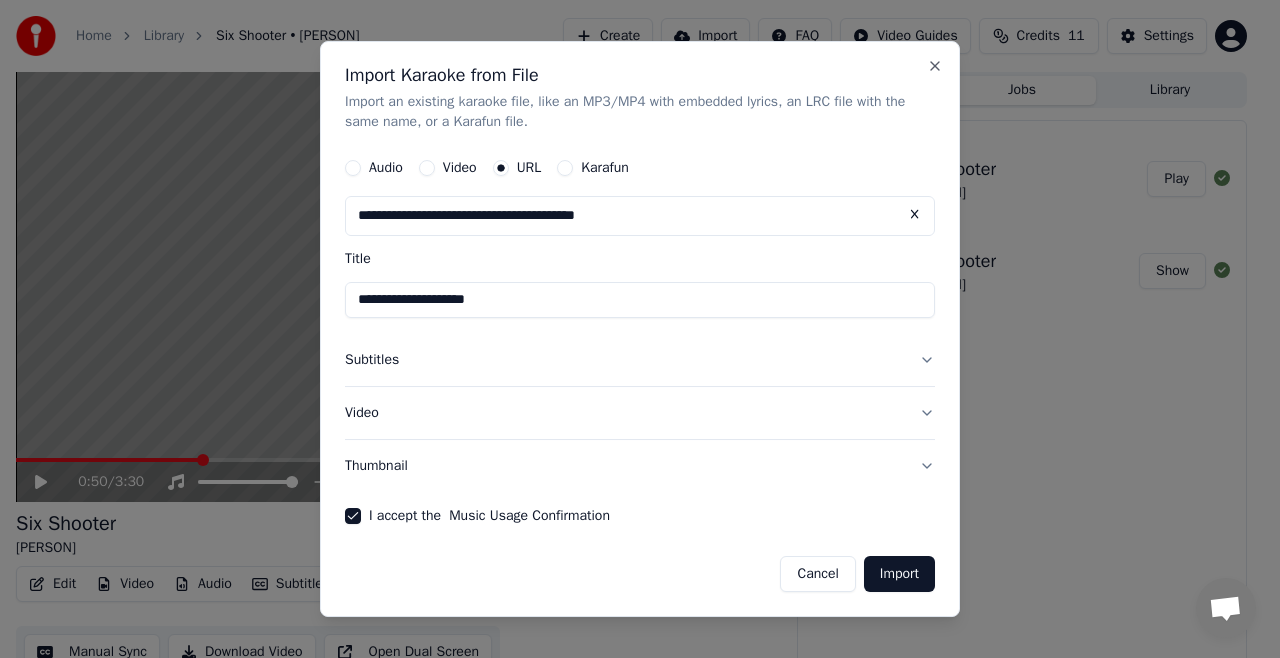 click on "Thumbnail" at bounding box center [640, 466] 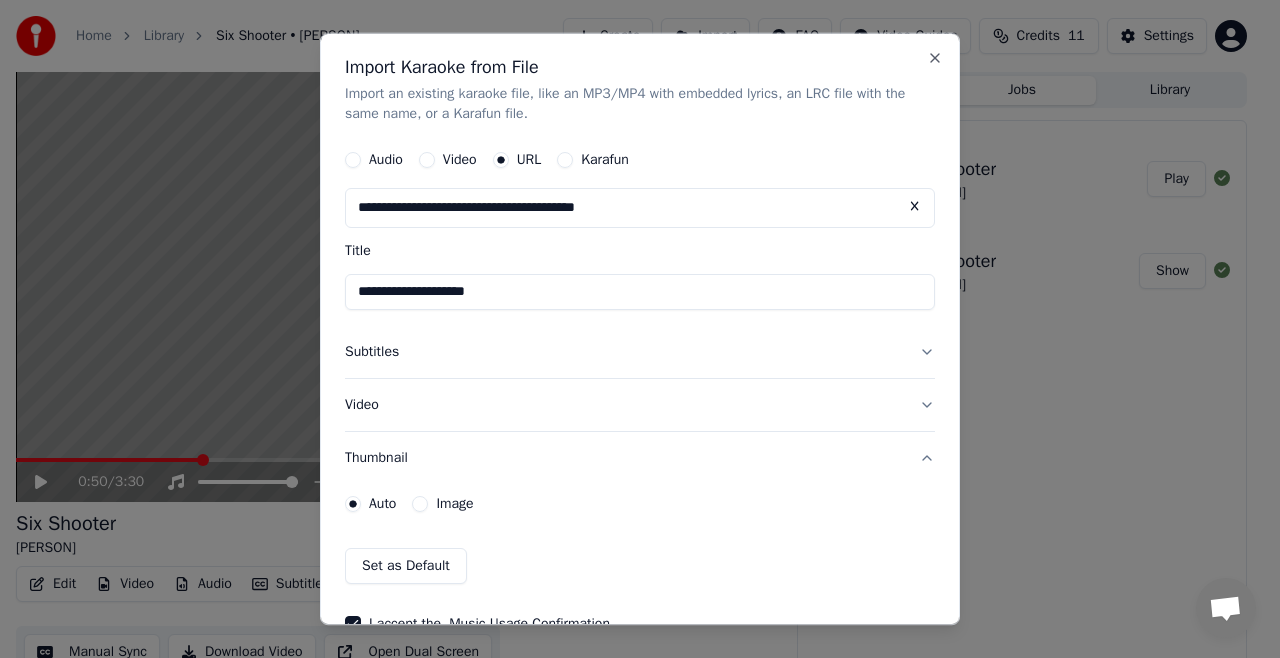 click on "Image" at bounding box center [420, 504] 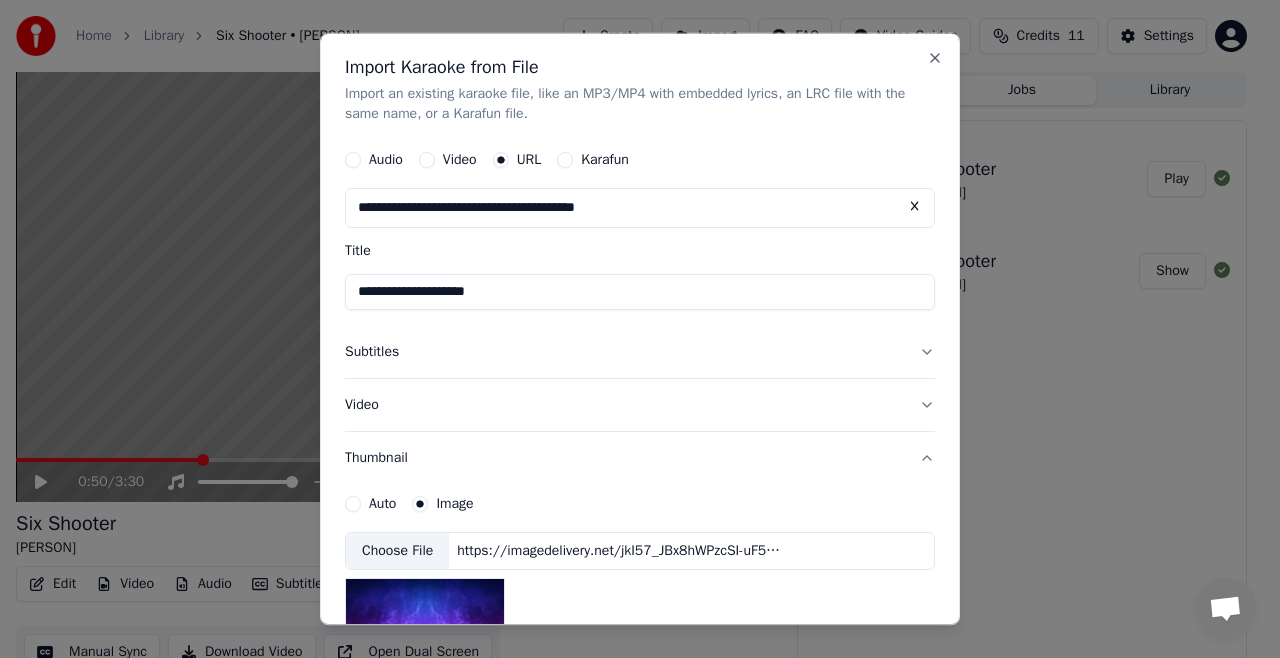 click on "Choose File" at bounding box center [397, 551] 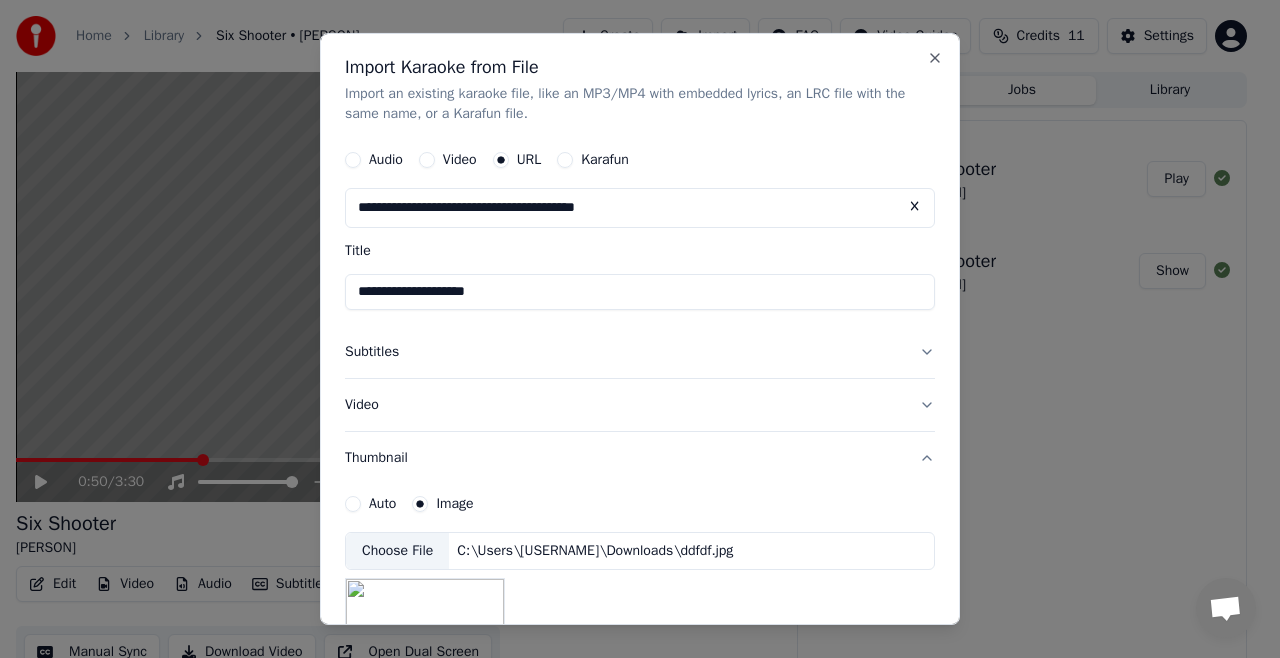 click on "Video" at bounding box center [640, 405] 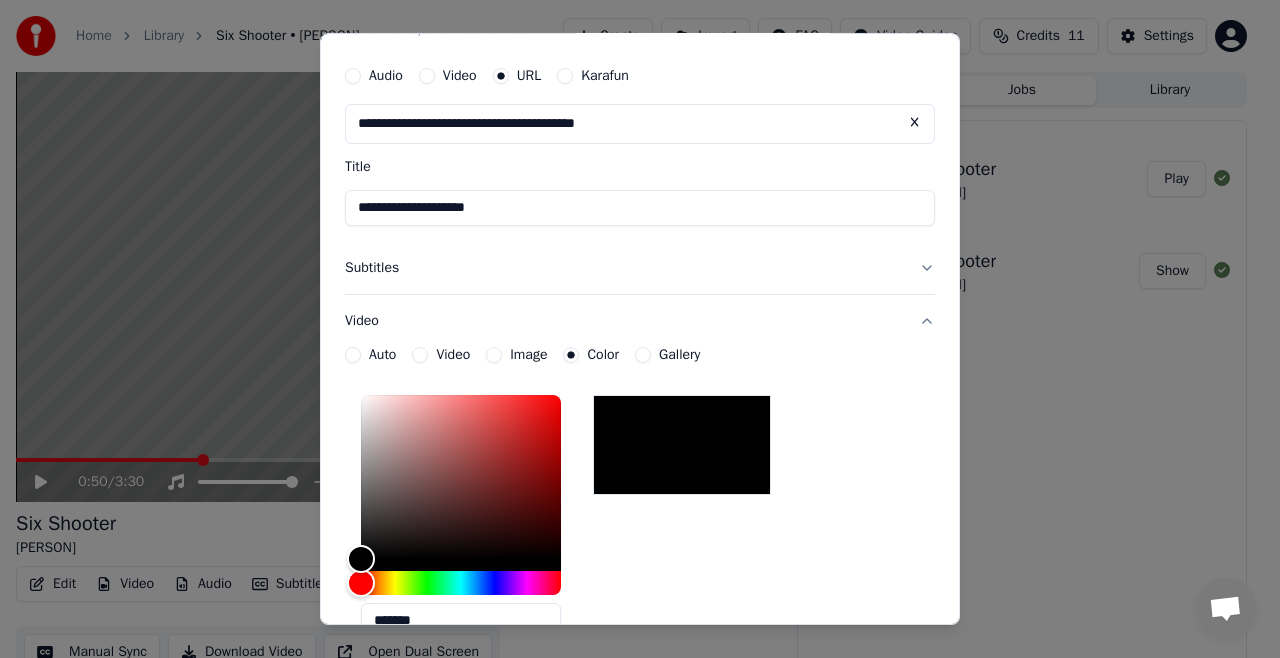 scroll, scrollTop: 100, scrollLeft: 0, axis: vertical 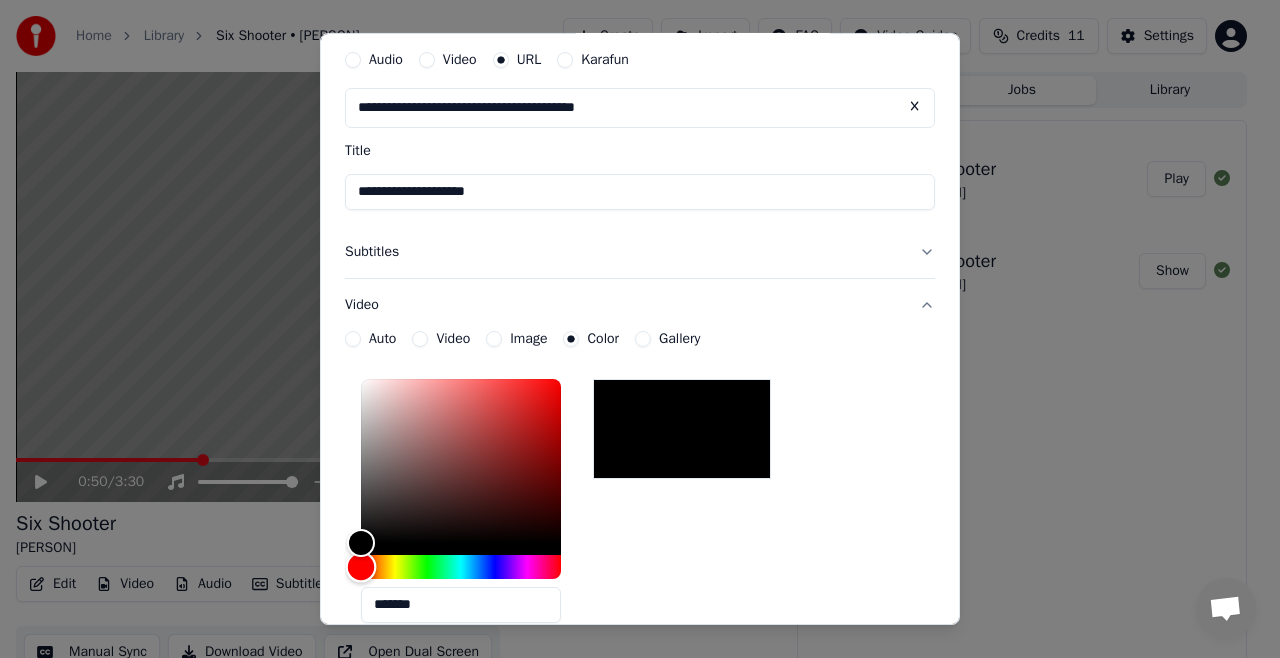 click at bounding box center (461, 567) 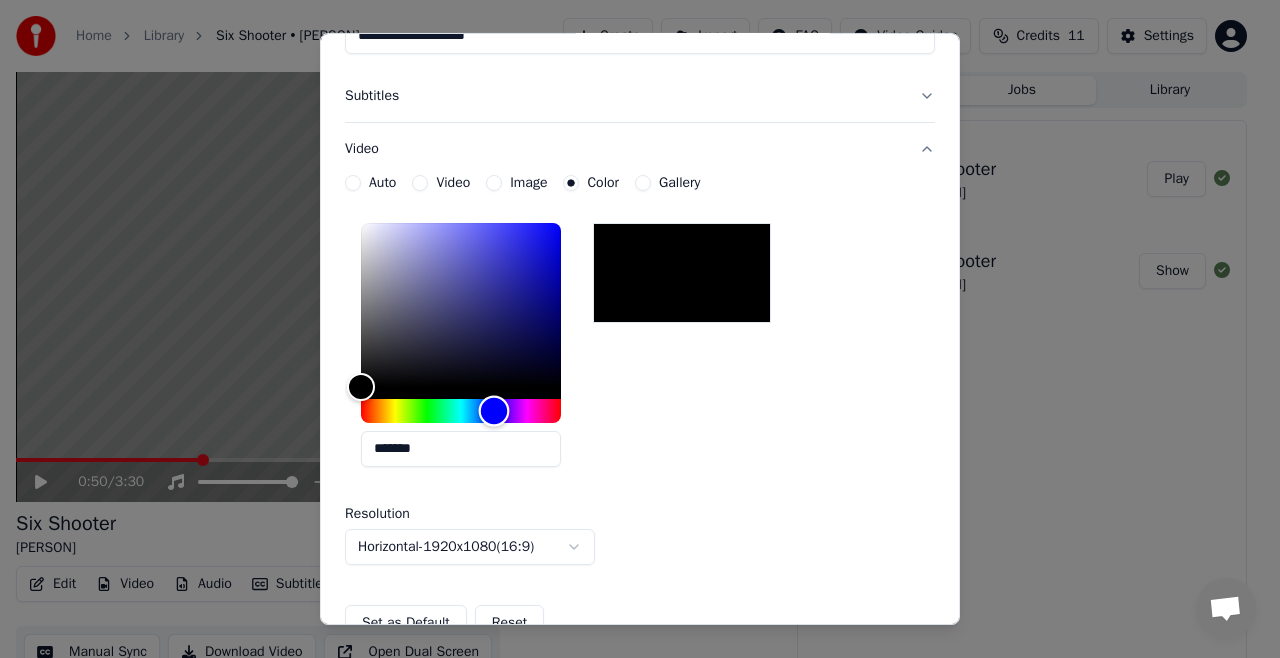 scroll, scrollTop: 300, scrollLeft: 0, axis: vertical 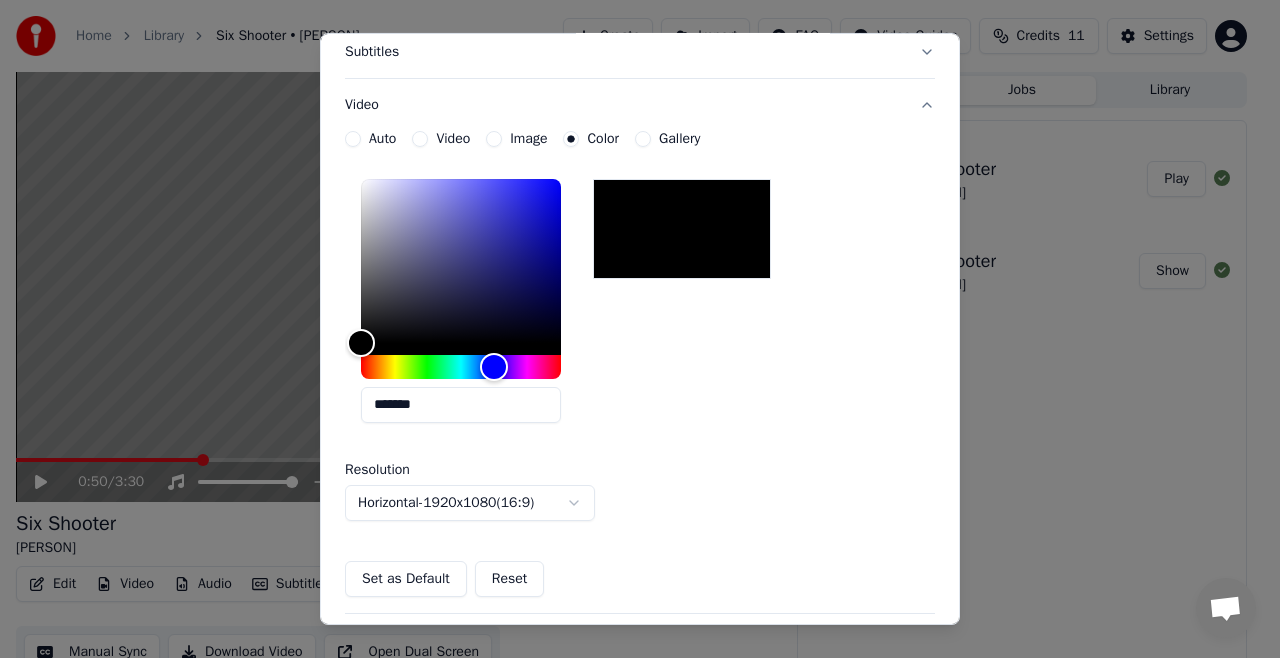 click on "Set as Default" at bounding box center [406, 579] 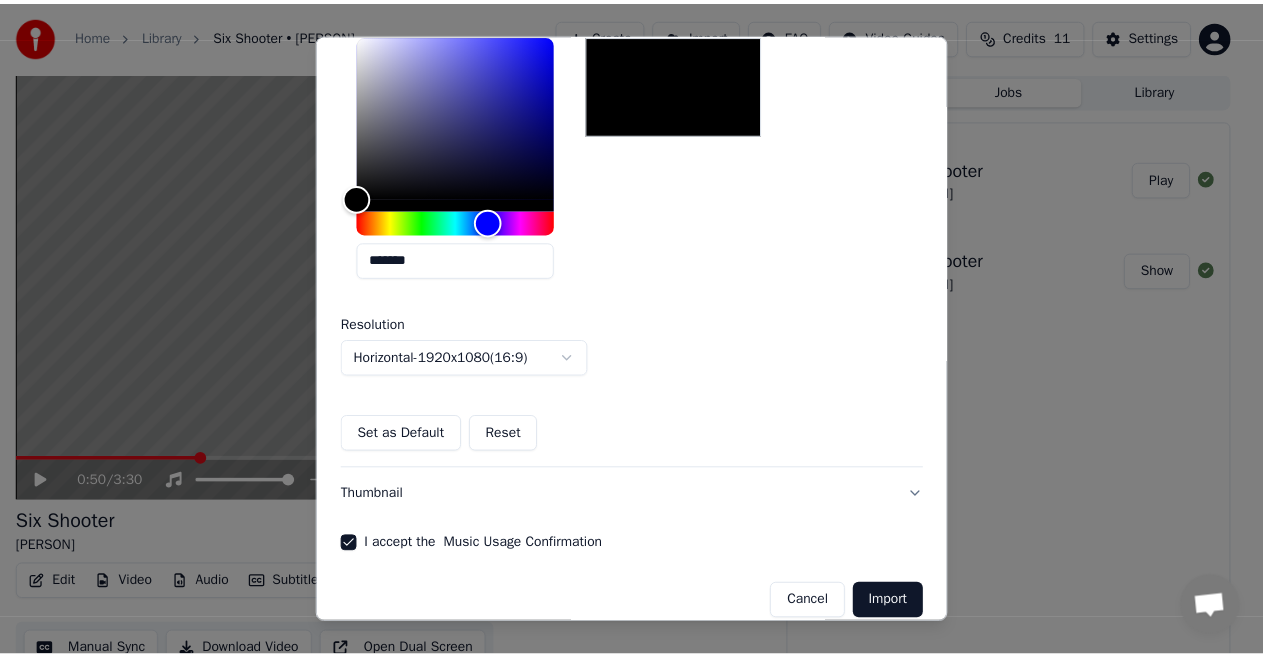scroll, scrollTop: 464, scrollLeft: 0, axis: vertical 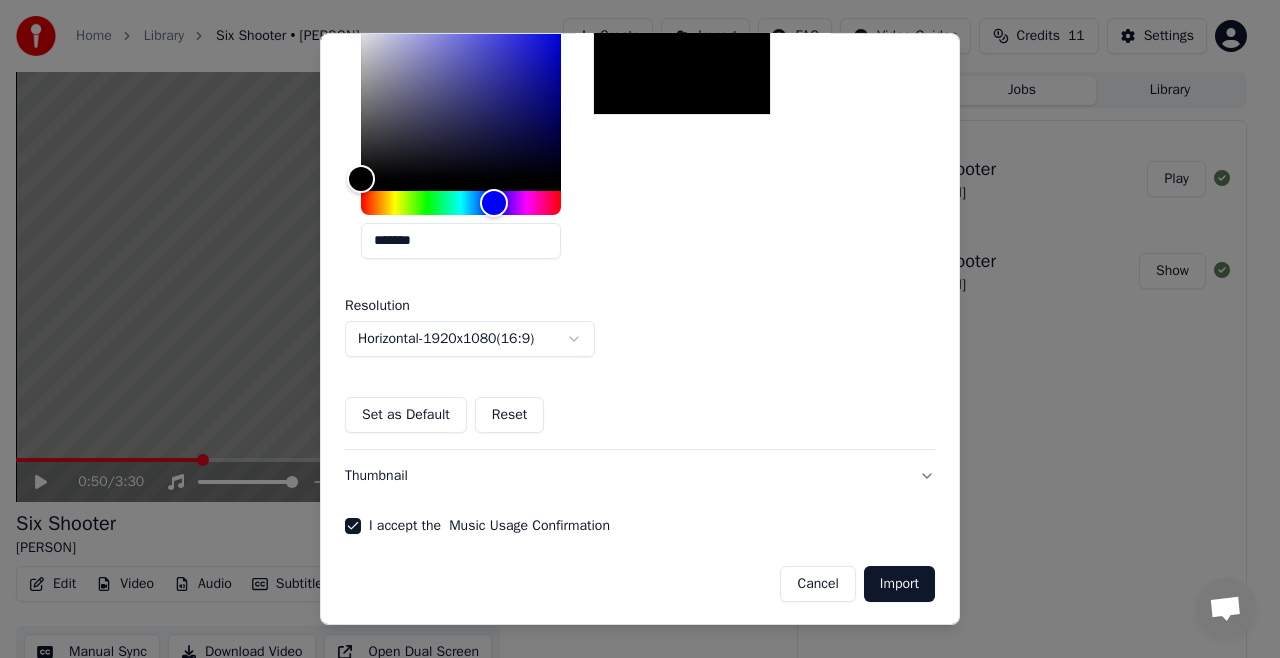 click on "Import" at bounding box center [899, 584] 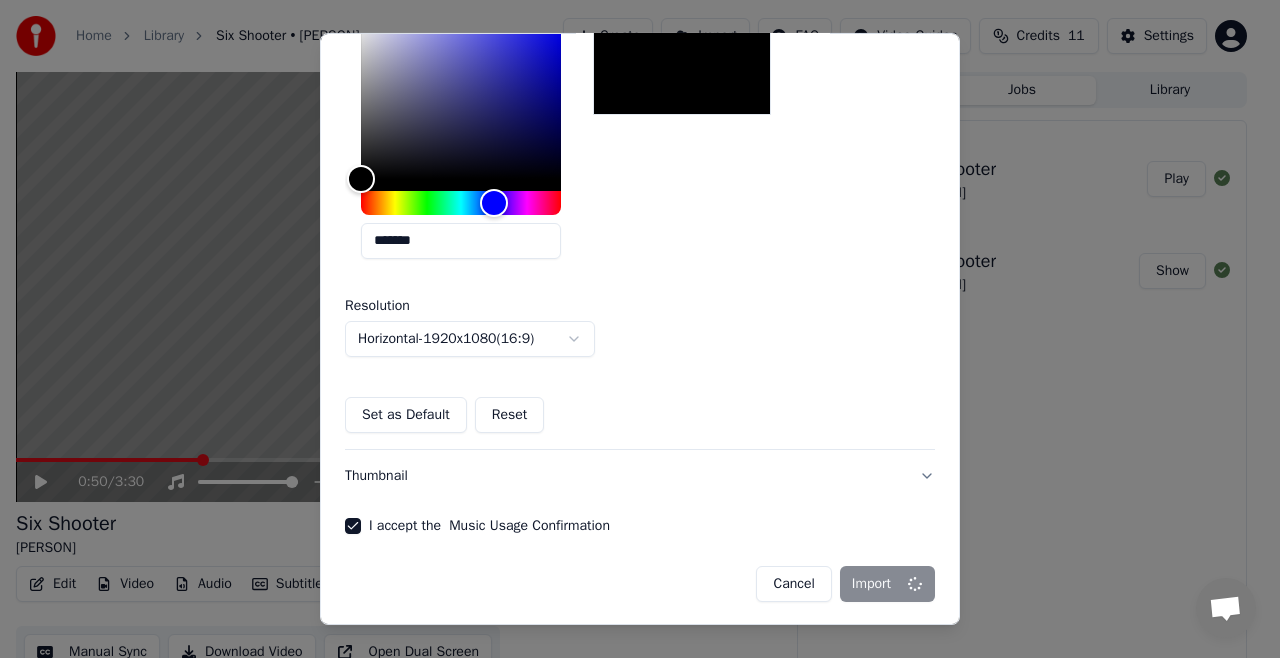 type 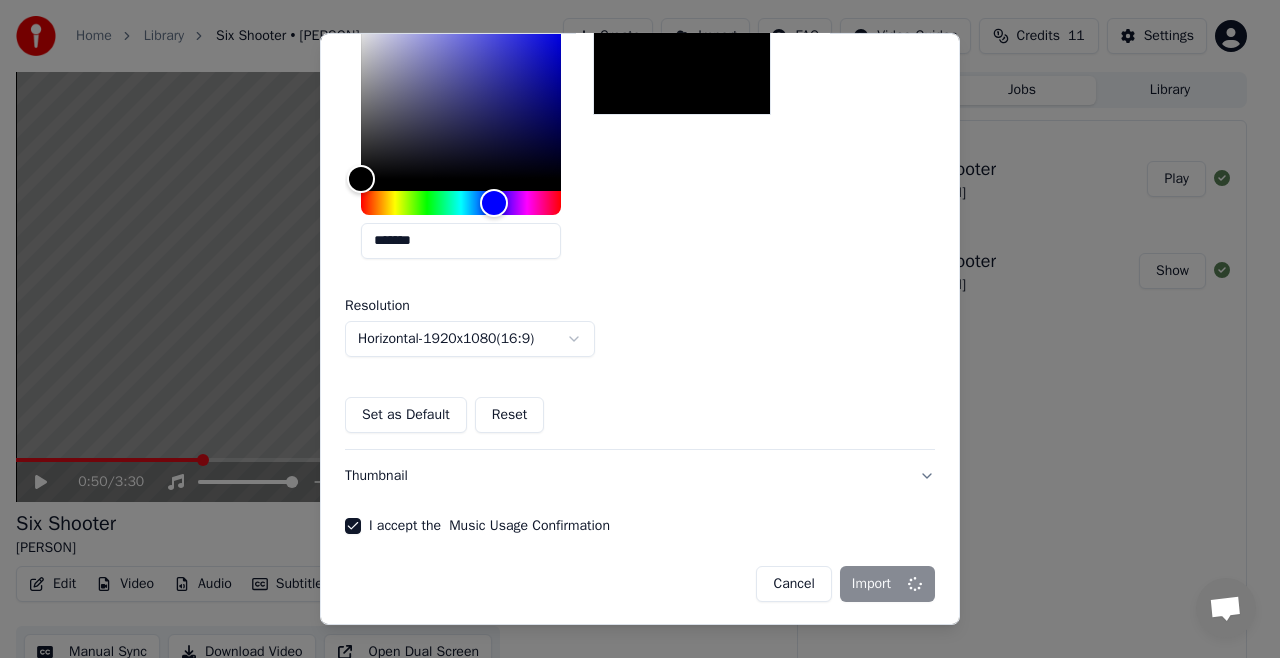 scroll, scrollTop: 461, scrollLeft: 0, axis: vertical 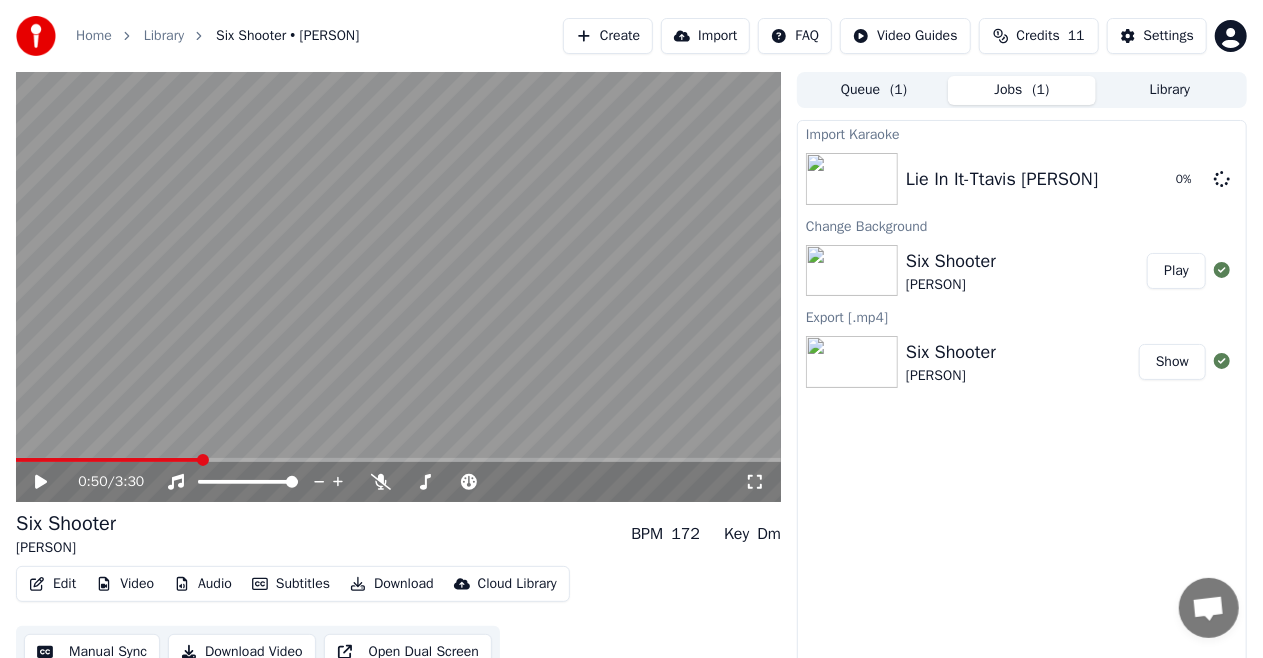 click on "Play" at bounding box center (1176, 271) 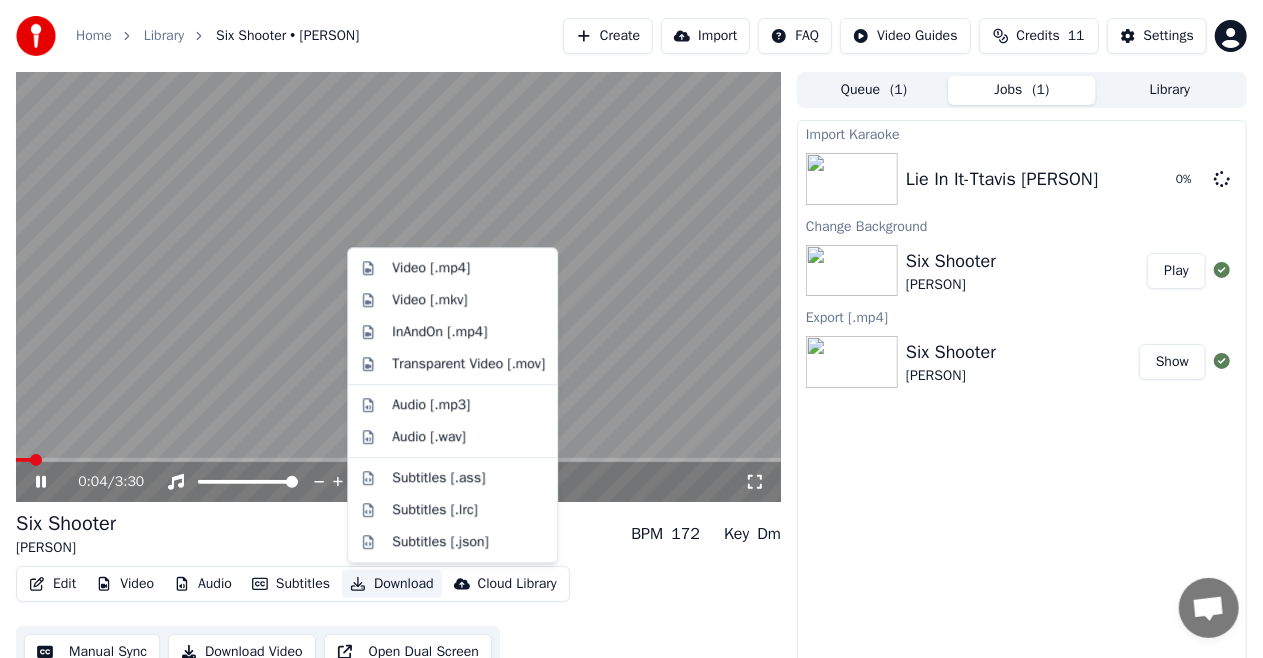 click on "Download" at bounding box center [392, 584] 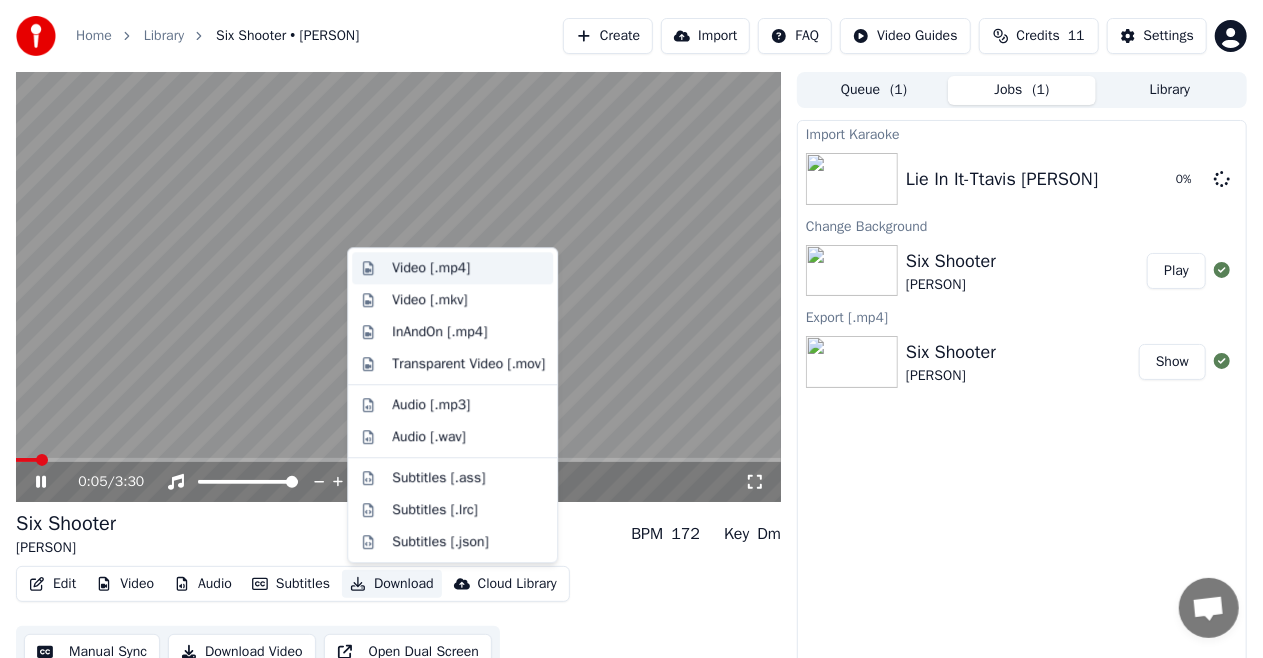 click on "Video [.mp4]" at bounding box center (468, 268) 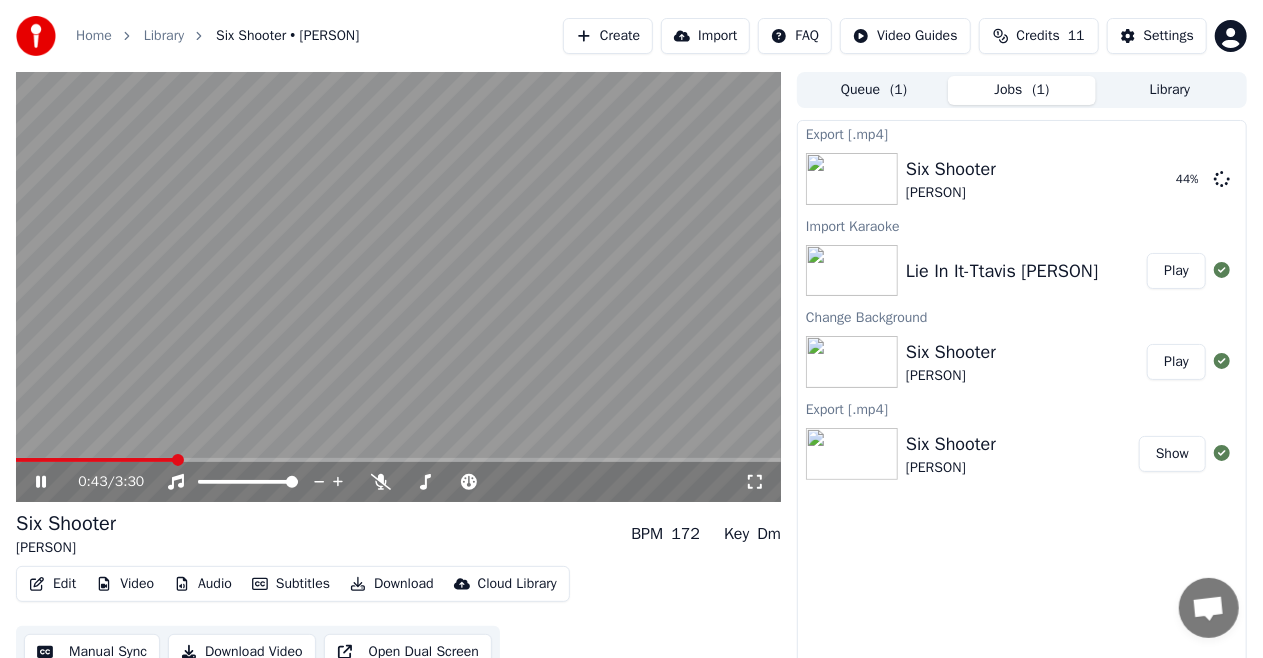 click on "Six Shooter [PERSON] BPM 172 Key Dm" at bounding box center (398, 534) 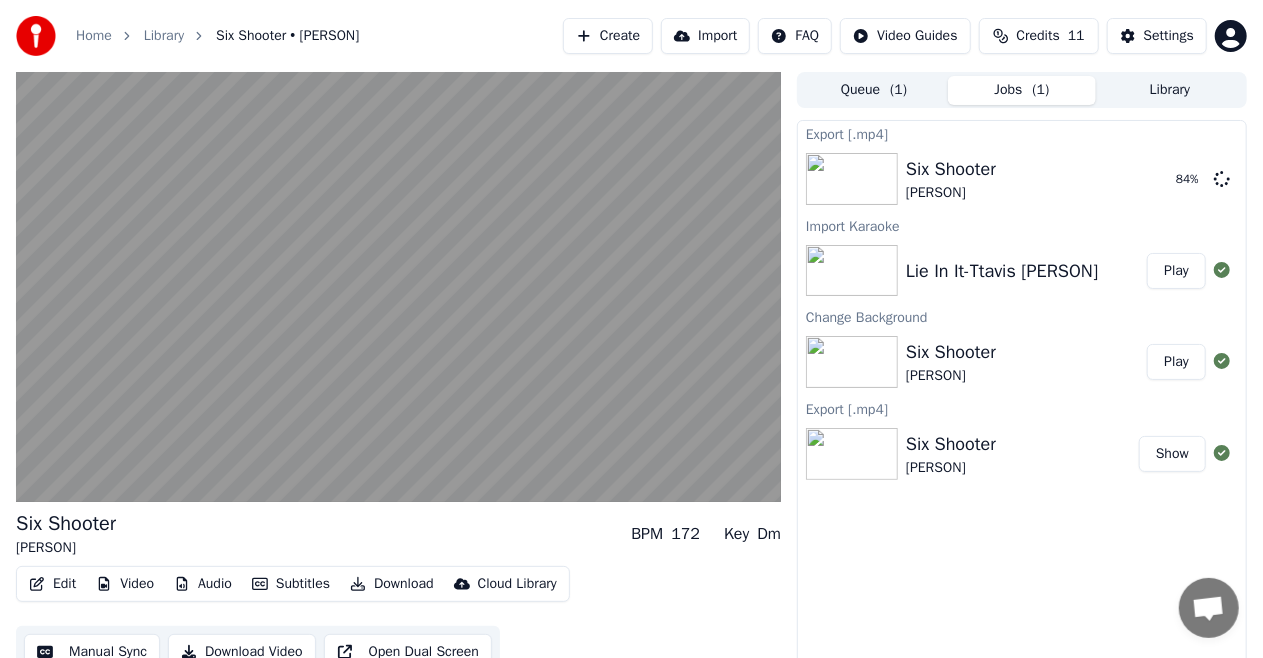 click on "Play" at bounding box center (1176, 271) 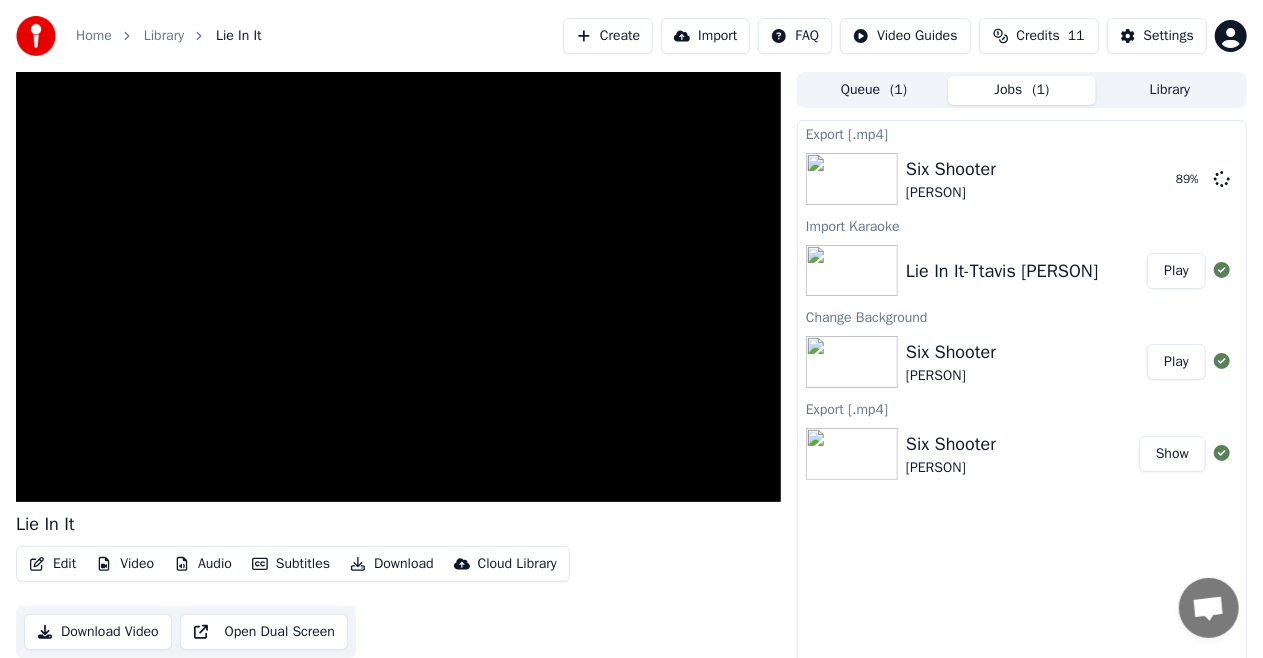 click on "Edit" at bounding box center [52, 564] 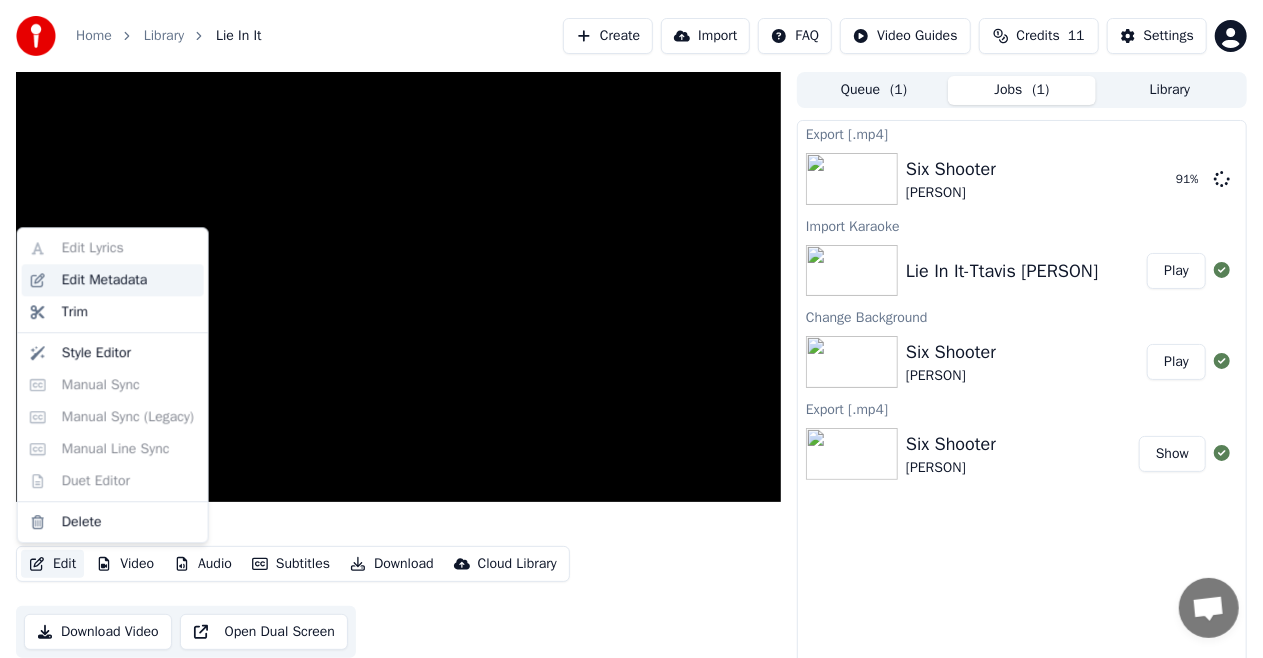 click on "Edit Metadata" at bounding box center (105, 280) 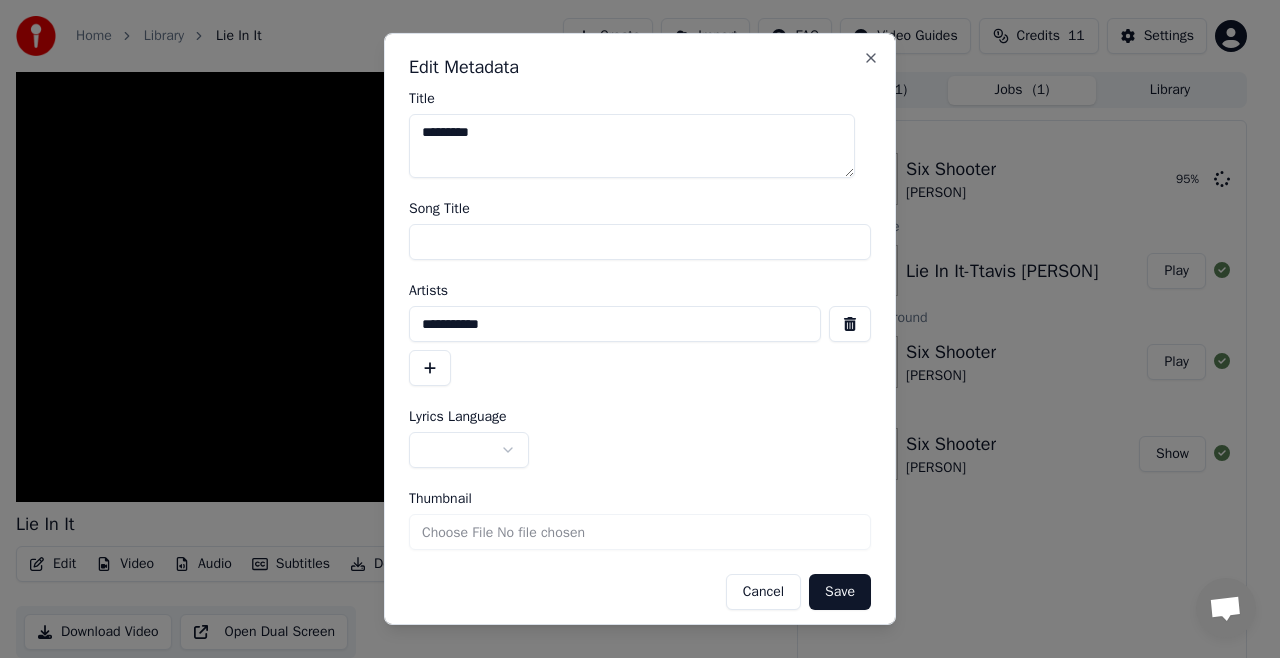 click on "*********" at bounding box center [632, 146] 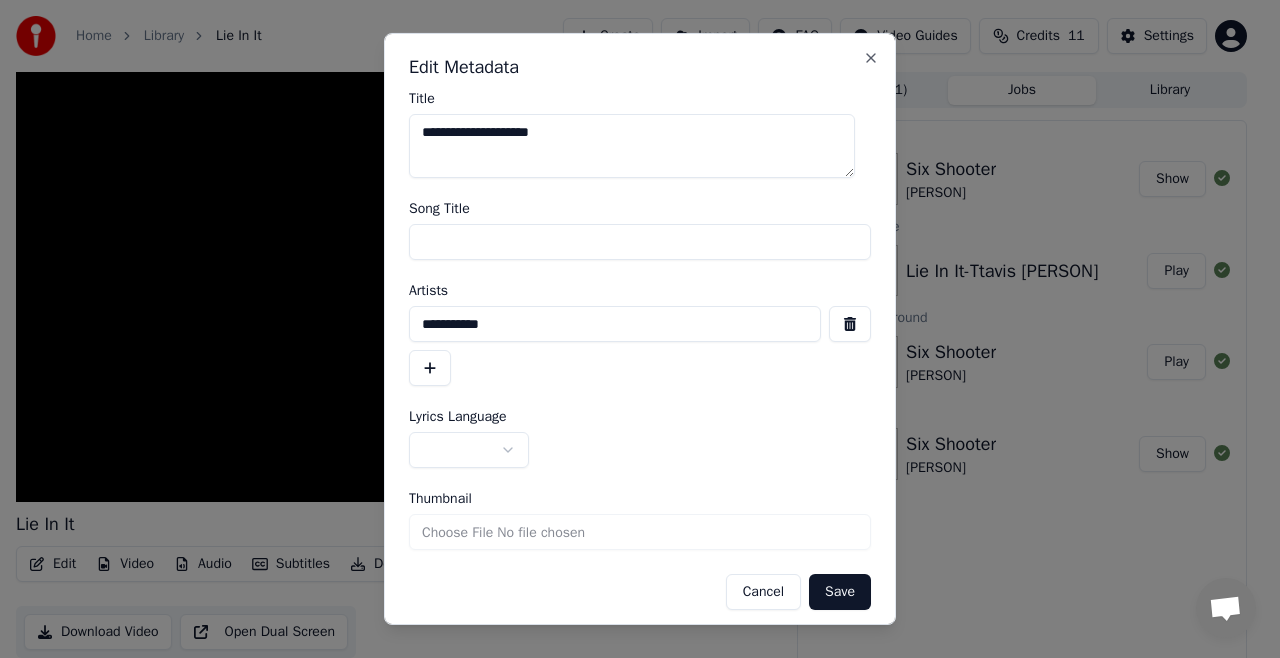 type on "**********" 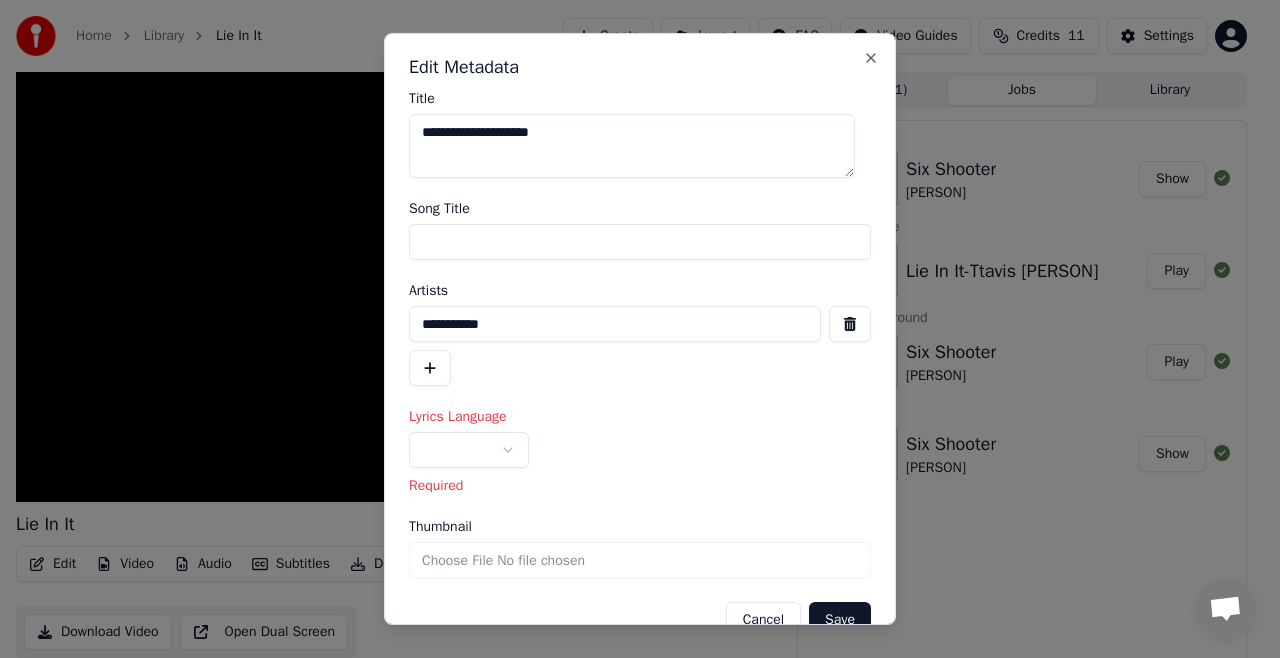click at bounding box center (469, 450) 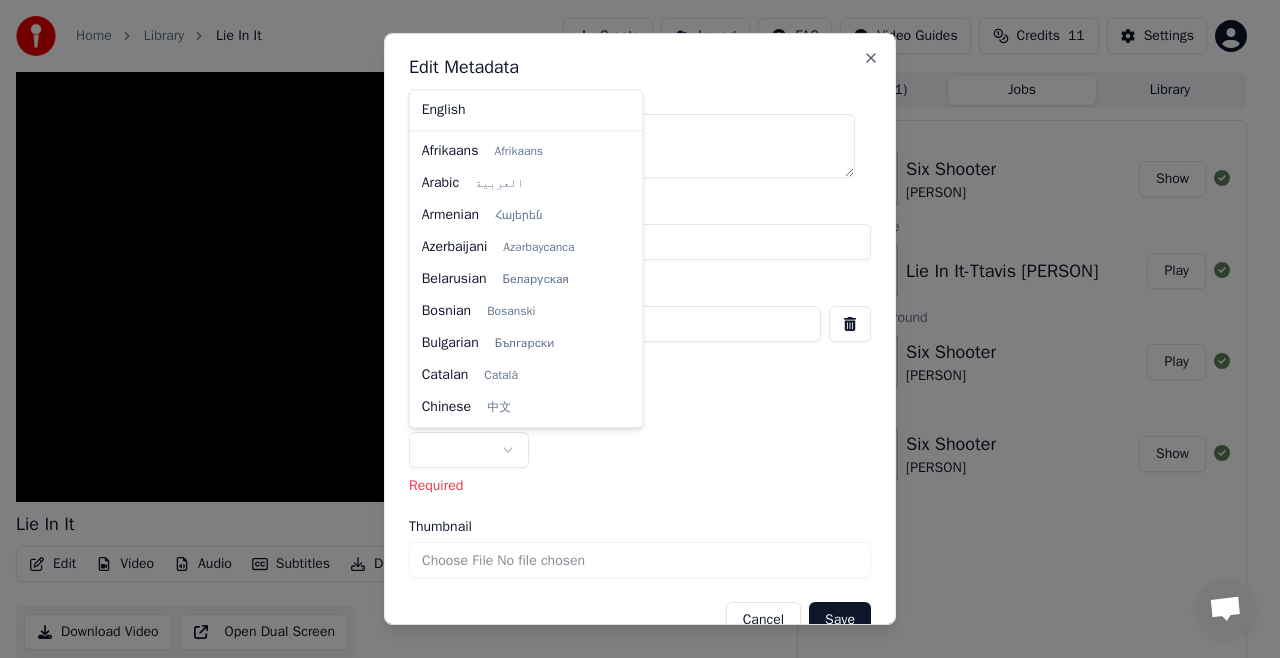 select on "**" 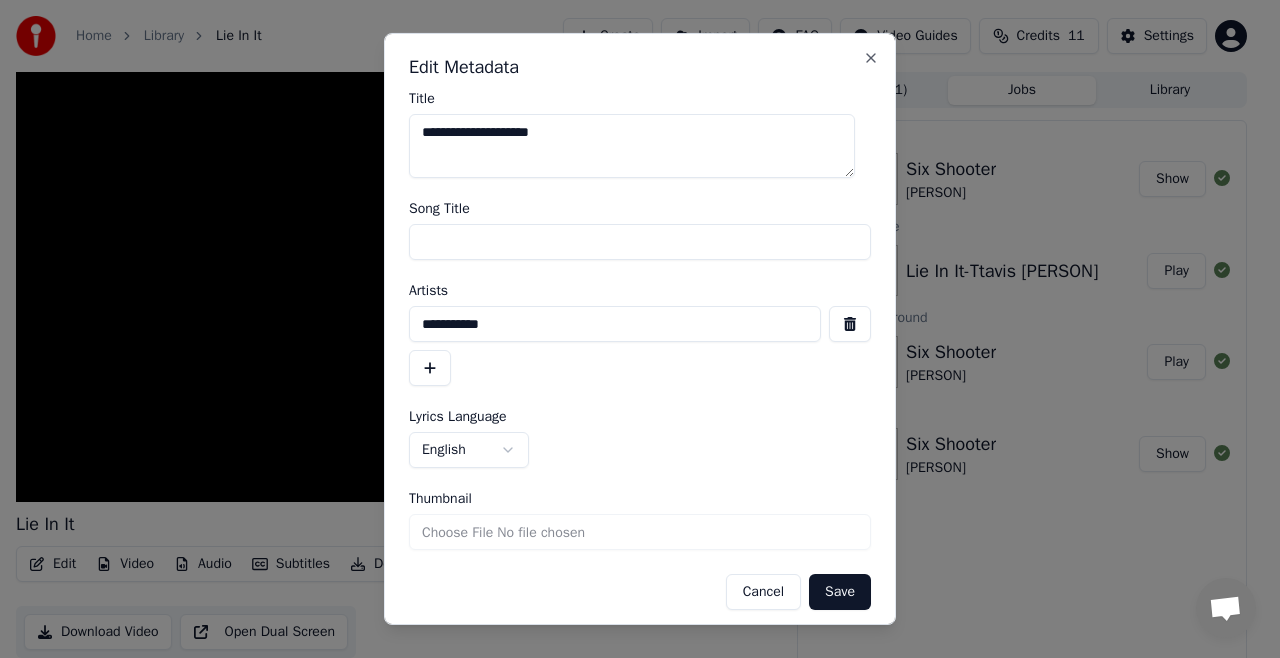 drag, startPoint x: 432, startPoint y: 326, endPoint x: 443, endPoint y: 340, distance: 17.804493 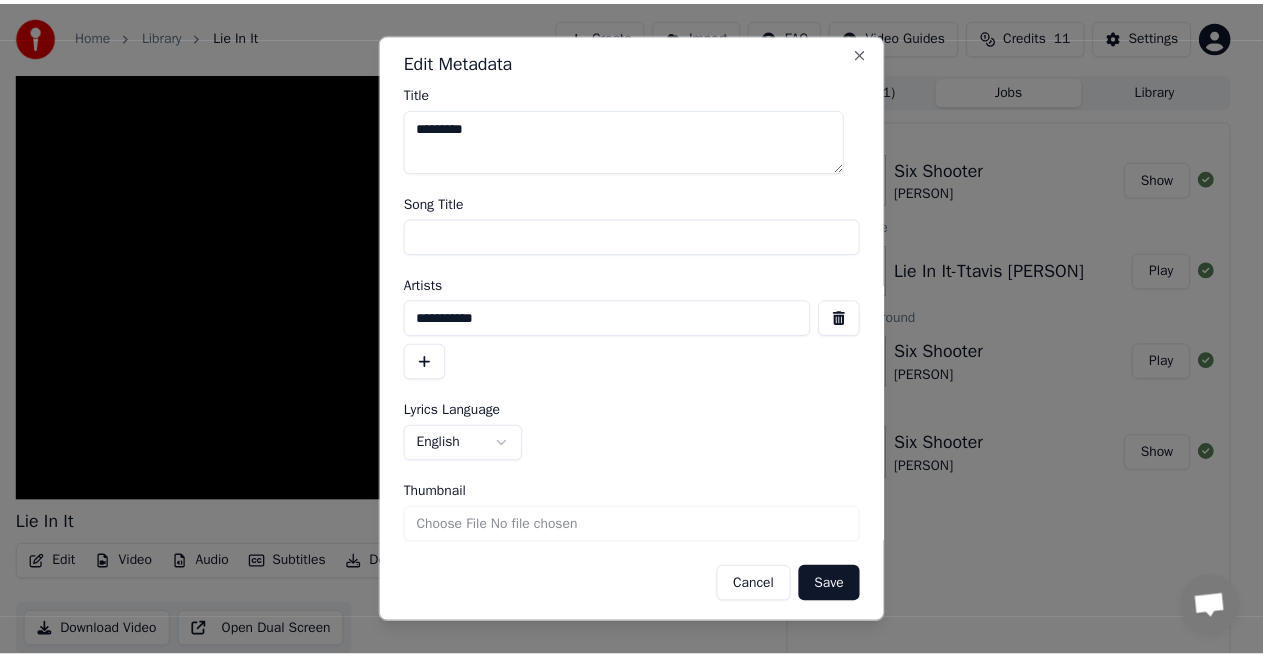 scroll, scrollTop: 9, scrollLeft: 0, axis: vertical 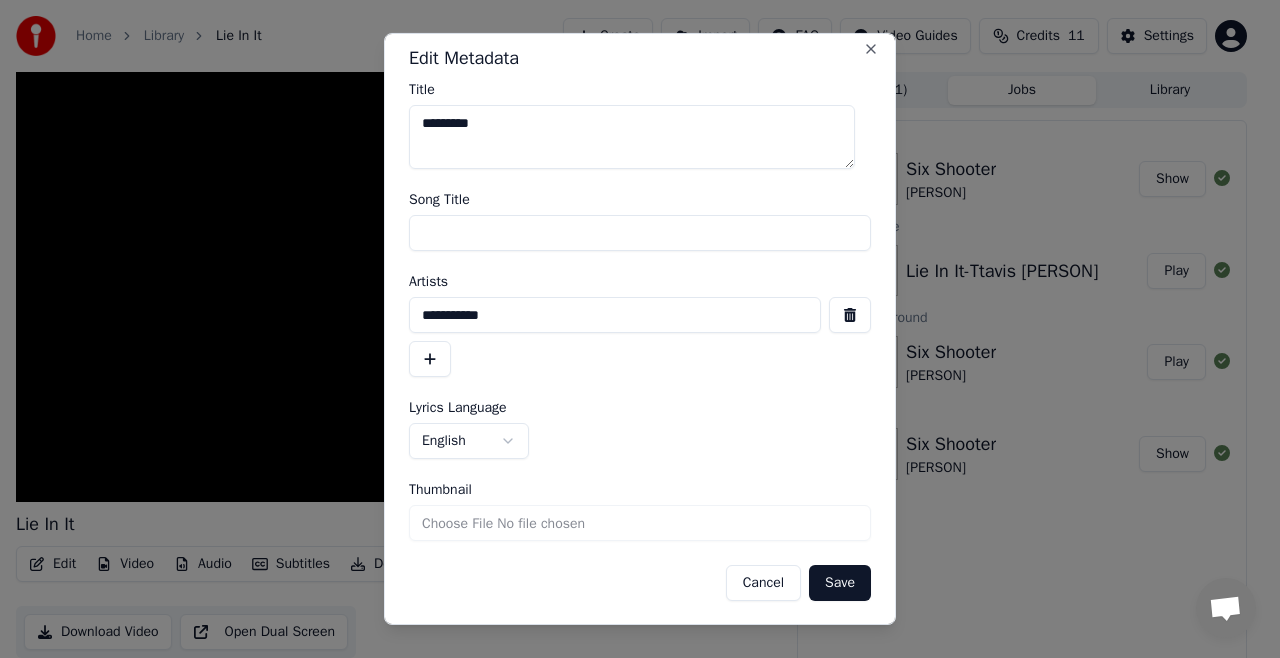 type on "*********" 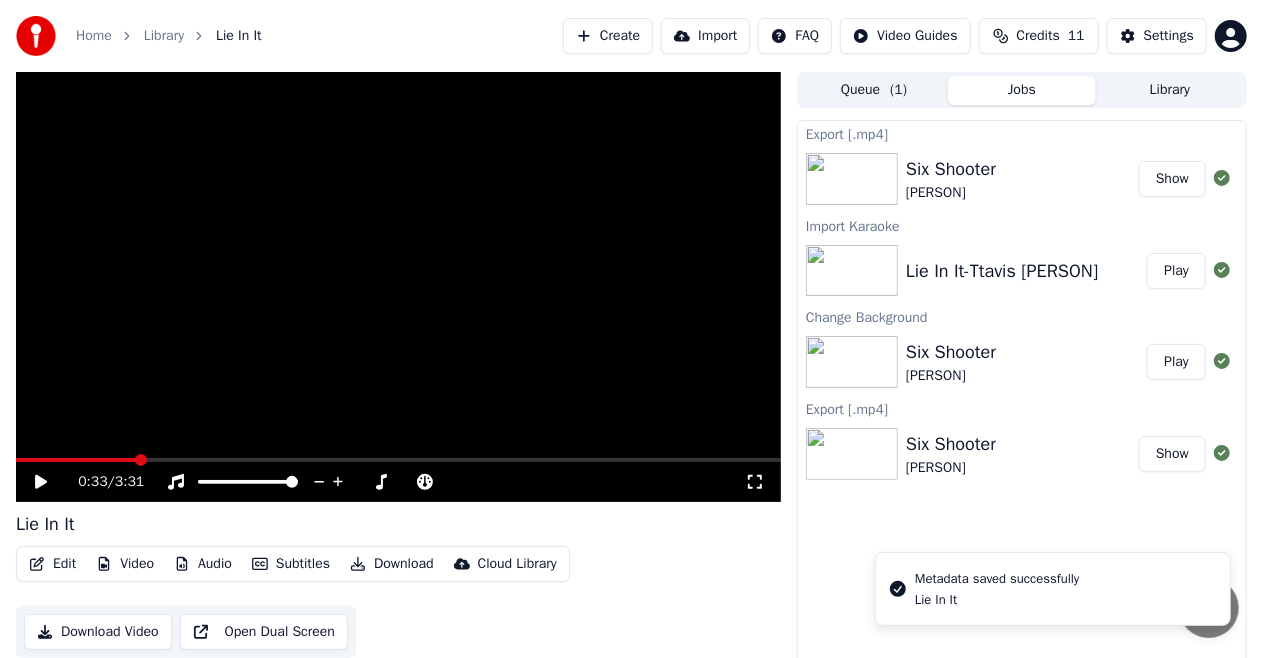 click 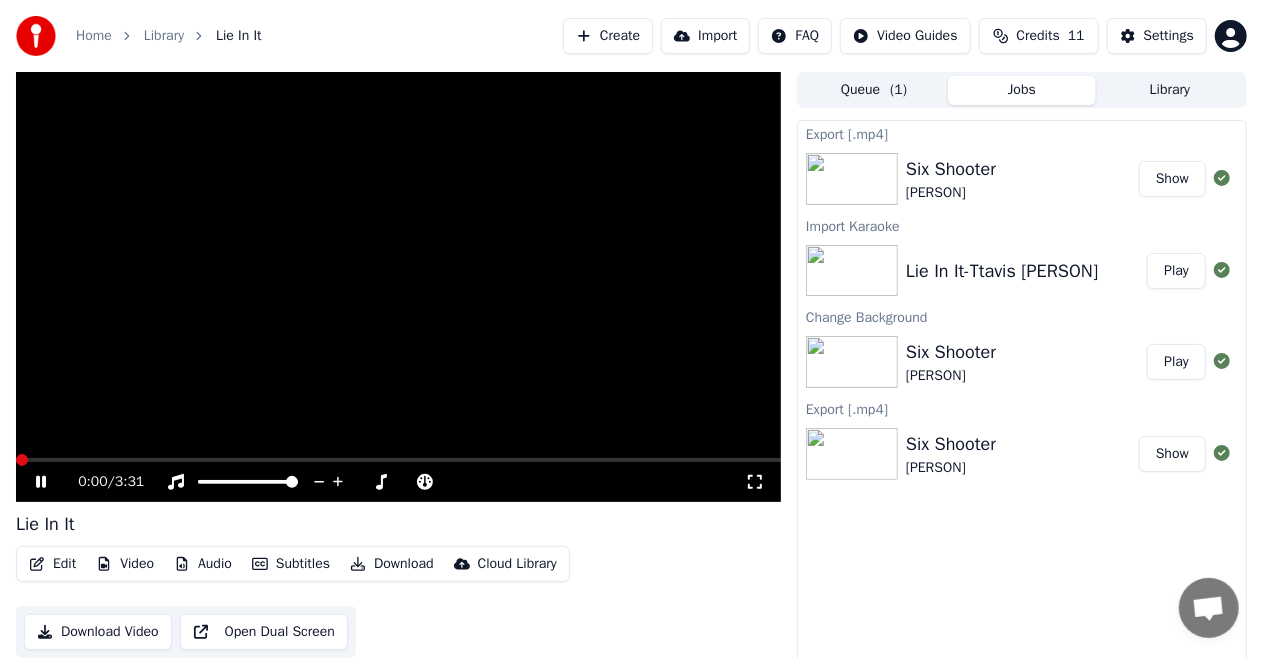 click at bounding box center [22, 460] 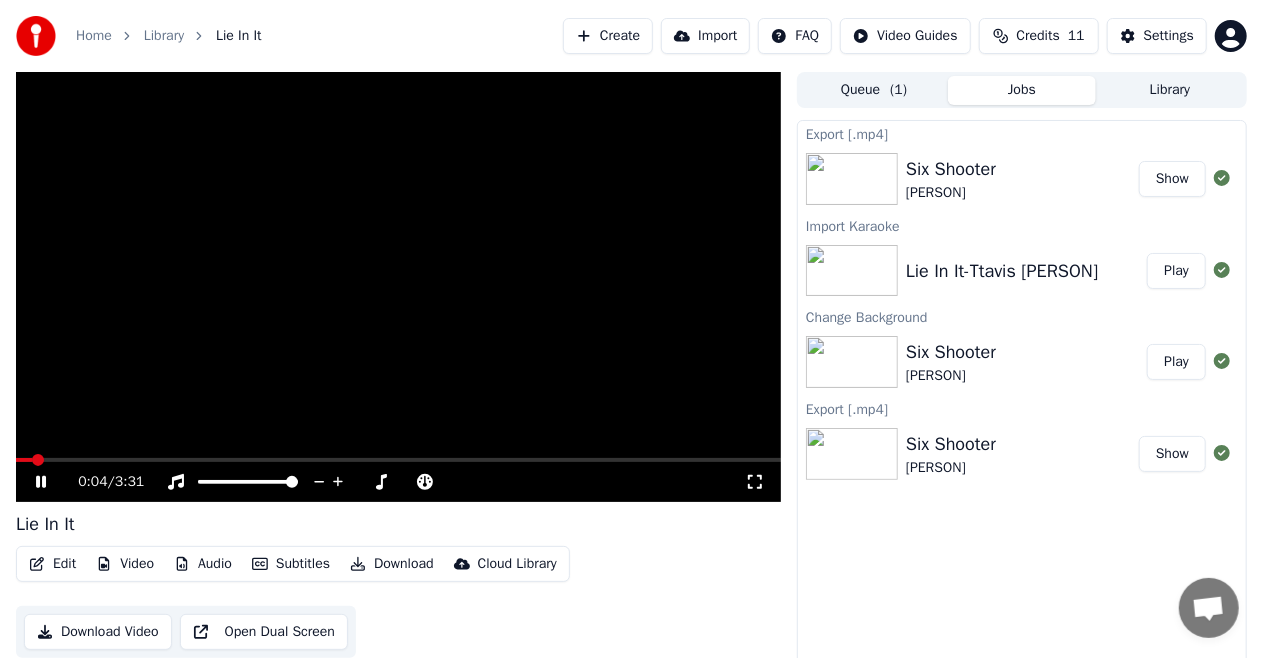 click 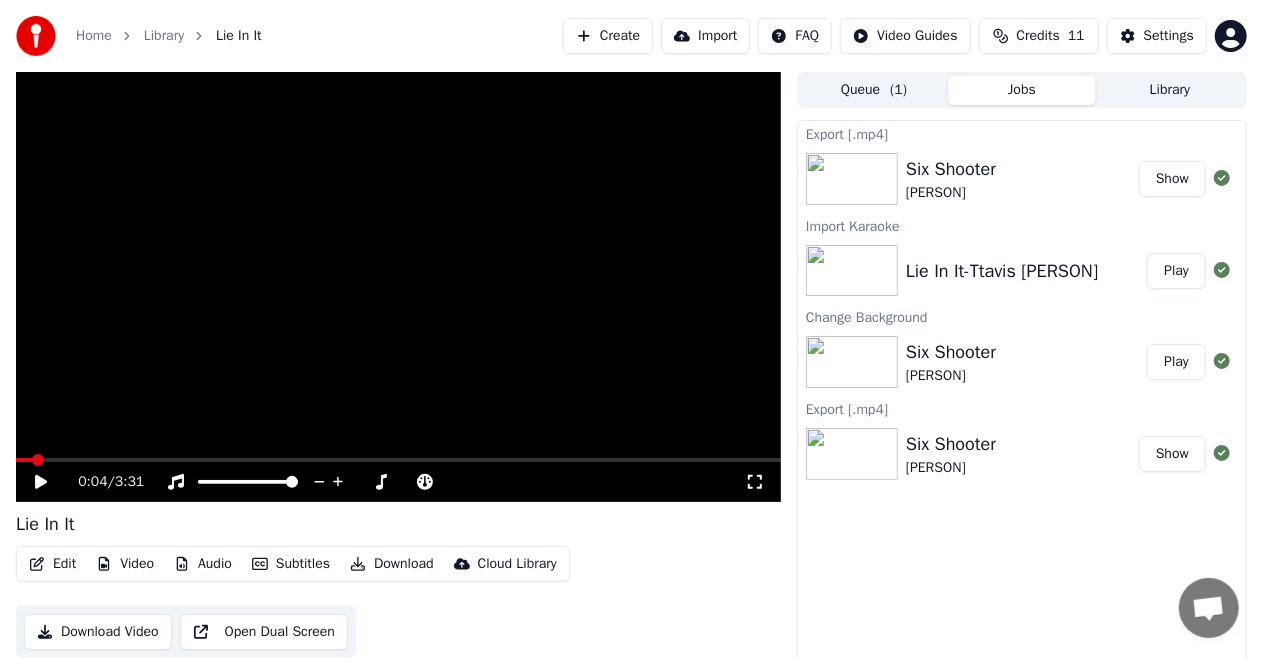 click on "Edit" at bounding box center [52, 564] 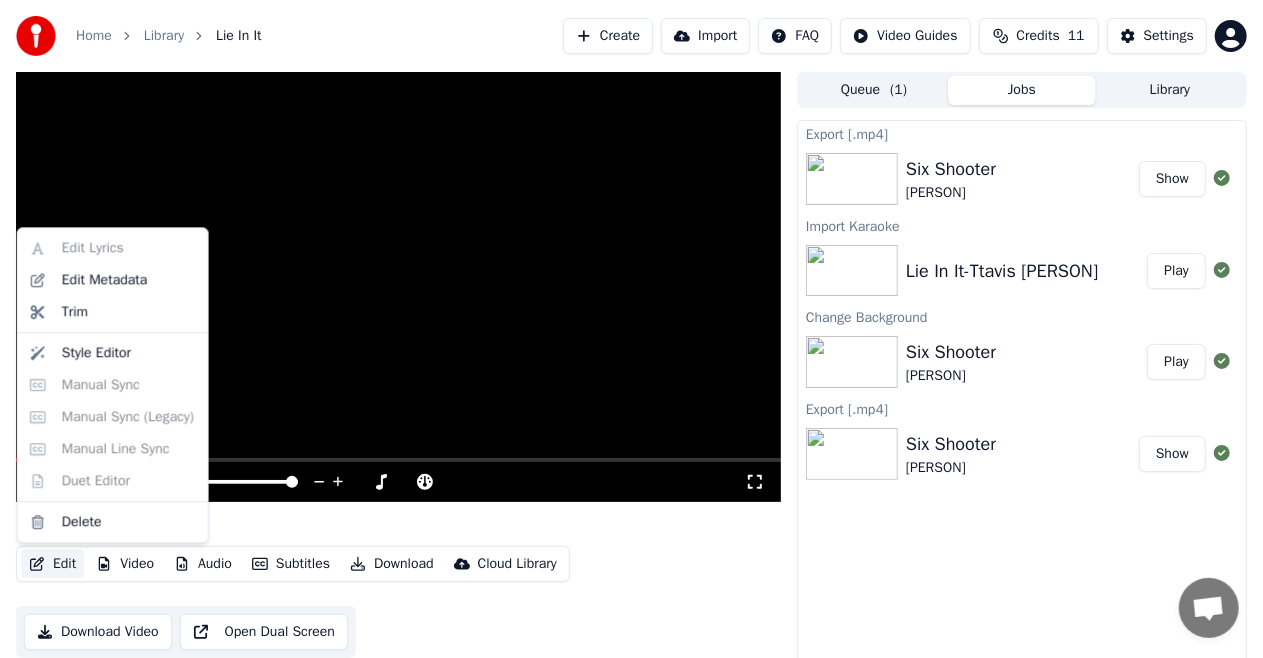 click on "Edit Lyrics Edit Metadata Trim Style Editor Manual Sync Manual Sync (Legacy) Manual Line Sync Duet Editor Delete" at bounding box center (113, 385) 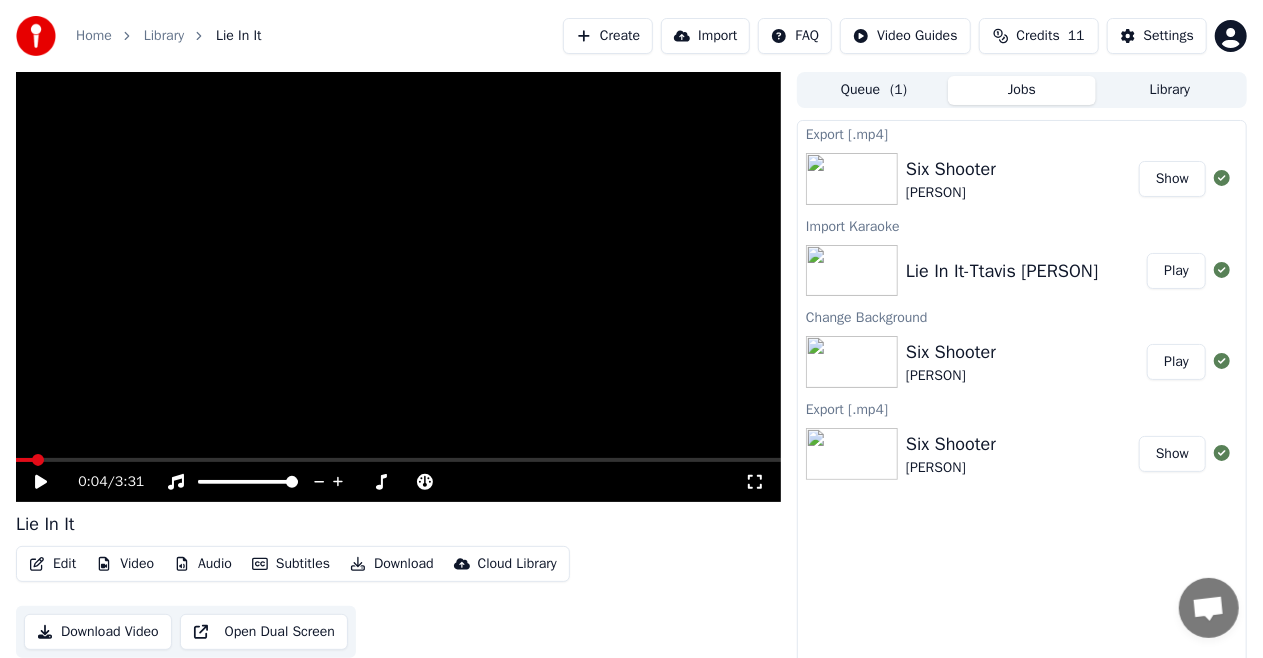 click on "Subtitles" at bounding box center (291, 564) 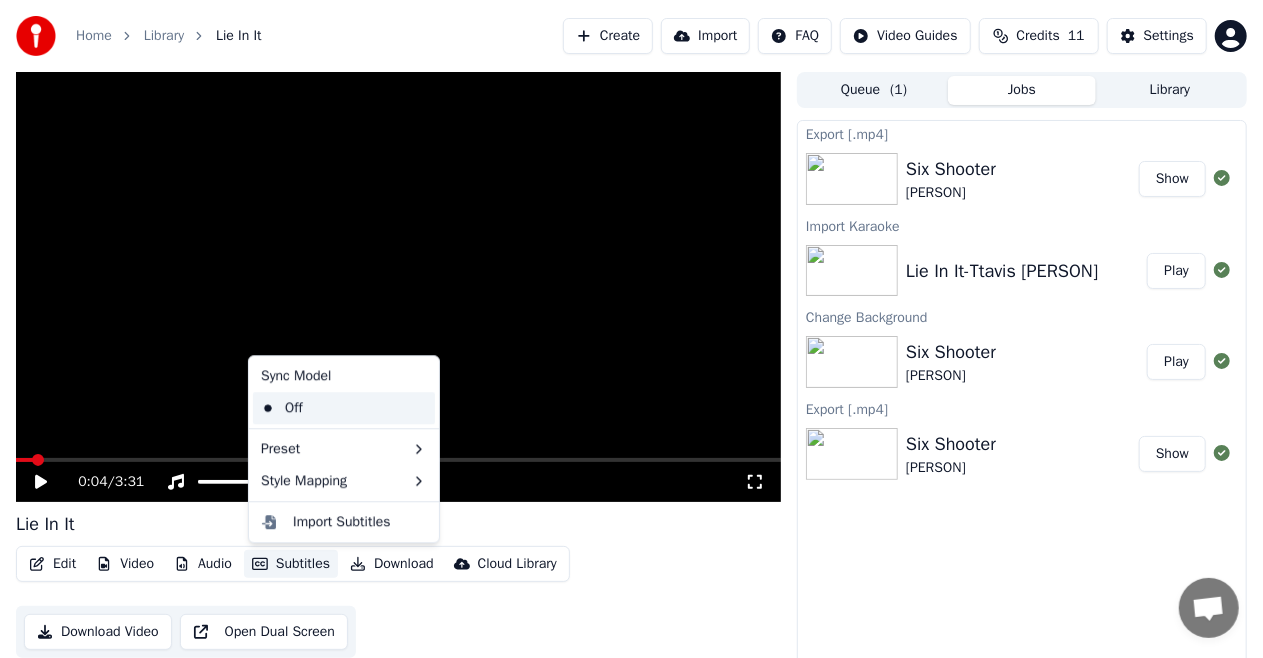 click on "Off" at bounding box center [344, 408] 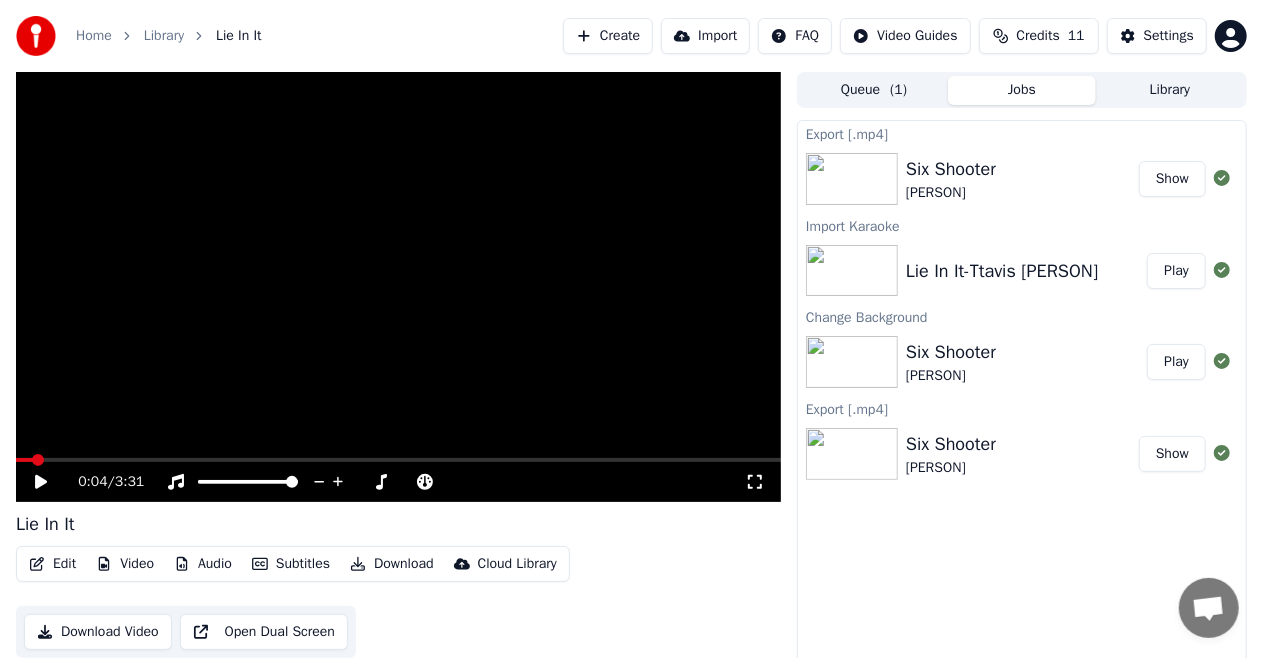click 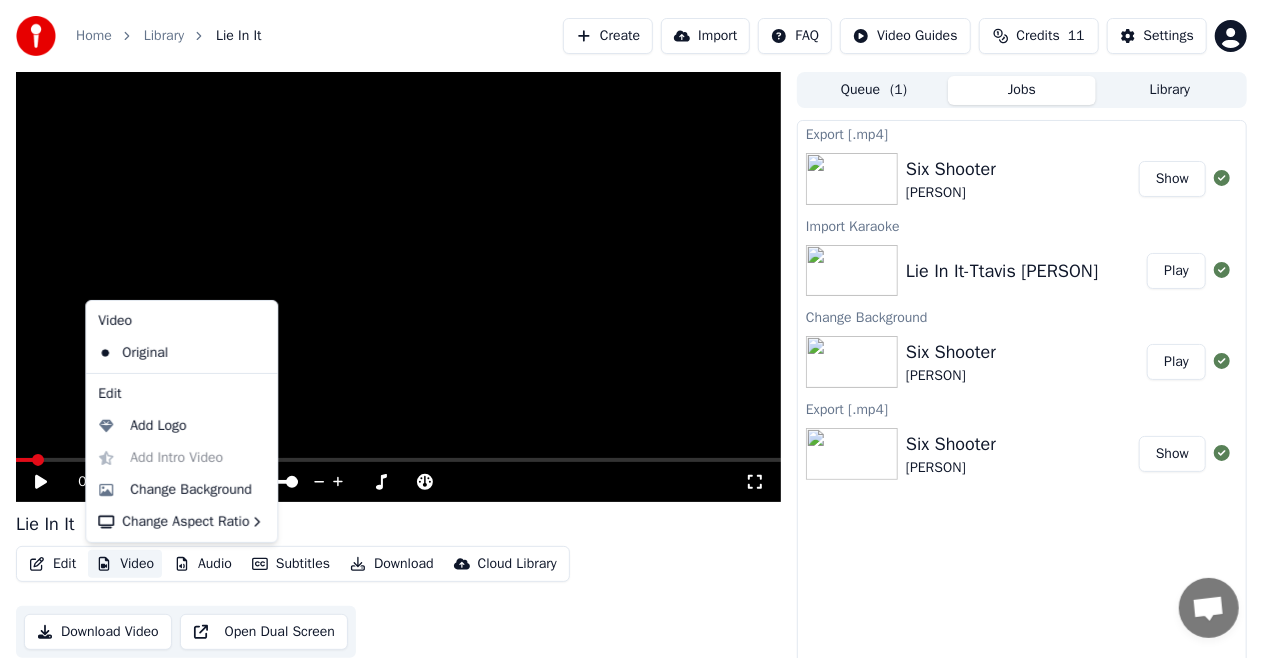 click on "Video" at bounding box center (125, 564) 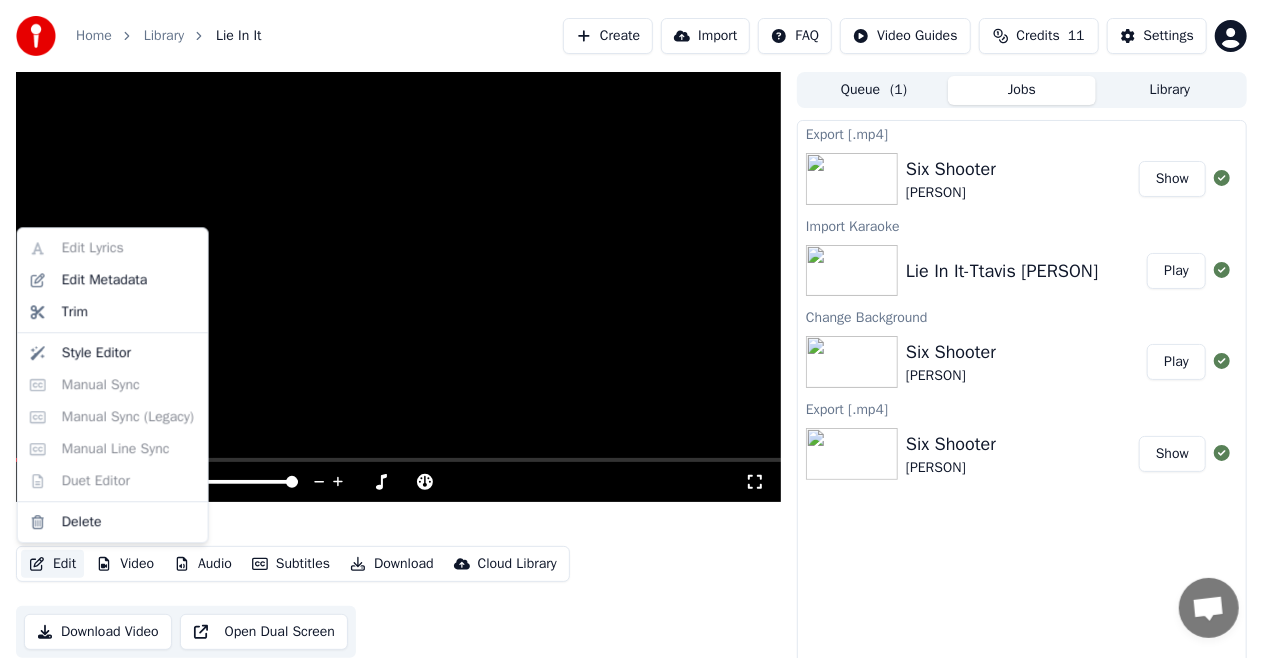 click 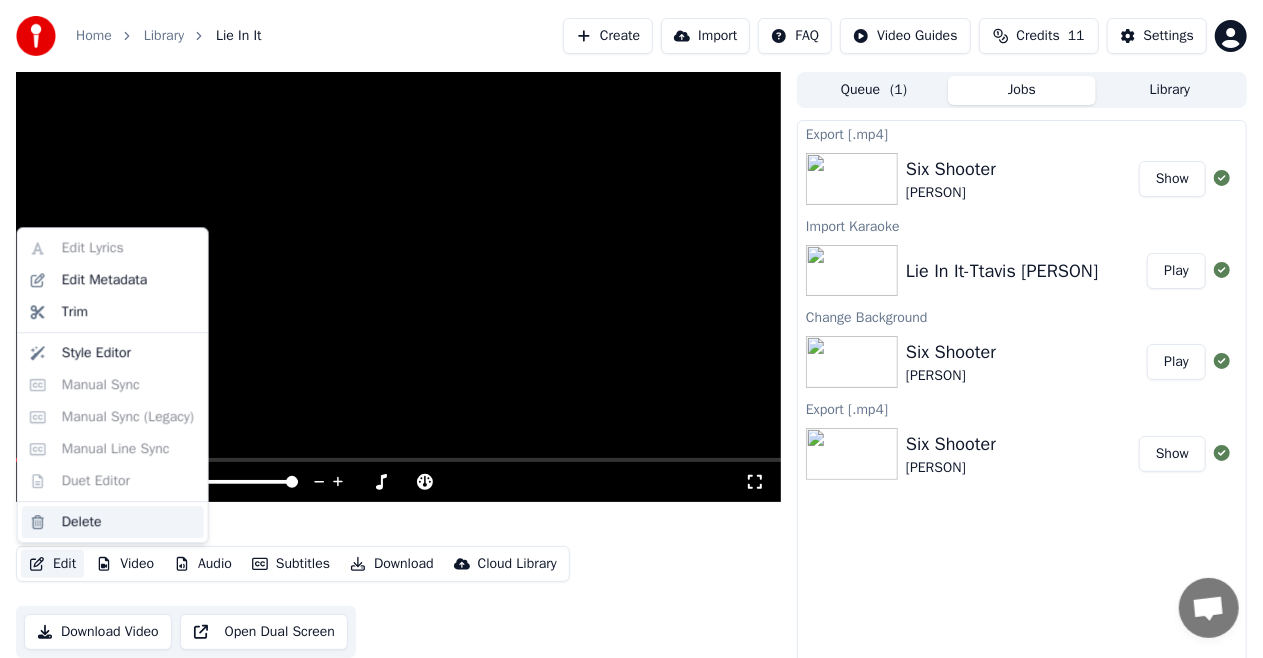 click on "Delete" at bounding box center (82, 522) 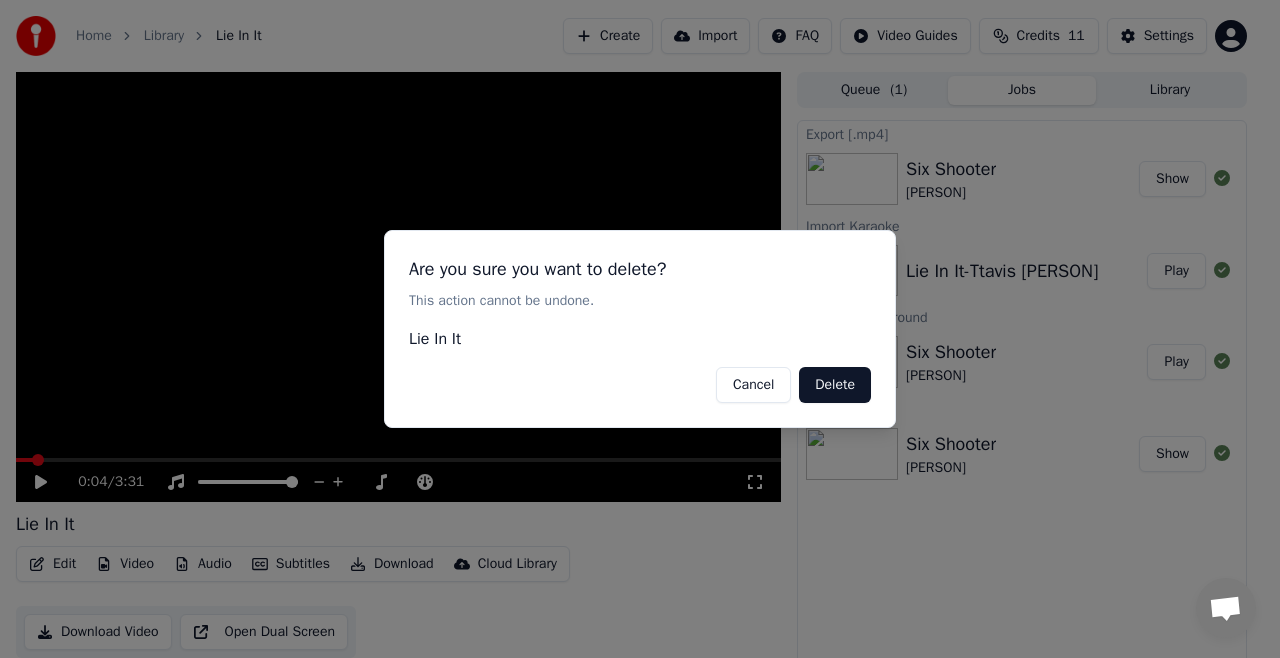 click on "Cancel" at bounding box center (753, 385) 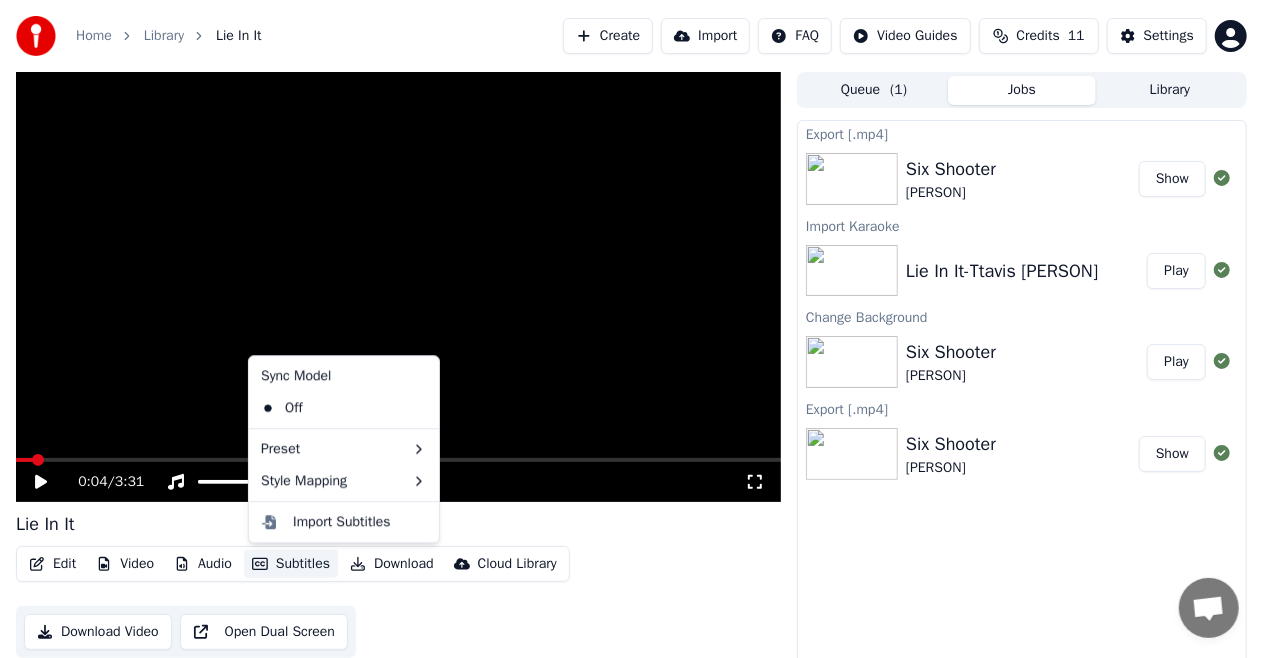 click on "Subtitles" at bounding box center (291, 564) 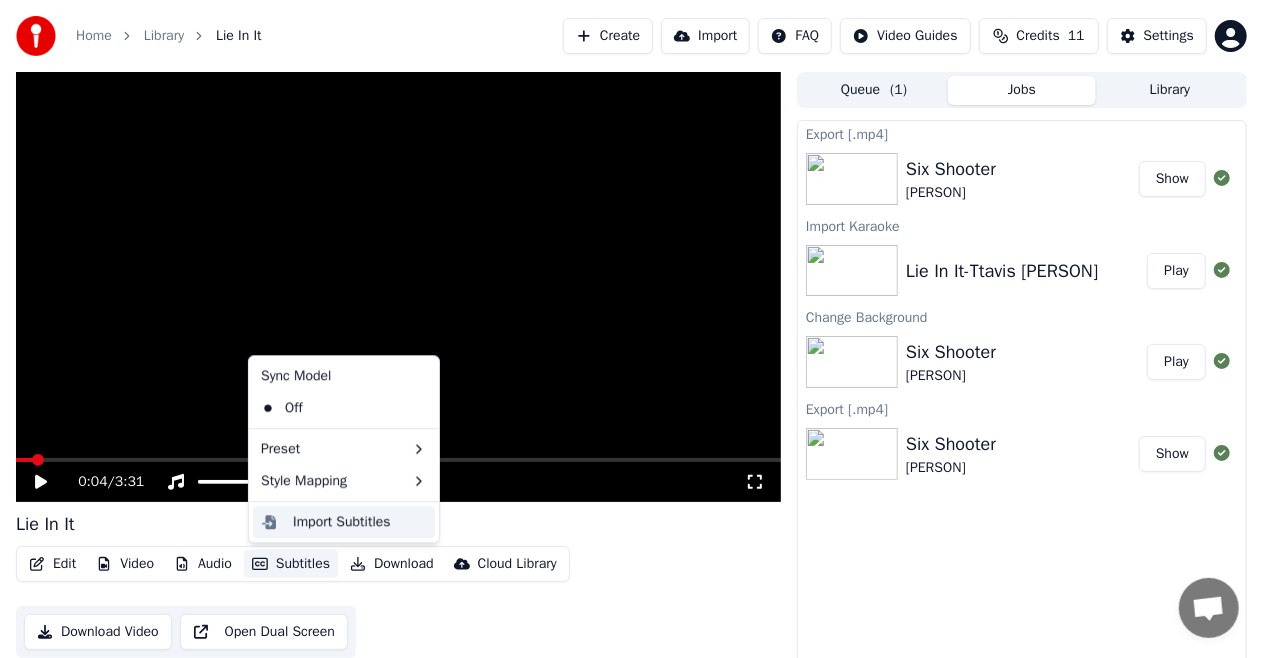 click on "Import Subtitles" at bounding box center [344, 522] 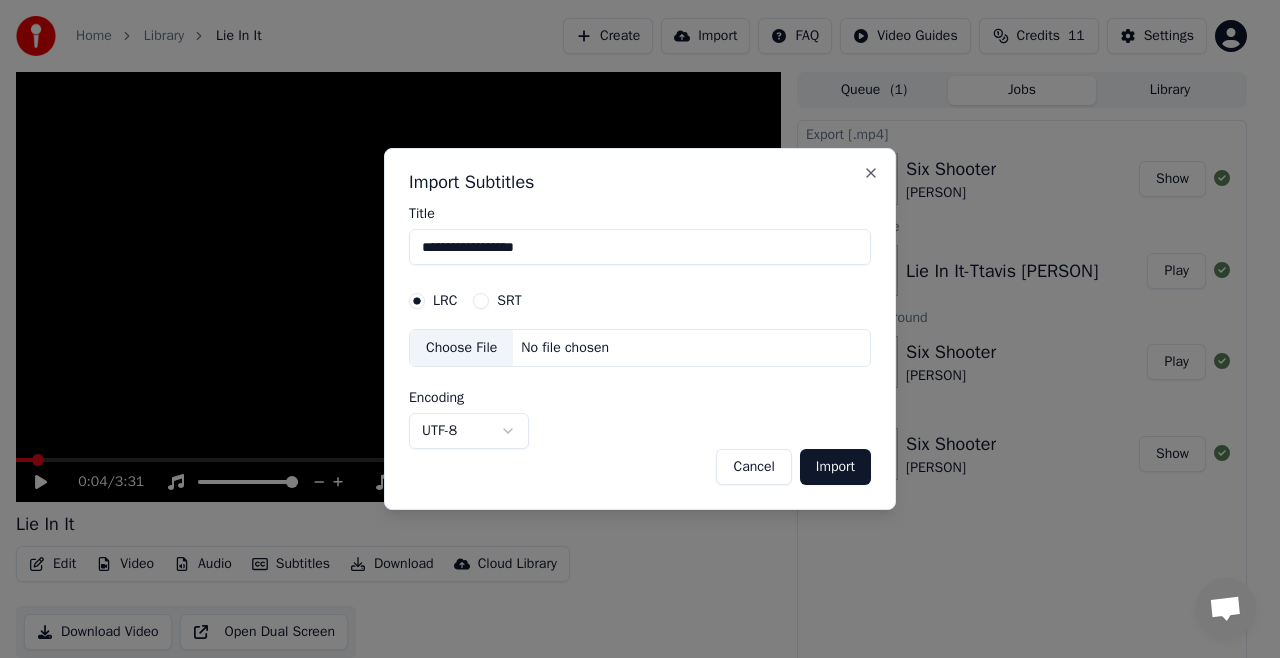 click on "SRT" at bounding box center [509, 301] 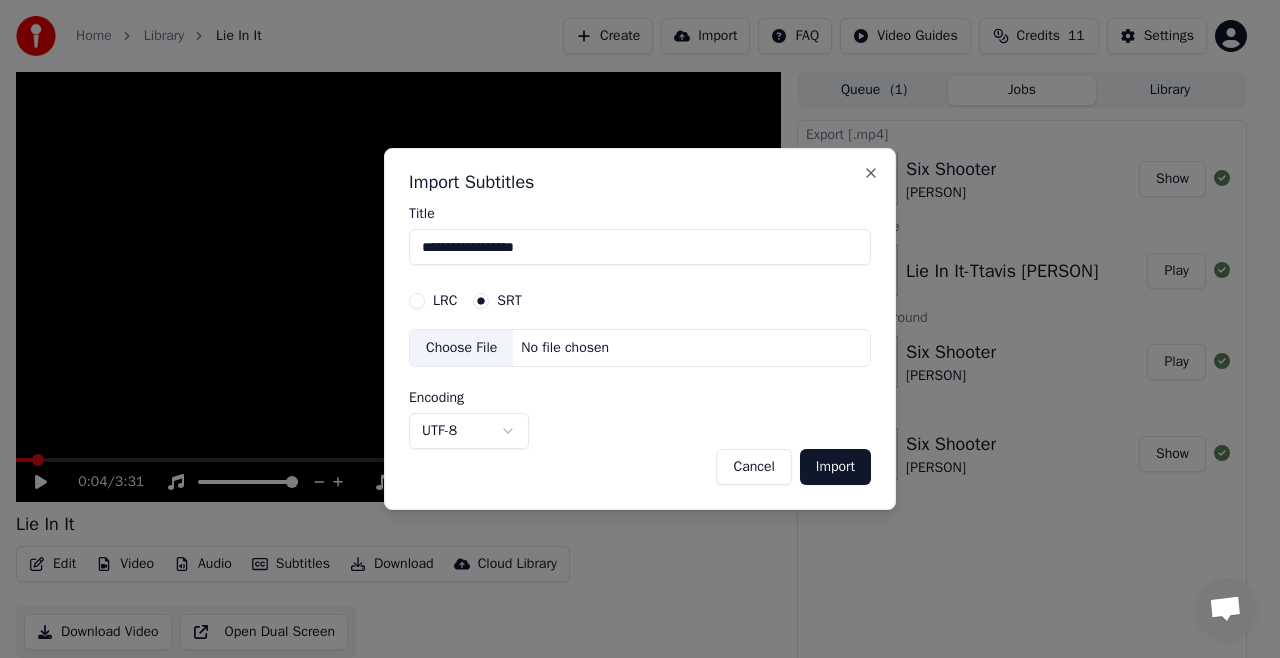 click on "LRC" at bounding box center [433, 301] 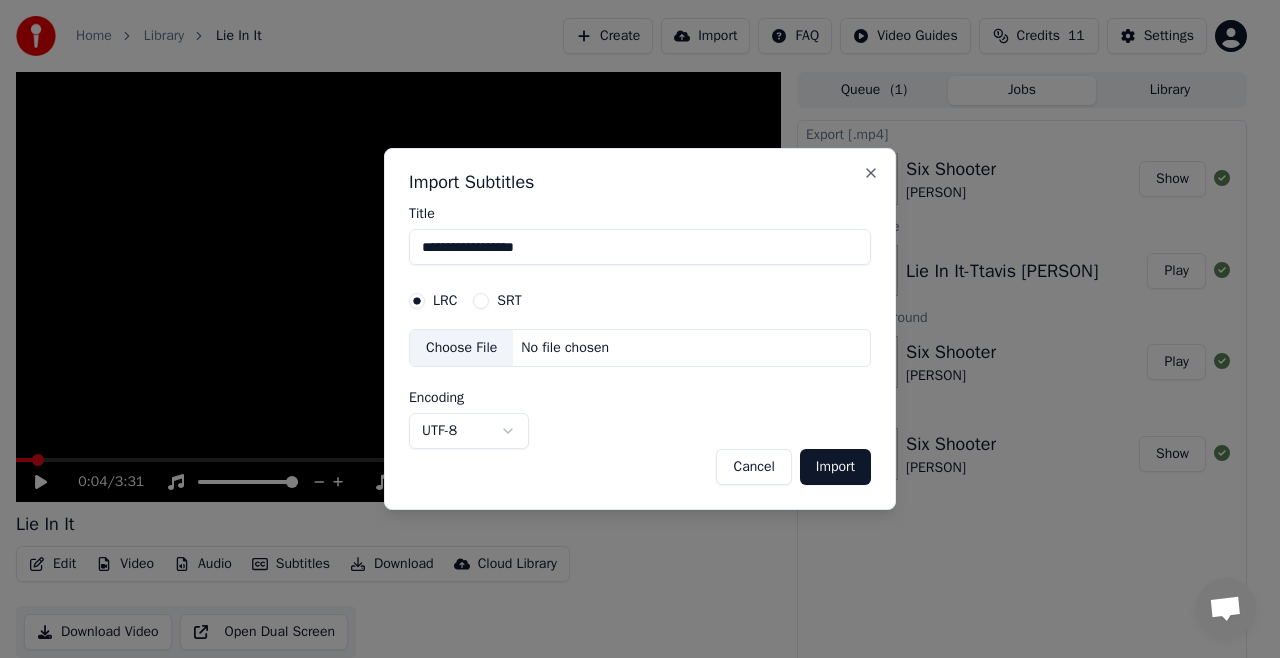 click on "Choose File" at bounding box center [461, 348] 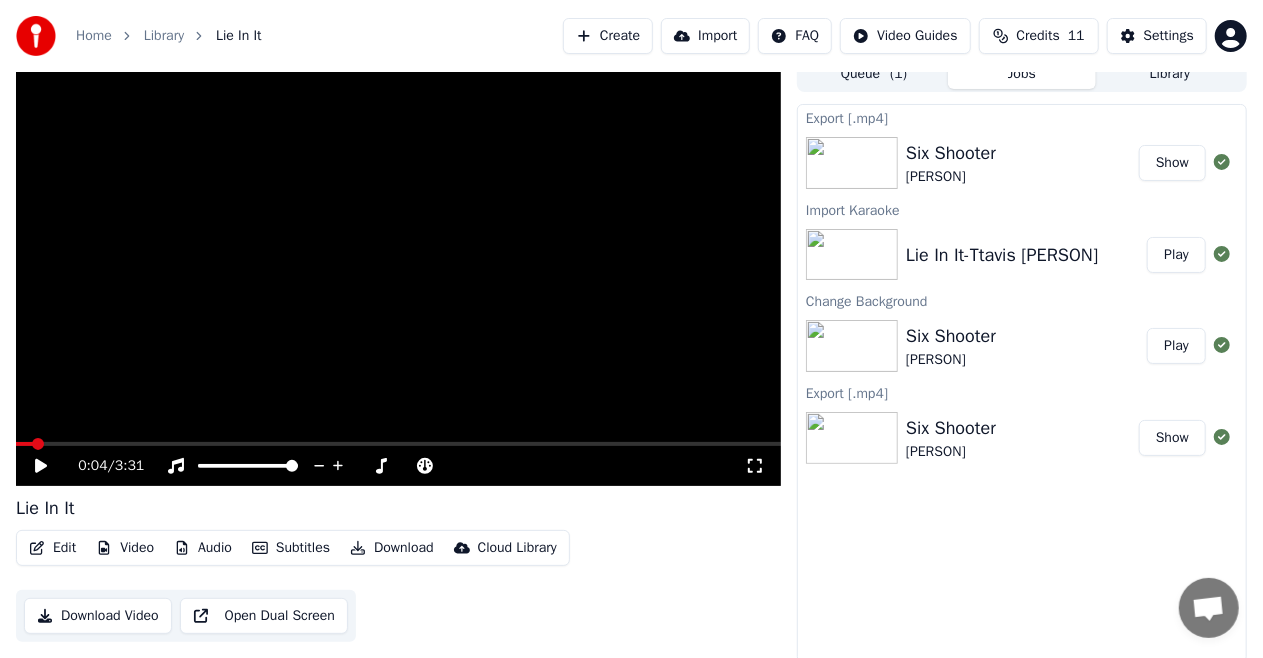 scroll, scrollTop: 21, scrollLeft: 0, axis: vertical 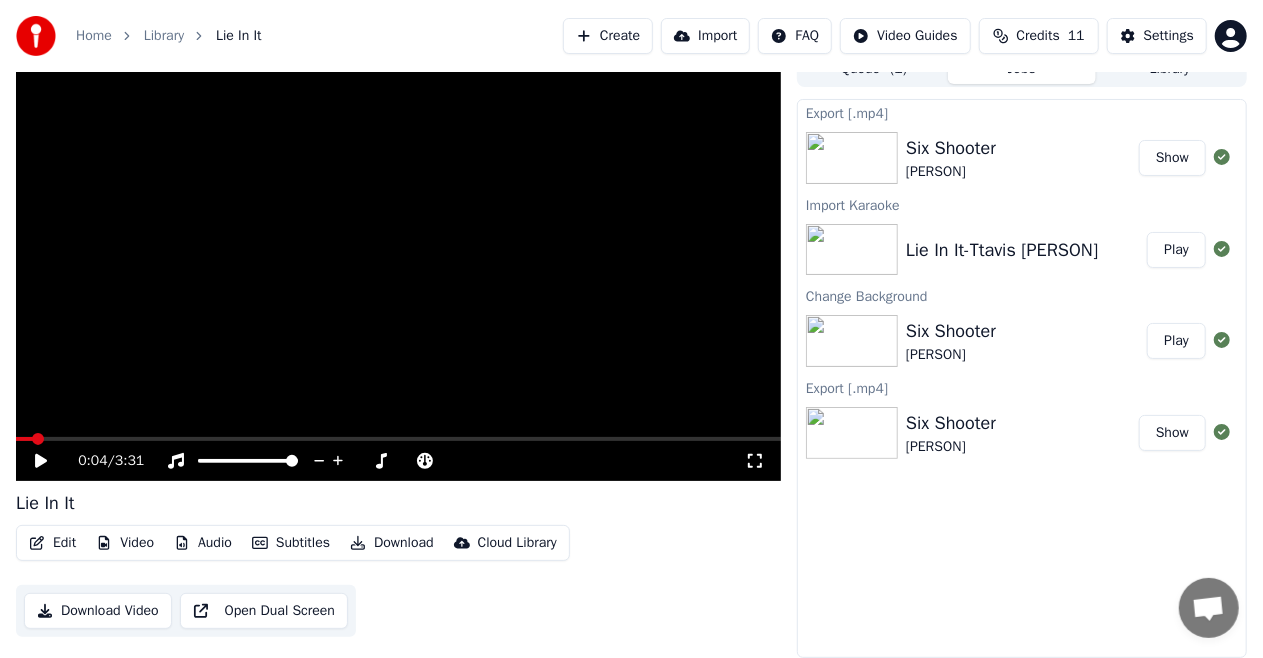 click on "Video" at bounding box center (125, 543) 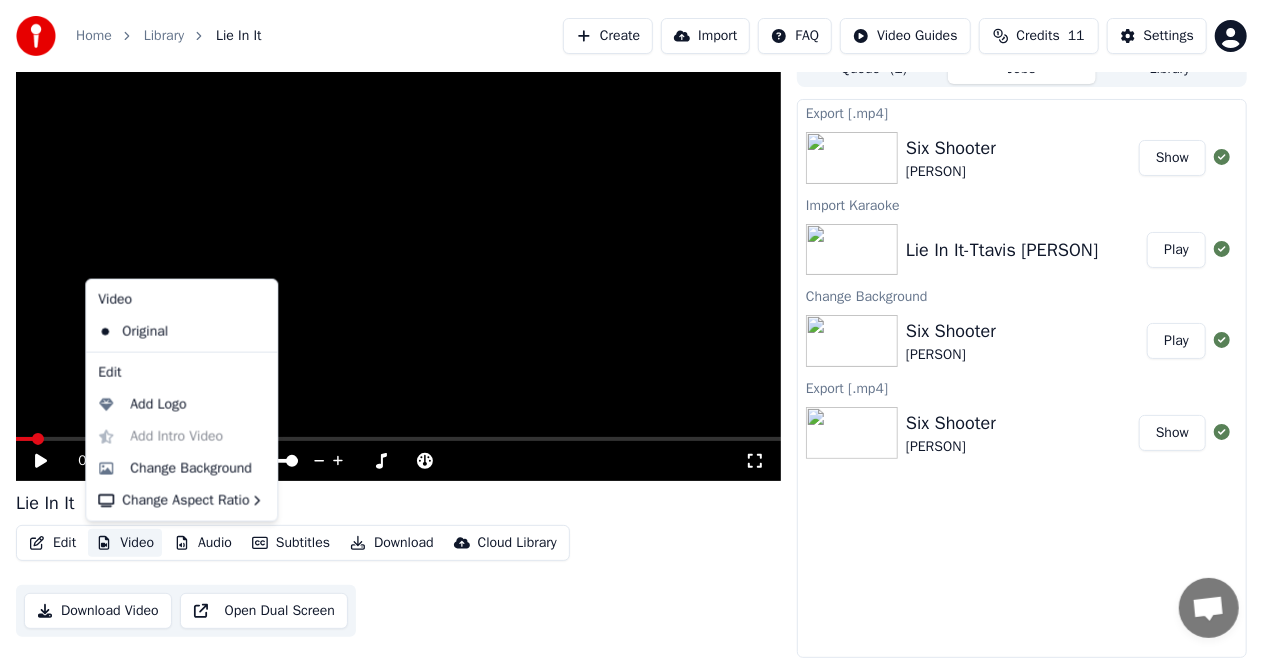 click on "Video" at bounding box center [125, 543] 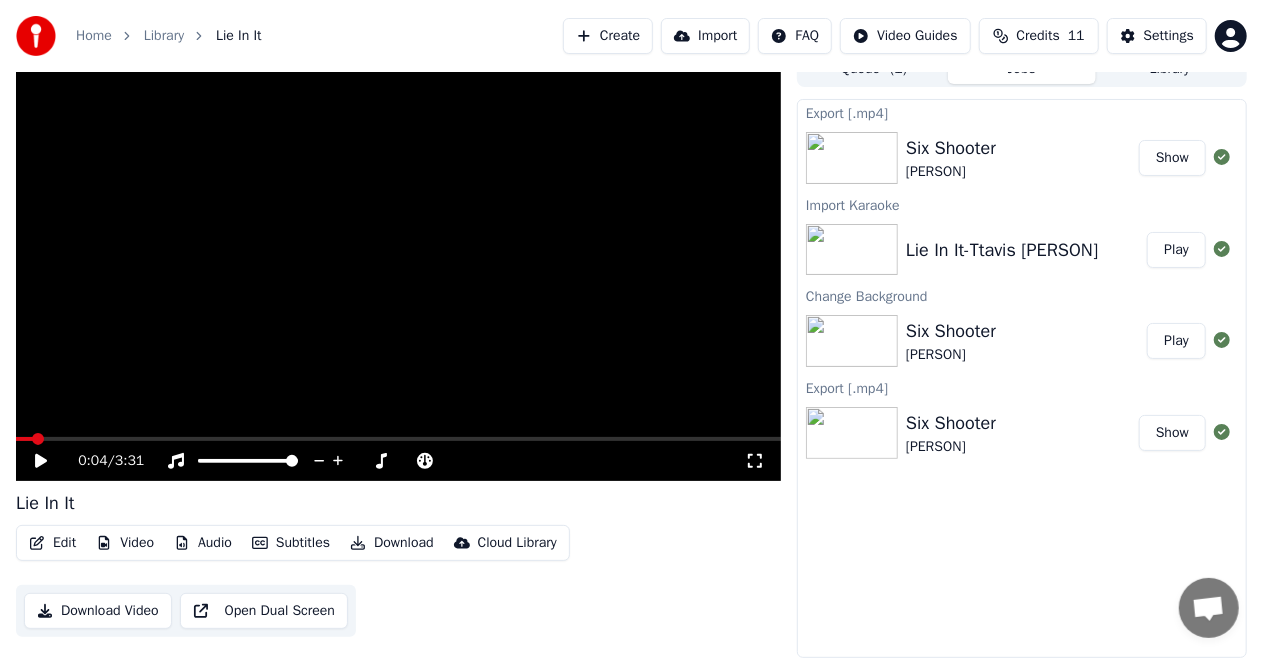 click on "Edit" at bounding box center [52, 543] 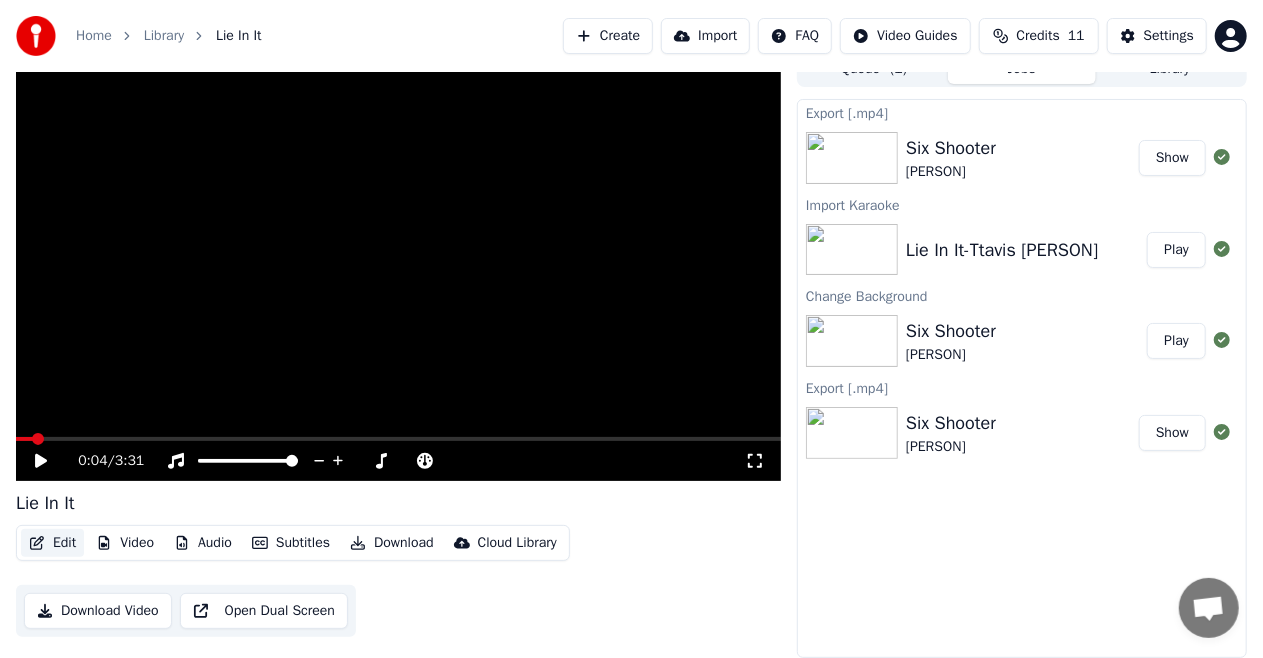 click on "Edit" at bounding box center (52, 543) 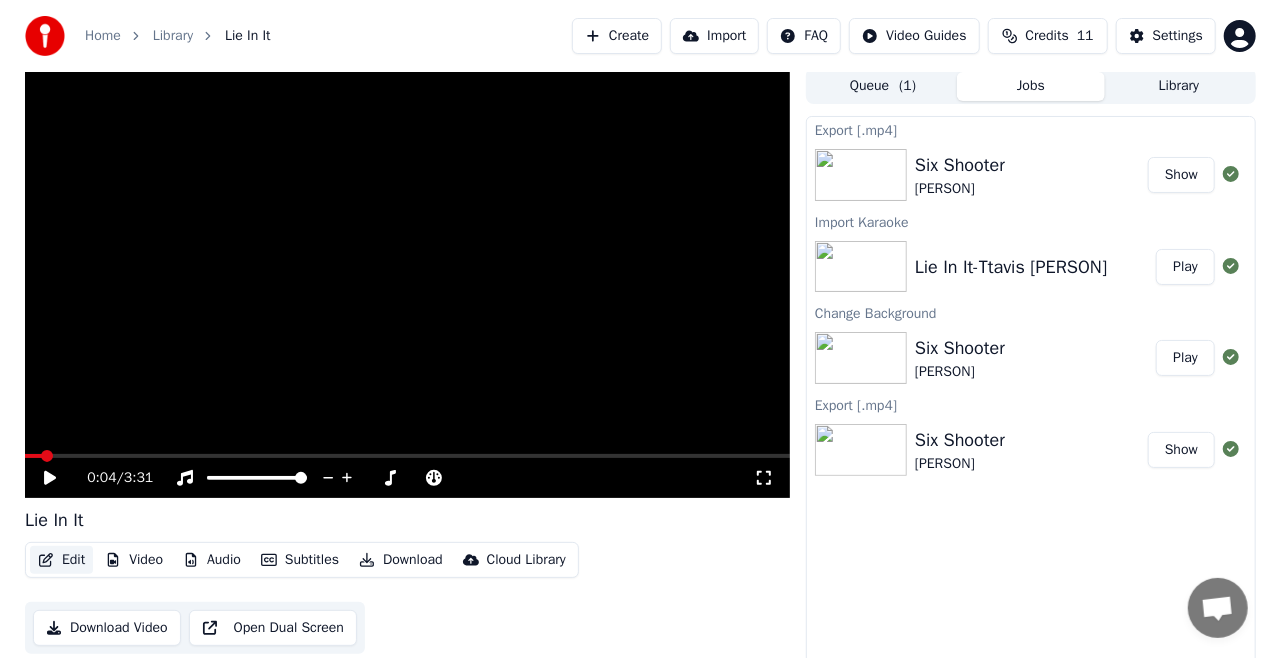 scroll, scrollTop: 0, scrollLeft: 0, axis: both 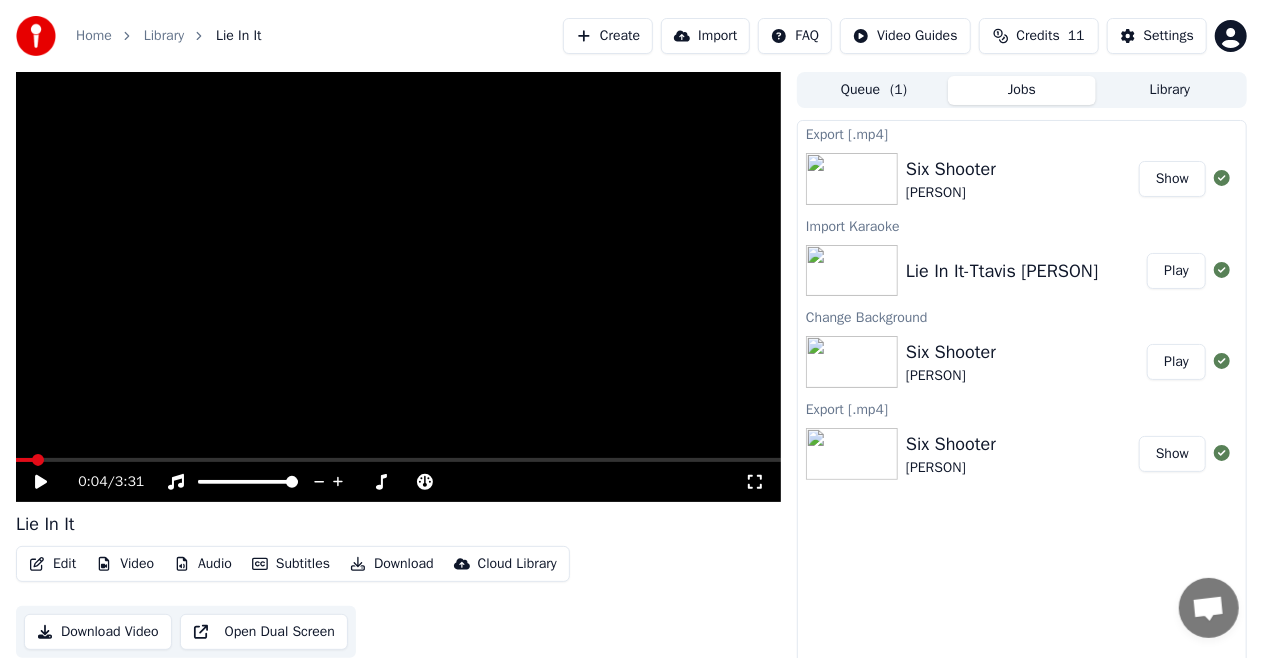 click on "Import" at bounding box center (705, 36) 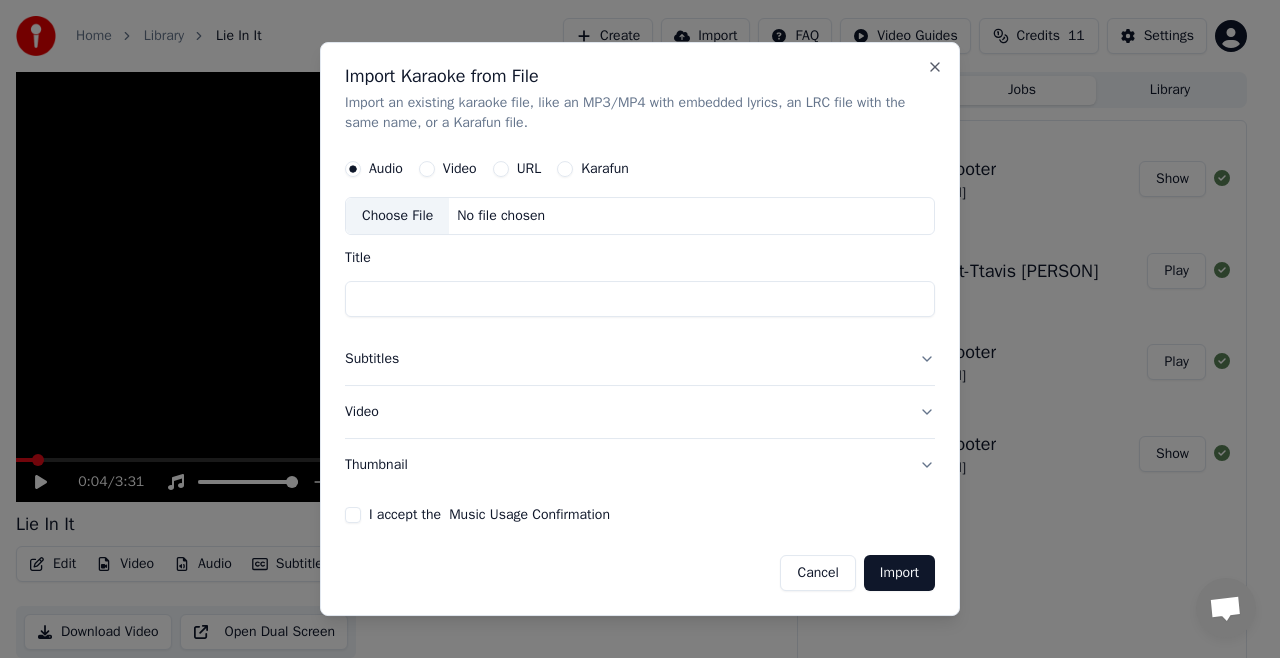click on "Audio Video URL Karafun" at bounding box center (640, 169) 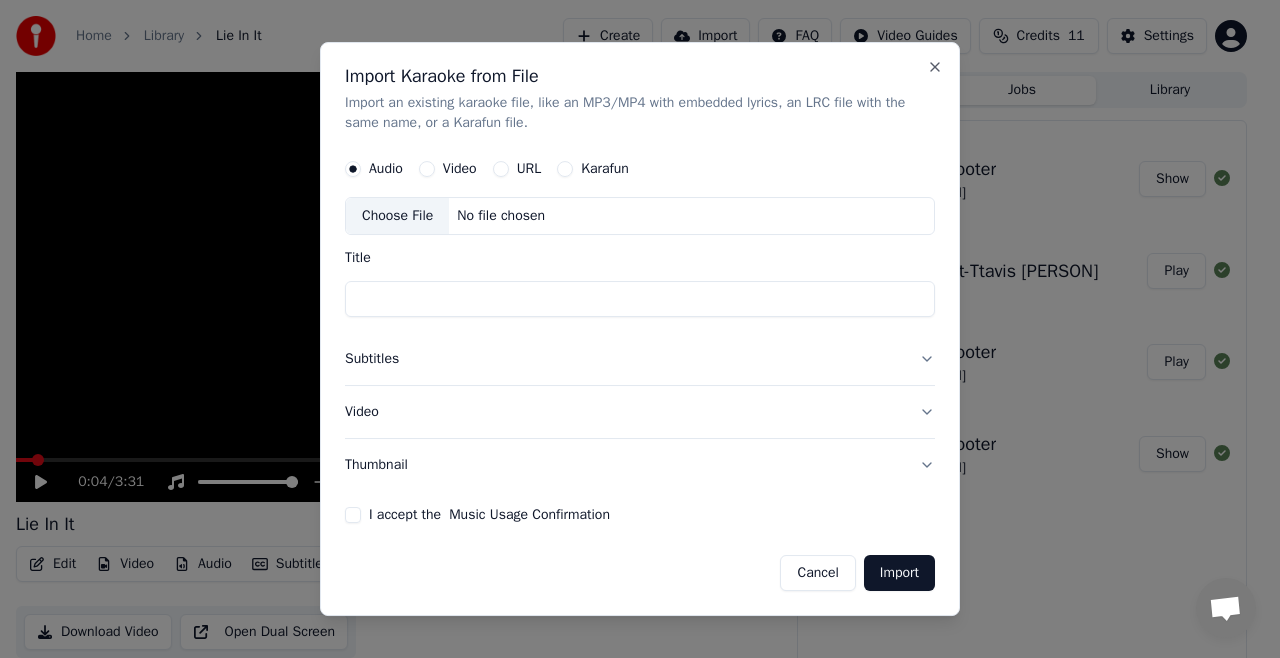 click on "URL" at bounding box center [501, 169] 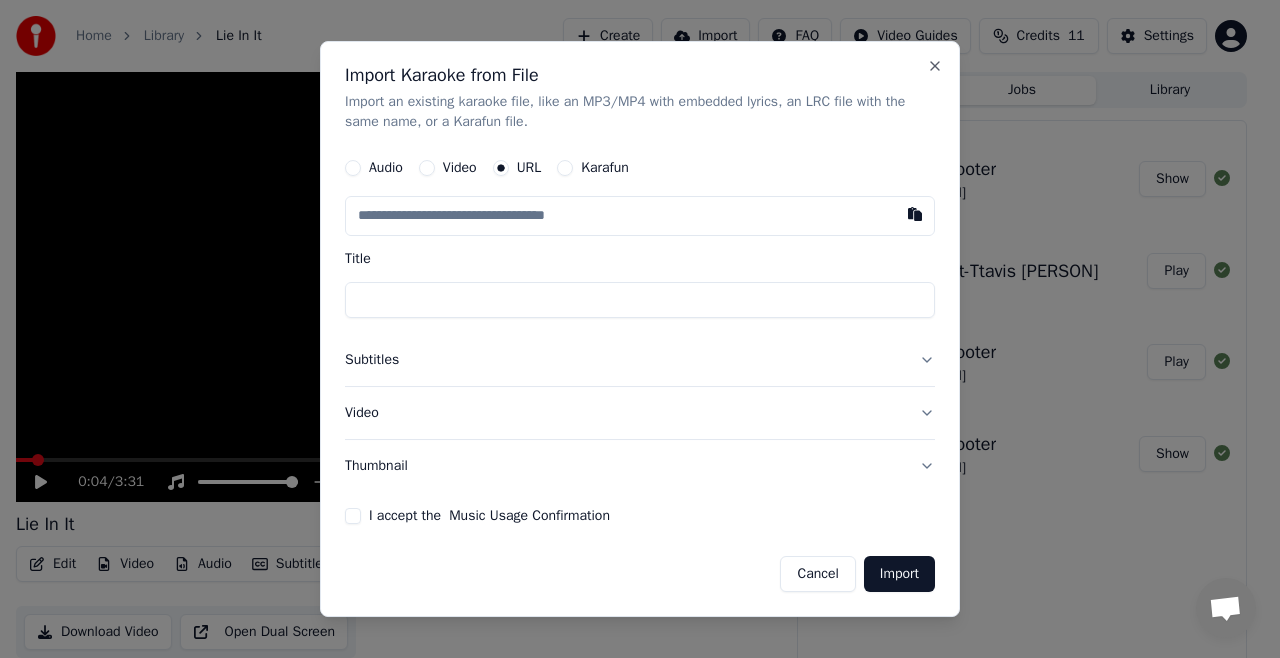 click at bounding box center [640, 216] 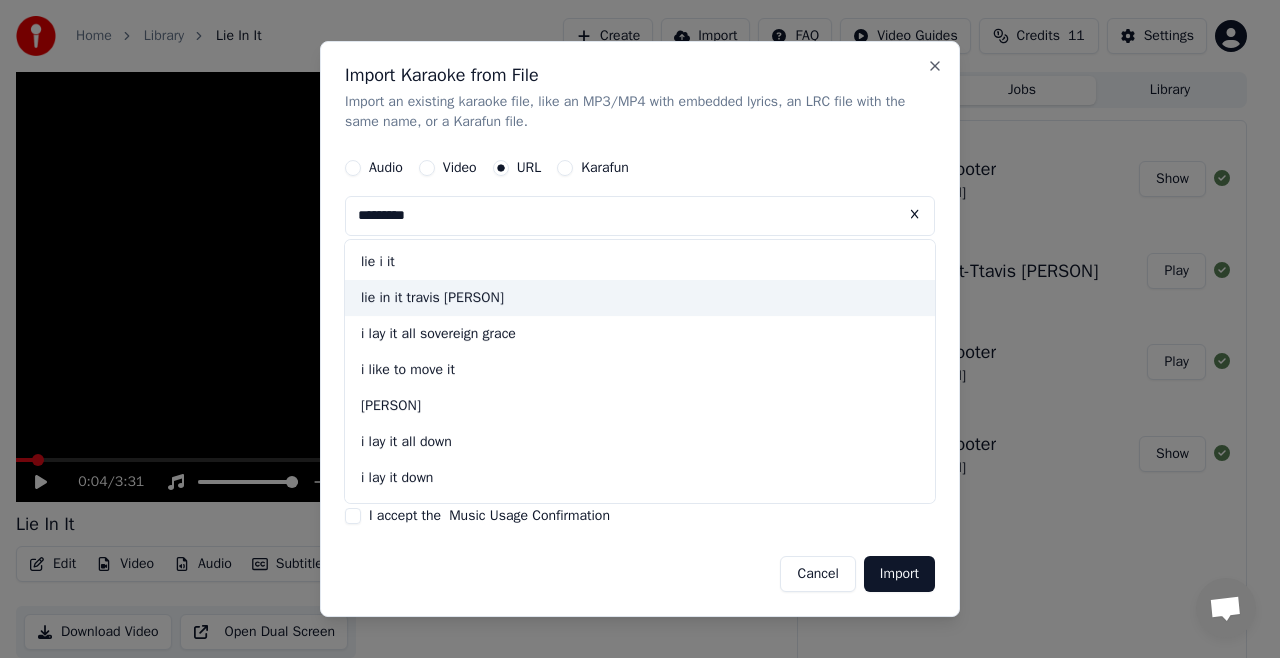 click on "lie in it travis [PERSON]" at bounding box center [640, 298] 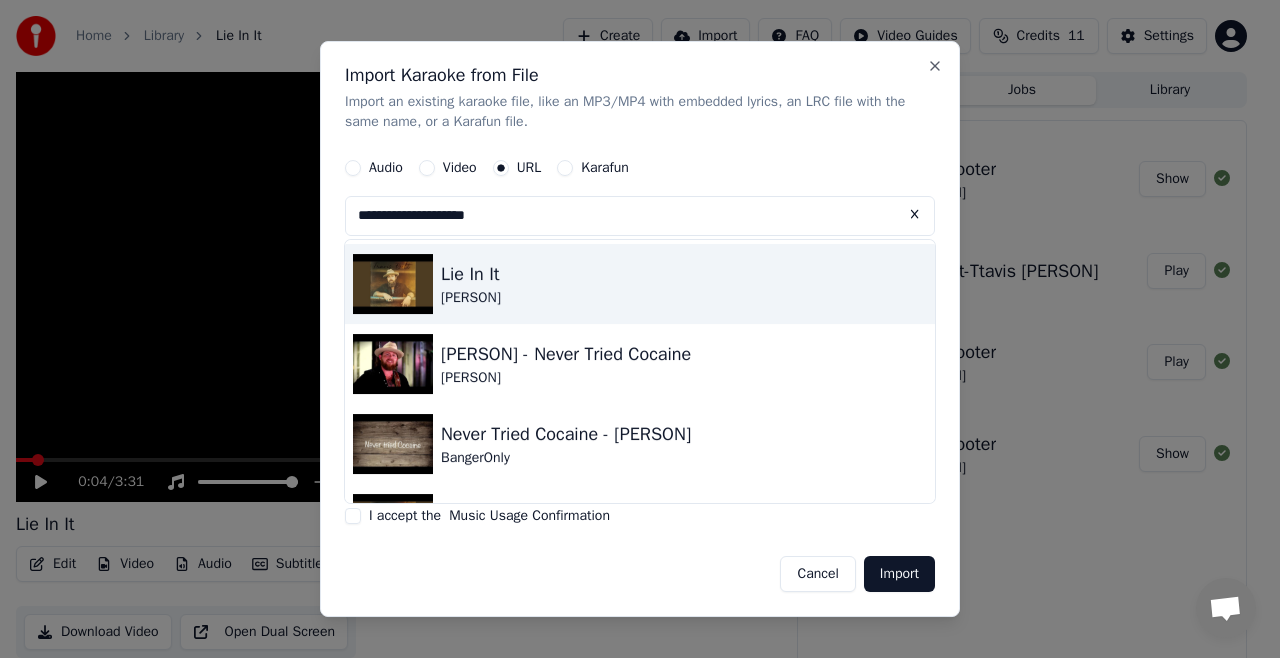 click on "Lie In It [PERSON]" at bounding box center (640, 284) 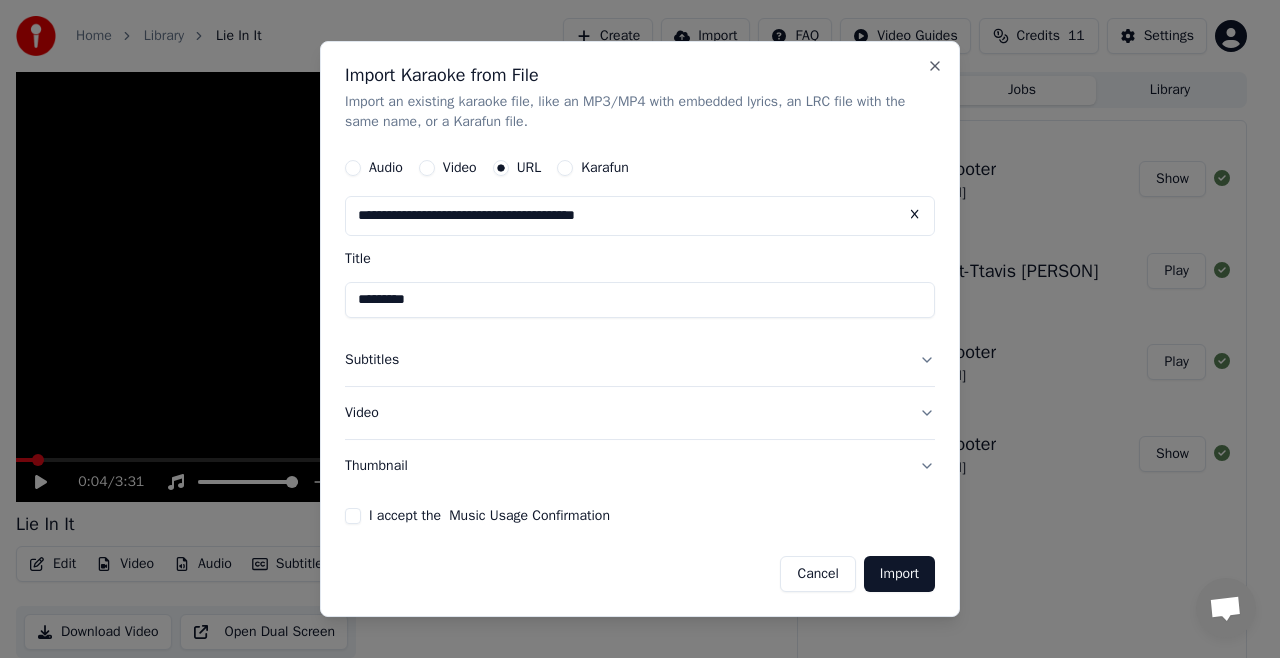 click on "*********" at bounding box center [640, 300] 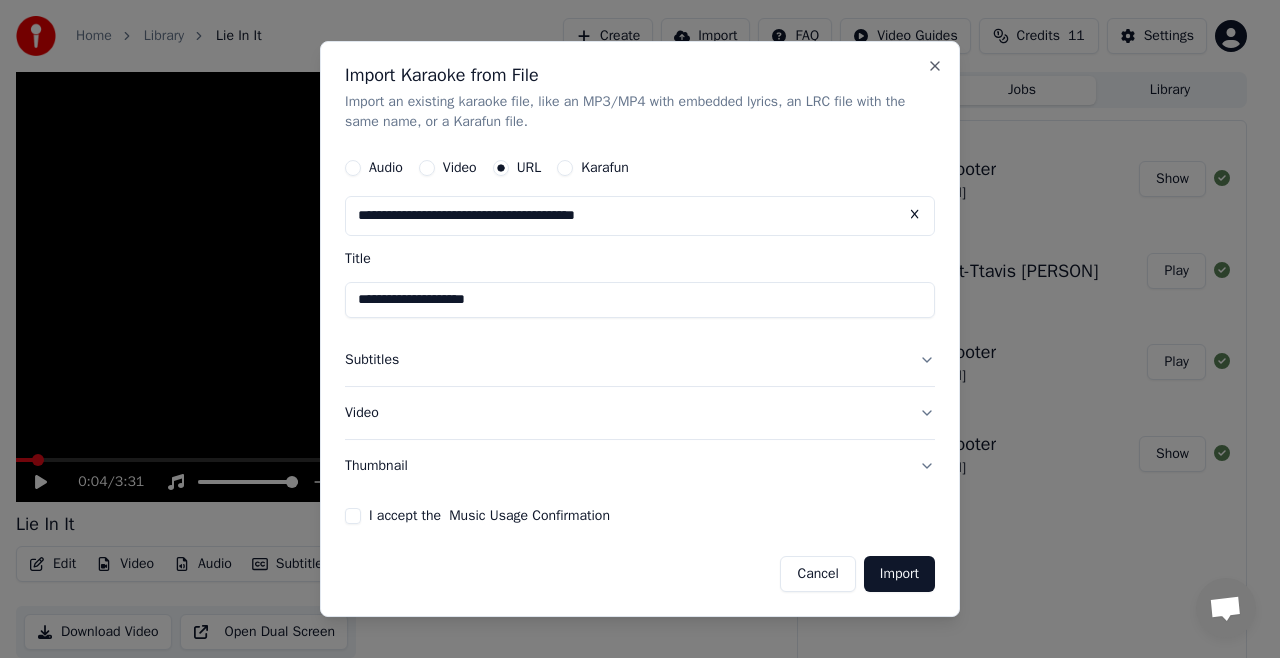 type on "**********" 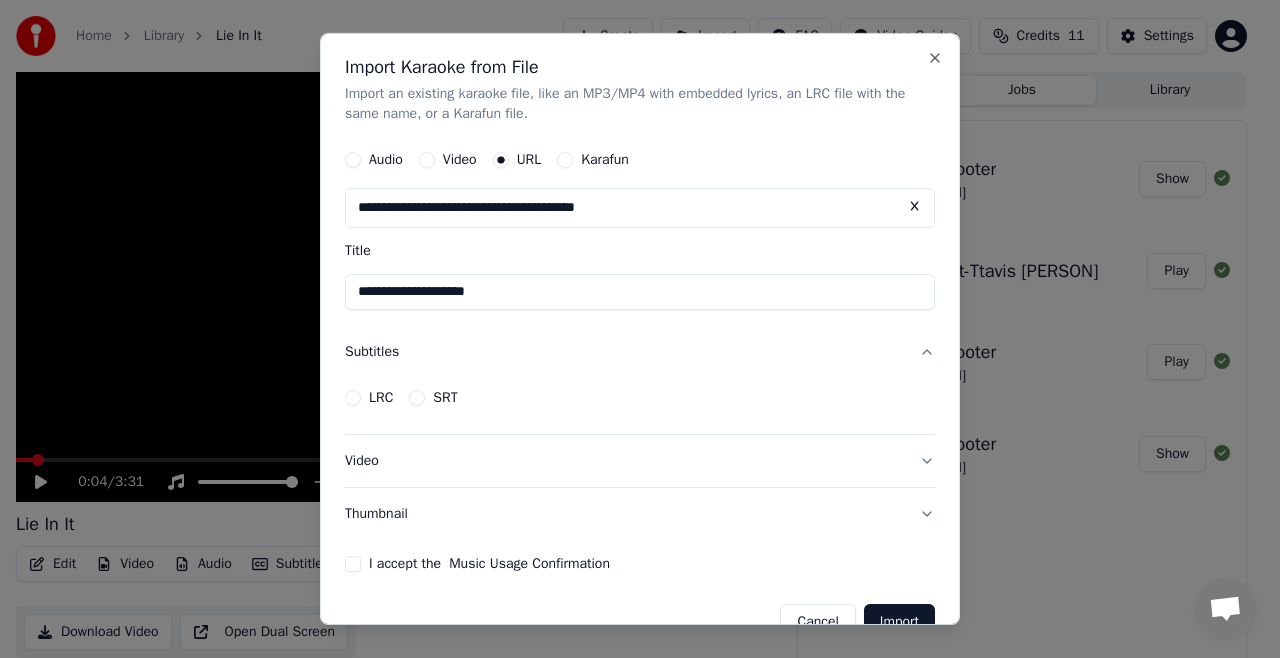 scroll, scrollTop: 38, scrollLeft: 0, axis: vertical 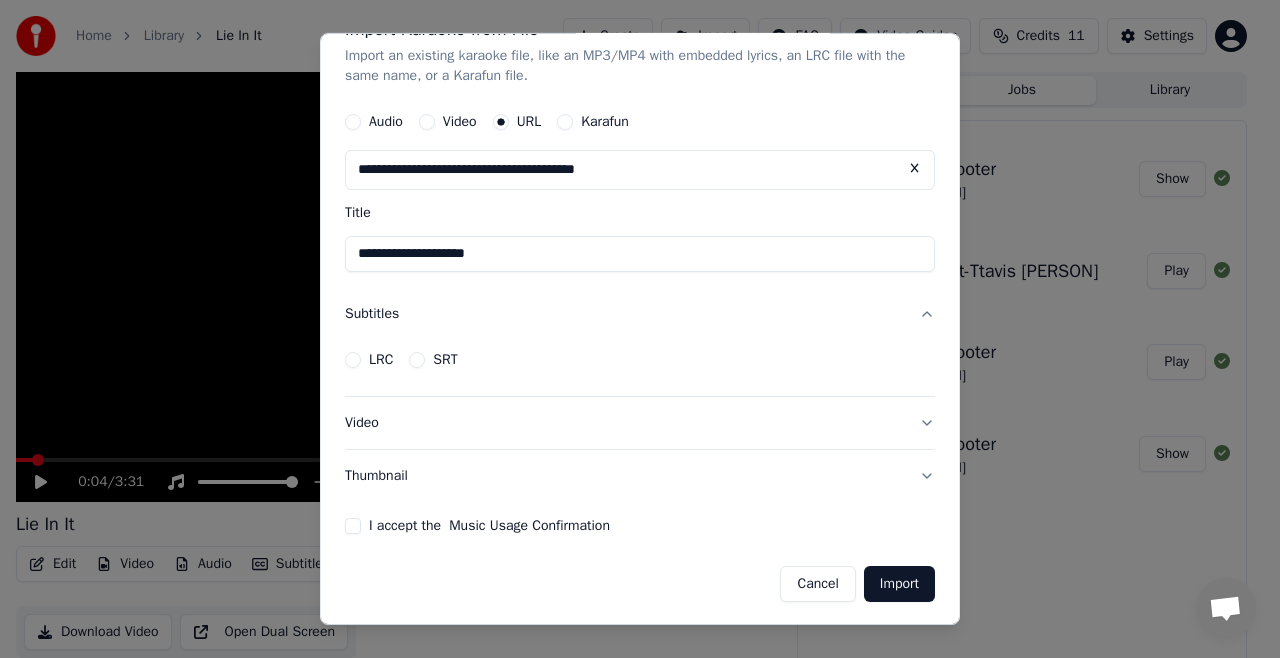click on "Video" at bounding box center (640, 423) 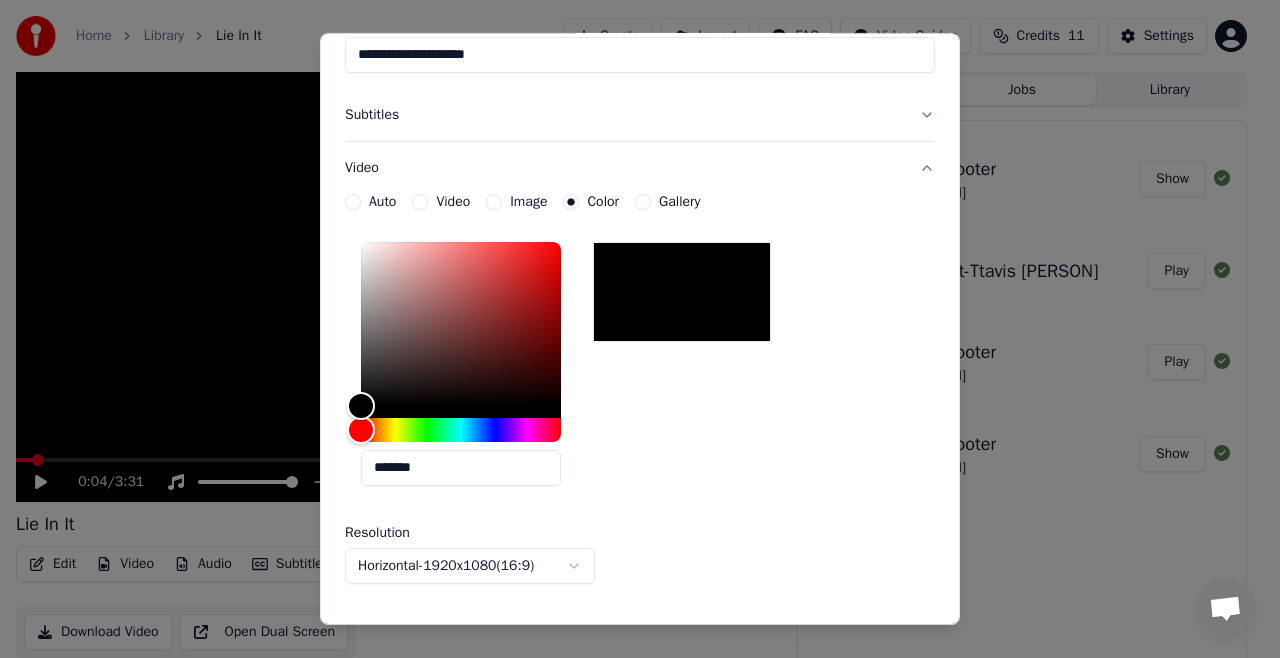 scroll, scrollTop: 238, scrollLeft: 0, axis: vertical 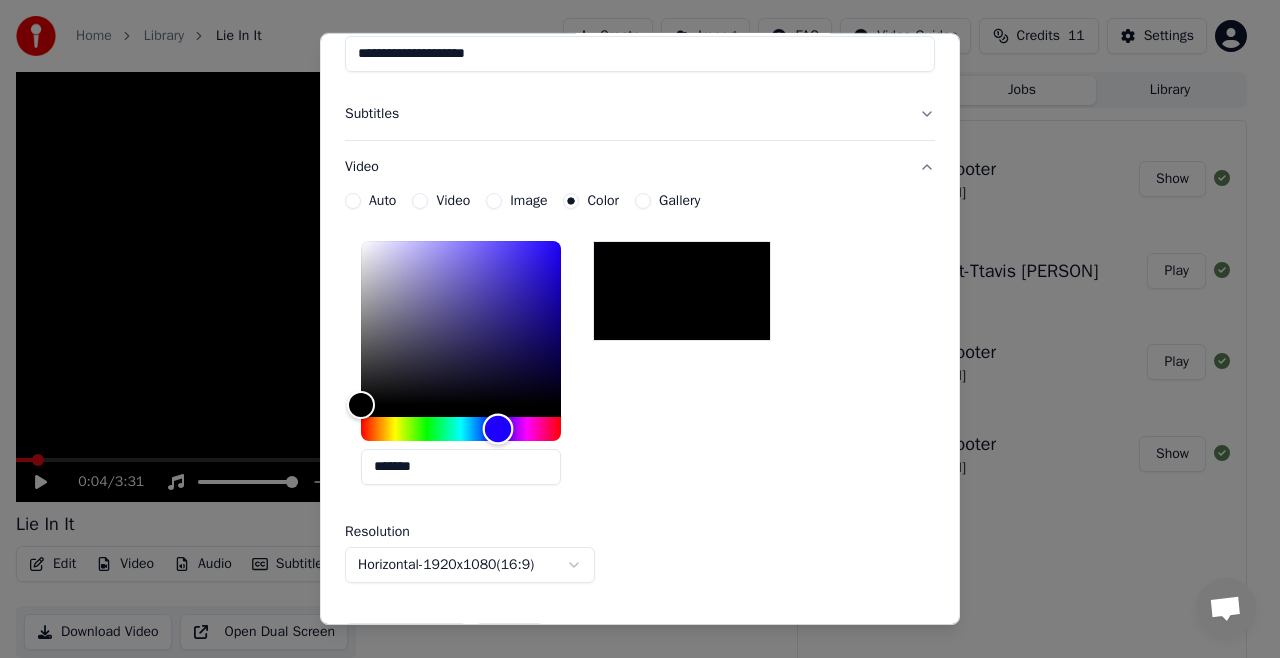 drag, startPoint x: 358, startPoint y: 429, endPoint x: 498, endPoint y: 438, distance: 140.28899 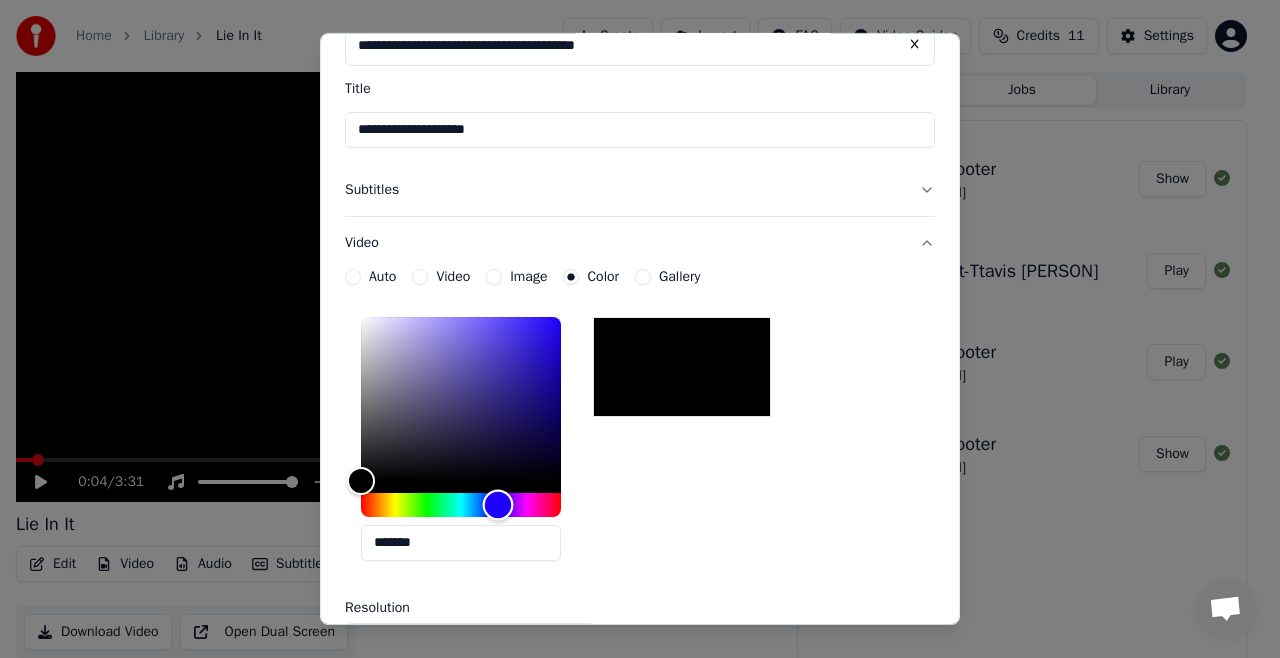 scroll, scrollTop: 0, scrollLeft: 0, axis: both 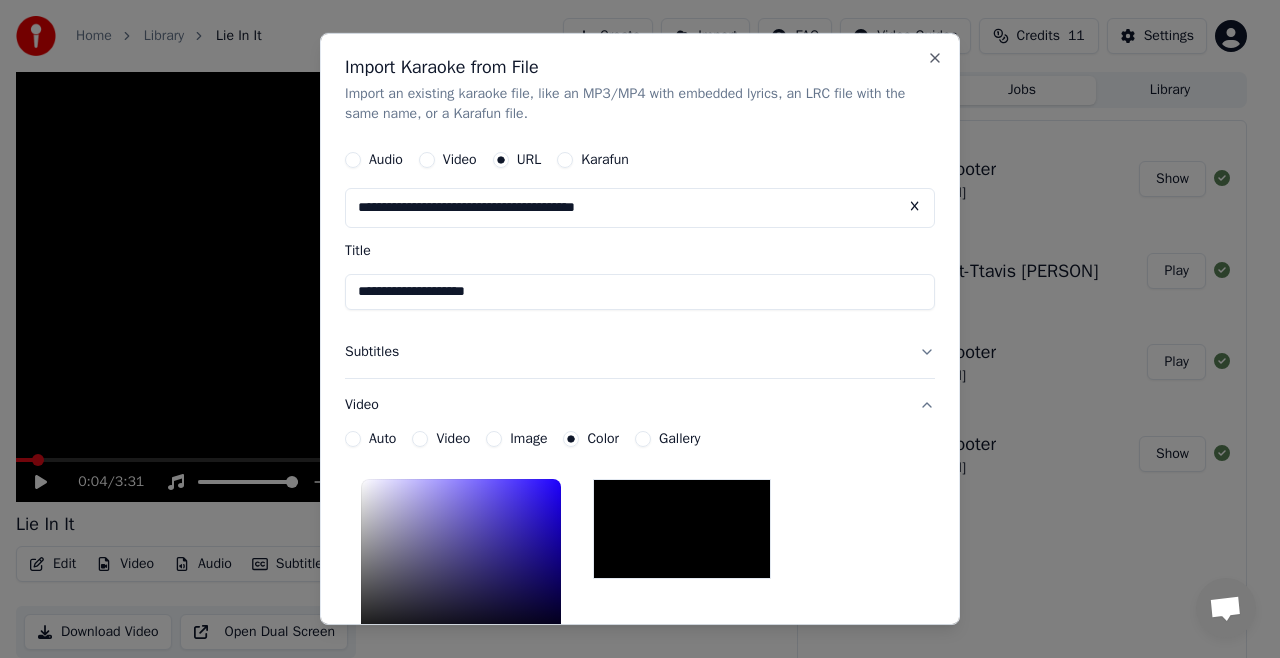 click on "Video" at bounding box center [427, 160] 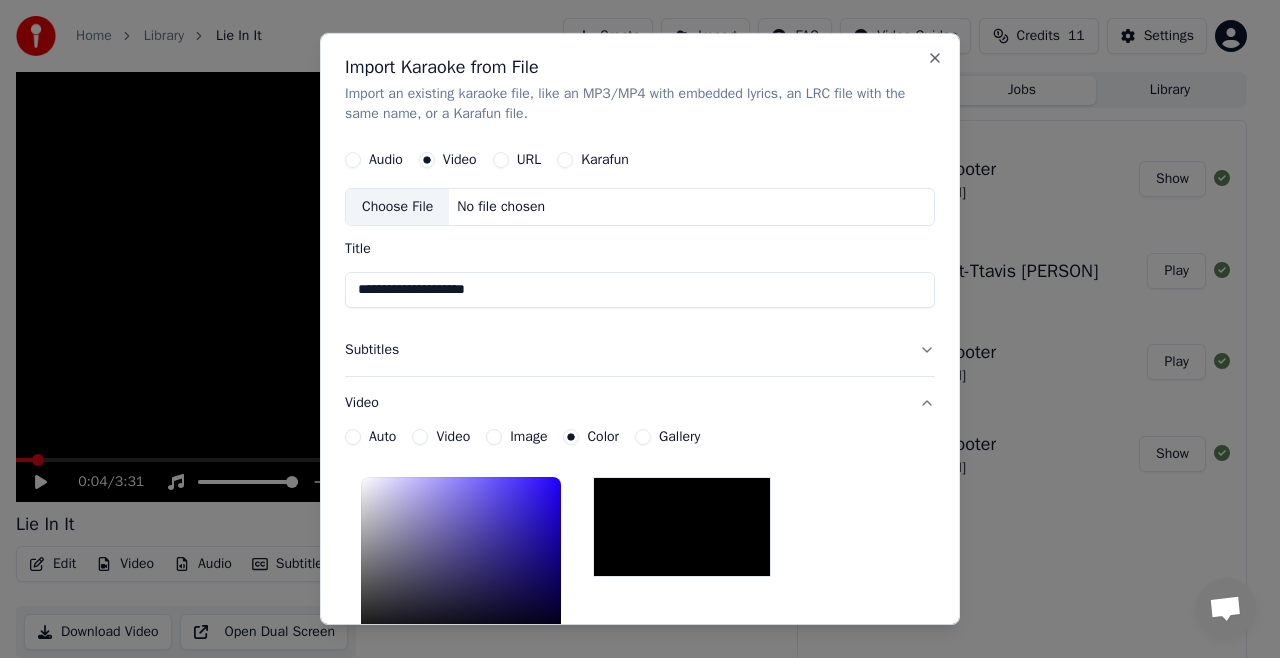 click on "URL" at bounding box center [501, 160] 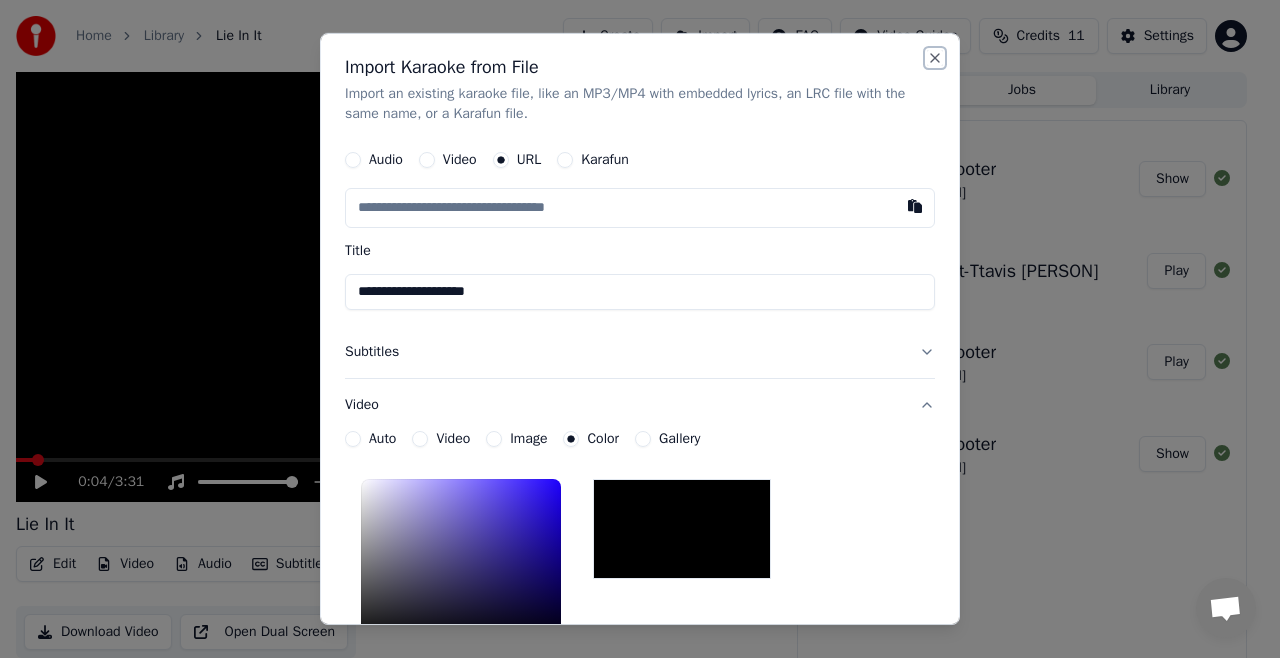 click on "Close" at bounding box center [935, 58] 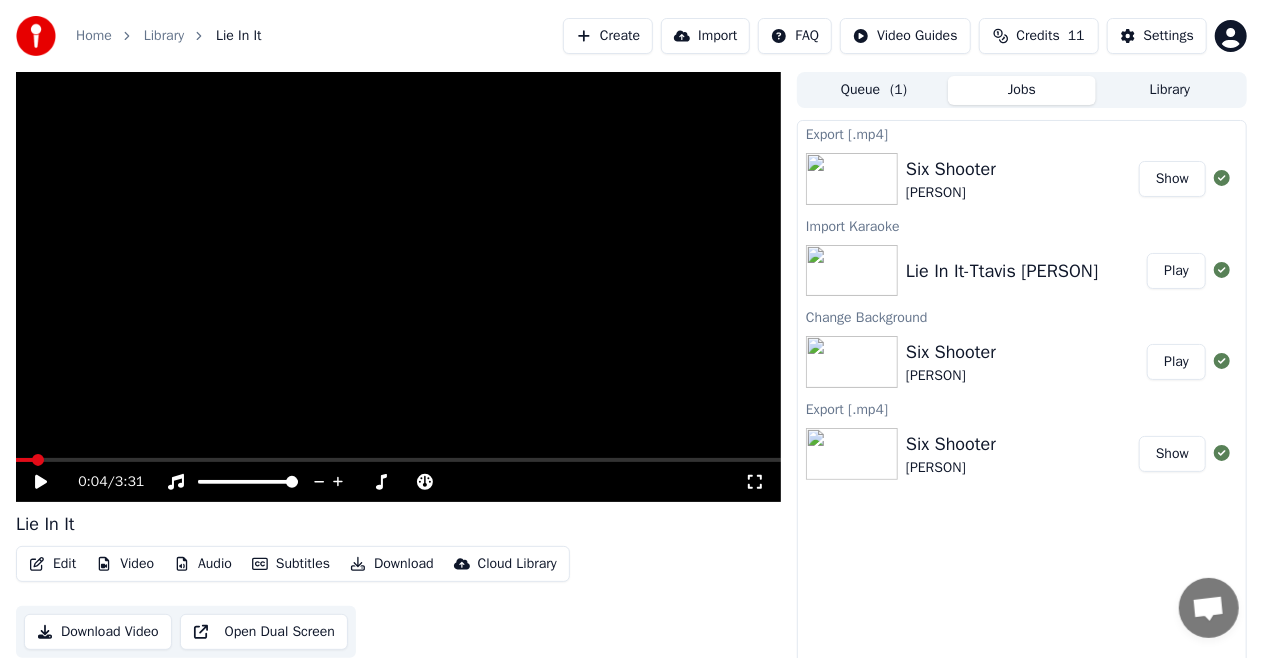 click on "Create" at bounding box center [608, 36] 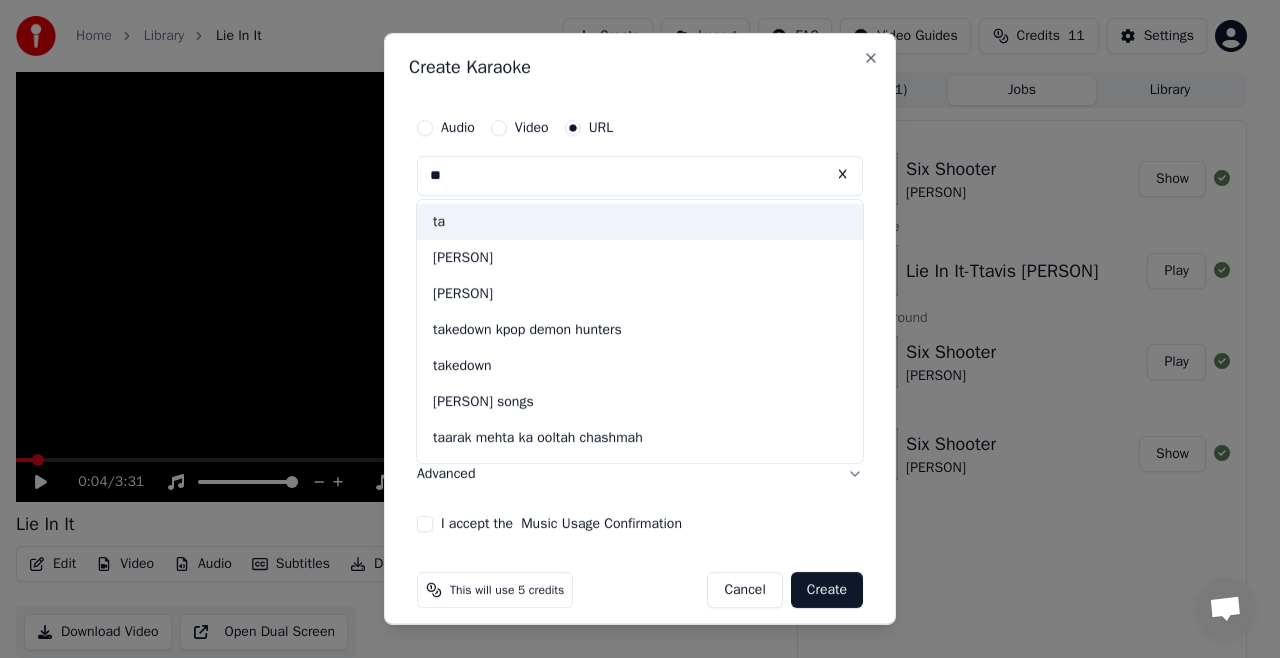 type on "*" 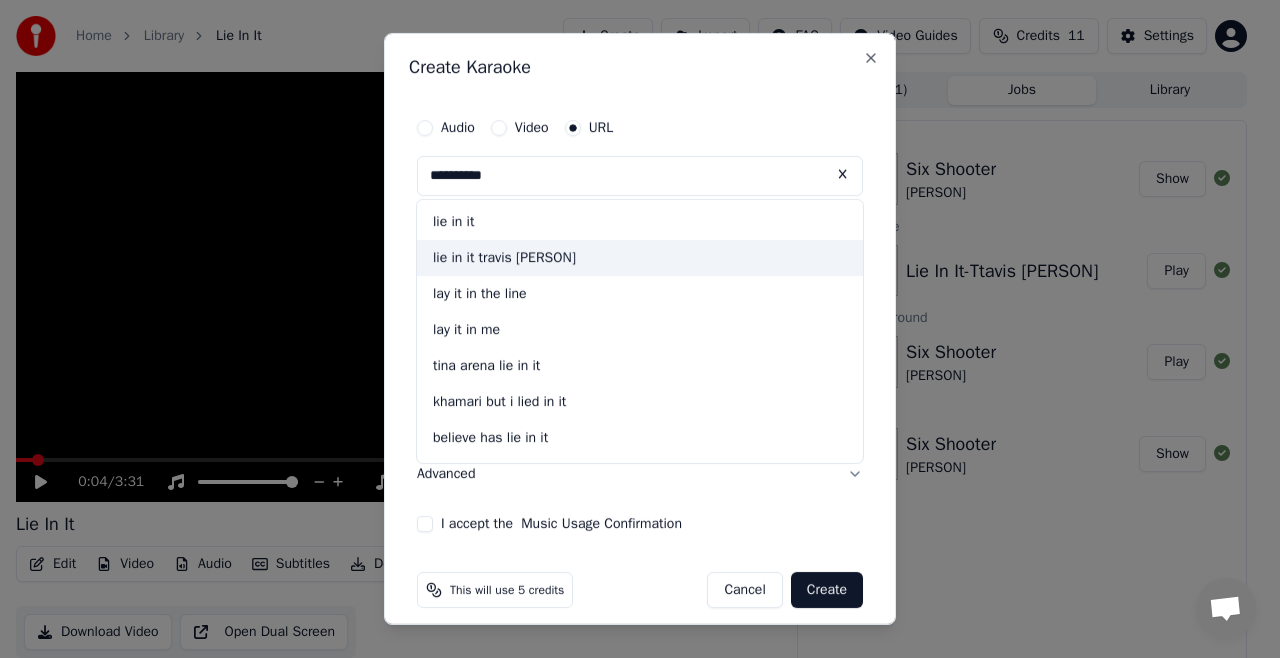 click on "lie in it travis [PERSON]" at bounding box center [640, 258] 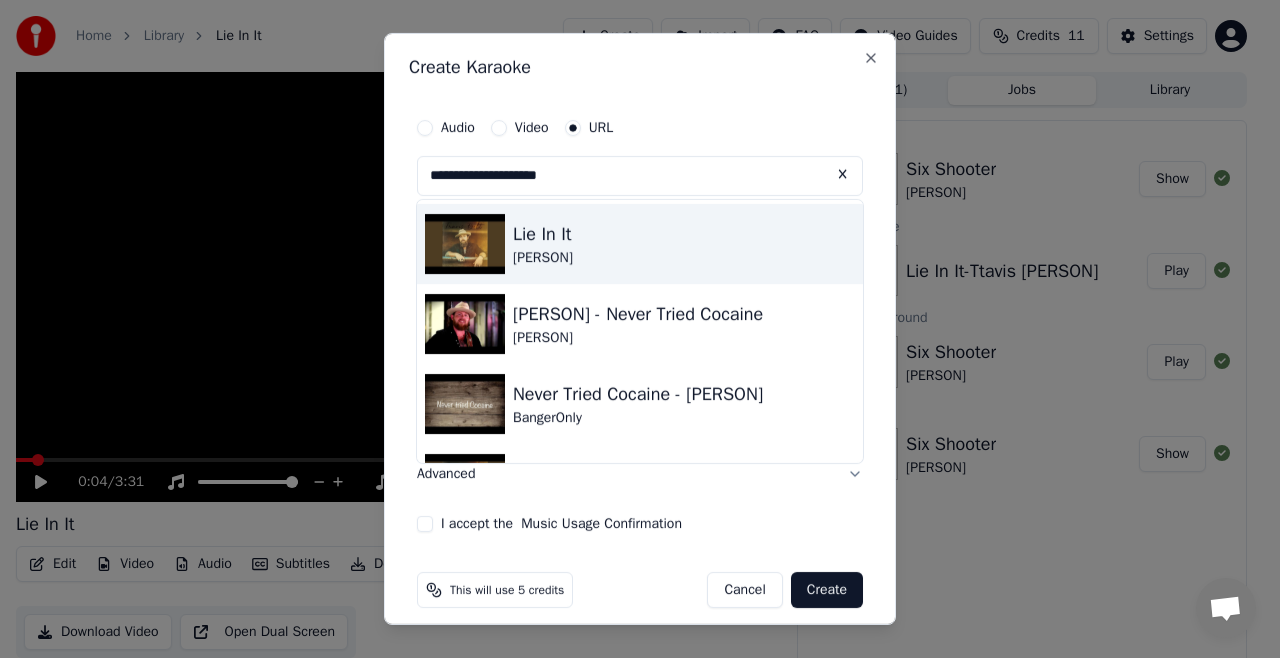 click on "Lie In It [PERSON]" at bounding box center (640, 244) 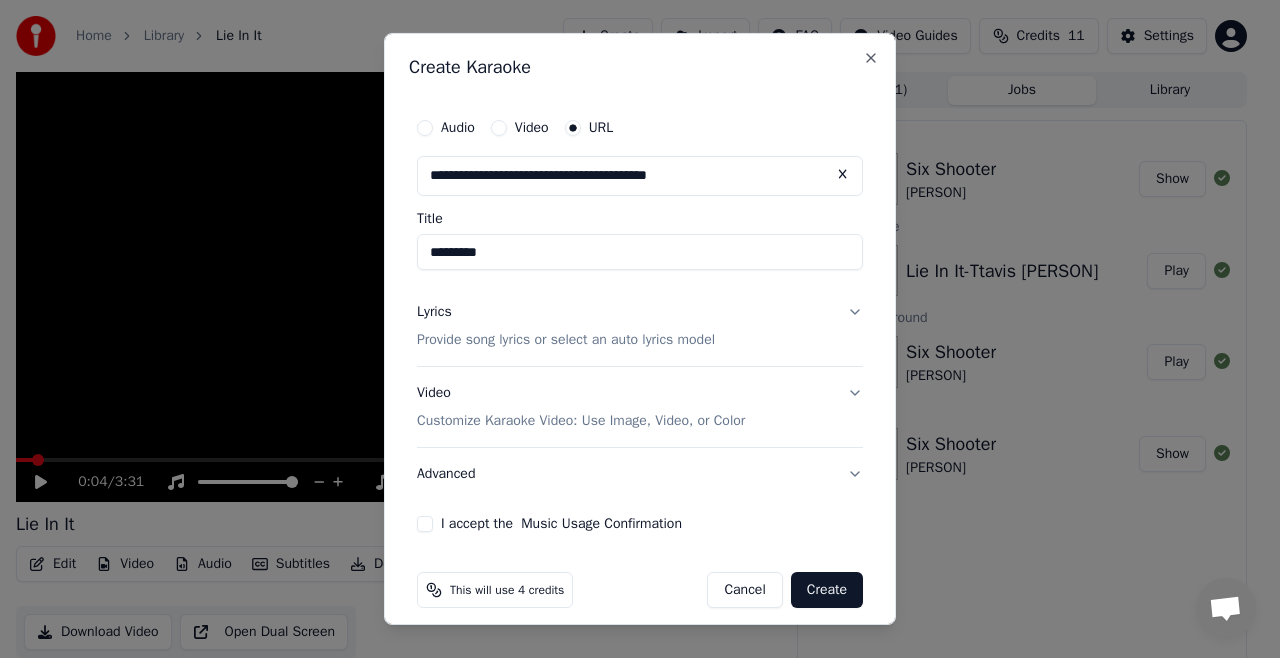 click on "*********" at bounding box center (640, 252) 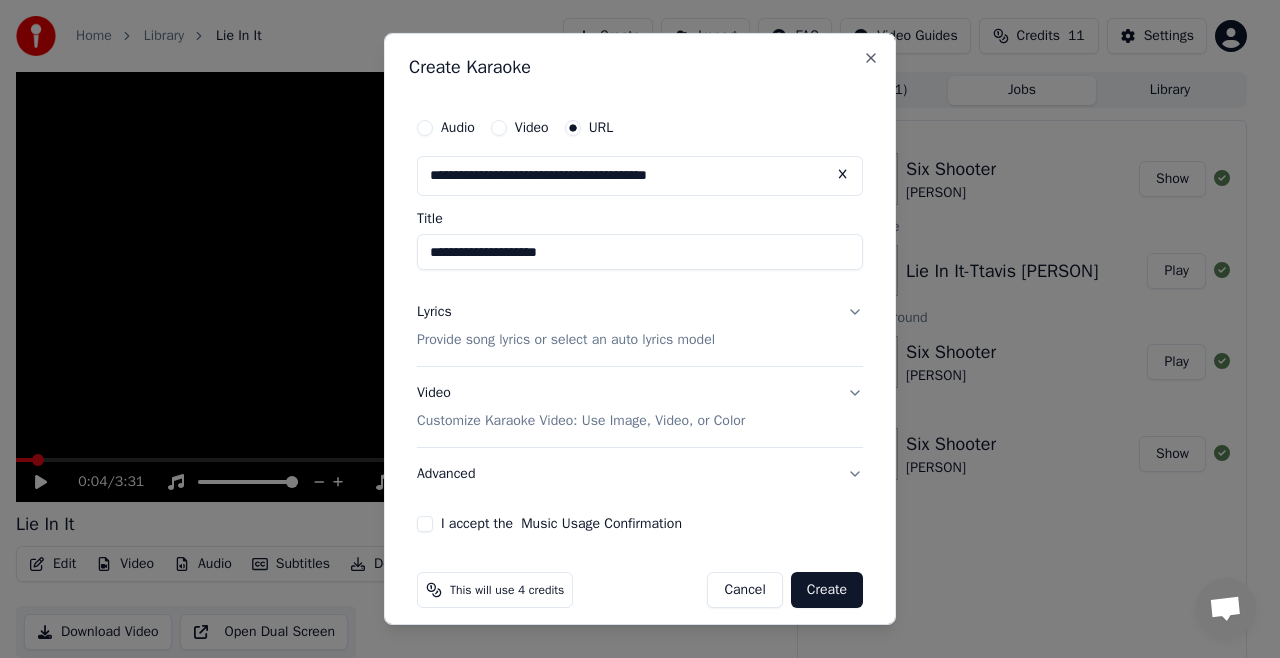 type on "**********" 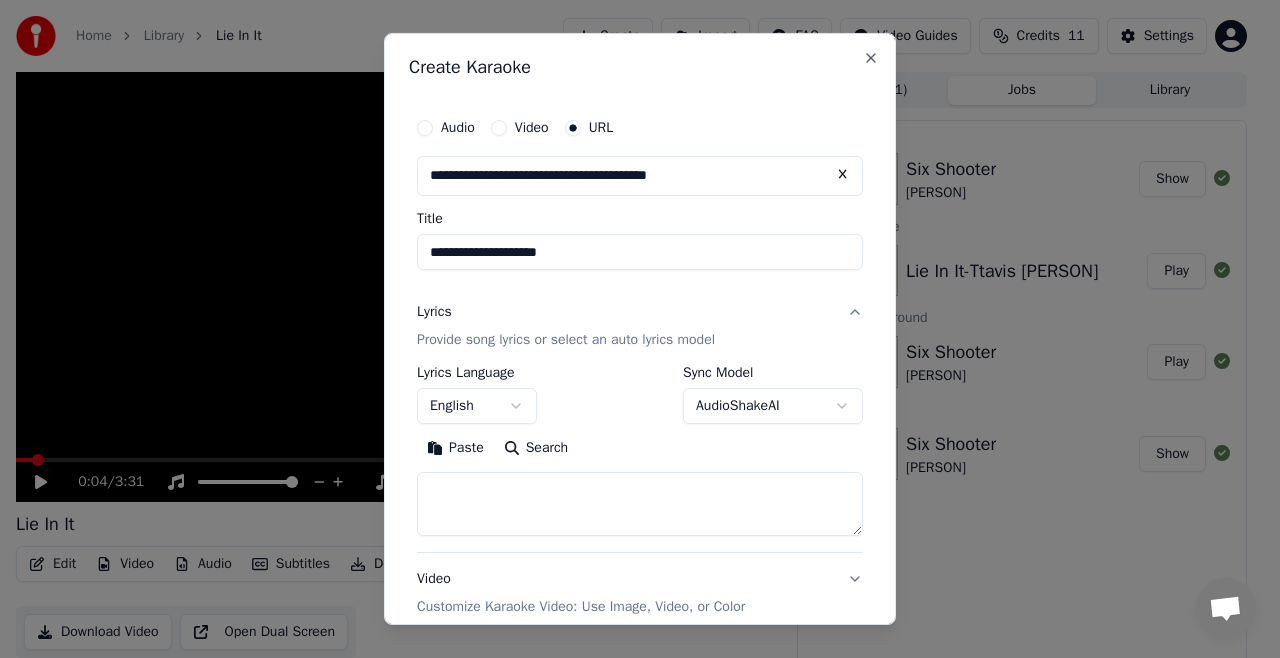 click at bounding box center (640, 504) 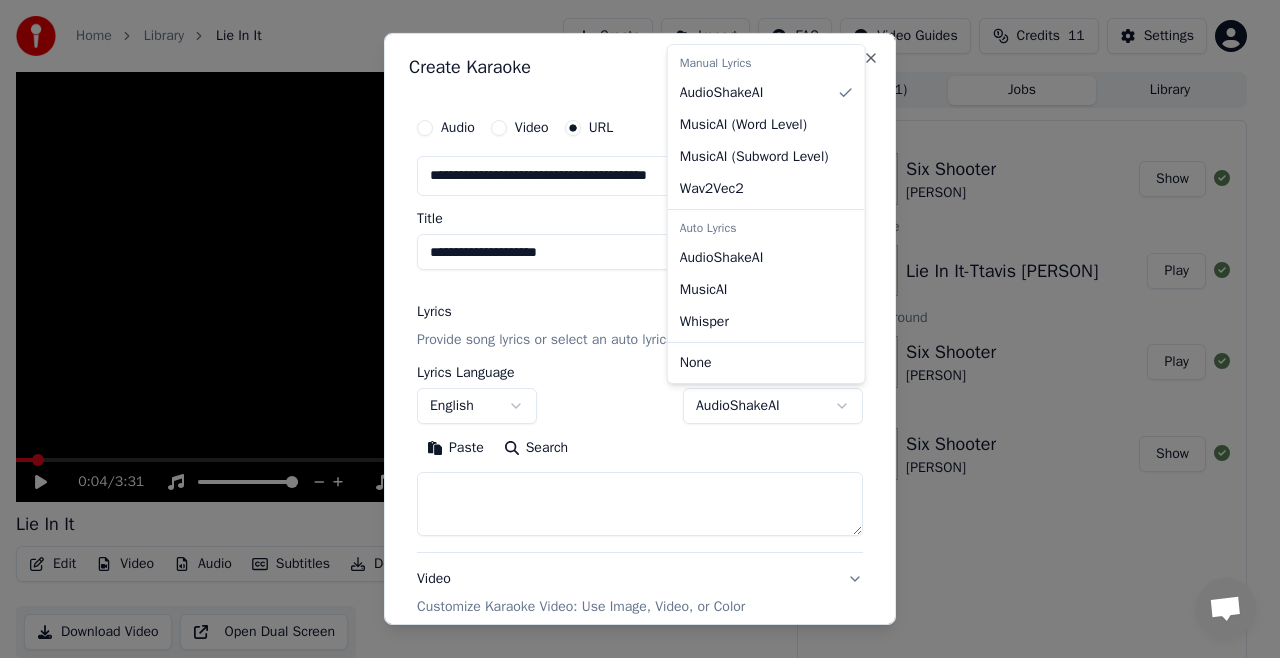 click on "**********" at bounding box center (631, 329) 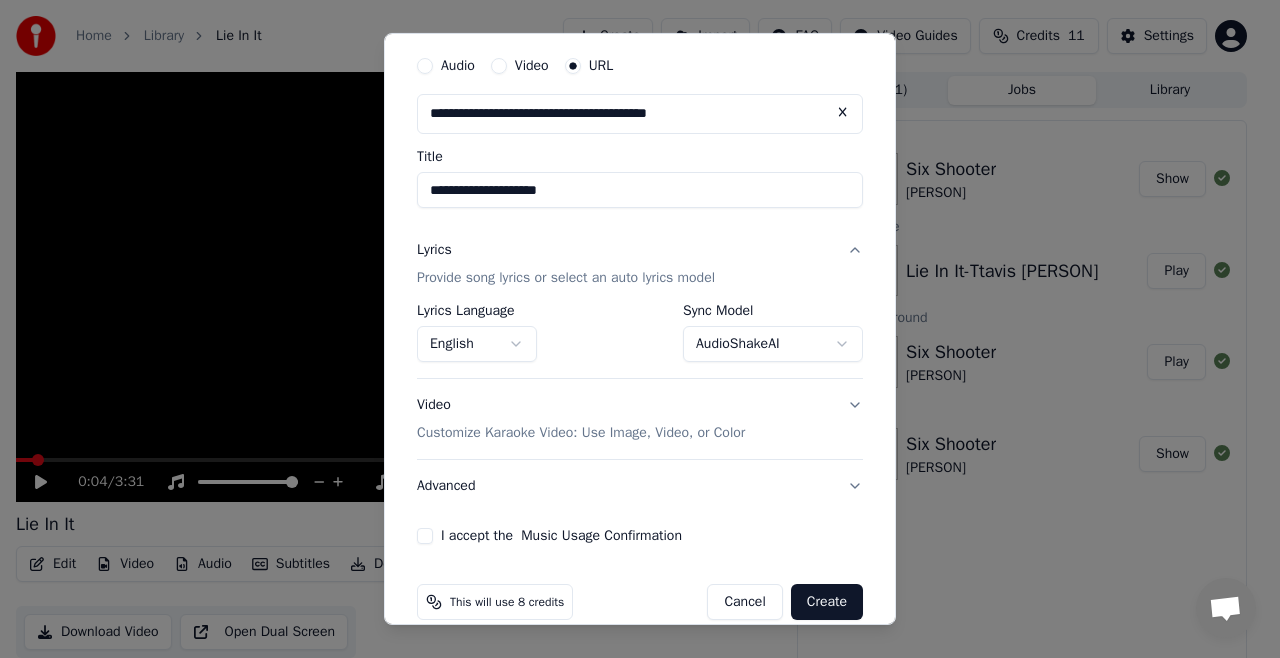 scroll, scrollTop: 88, scrollLeft: 0, axis: vertical 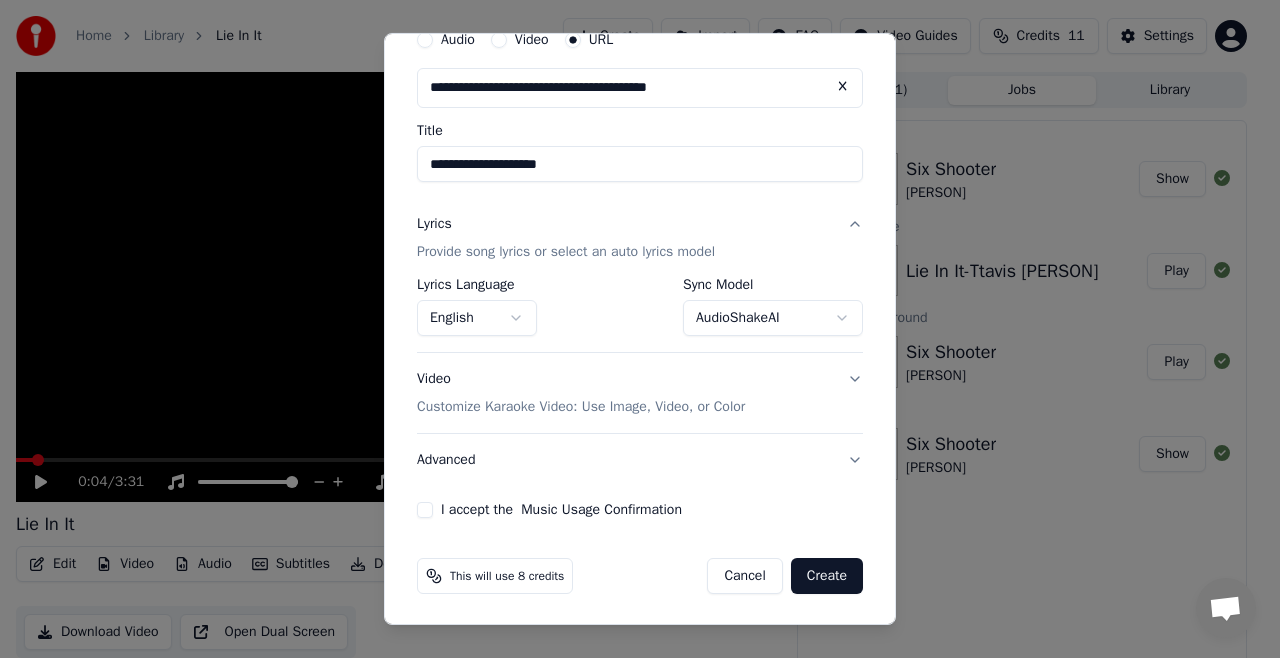 click on "I accept the   Music Usage Confirmation" at bounding box center (640, 510) 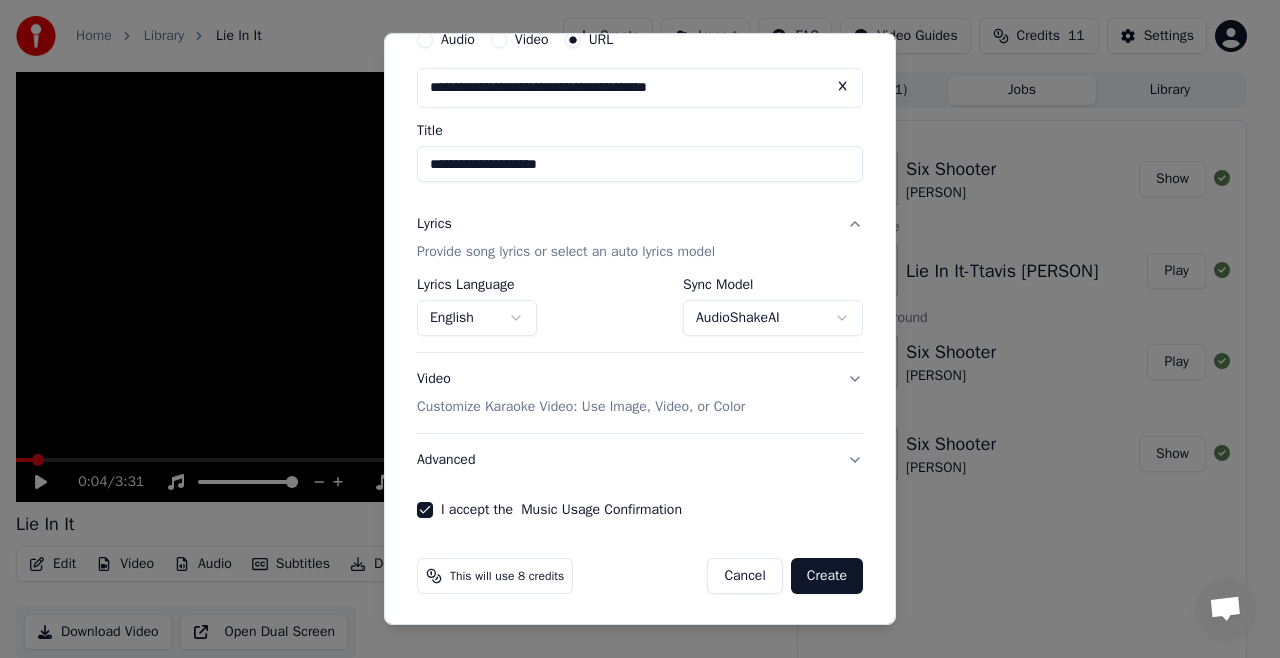 click on "Video Customize Karaoke Video: Use Image, Video, or Color" at bounding box center [640, 393] 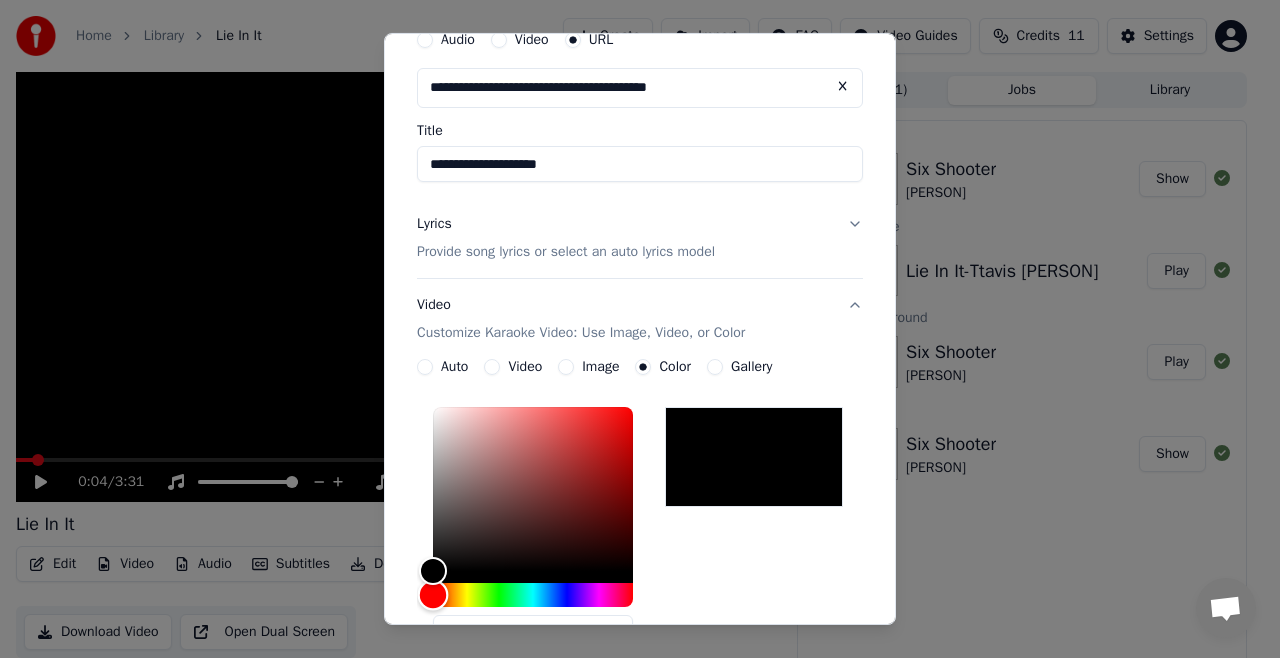 click at bounding box center (533, 595) 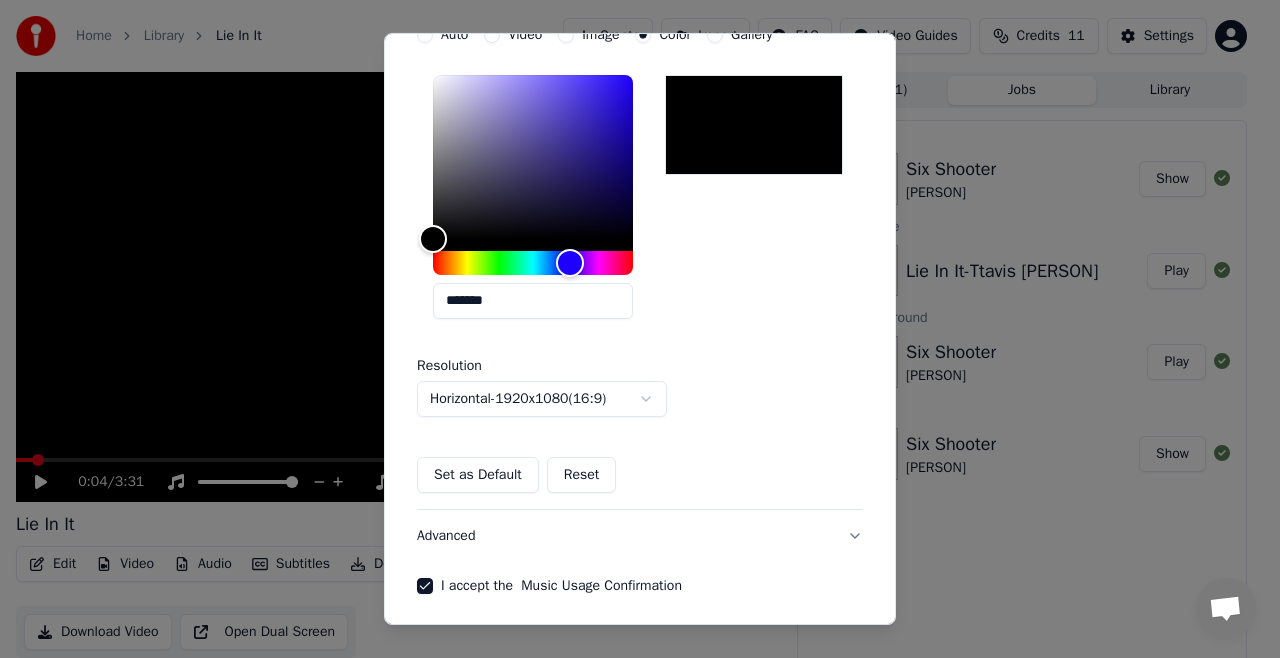 scroll, scrollTop: 444, scrollLeft: 0, axis: vertical 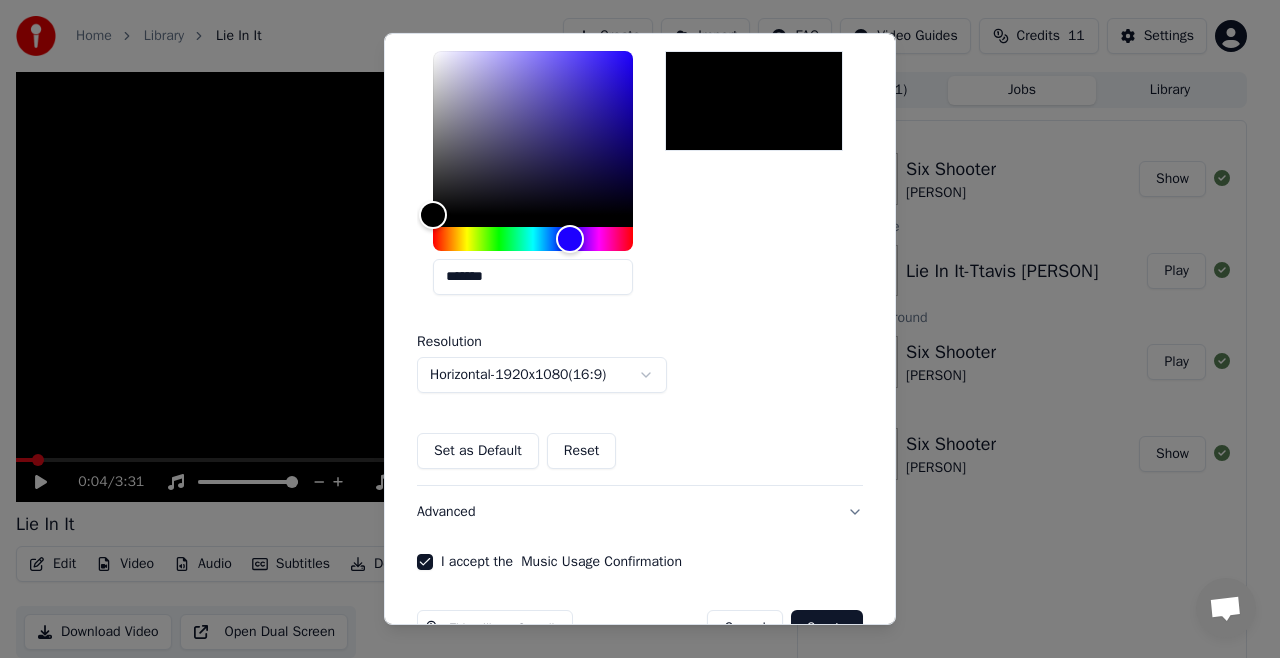 click on "Set as Default" at bounding box center [478, 451] 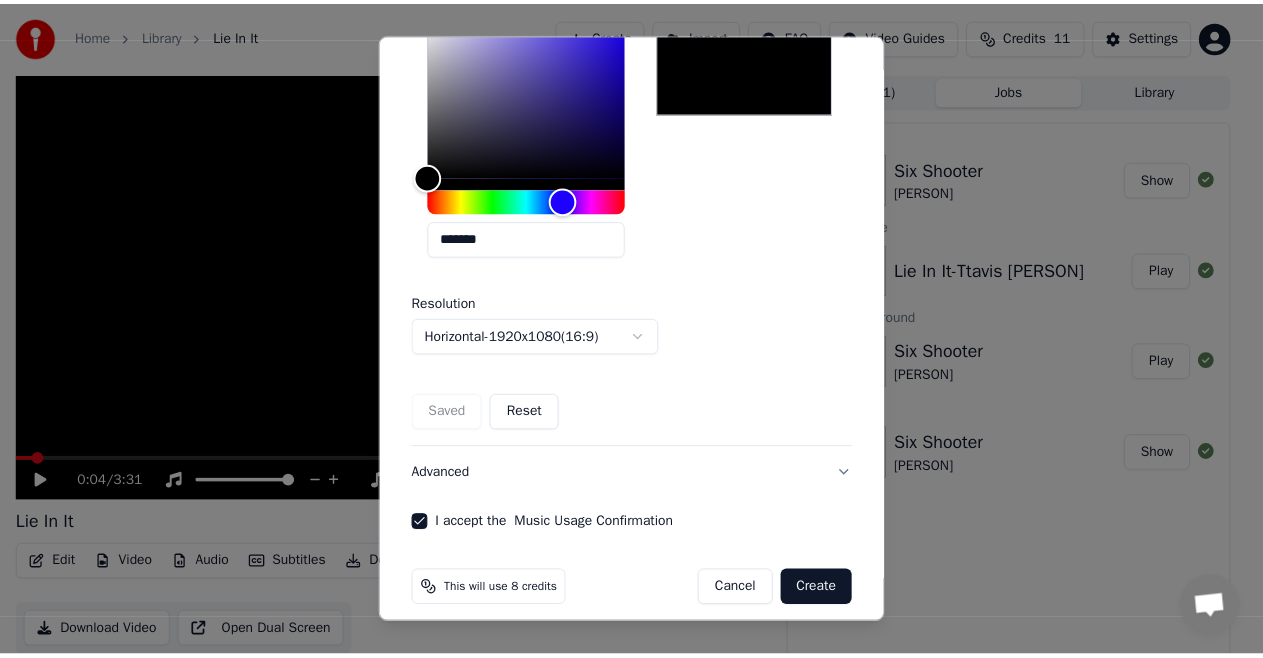 scroll, scrollTop: 496, scrollLeft: 0, axis: vertical 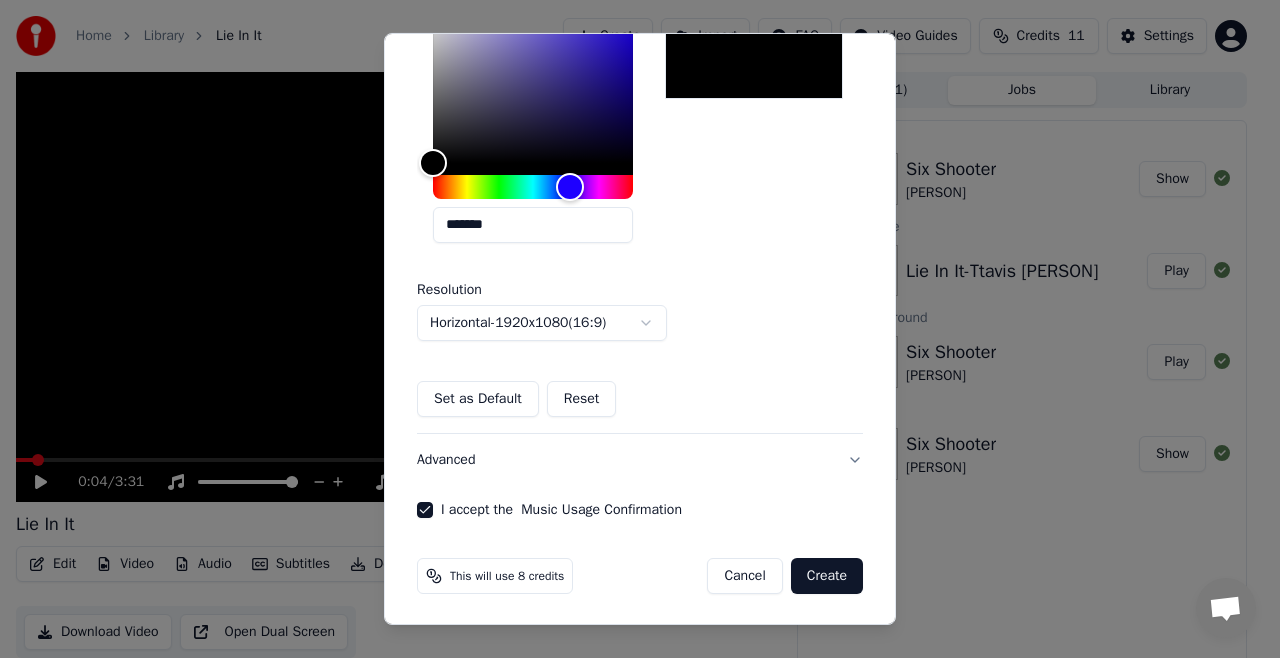 click on "Create" at bounding box center [827, 576] 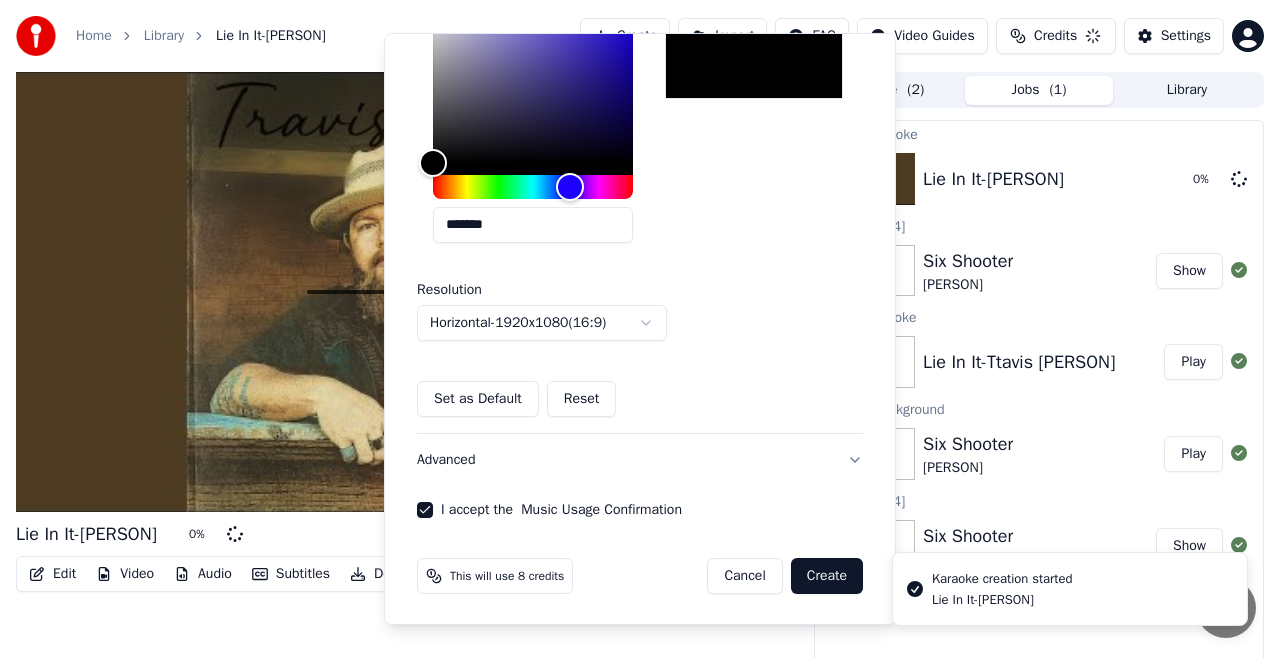 type 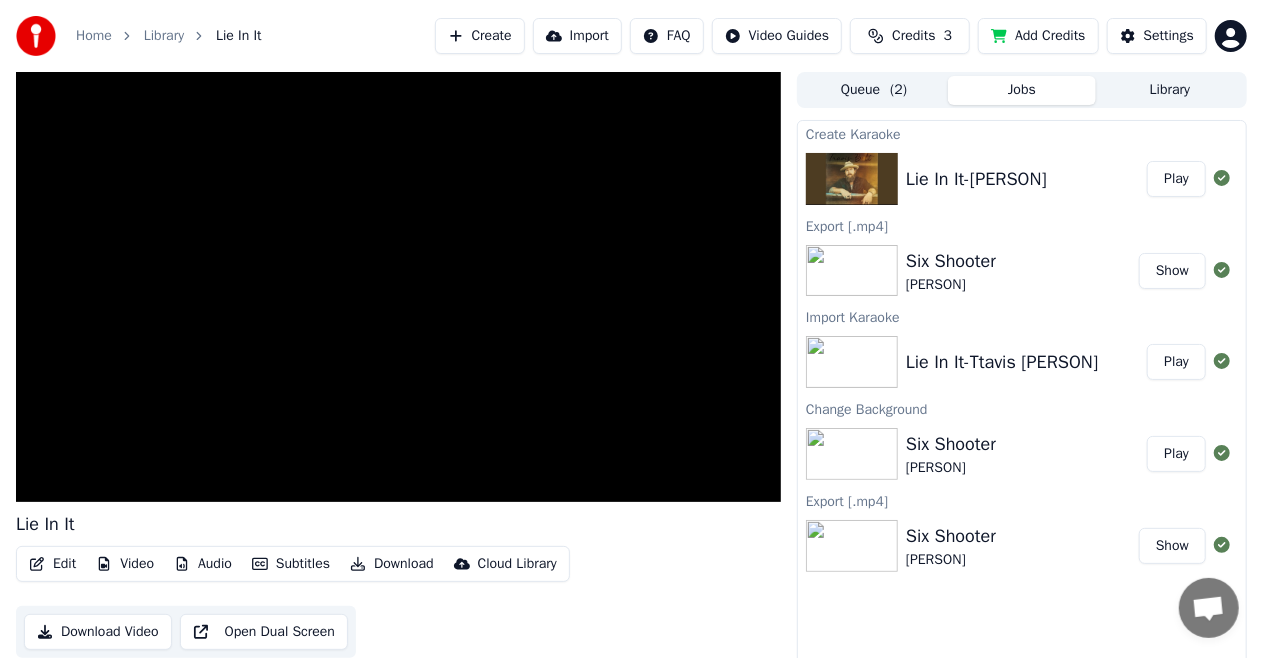 click on "Play" at bounding box center (1176, 179) 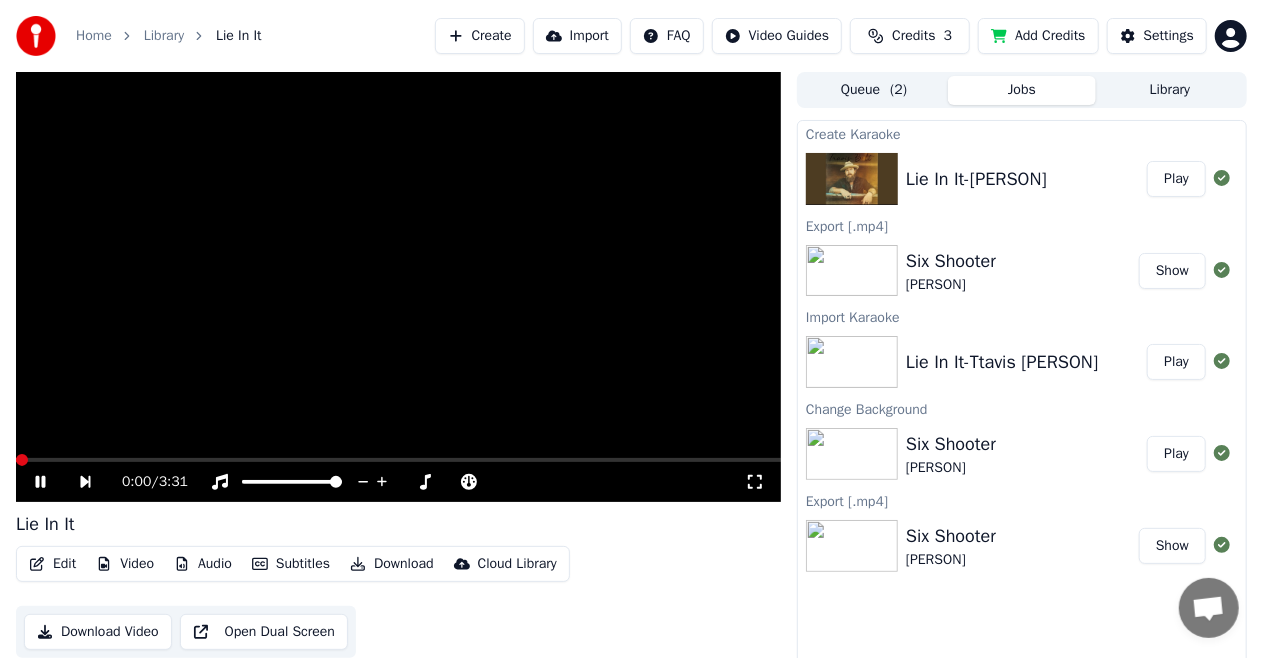 click on "Play" at bounding box center (1176, 179) 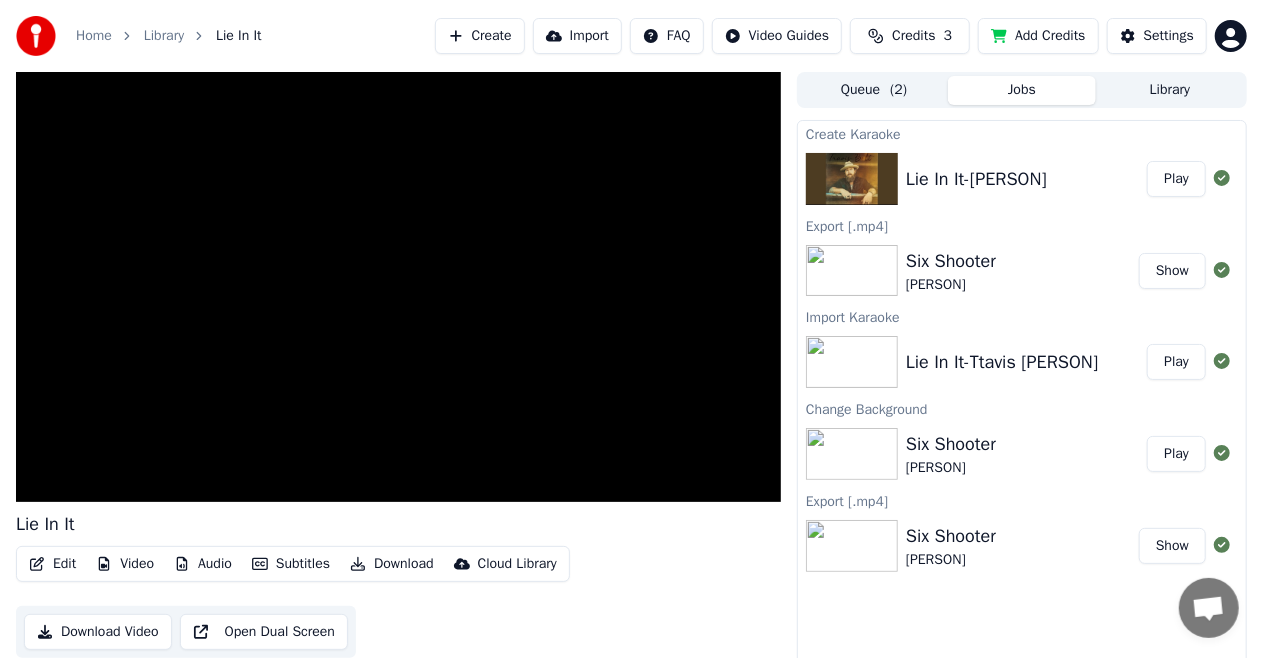 click on "Queue ( 2 )" at bounding box center [874, 90] 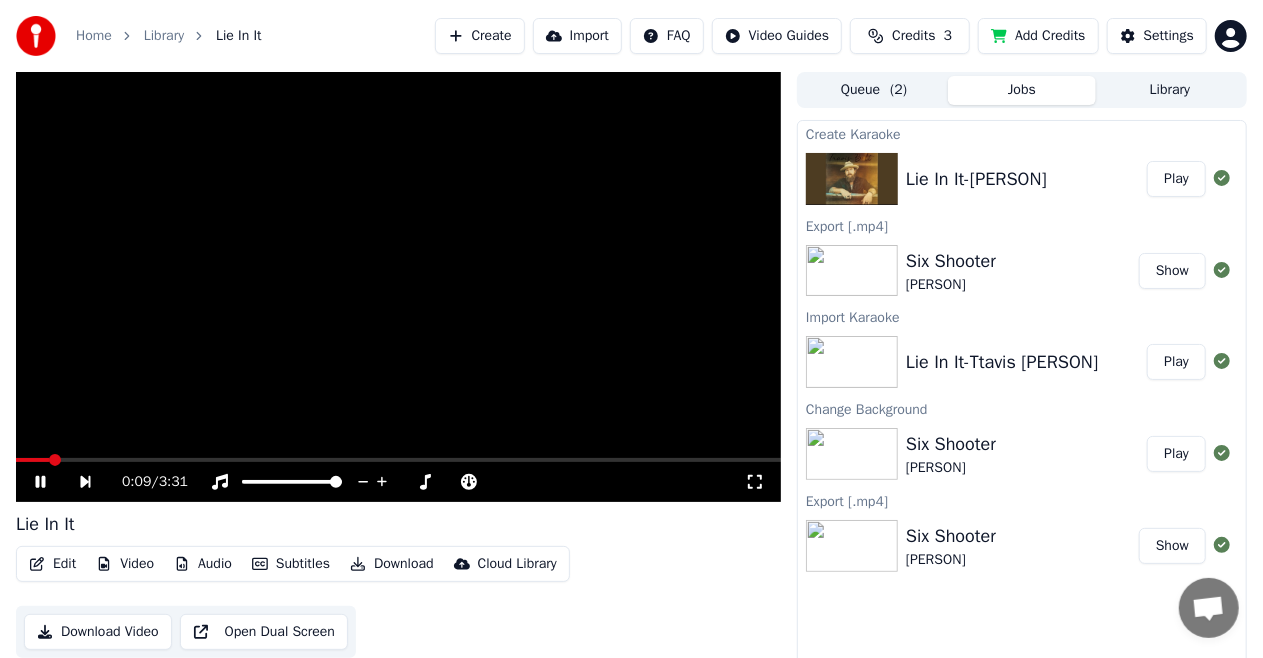 click on "Jobs" at bounding box center (1022, 90) 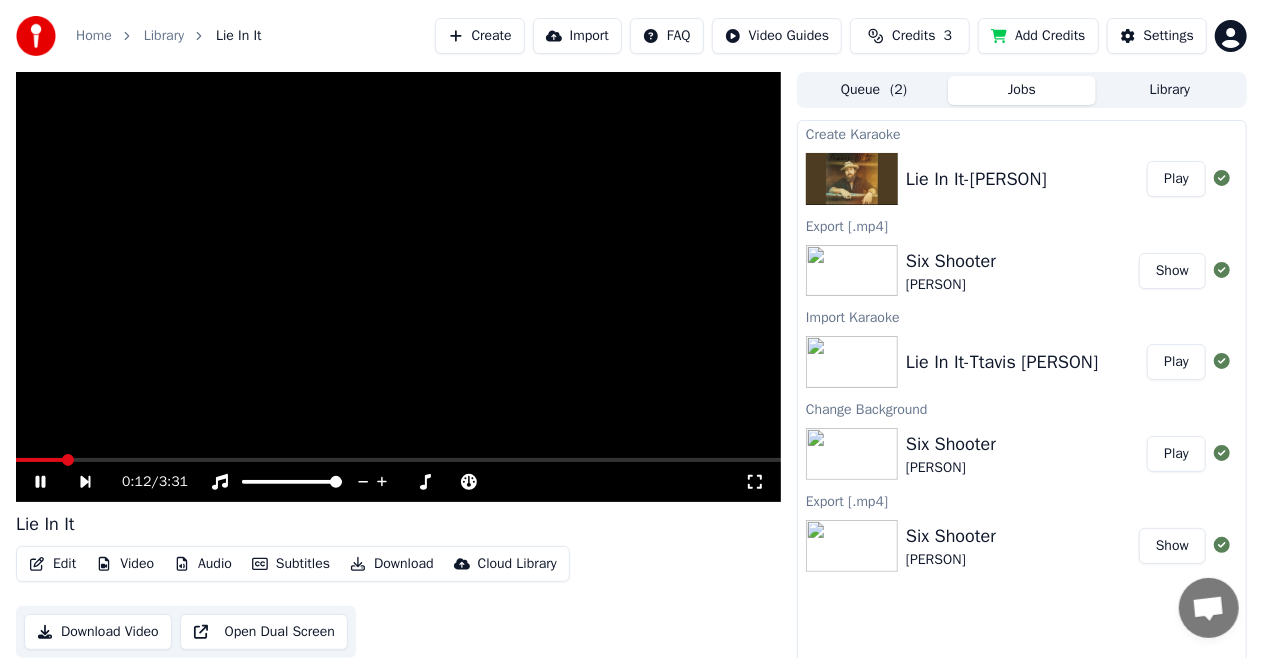 click at bounding box center (398, 287) 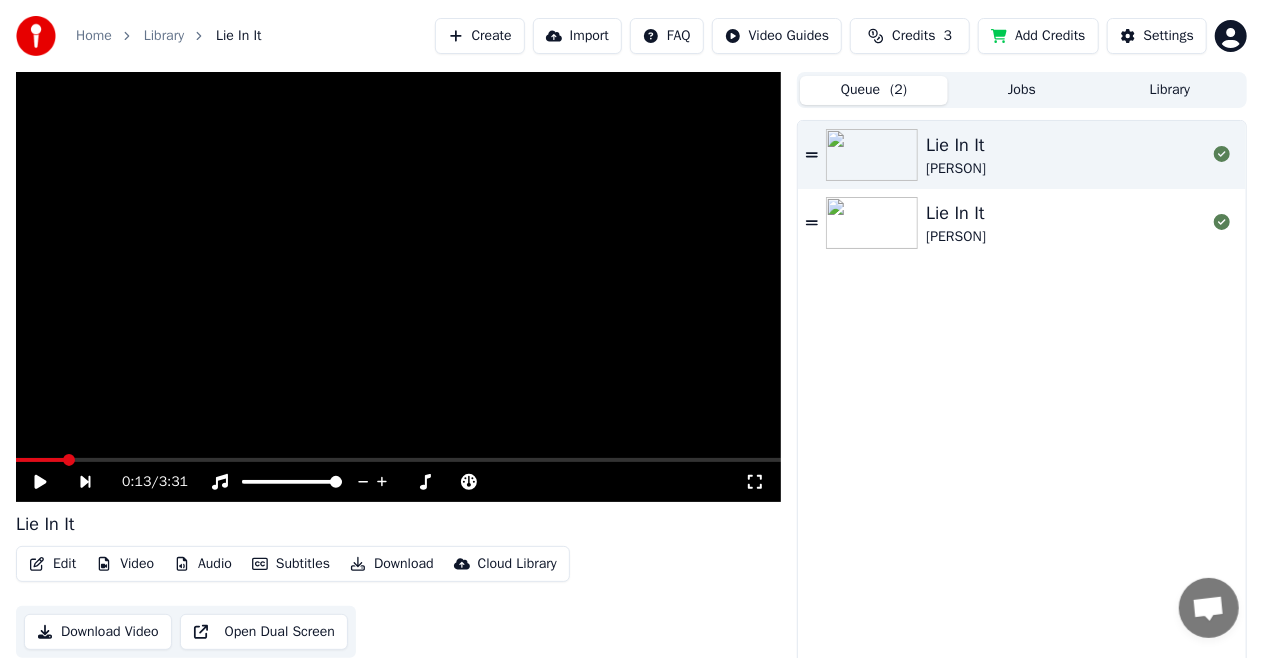 click on "Queue ( 2 )" at bounding box center [874, 90] 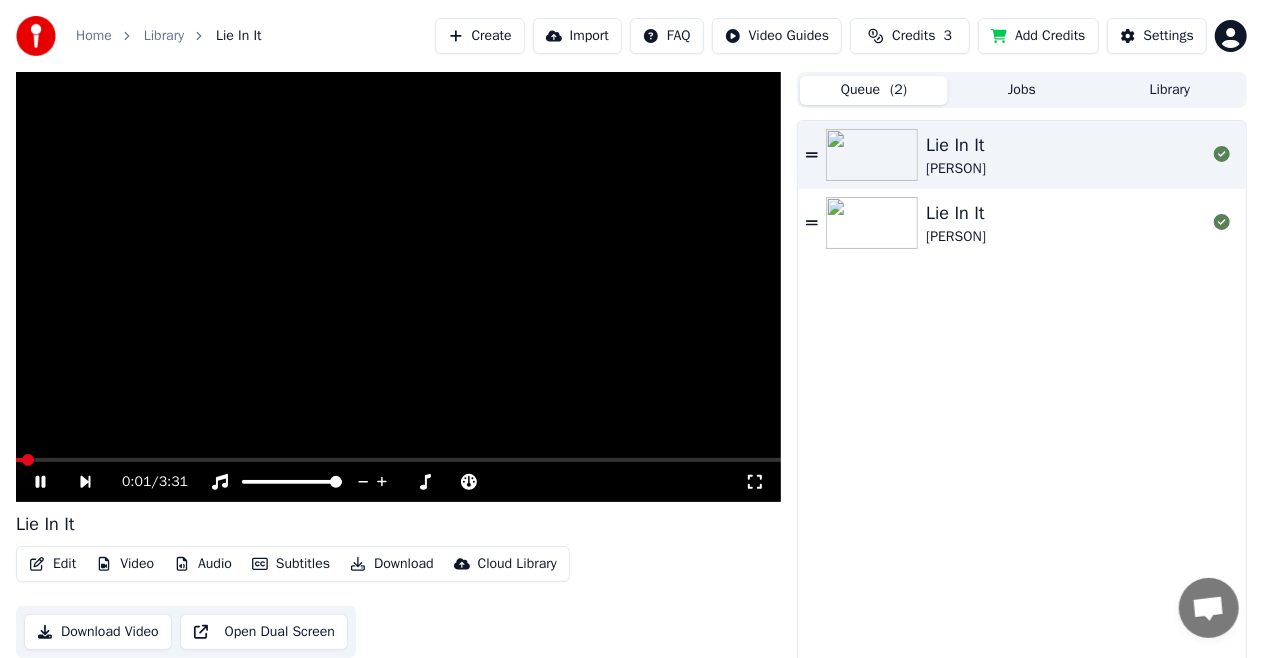 click on "Lie In It [PERSON]" at bounding box center [1066, 223] 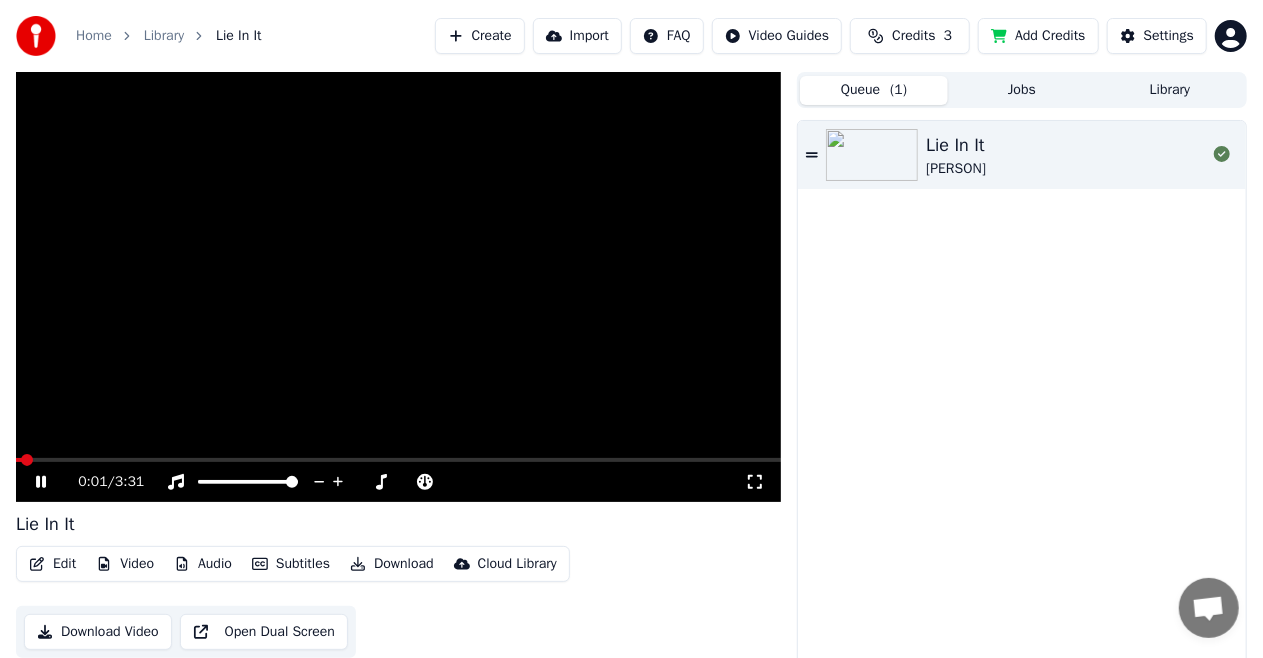 click on "Lie In It" at bounding box center [956, 145] 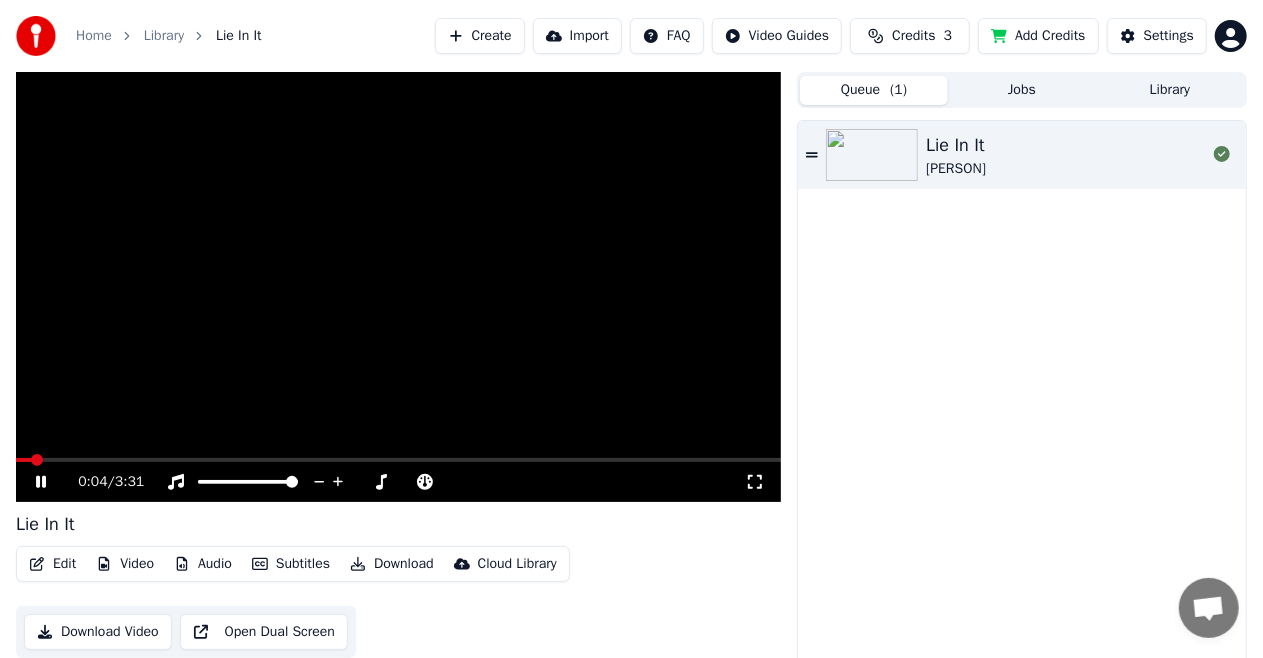 click on "Edit" at bounding box center [52, 564] 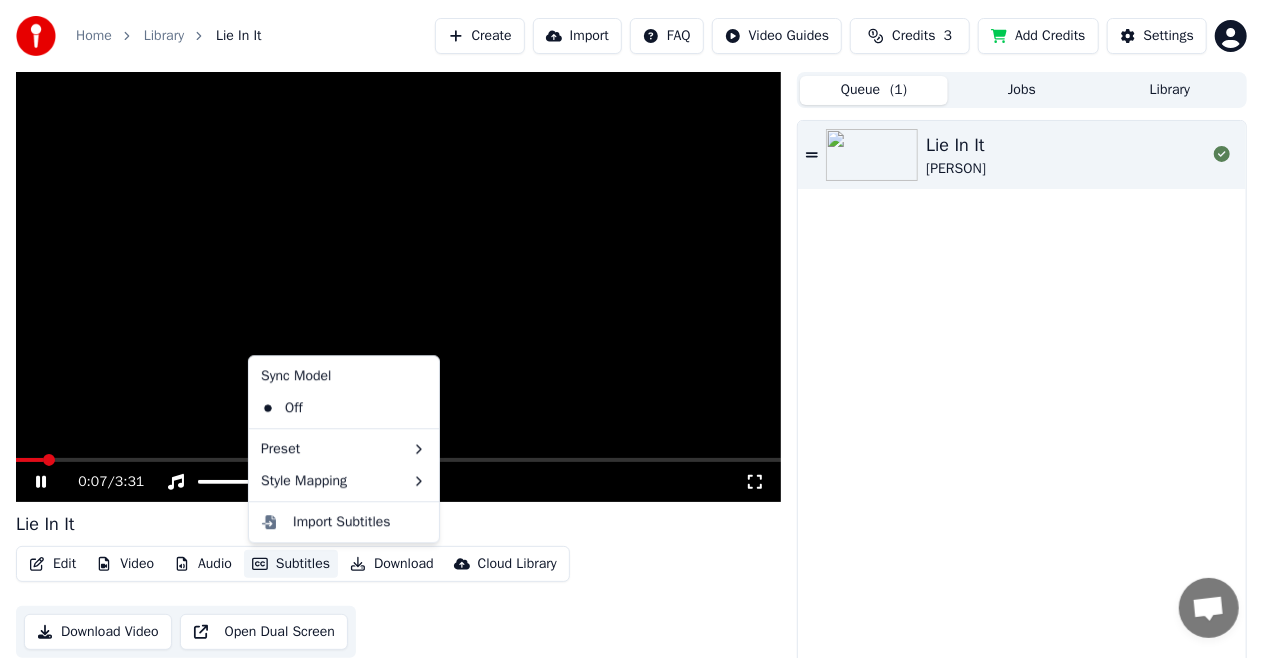 click on "Jobs" at bounding box center [1022, 90] 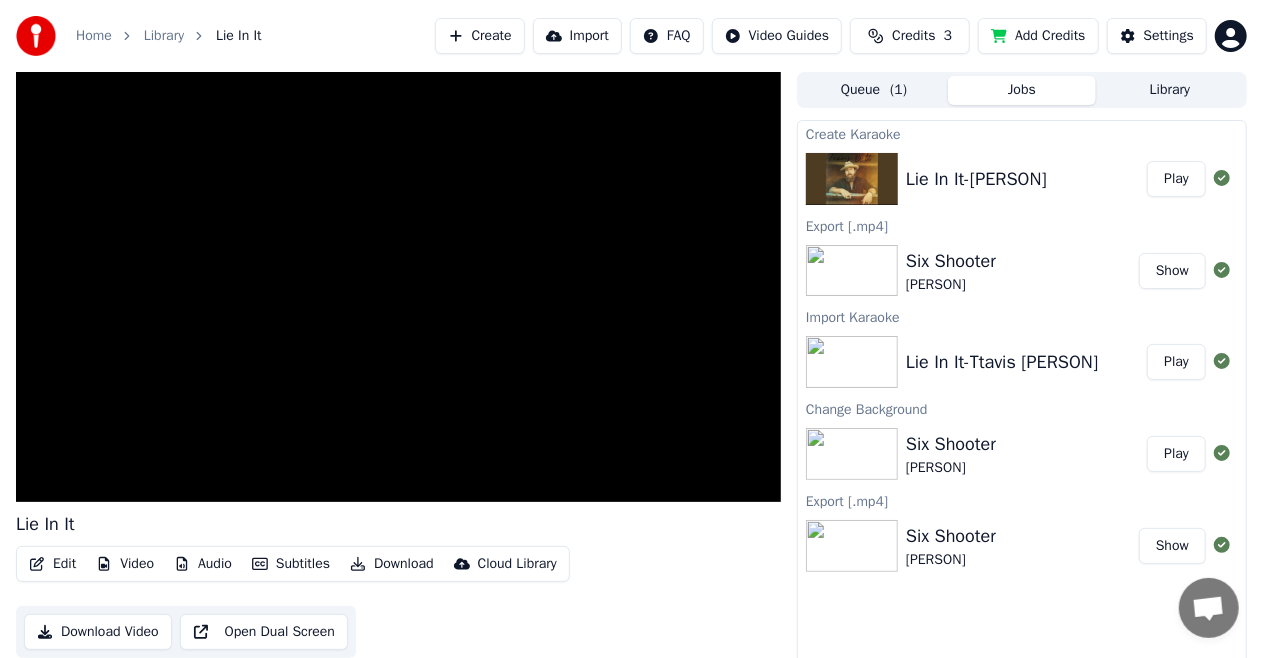 click on "Play" at bounding box center (1176, 179) 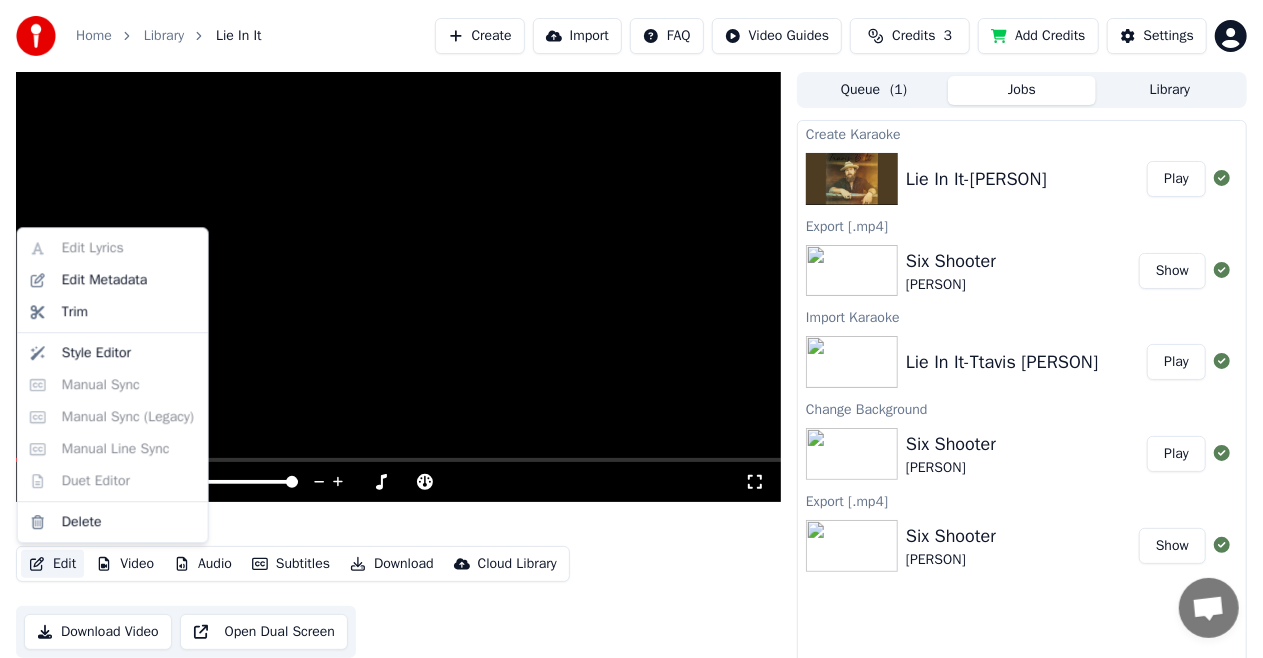 click on "Edit" at bounding box center (52, 564) 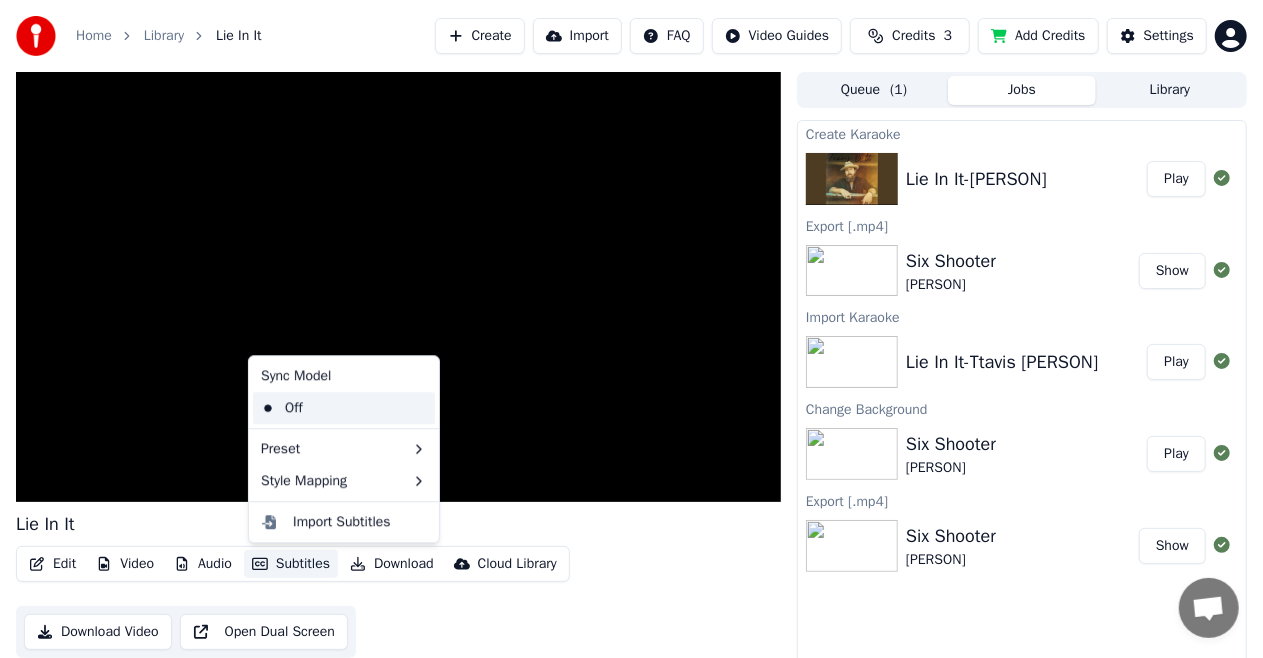 click on "Off" at bounding box center [344, 408] 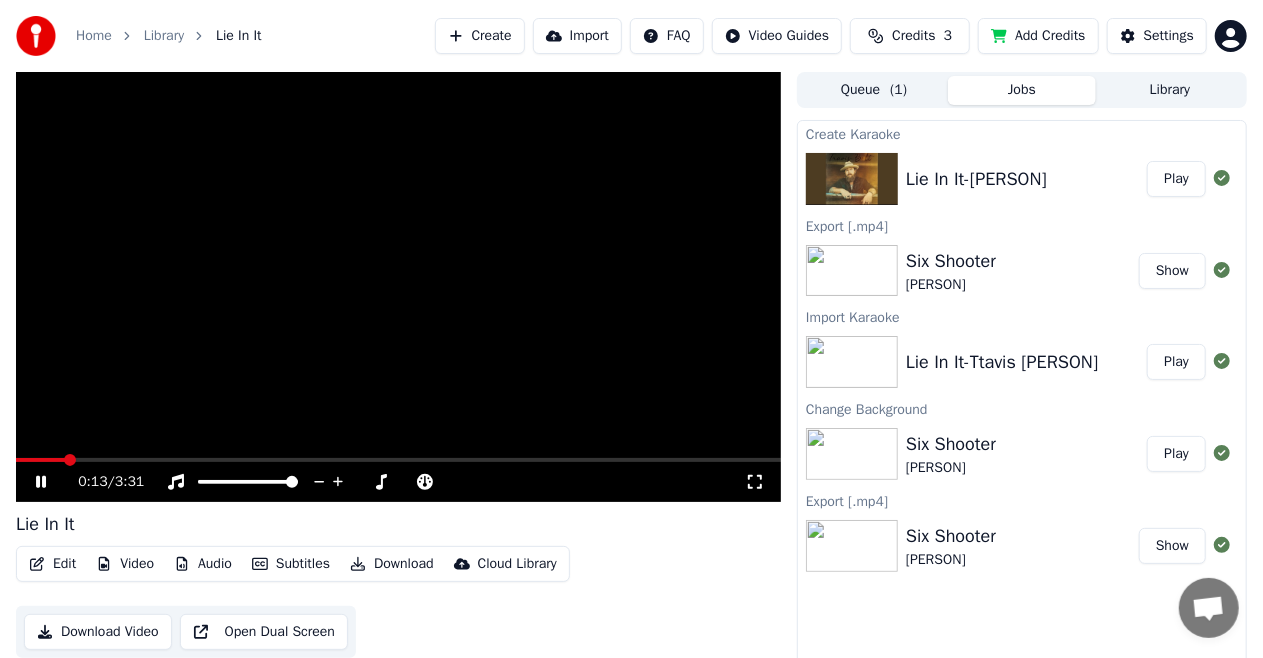 click 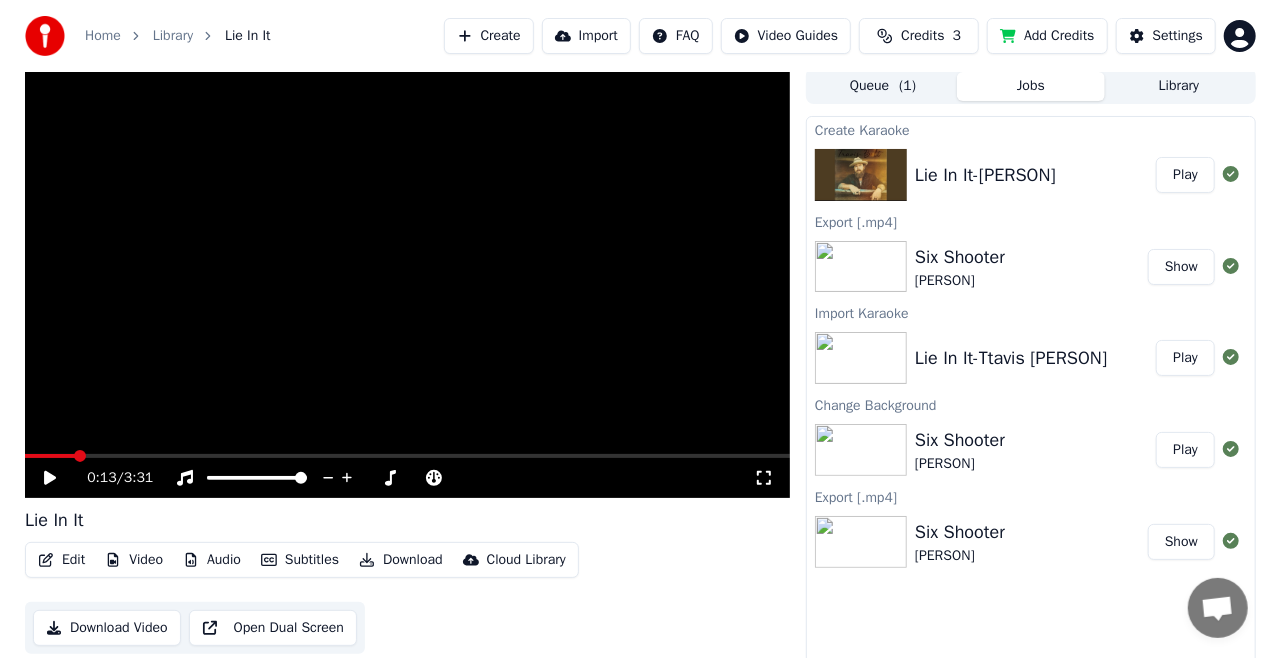 scroll, scrollTop: 0, scrollLeft: 0, axis: both 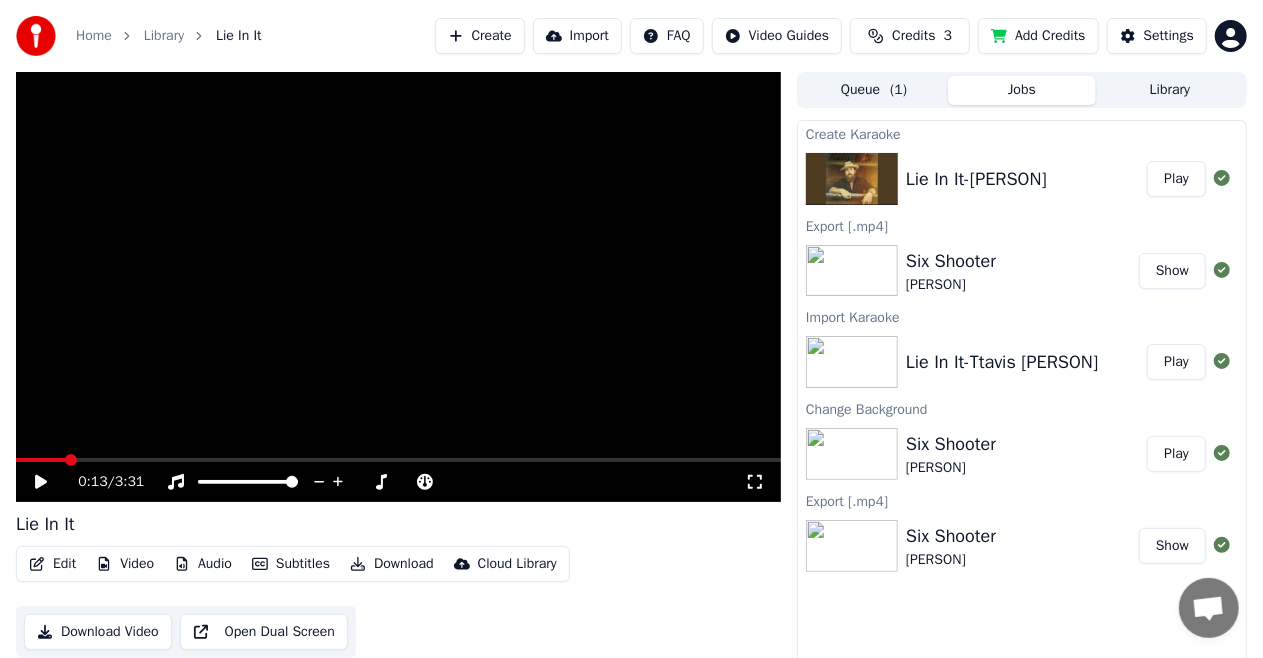 click on "Add Credits" at bounding box center (1038, 36) 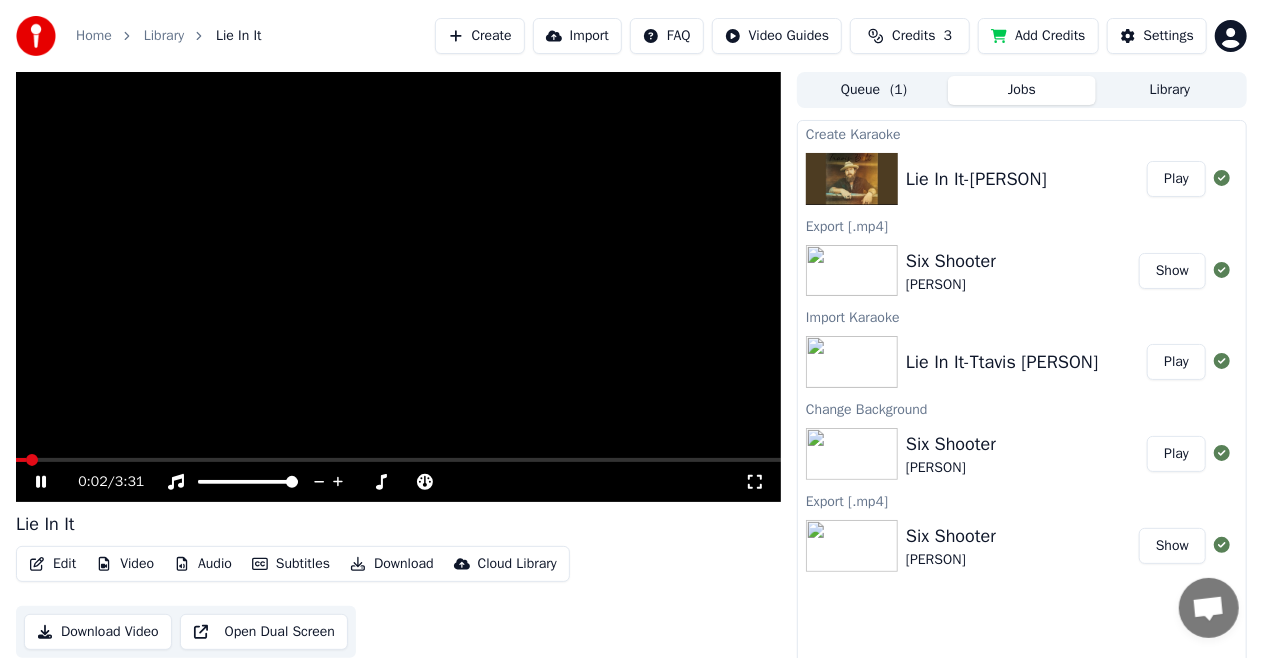 click 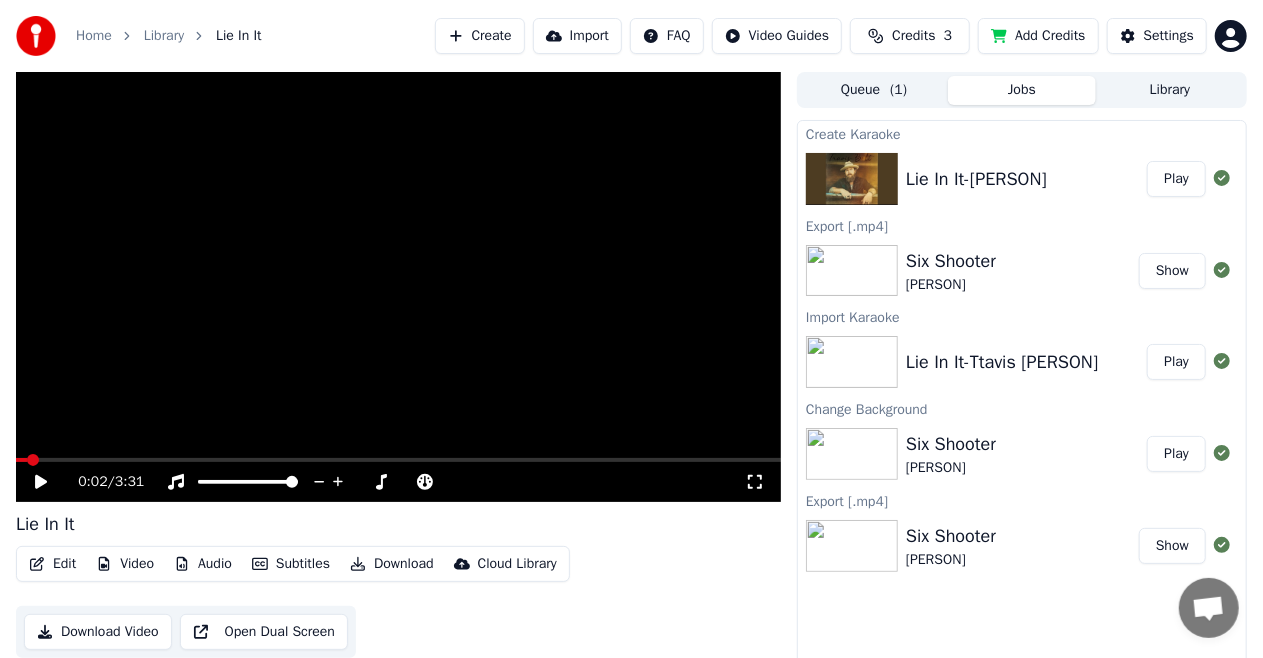 click on "Video" at bounding box center (125, 564) 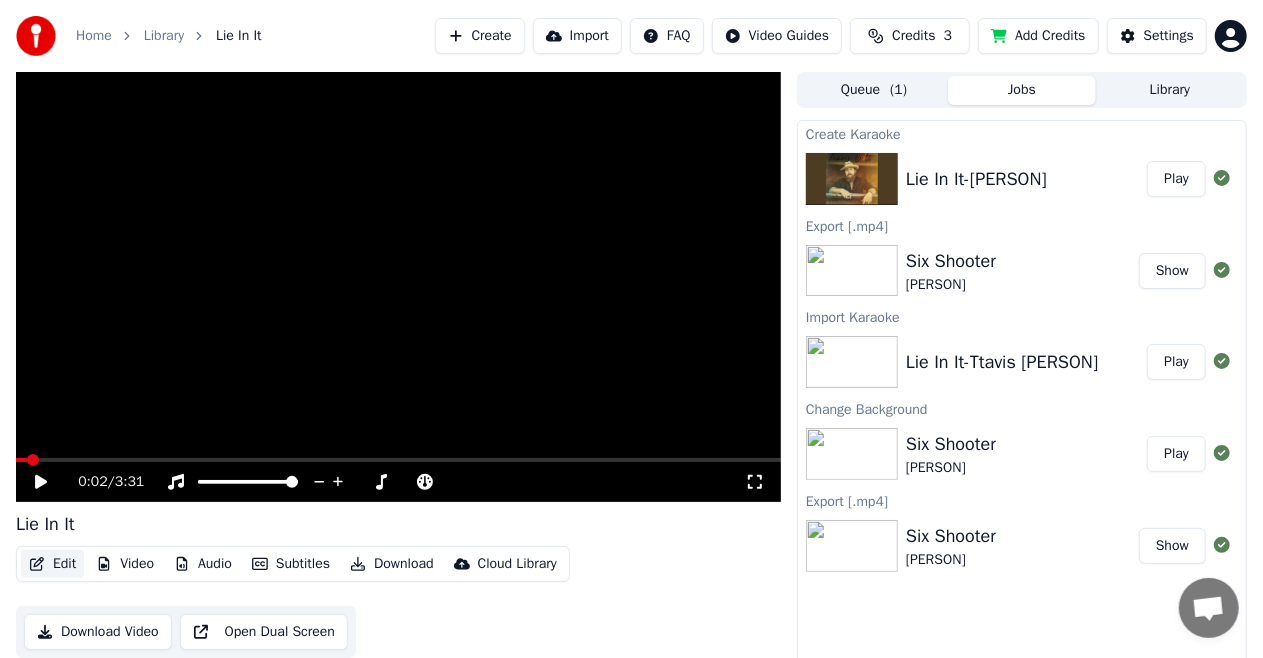 click on "Edit" at bounding box center [52, 564] 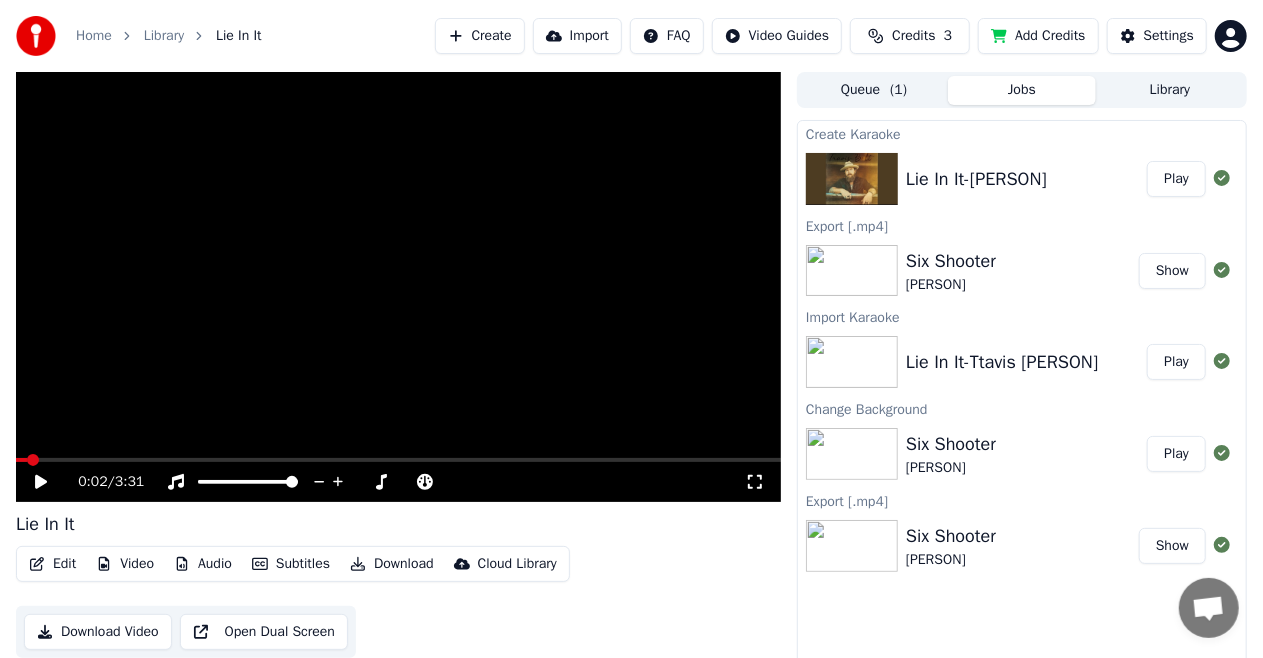 click on "Edit" at bounding box center [52, 564] 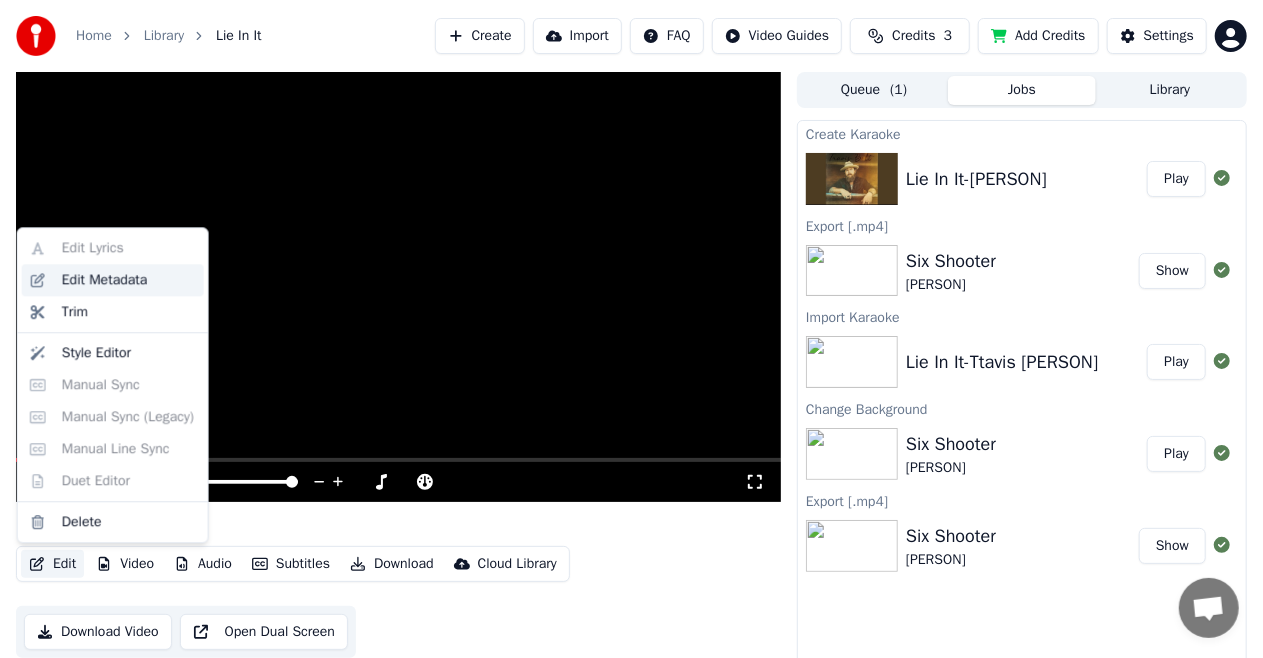 click on "Edit Metadata" at bounding box center [105, 280] 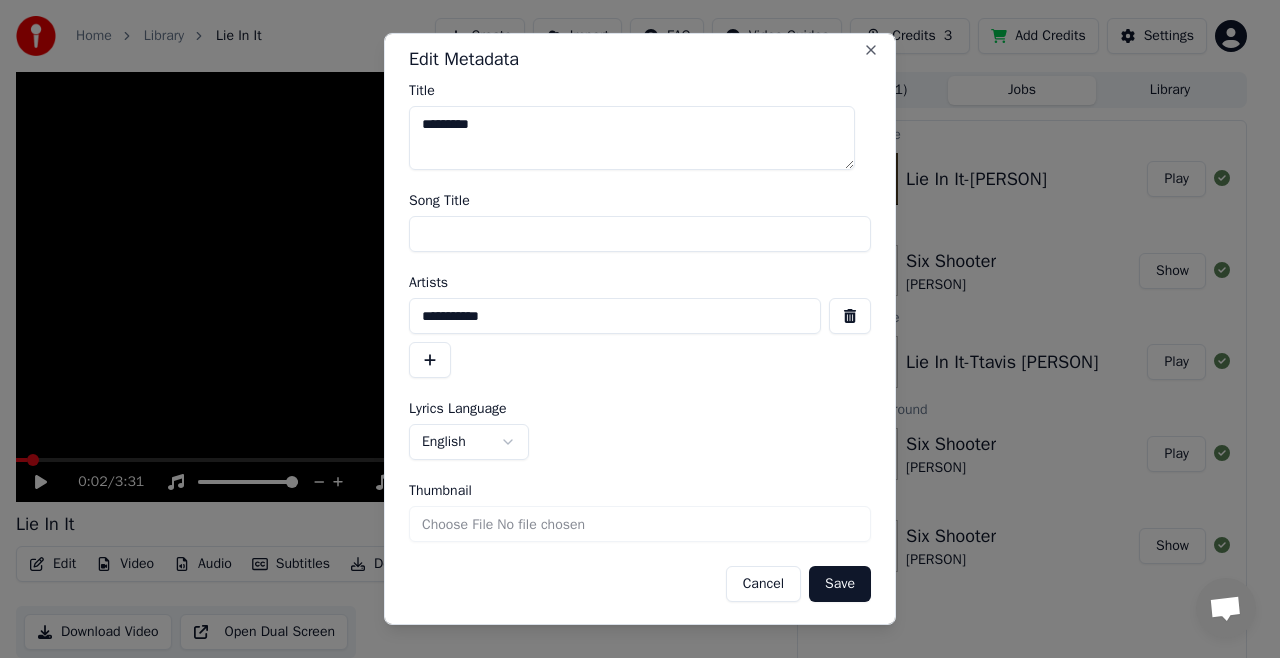 scroll, scrollTop: 9, scrollLeft: 0, axis: vertical 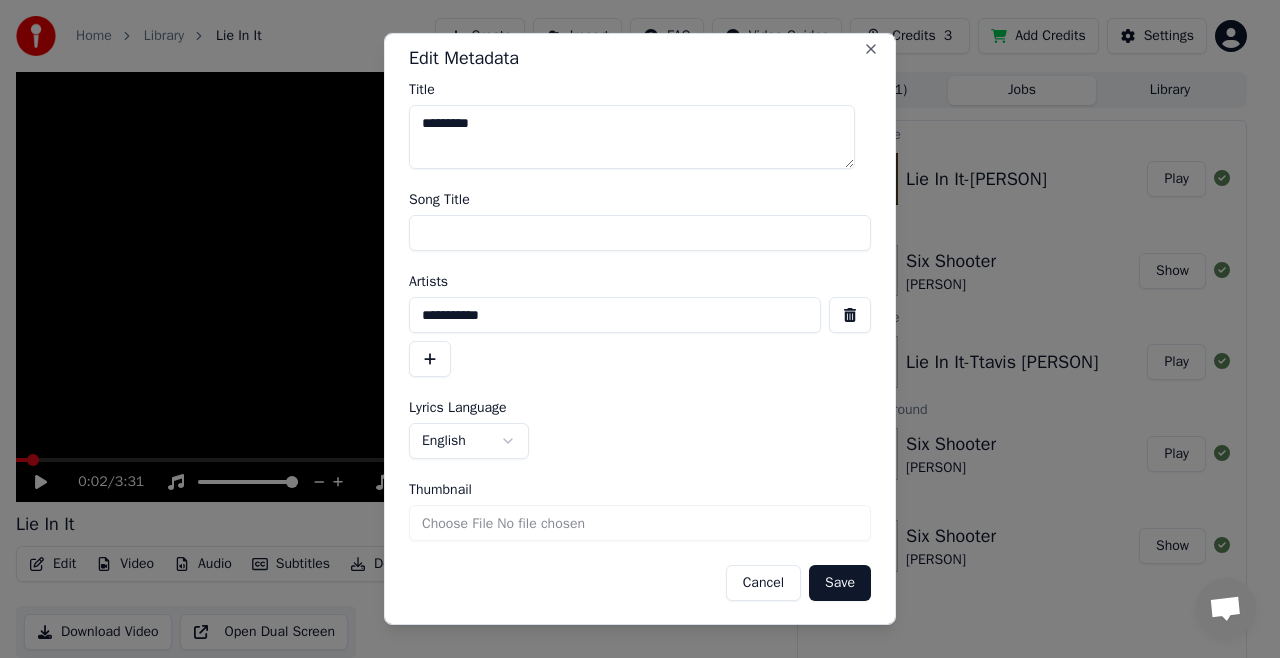 click on "Cancel" at bounding box center [763, 583] 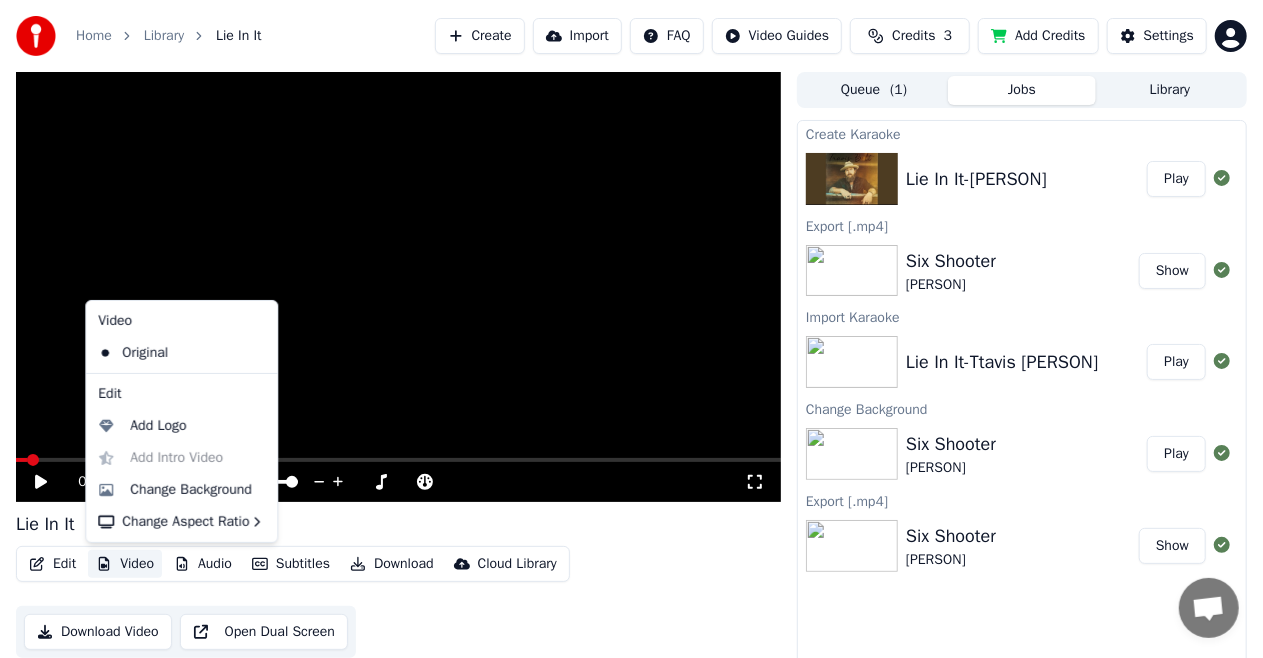 click on "Video" at bounding box center (125, 564) 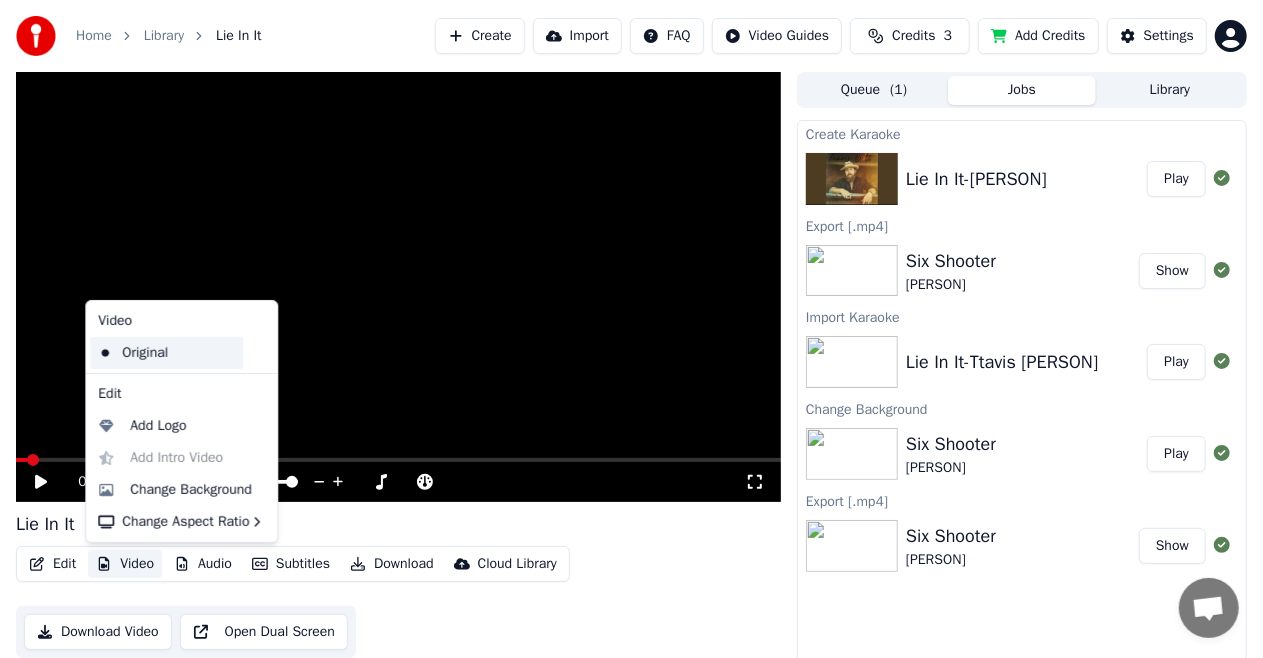 click on "Original" at bounding box center (166, 353) 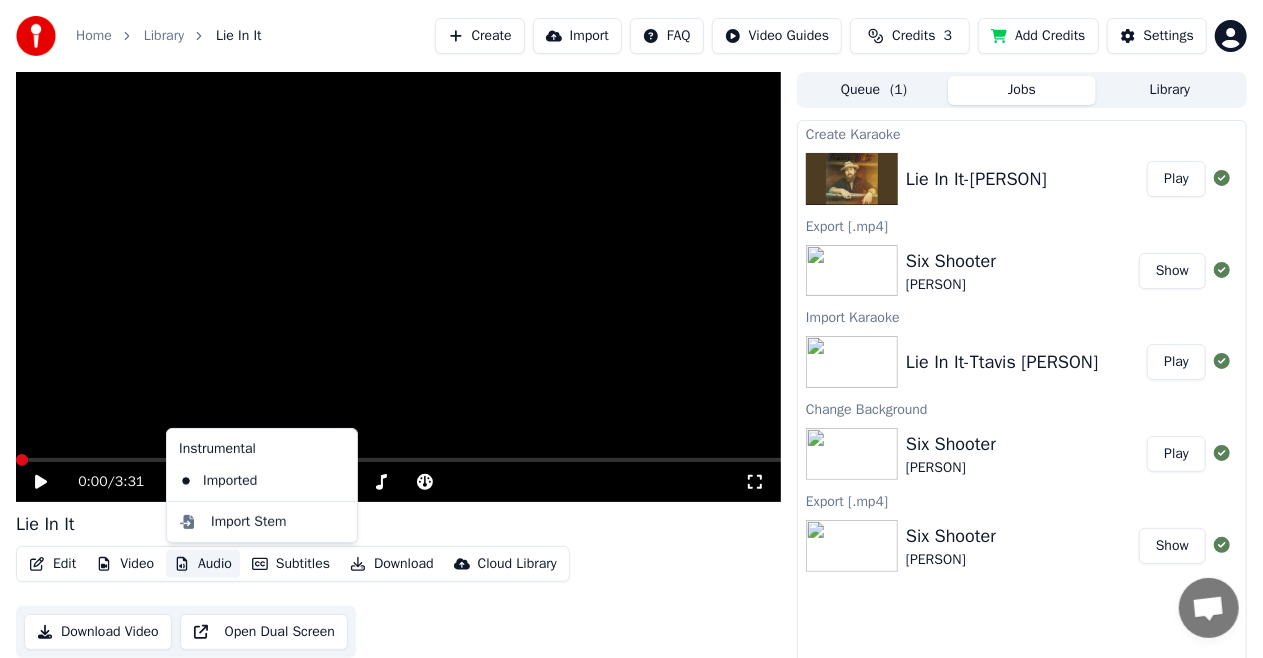 click on "Audio" at bounding box center (203, 564) 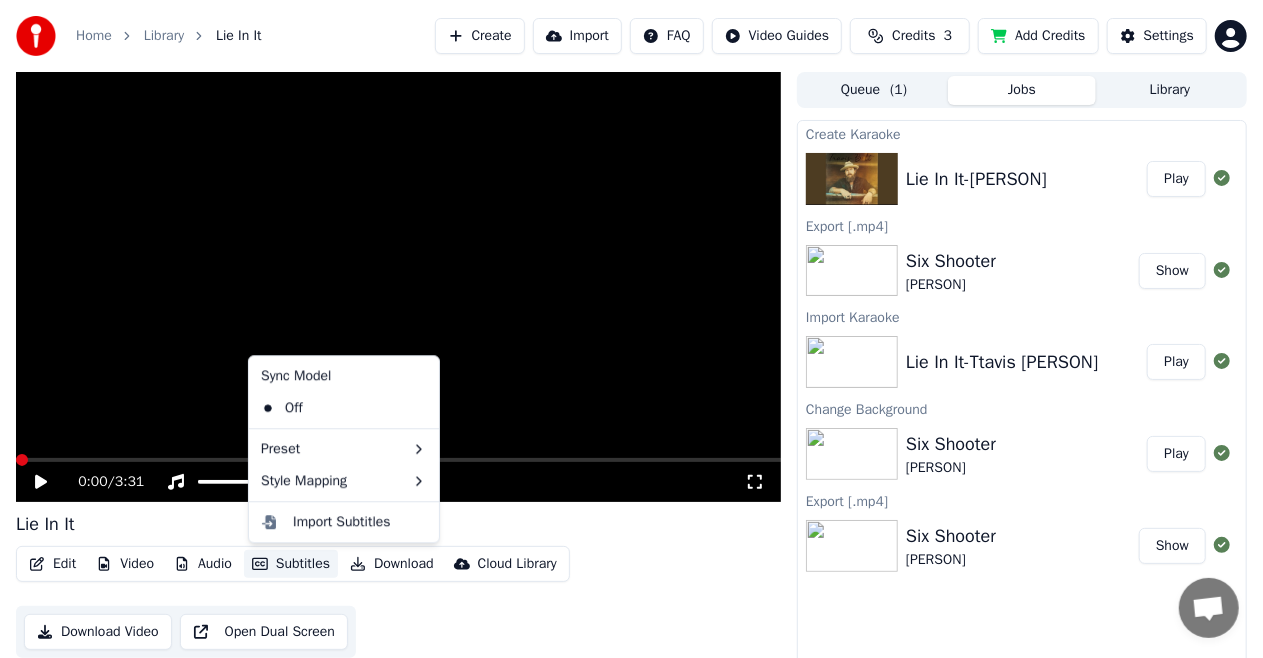 click 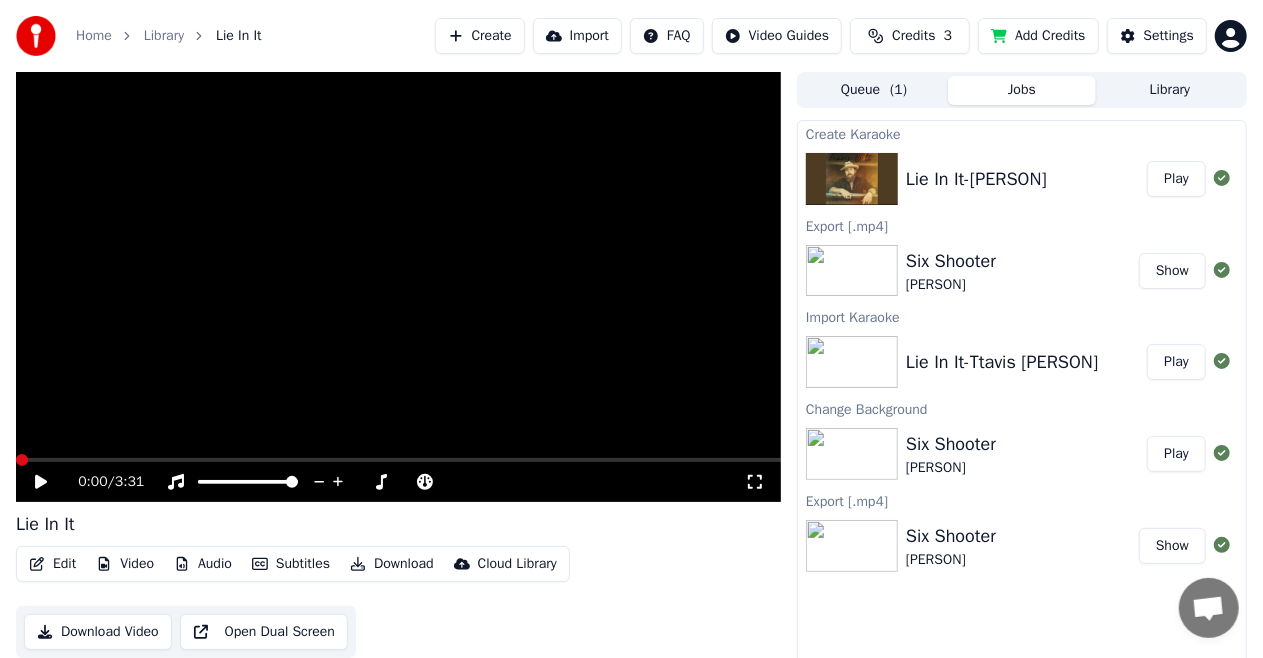 click 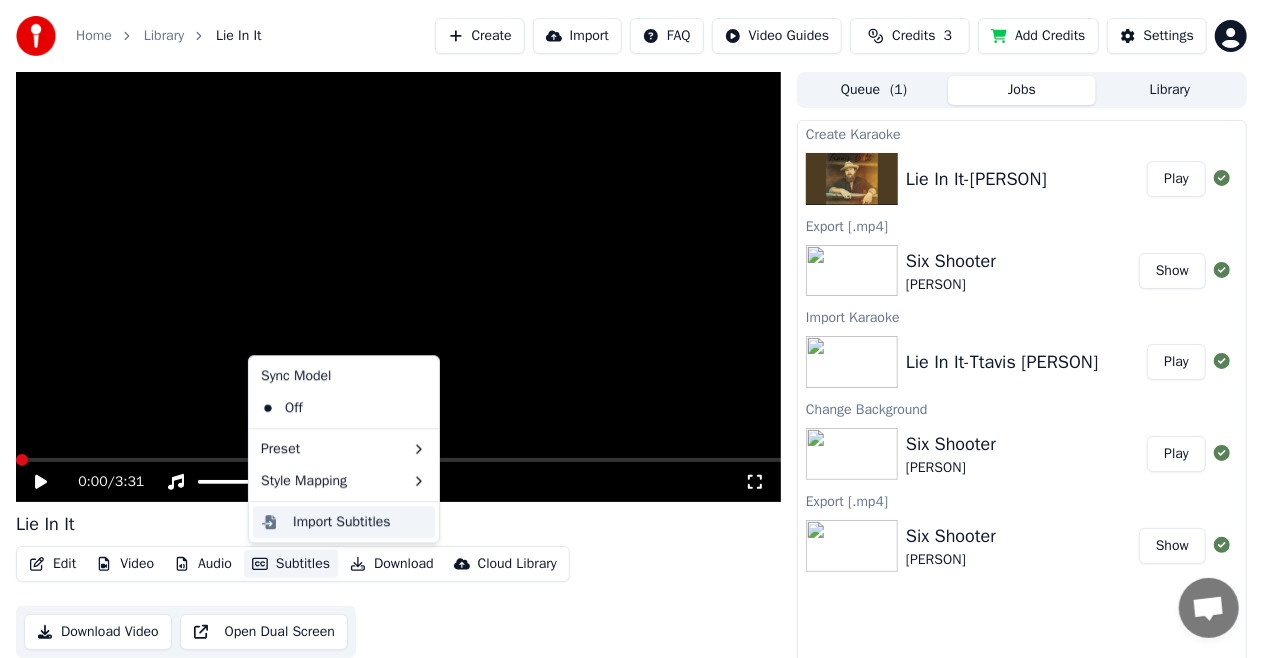 click on "Import Subtitles" at bounding box center (344, 522) 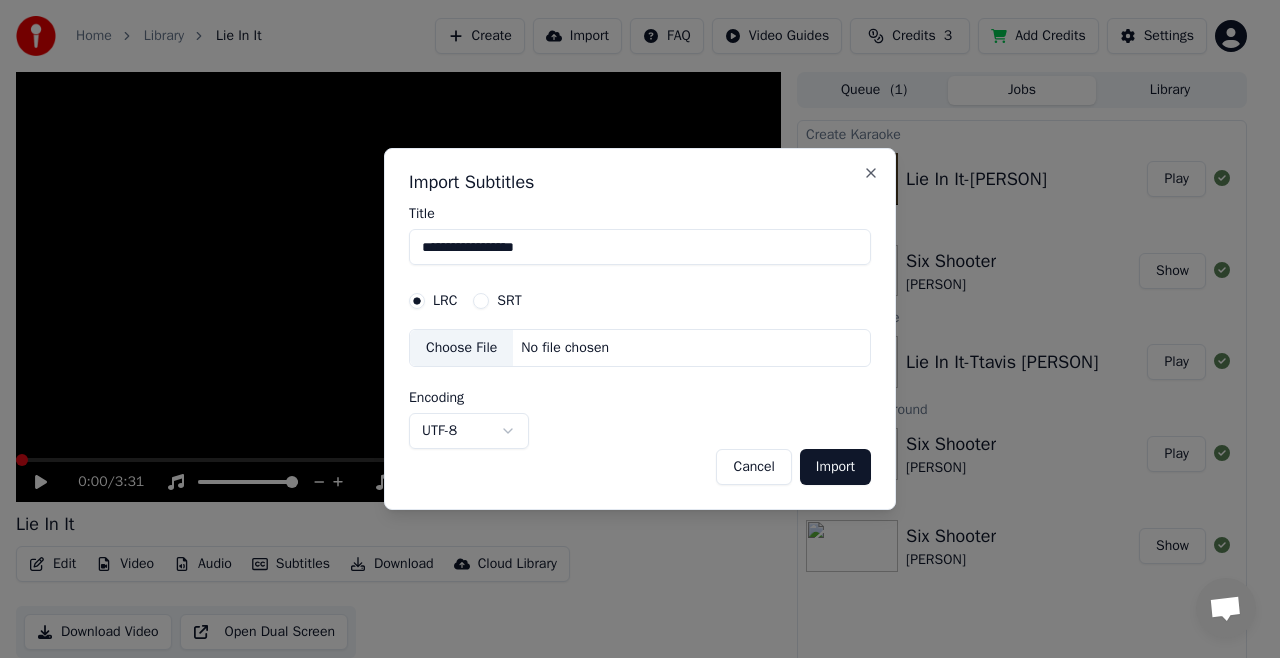 click on "Choose File No file chosen" at bounding box center [640, 348] 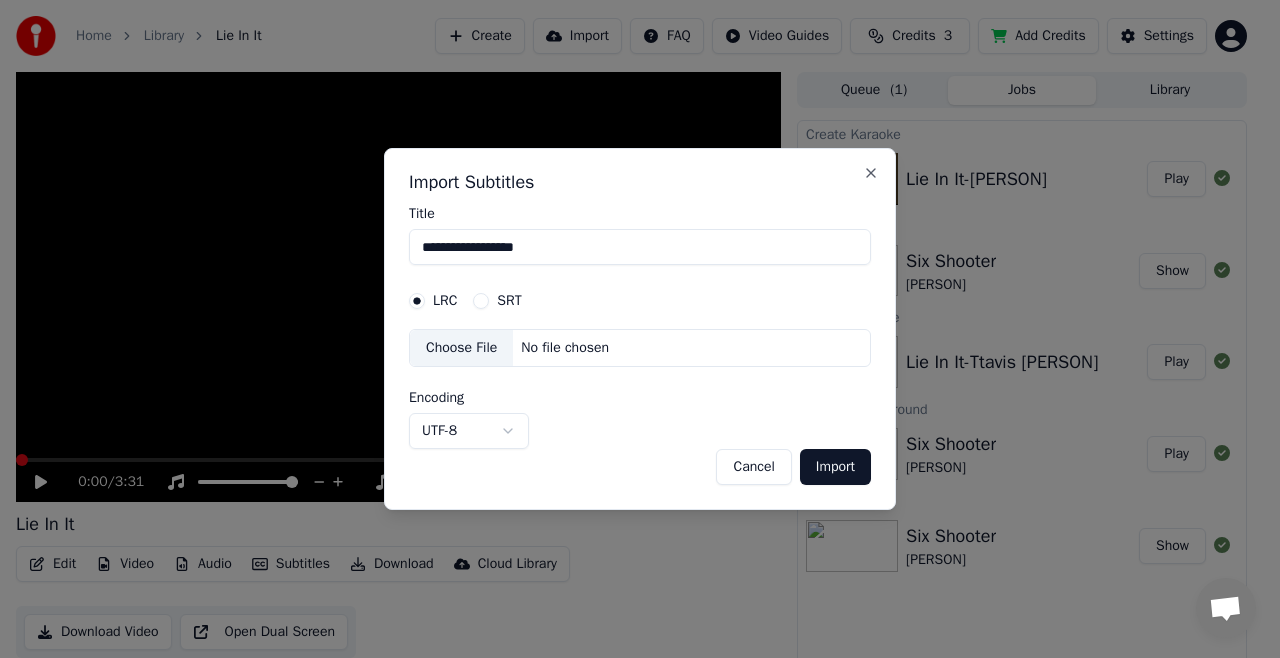 click on "SRT" at bounding box center [481, 301] 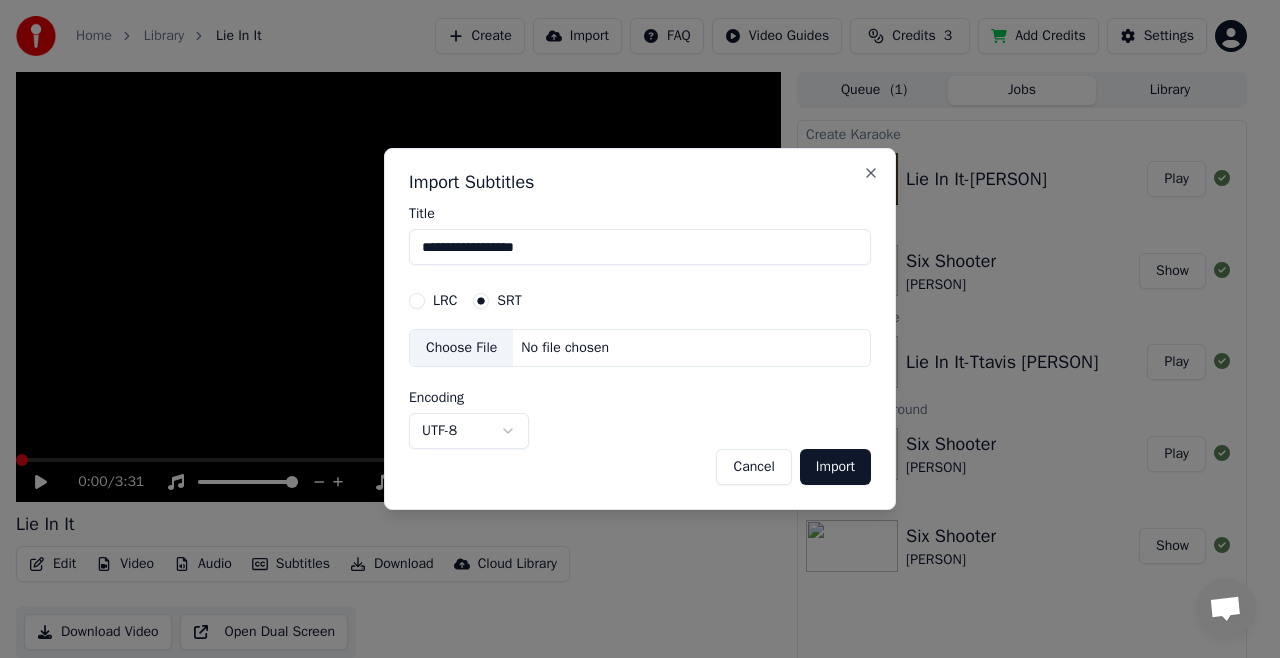 click on "Choose File" at bounding box center [461, 348] 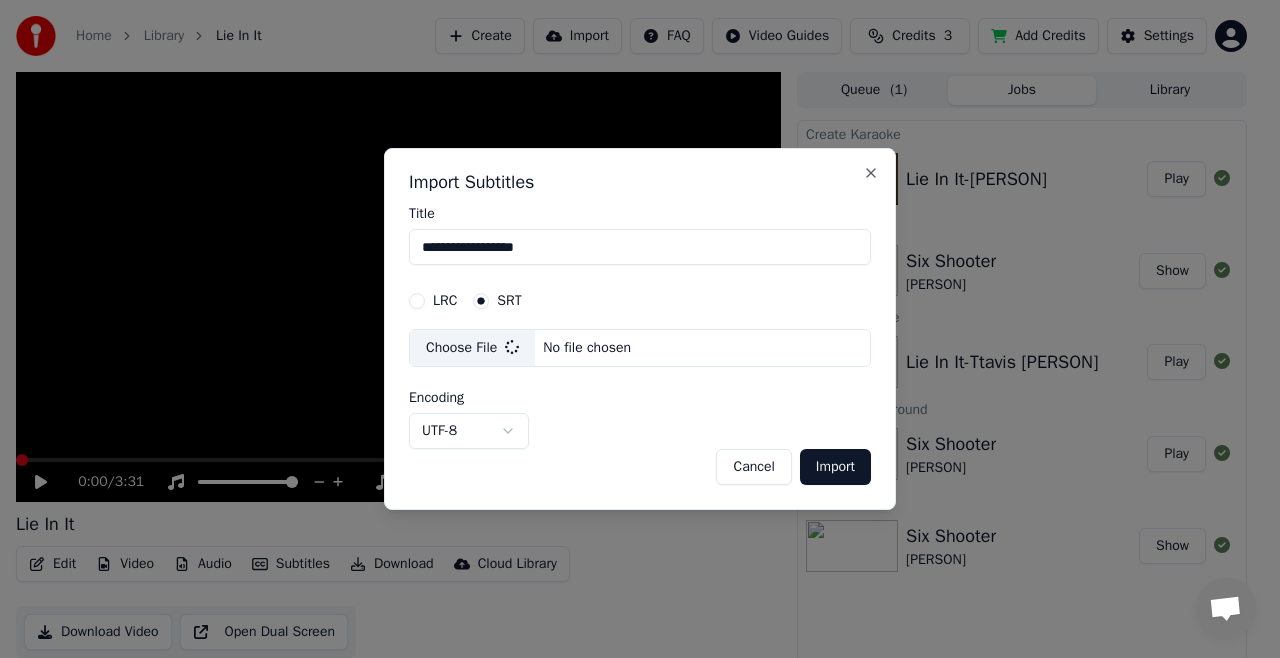 select on "**********" 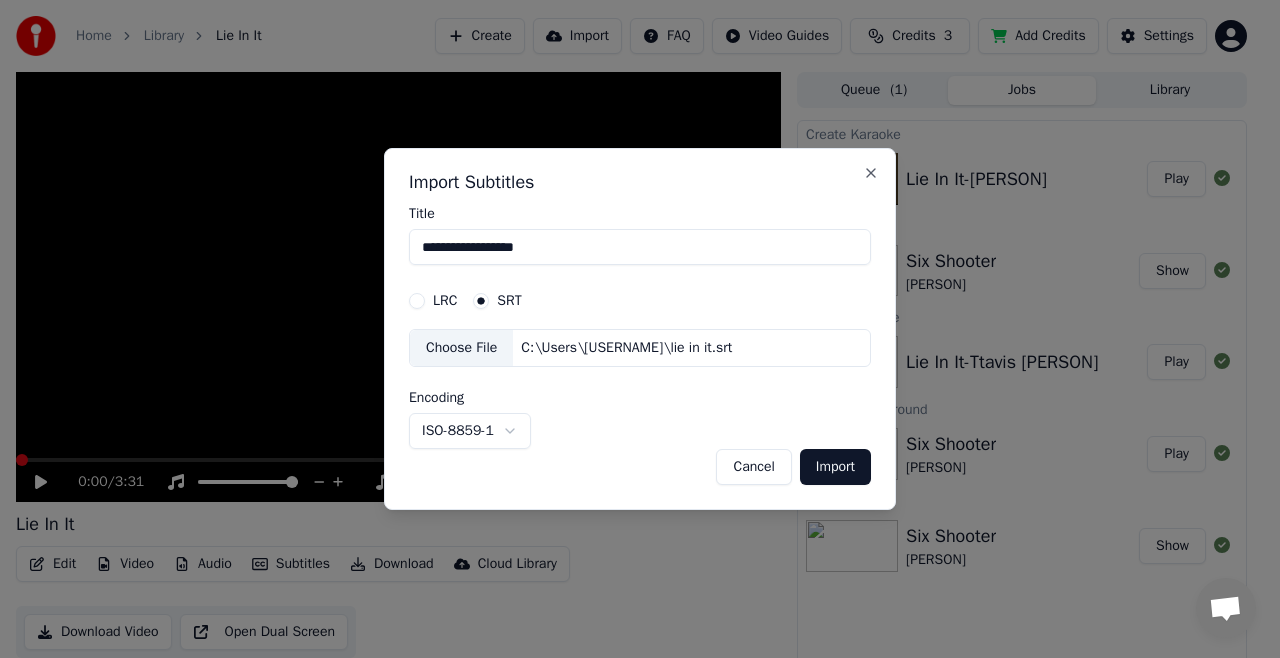 click on "Import" at bounding box center (835, 467) 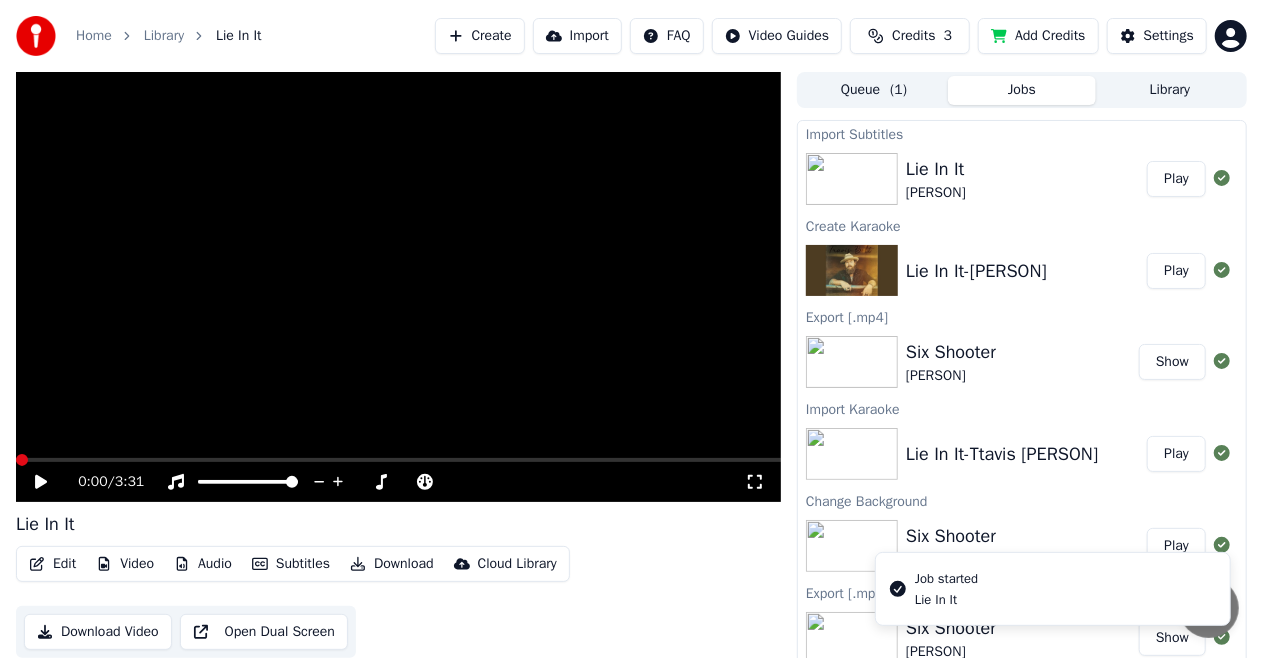 click on "Play" at bounding box center [1176, 179] 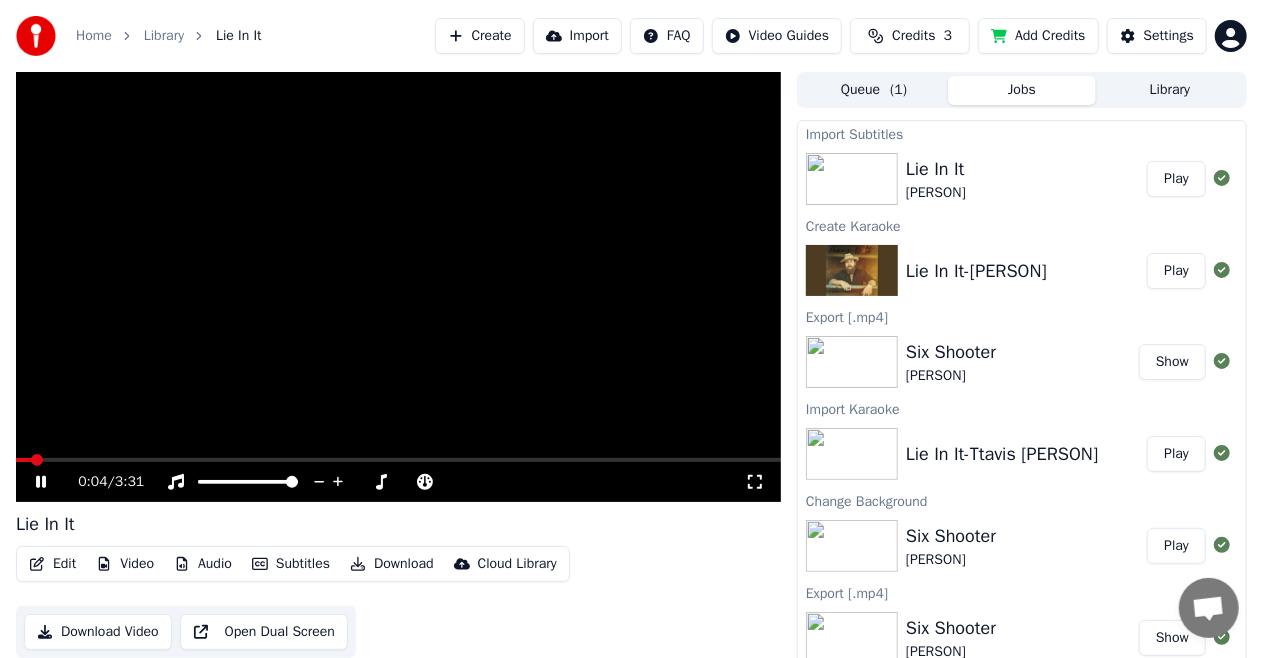 click 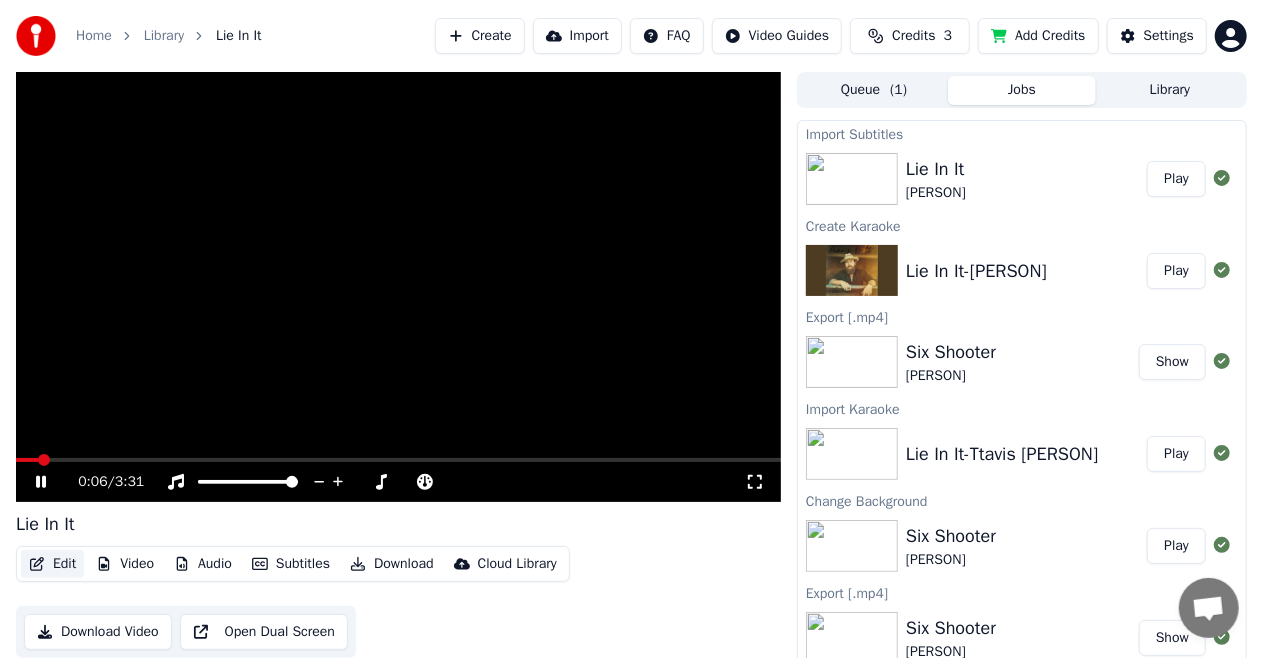 click 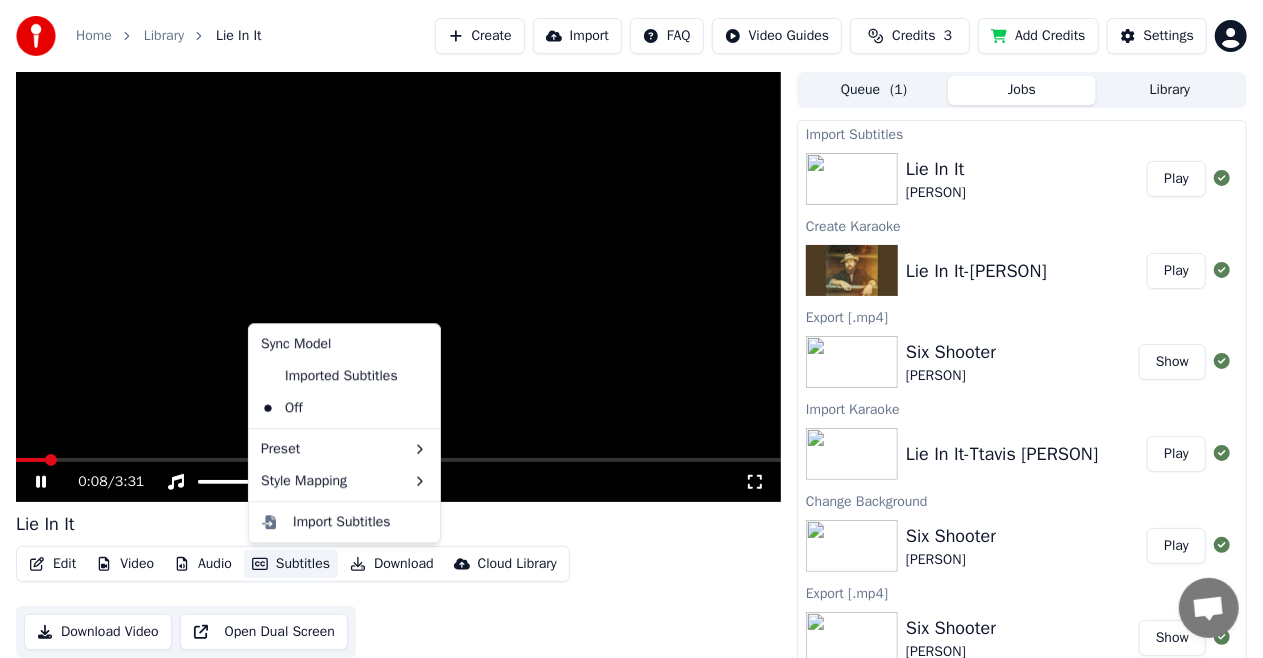 click on "Subtitles" at bounding box center (291, 564) 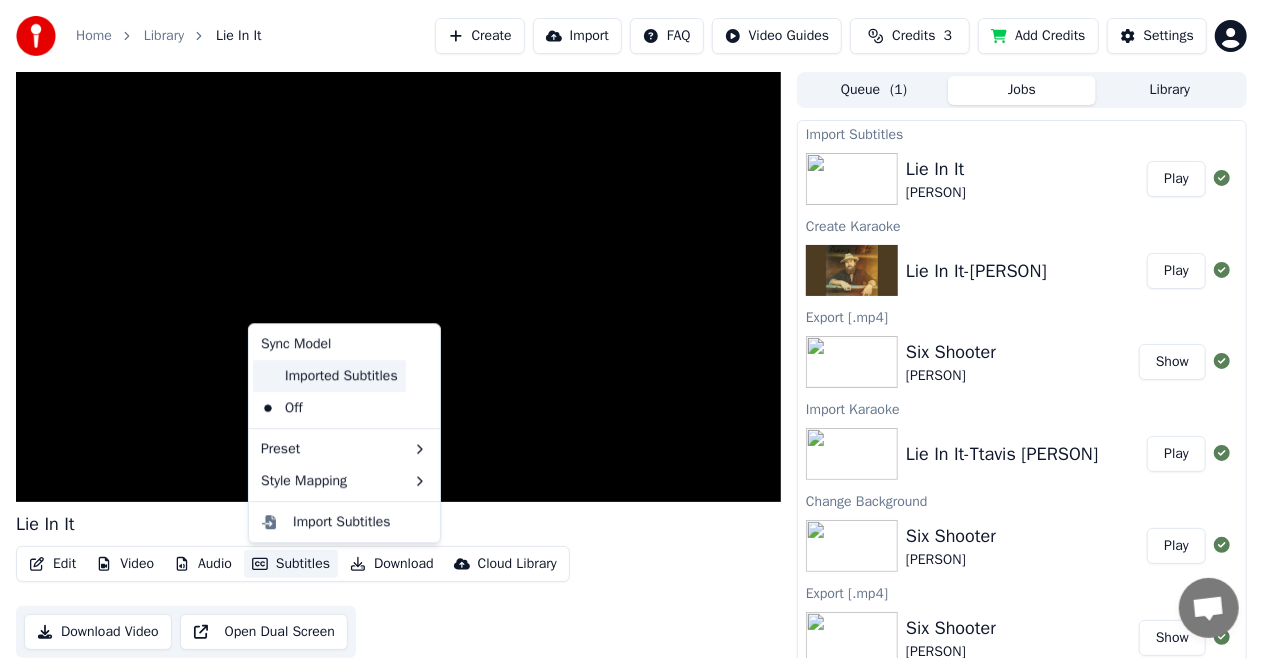 click on "Imported Subtitles" at bounding box center (329, 376) 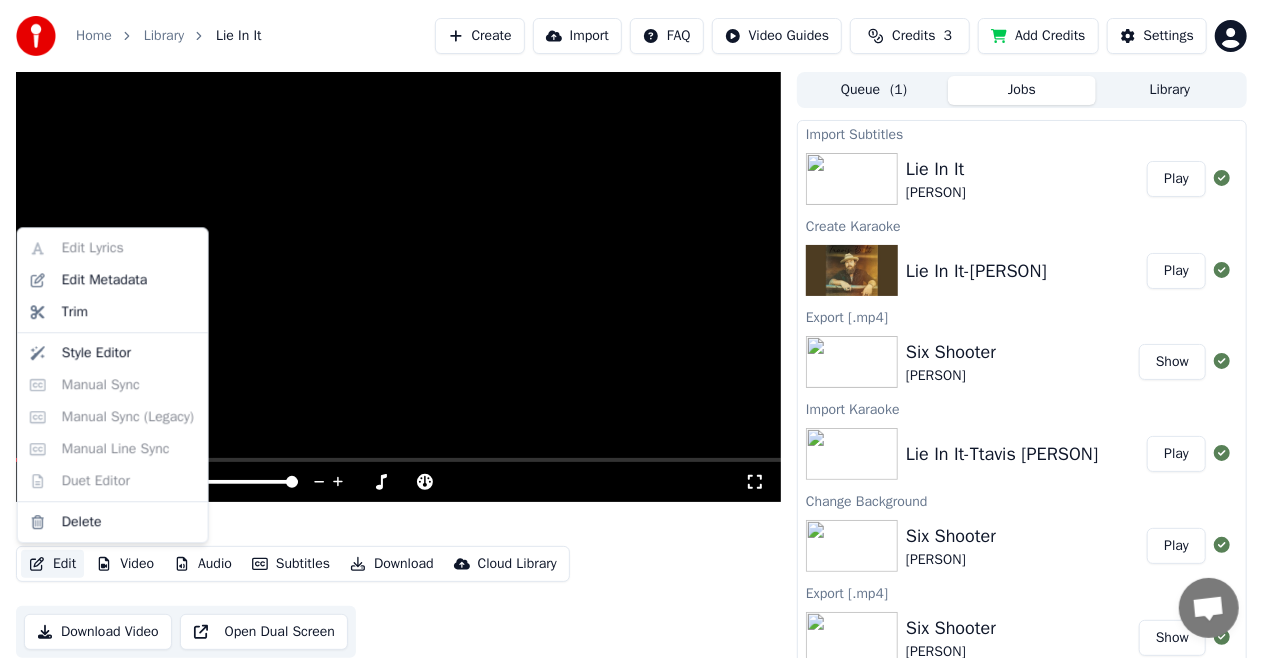 click on "Edit" at bounding box center (52, 564) 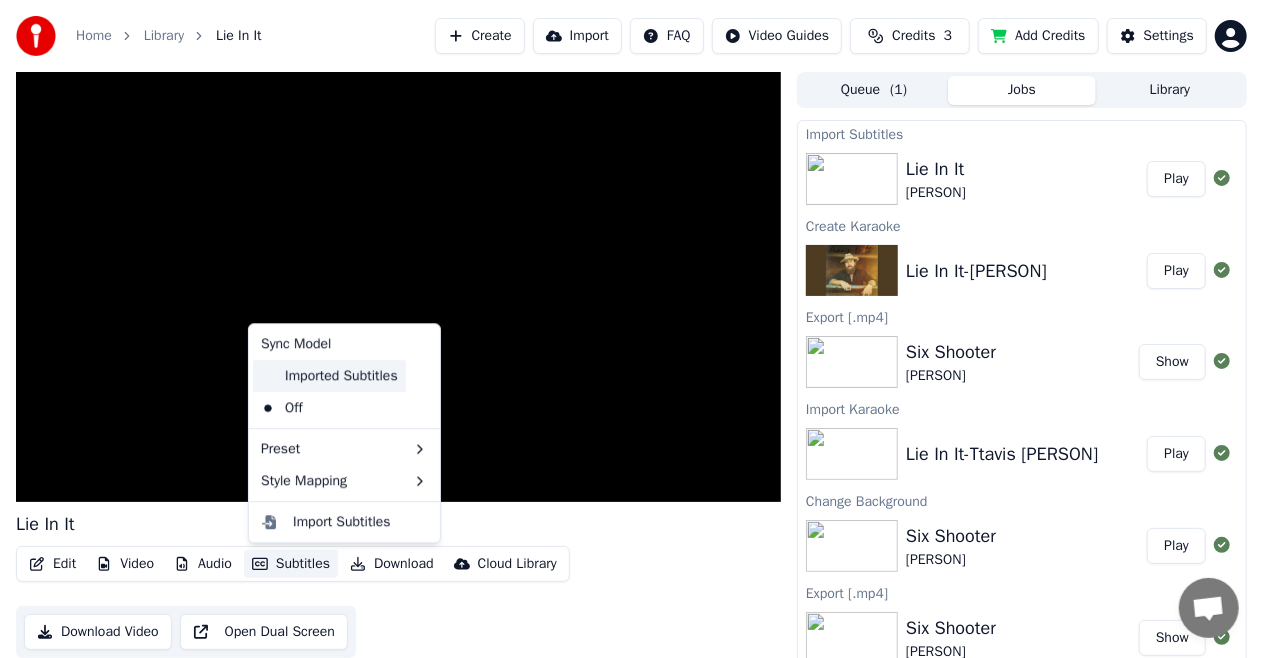 click on "Imported Subtitles" at bounding box center (329, 376) 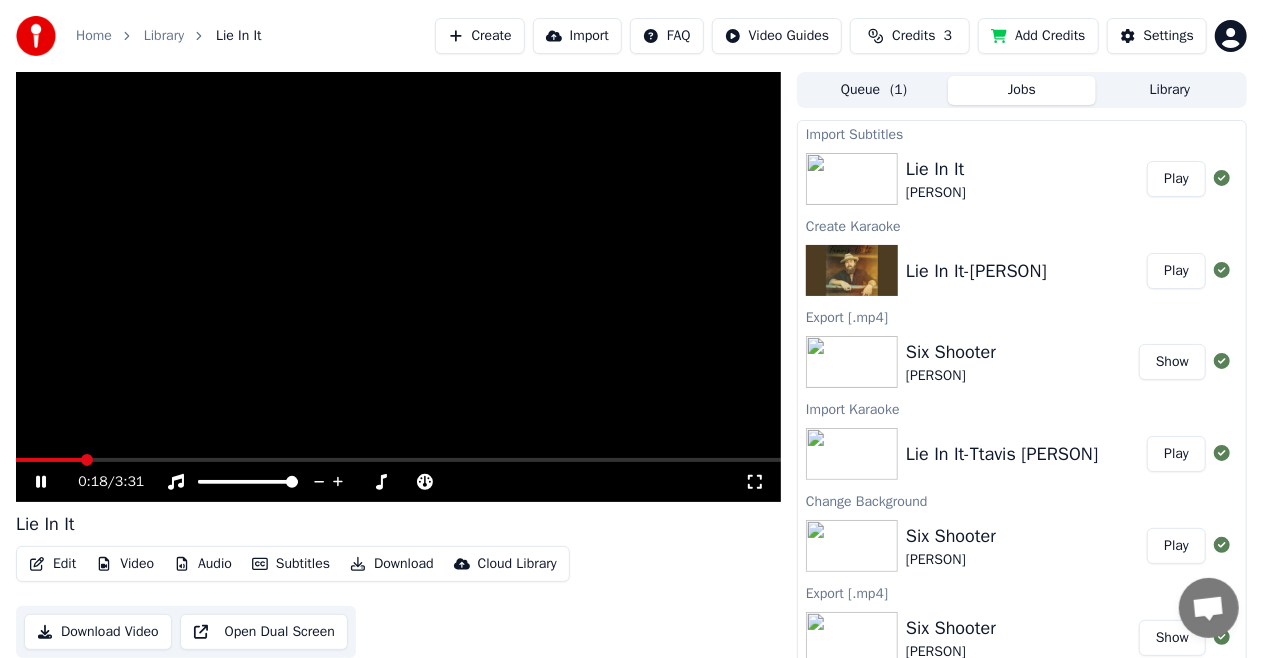 click 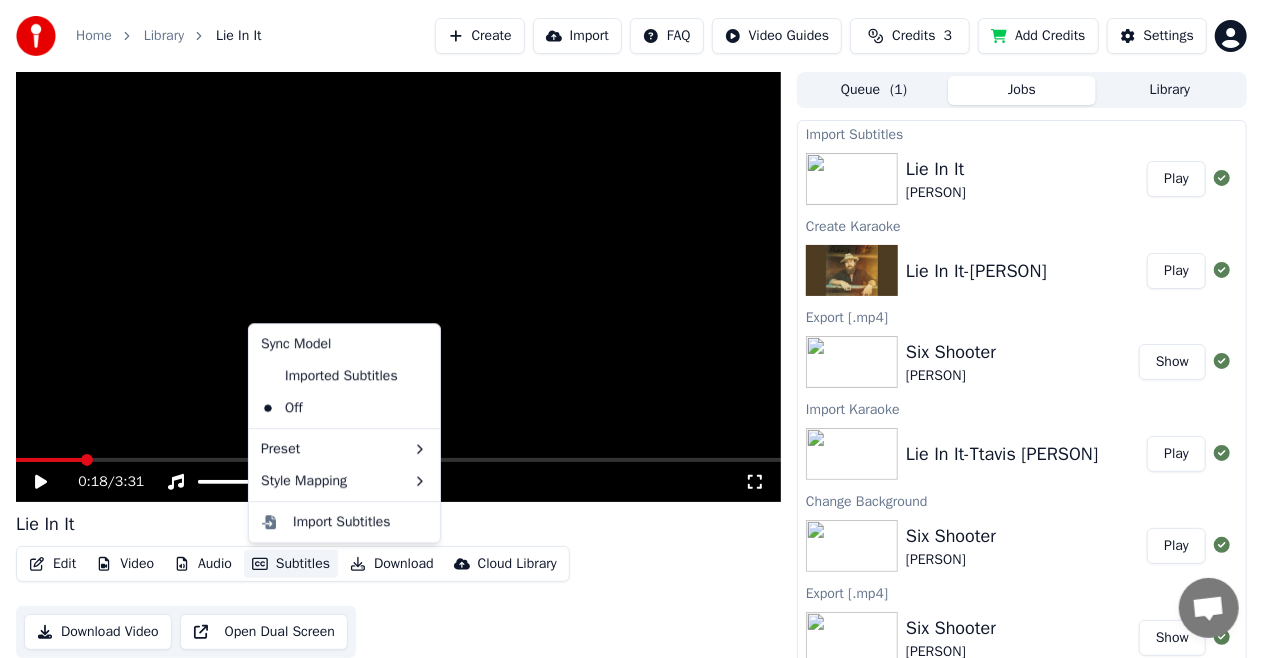 click on "Subtitles" at bounding box center (291, 564) 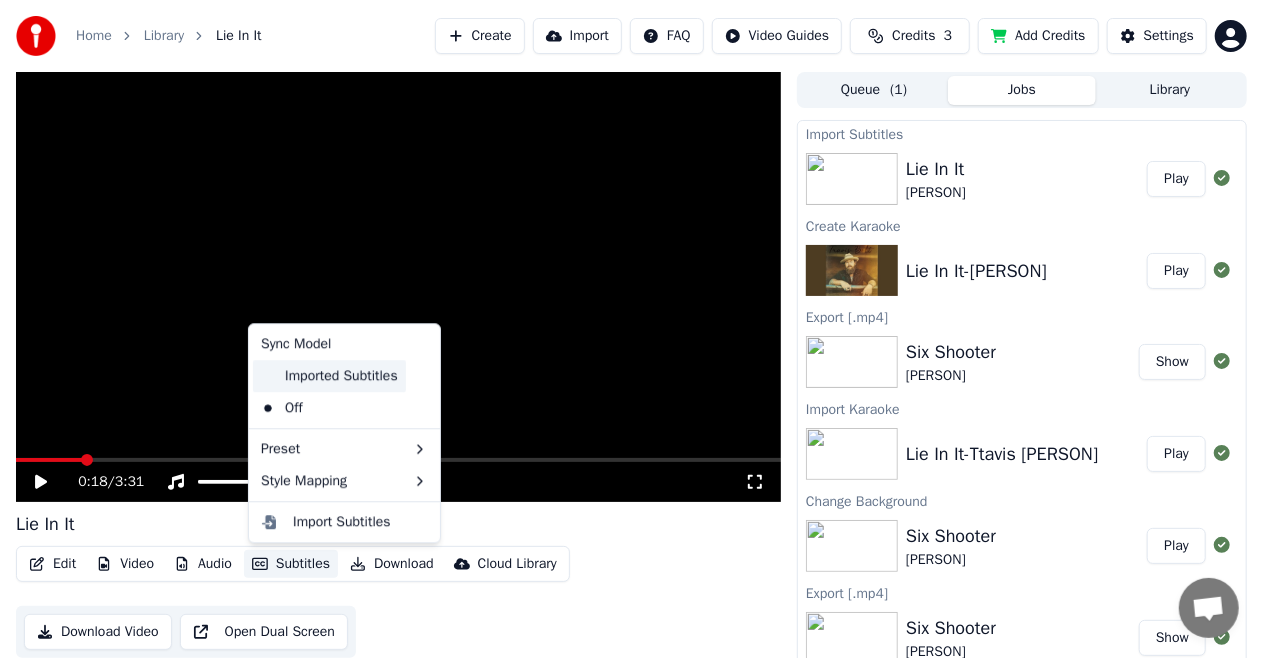 click on "Imported Subtitles" at bounding box center [329, 376] 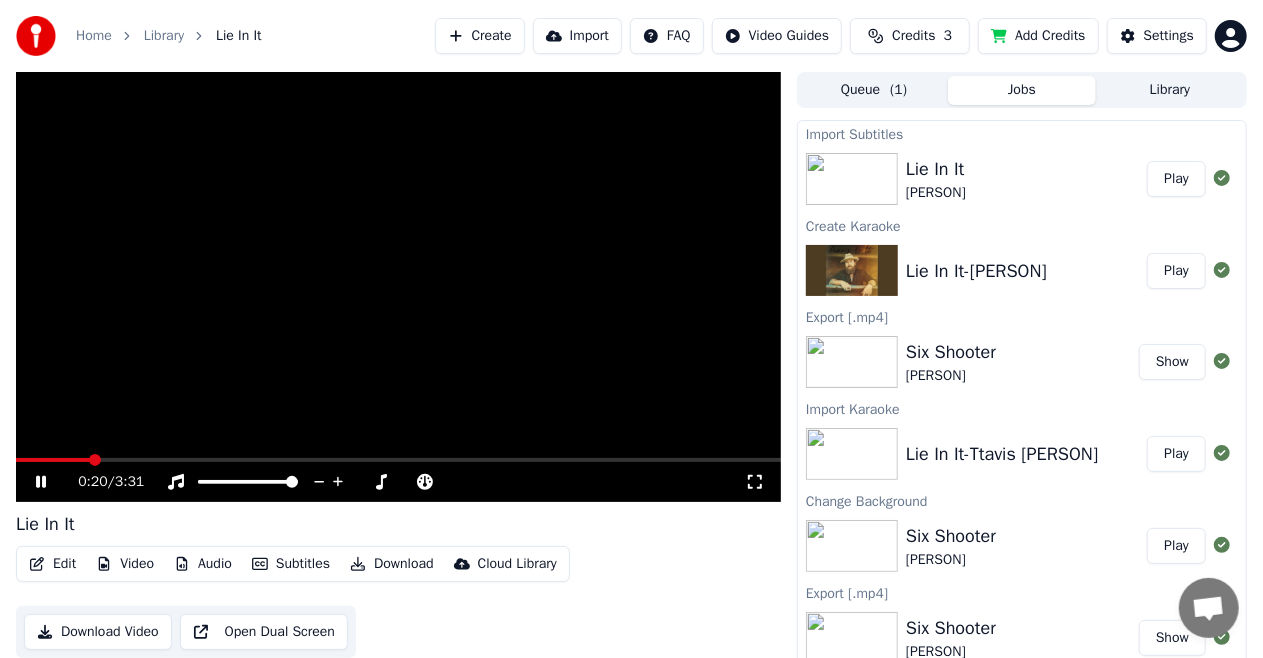 click 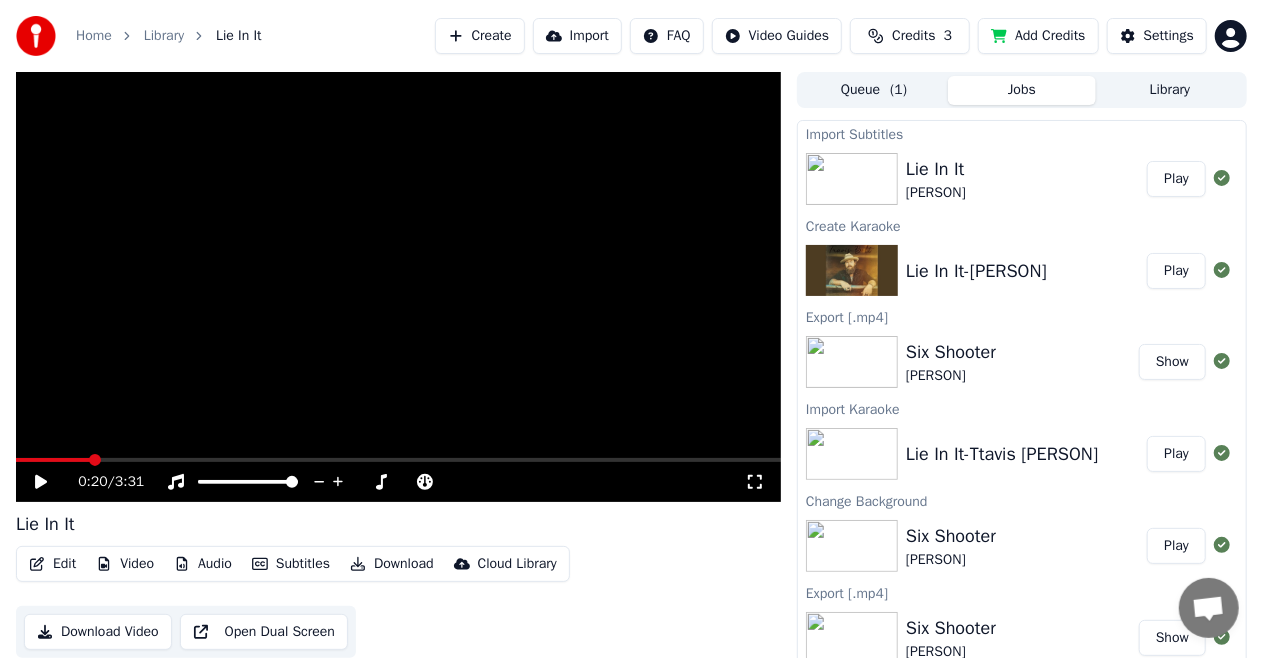 click on "Subtitles" at bounding box center (291, 564) 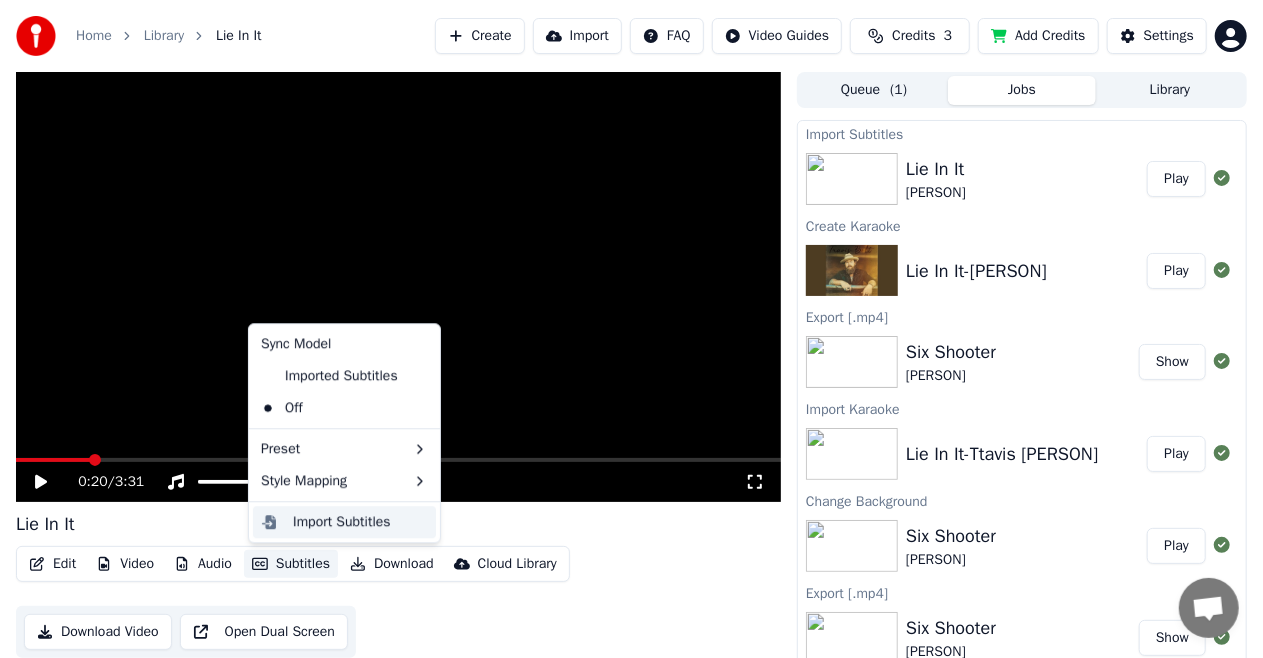 click on "Import Subtitles" at bounding box center (342, 522) 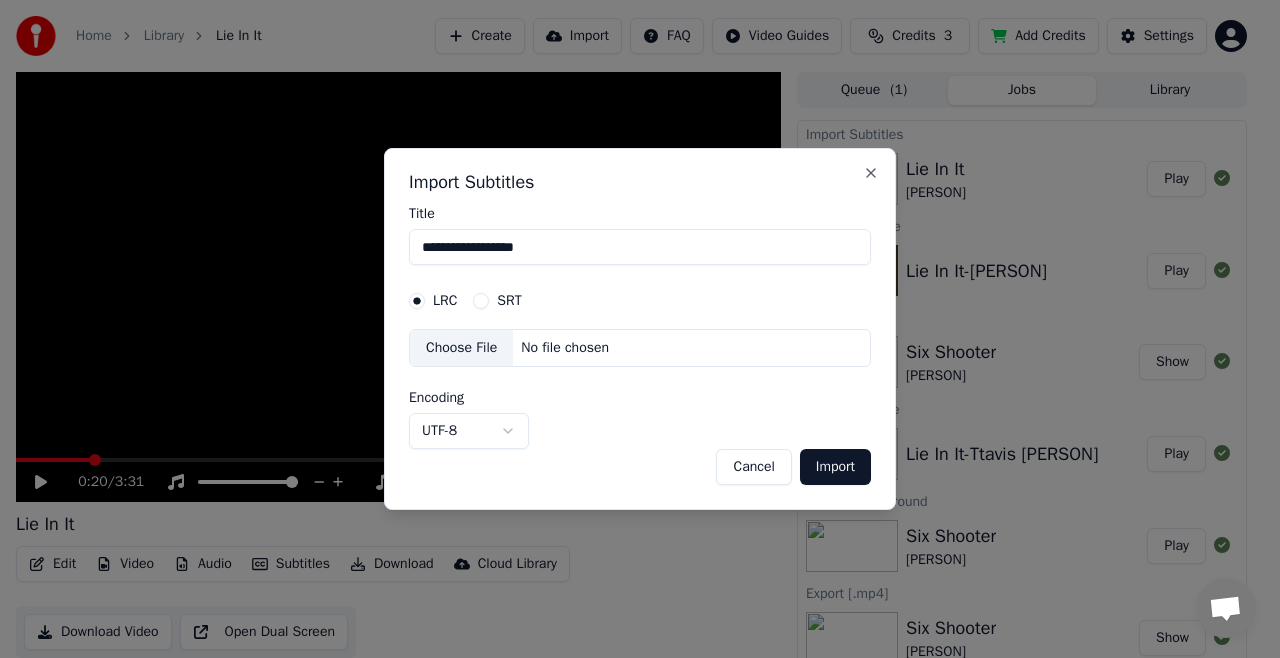 click on "SRT" at bounding box center [509, 301] 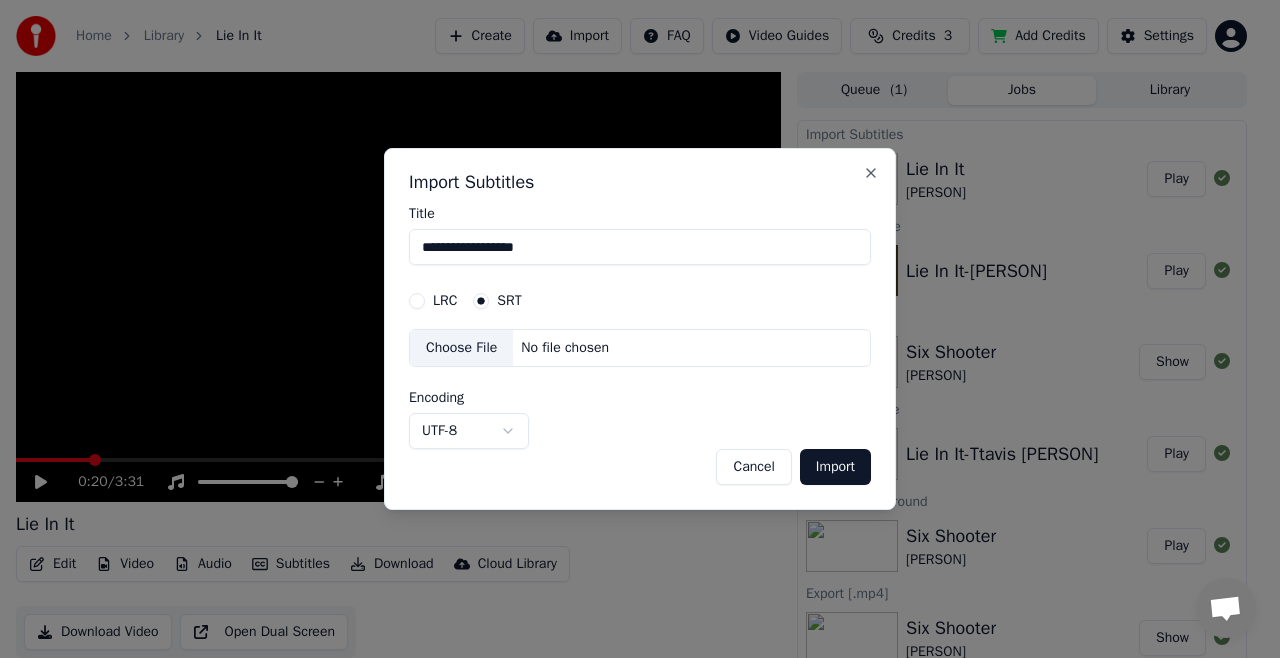 click on "Choose File" at bounding box center [461, 348] 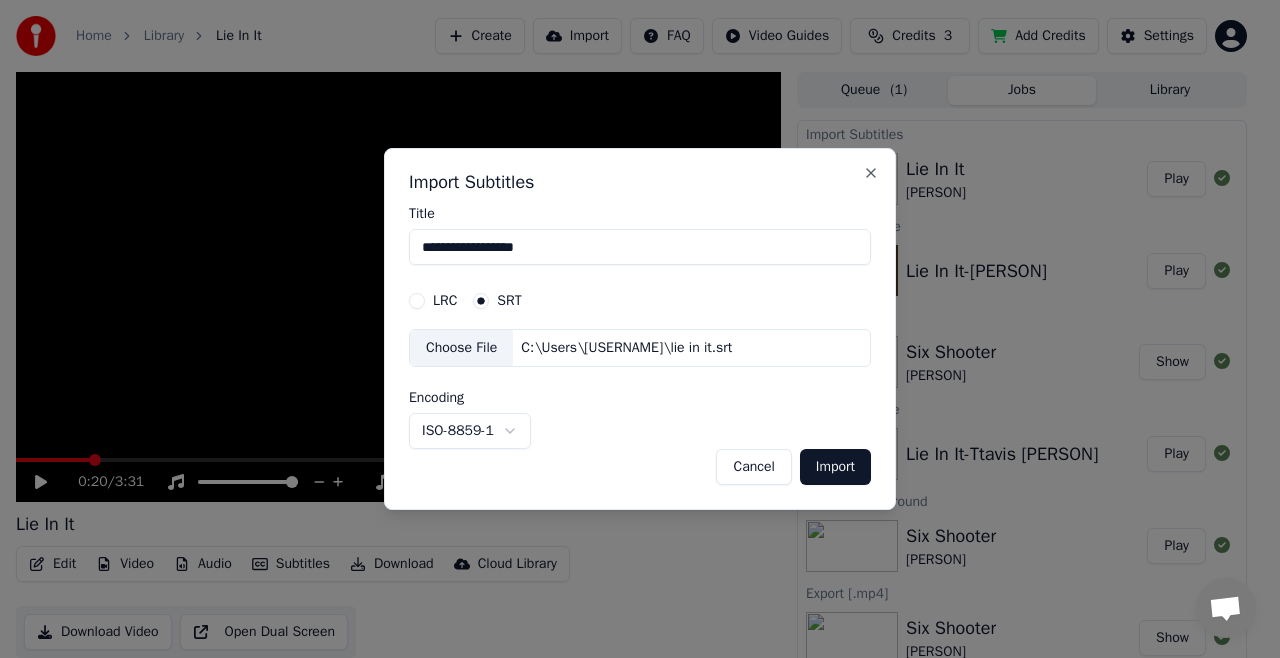click on "Import" at bounding box center (835, 467) 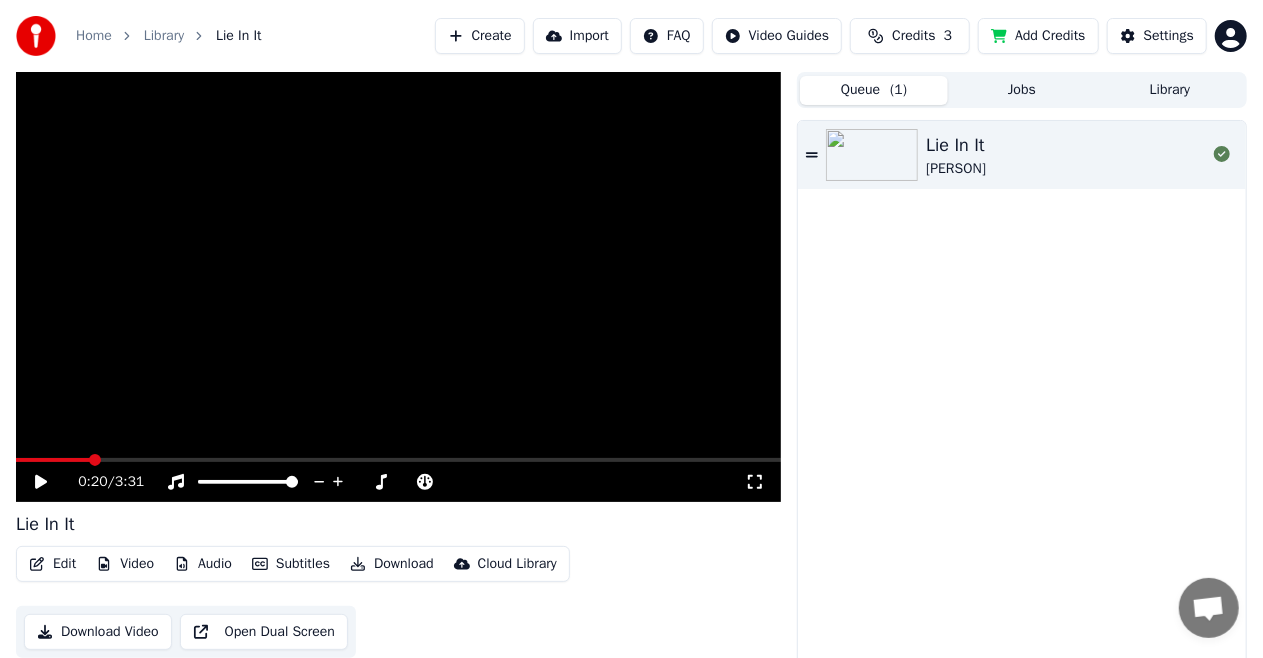 click on "Queue ( 1 )" at bounding box center (874, 90) 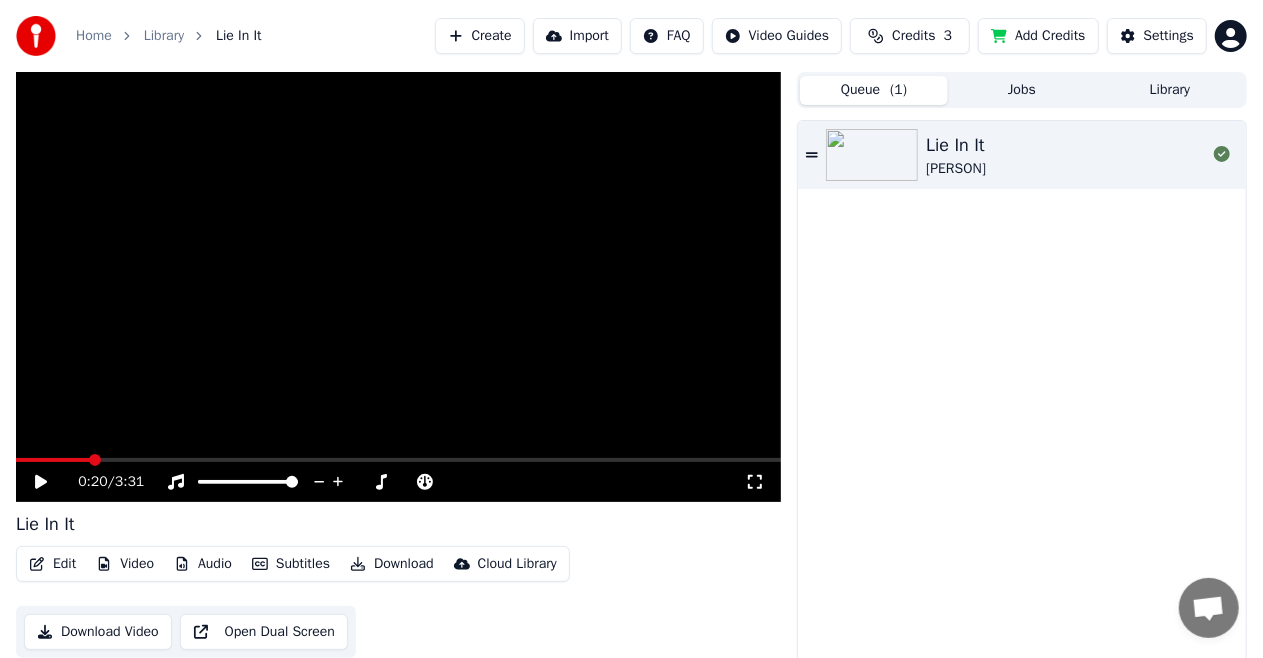 click on "Lie In It [PERSON]" at bounding box center [1066, 155] 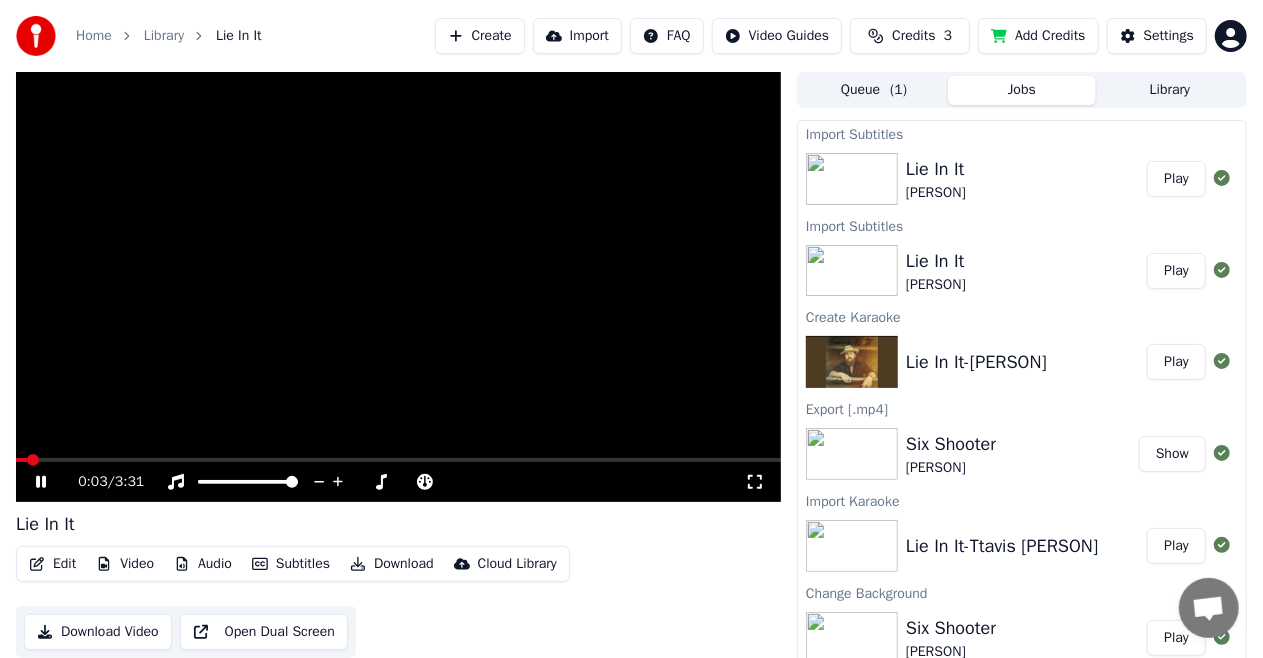 click on "Jobs" at bounding box center [1022, 90] 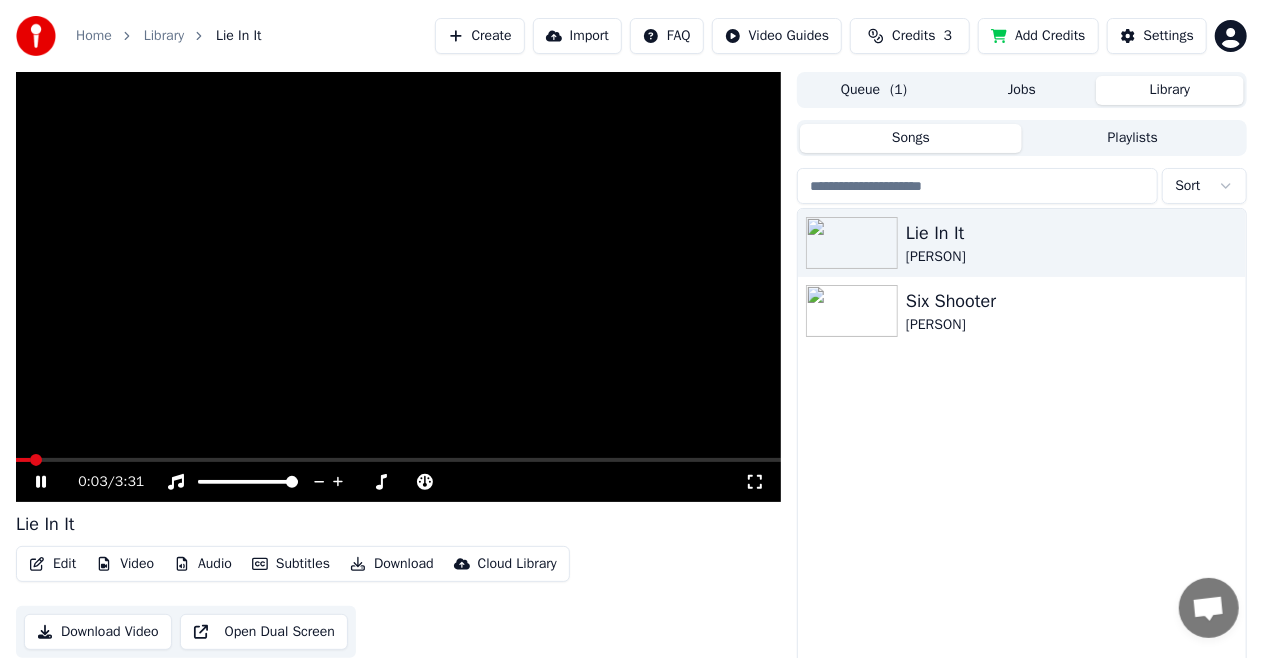 click on "Library" at bounding box center (1170, 90) 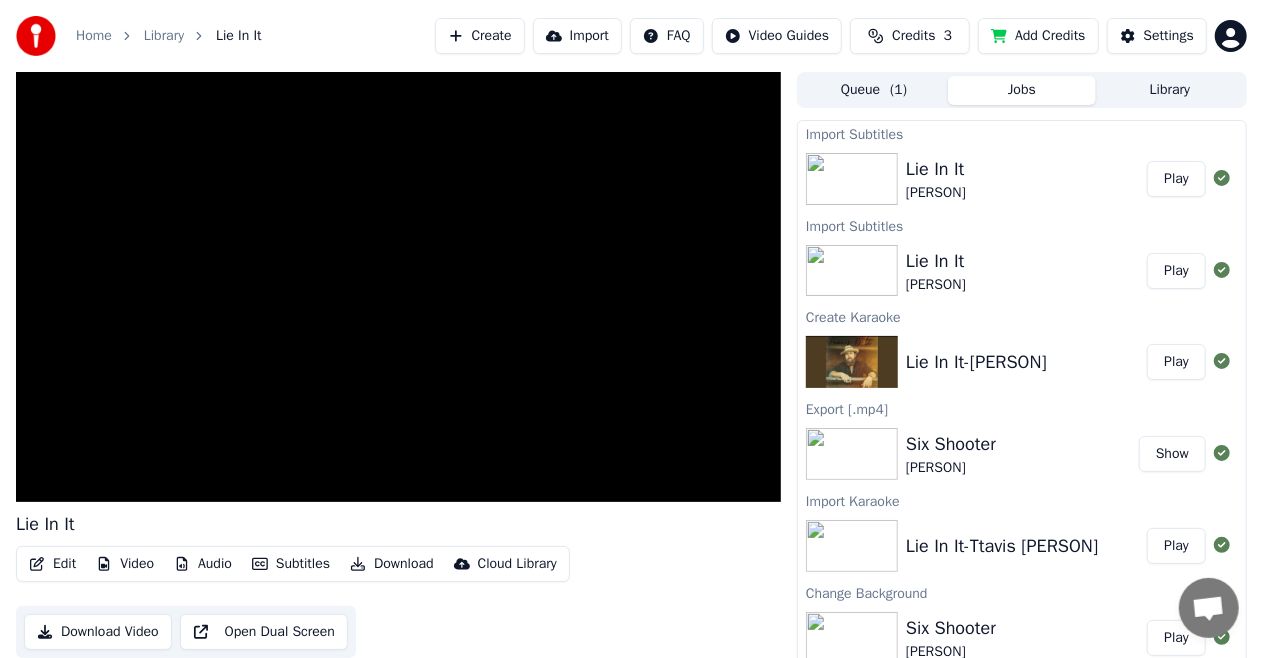 click on "Jobs" at bounding box center [1022, 90] 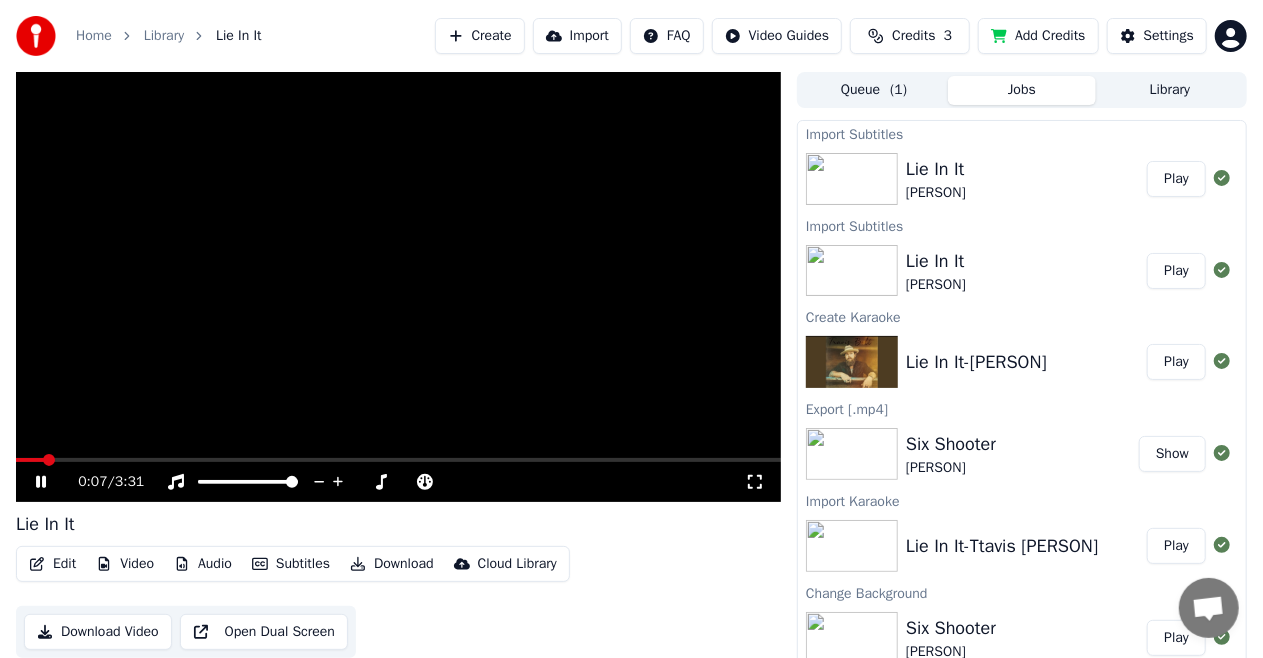 click on "Video" at bounding box center (125, 564) 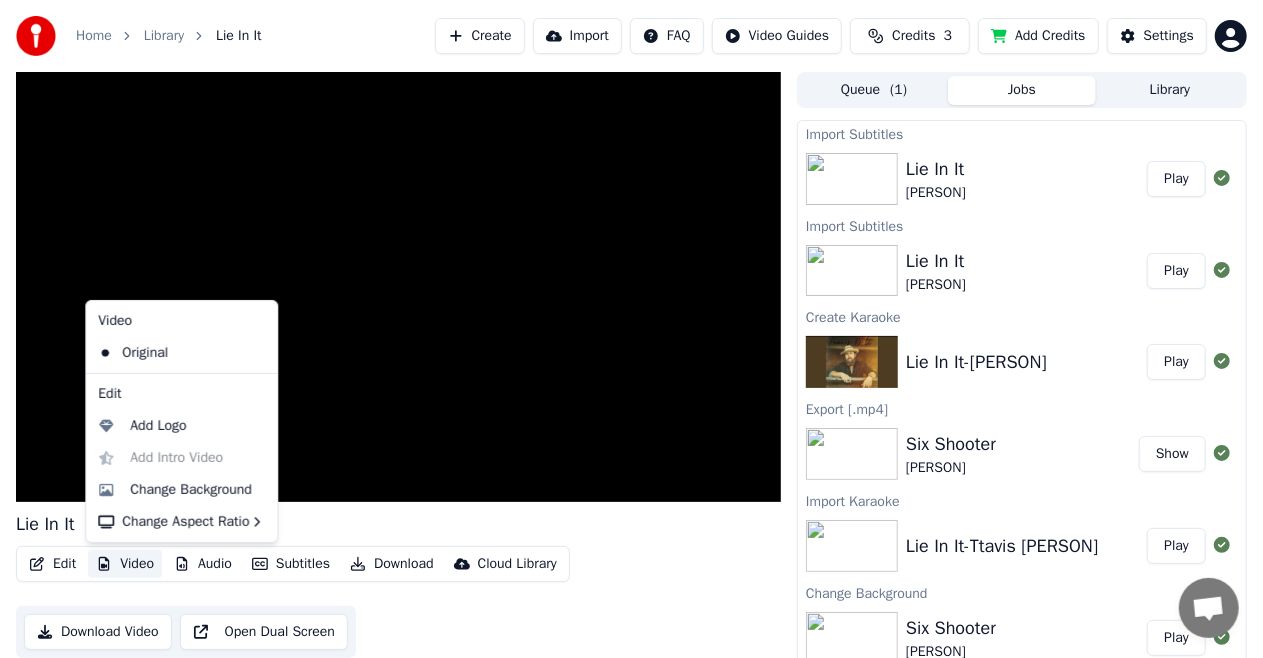 click on "Video" at bounding box center [125, 564] 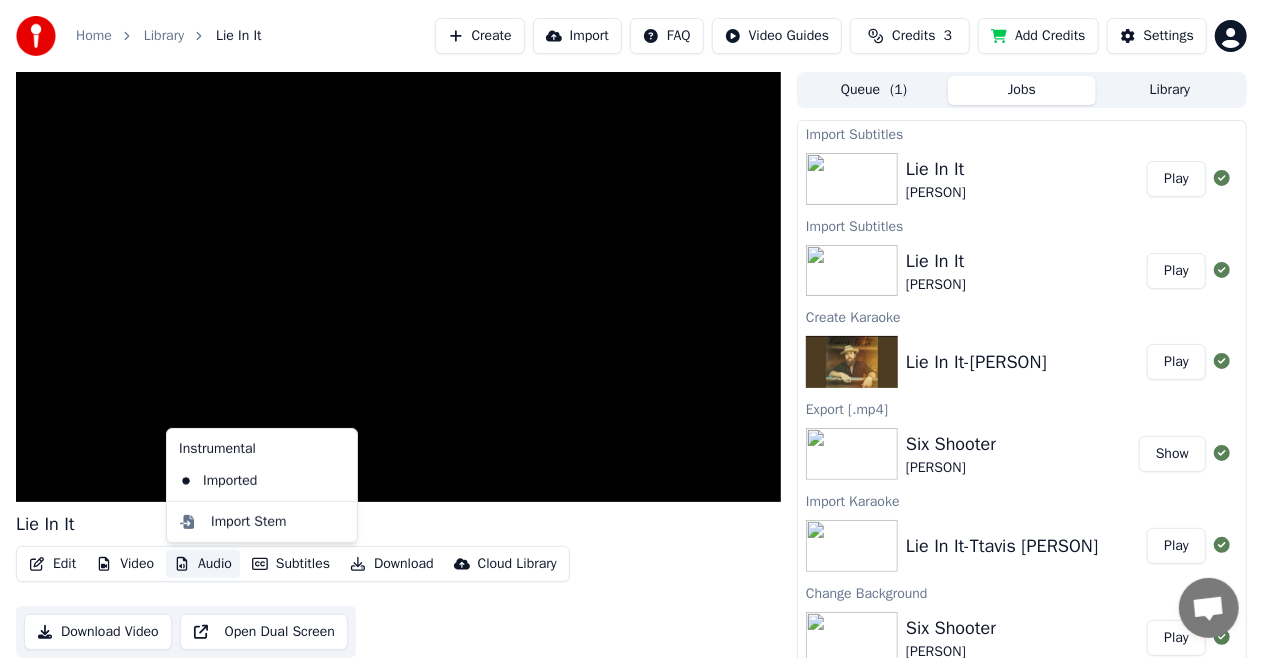 click 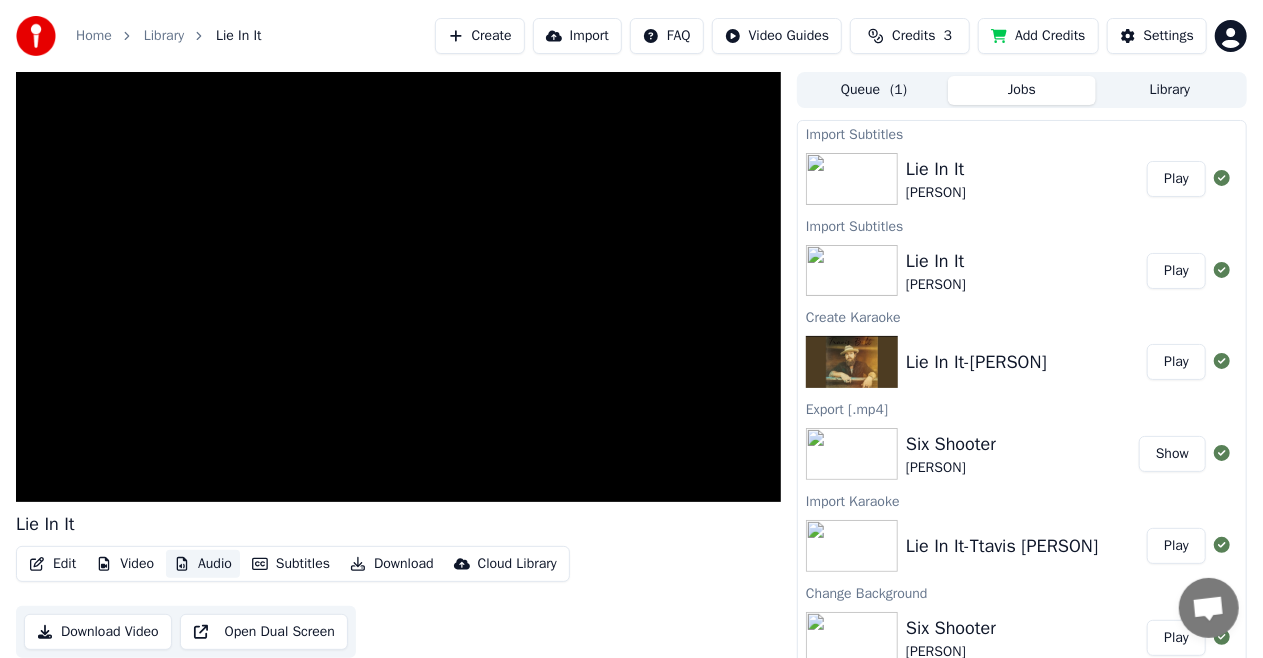 click 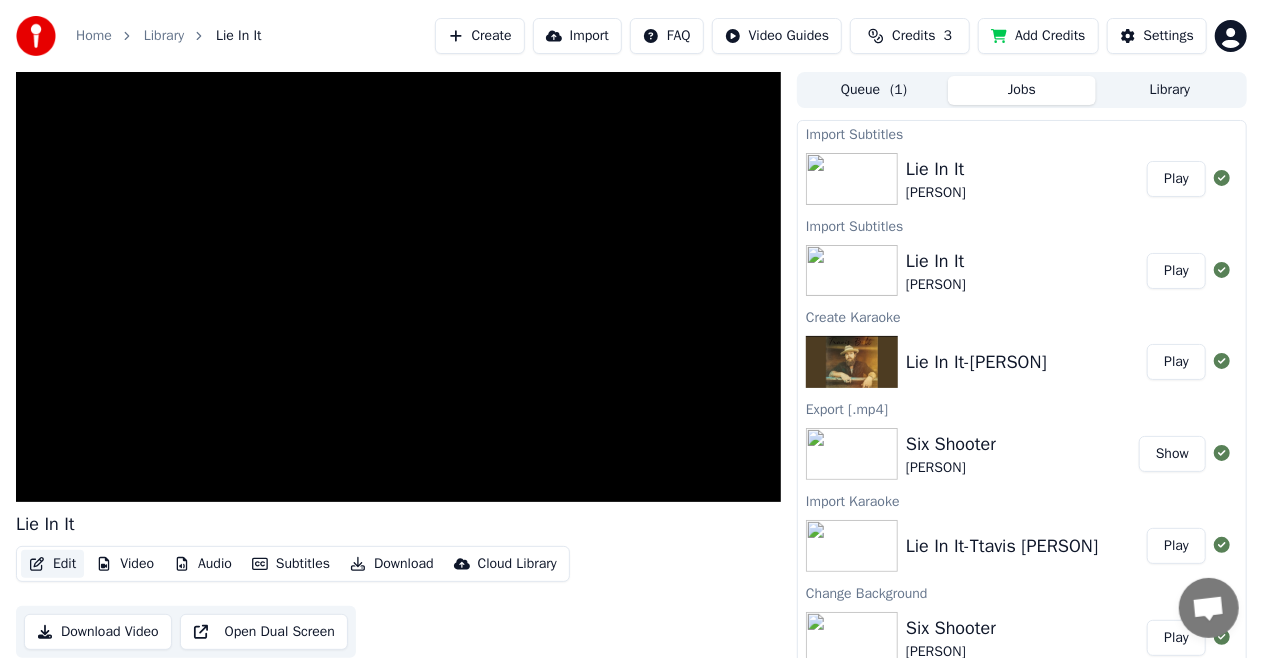 click on "Edit" at bounding box center [52, 564] 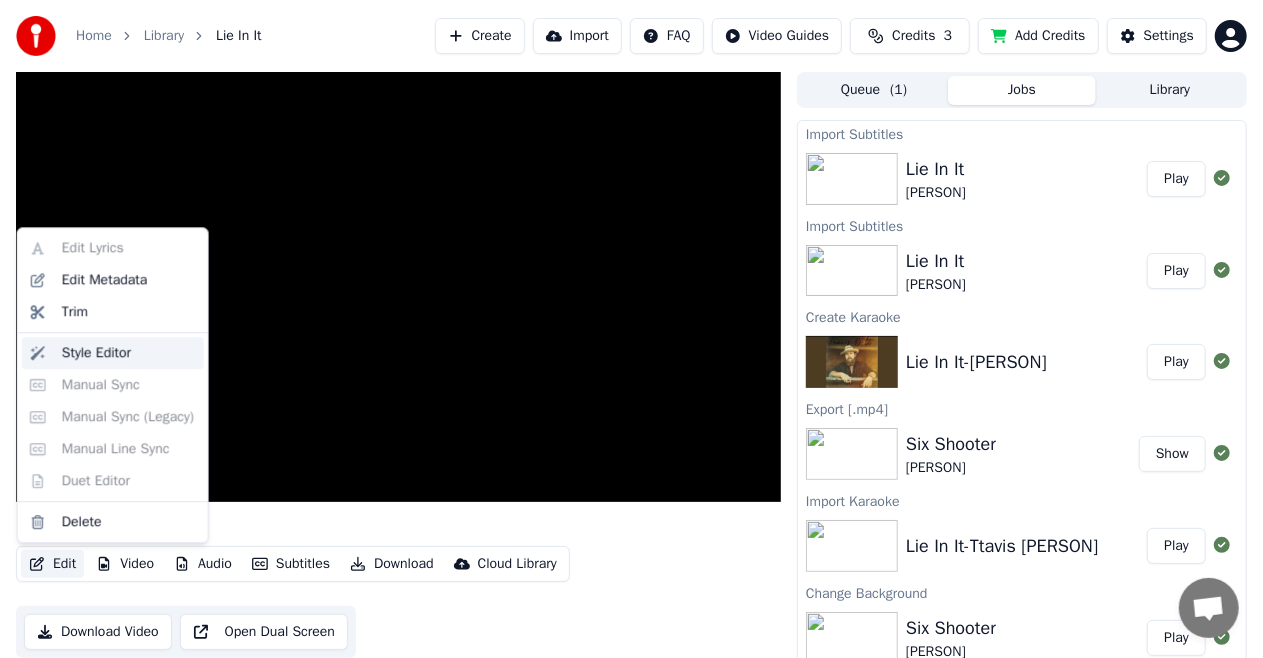 click on "Style Editor" at bounding box center [96, 353] 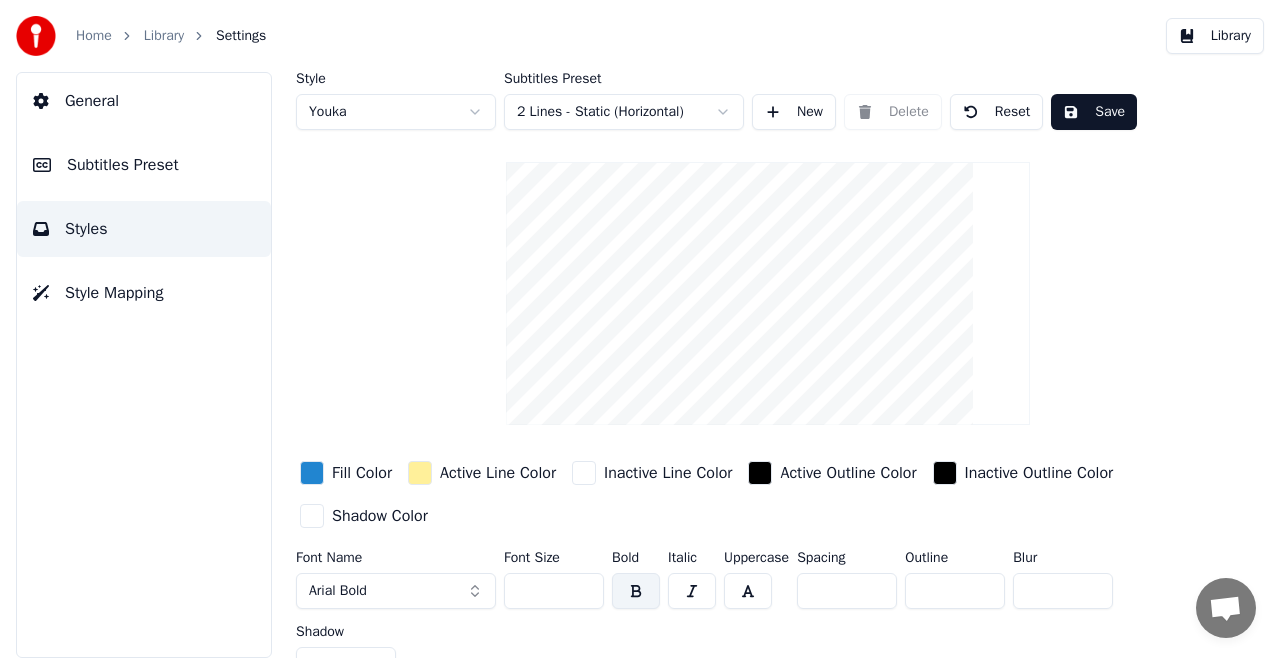 click on "Library" at bounding box center (164, 36) 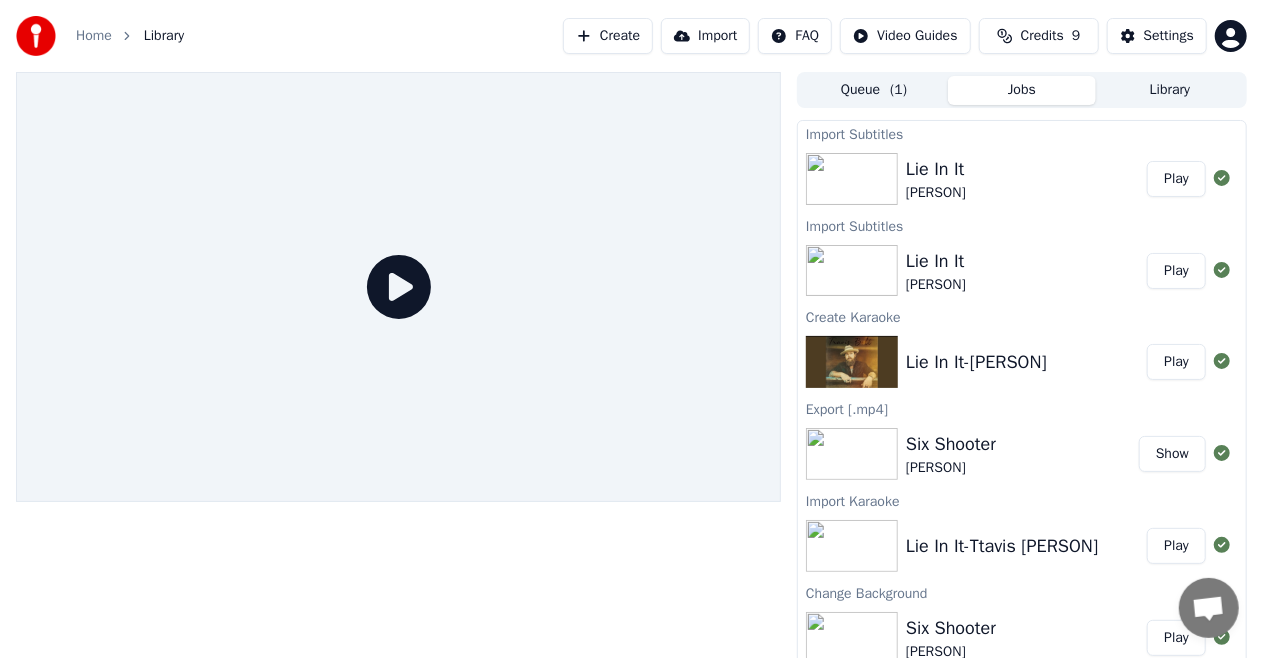 click on "Lie In It [PERSON]" at bounding box center [1026, 179] 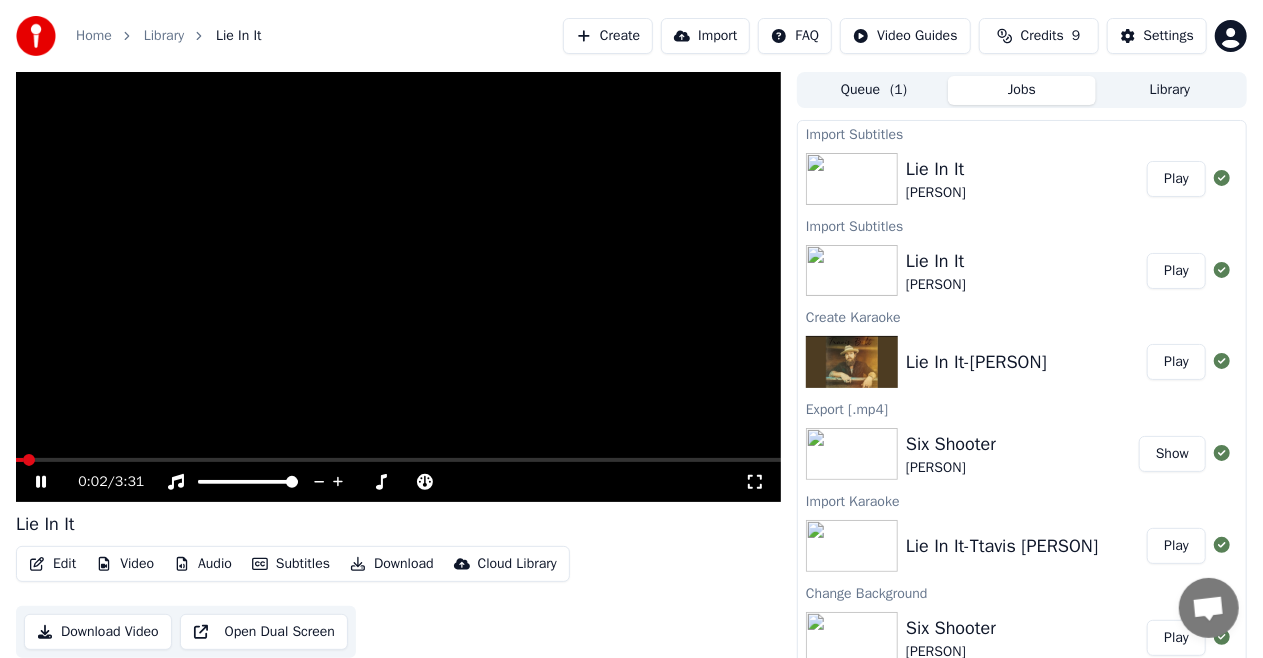 click 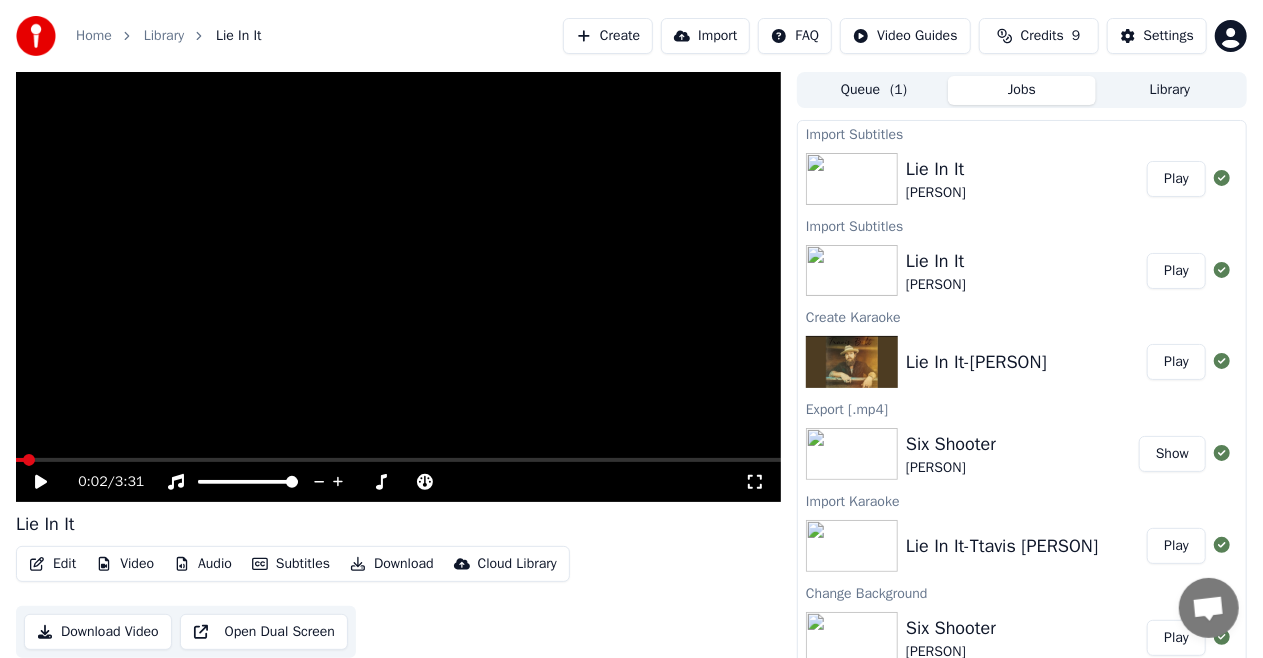 click on "Subtitles" at bounding box center [291, 564] 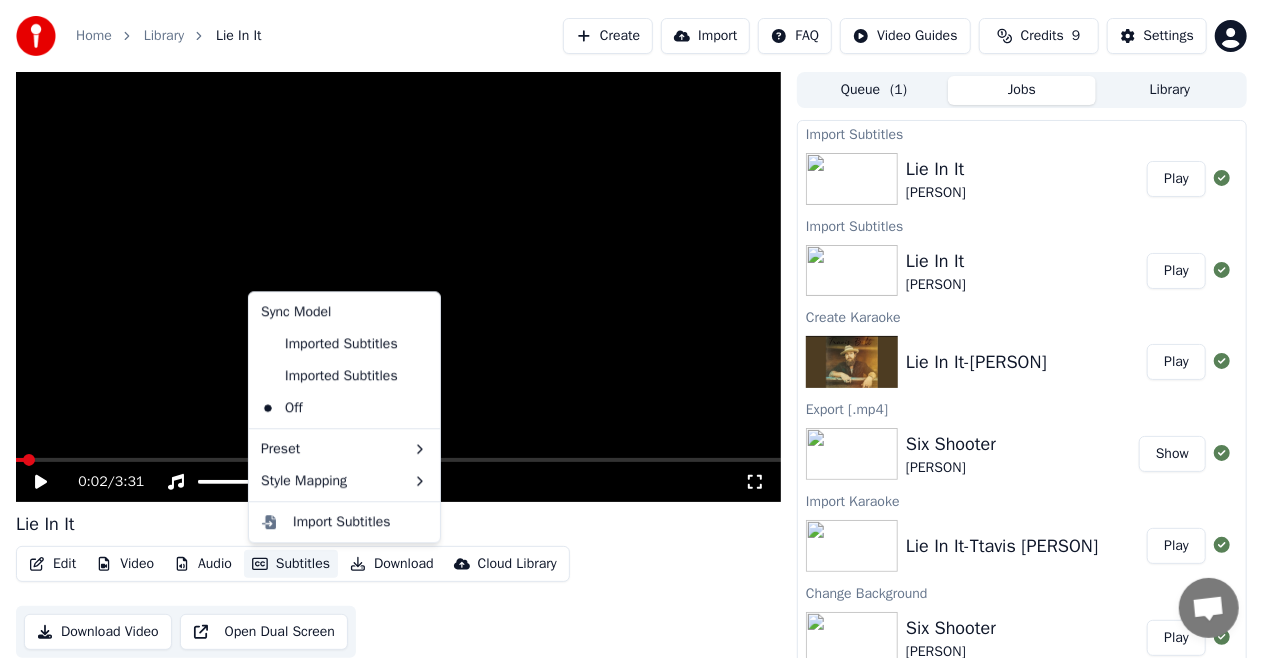 click on "Subtitles" at bounding box center (291, 564) 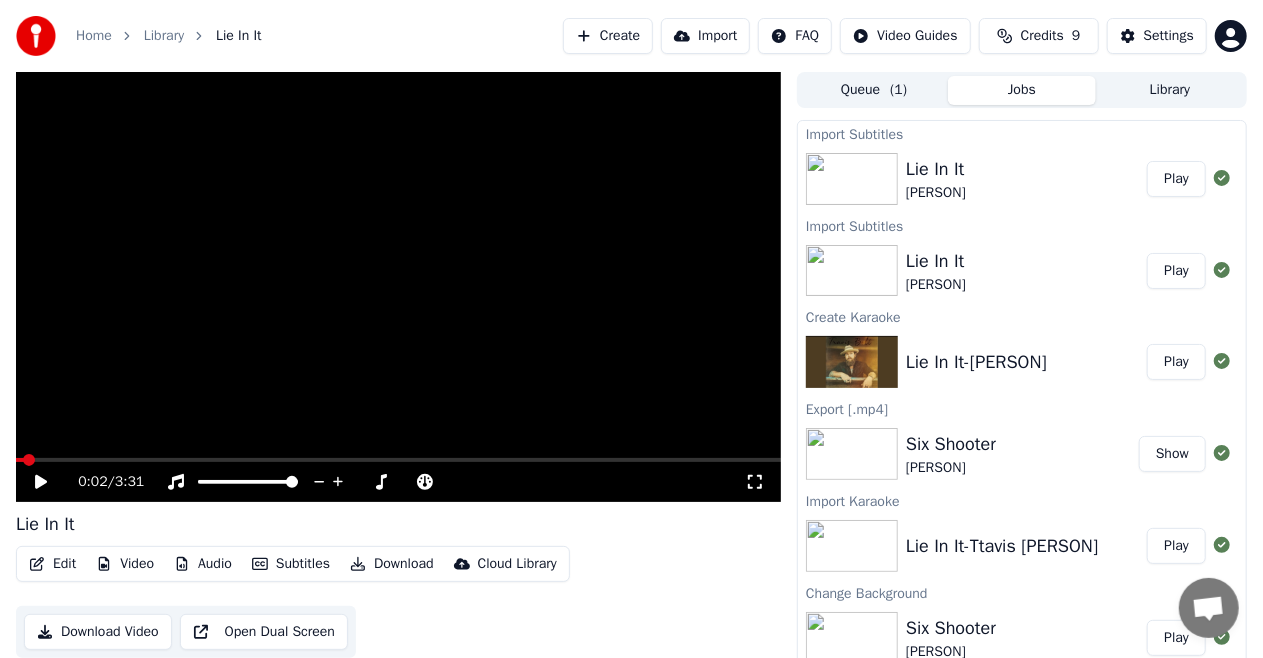 click on "Download" at bounding box center (392, 564) 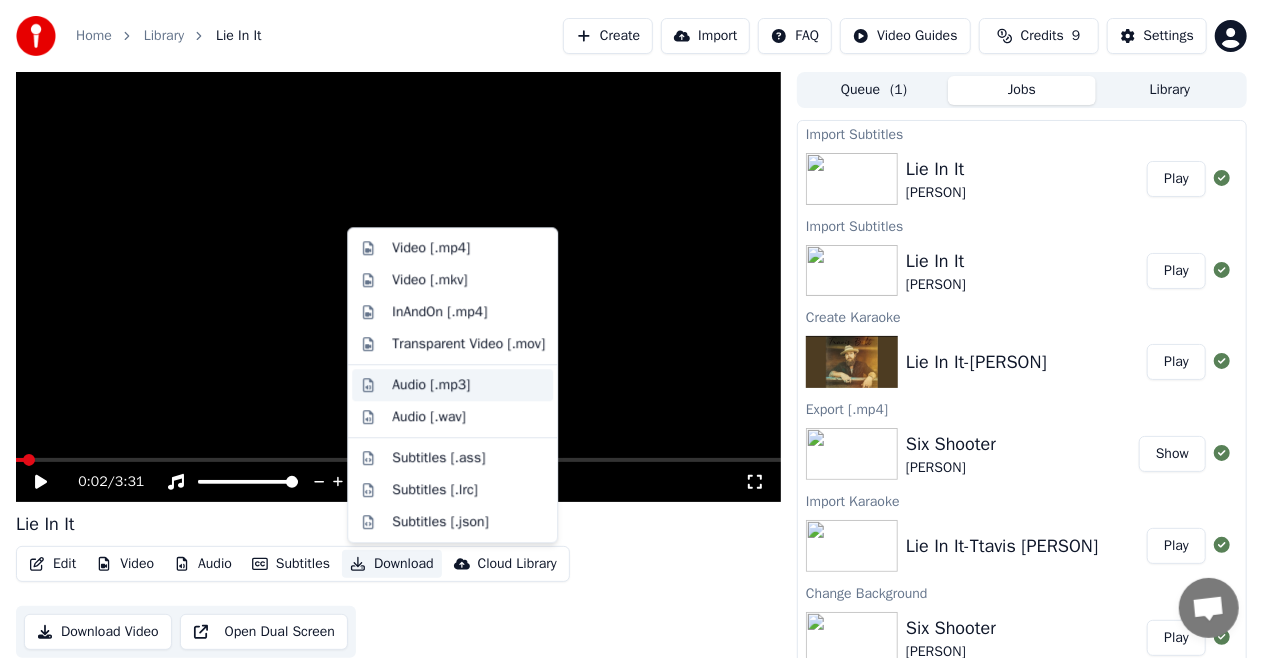 click on "Audio [.mp3]" at bounding box center [468, 385] 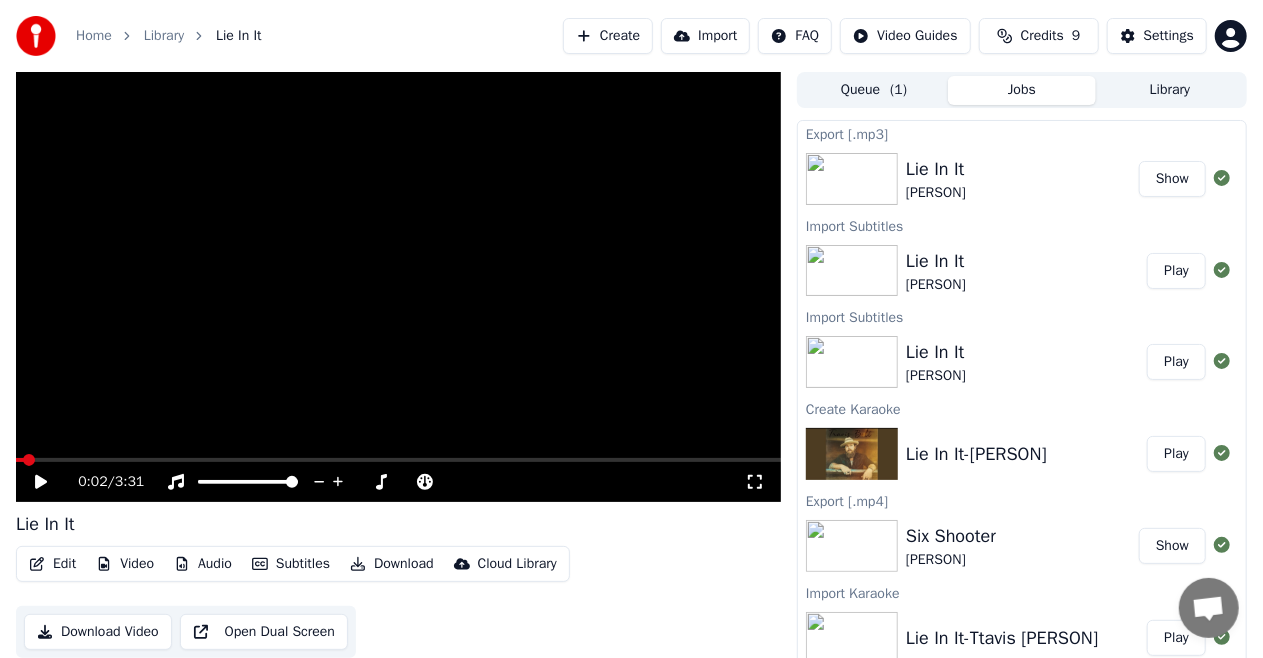 click on "Show" at bounding box center (1172, 179) 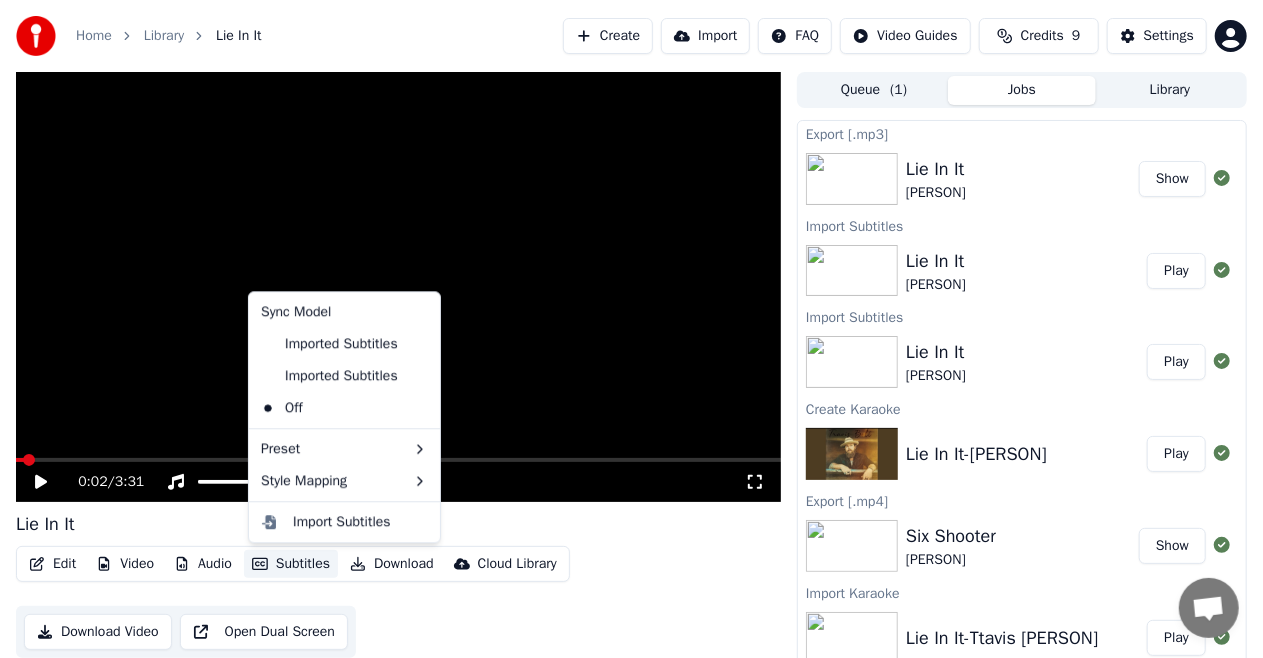click on "Subtitles" at bounding box center [291, 564] 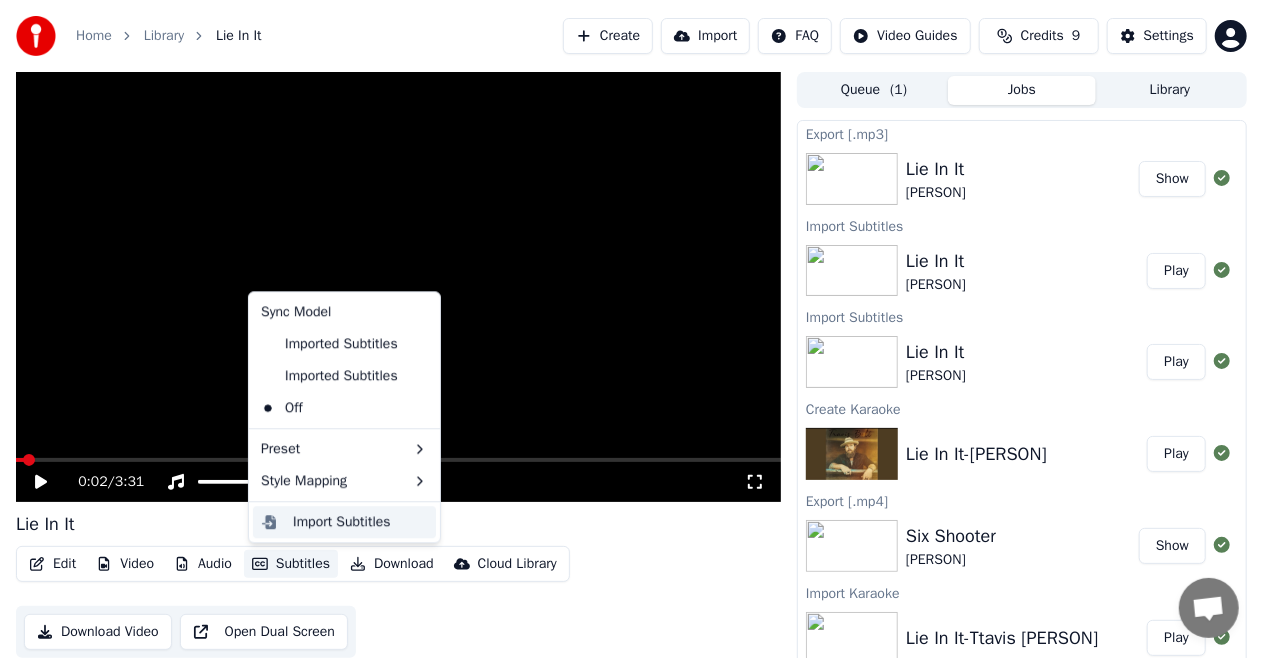 click on "Import Subtitles" at bounding box center [342, 522] 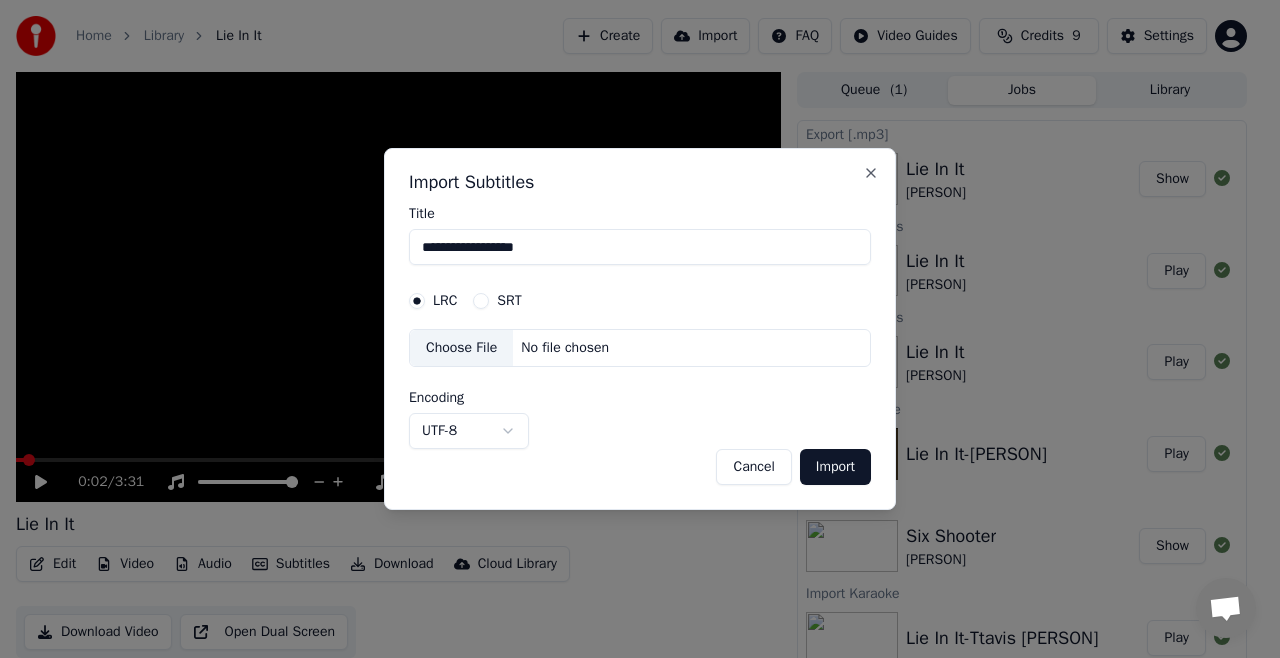 click on "Choose File" at bounding box center [461, 348] 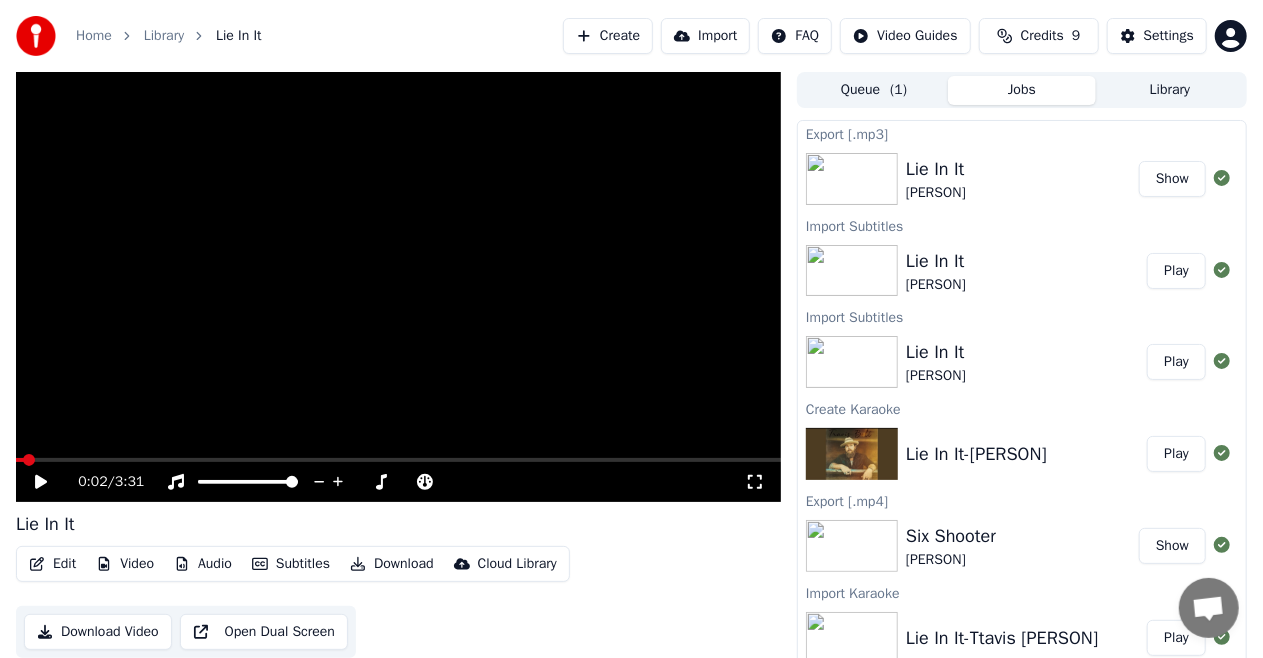 click on "Subtitles" at bounding box center [291, 564] 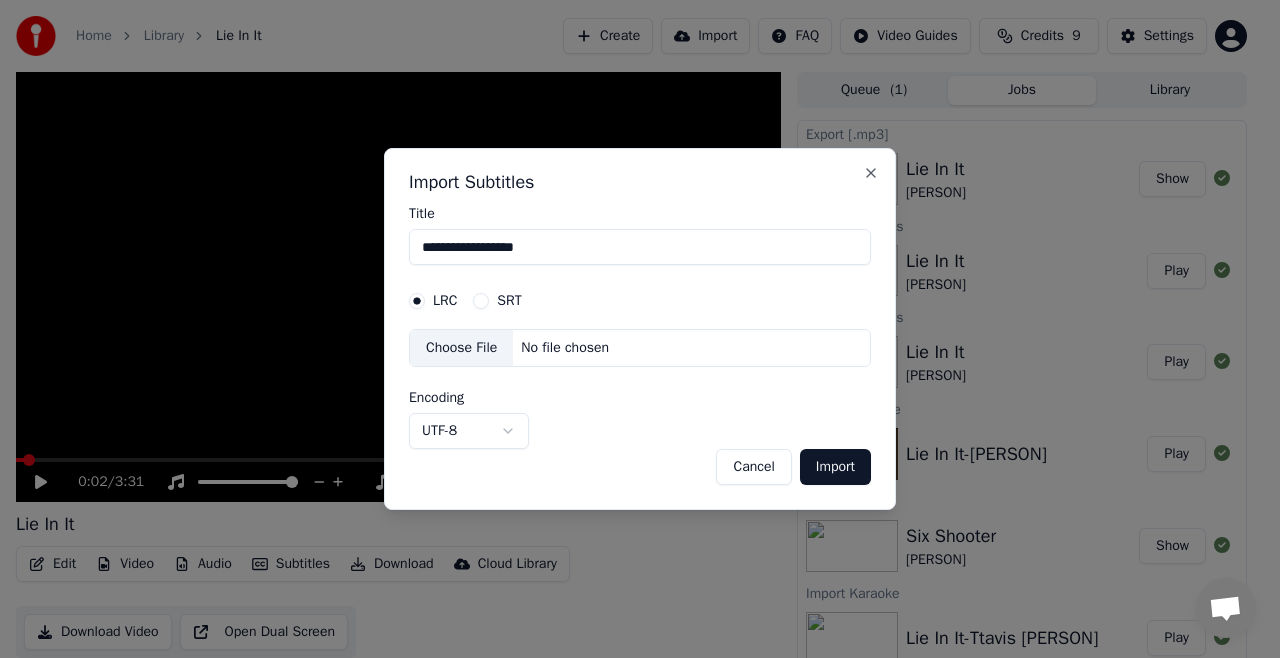 click on "Choose File" at bounding box center (461, 348) 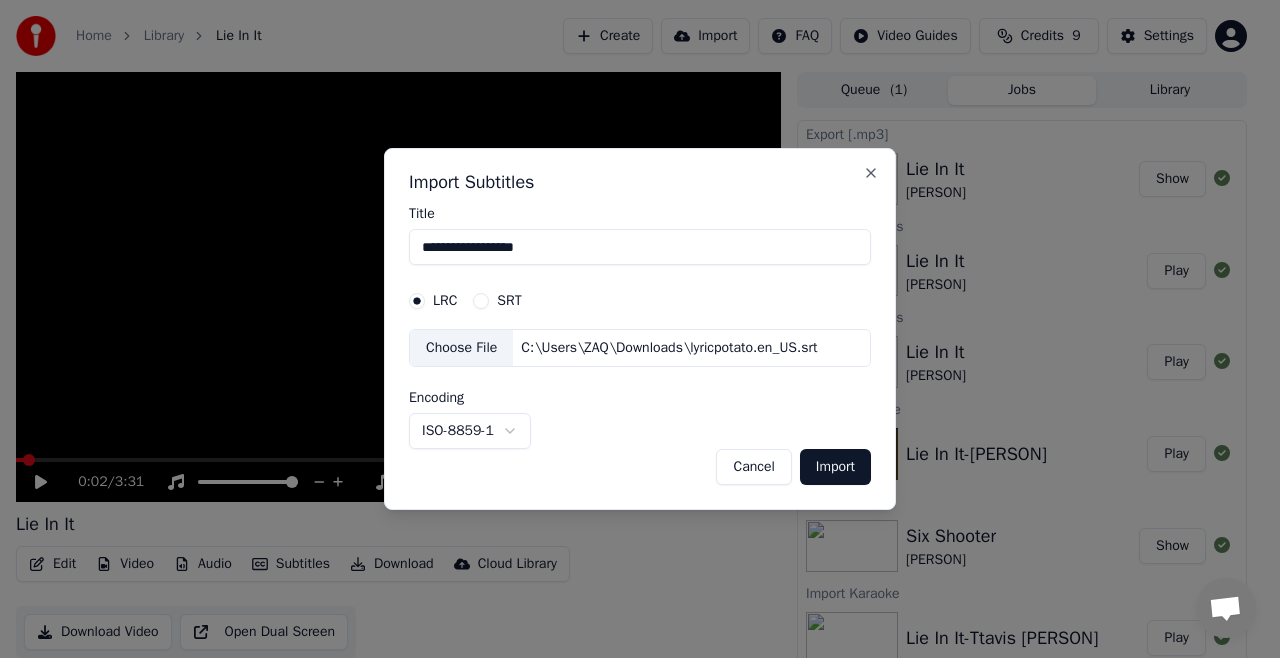 click on "Import" at bounding box center (835, 467) 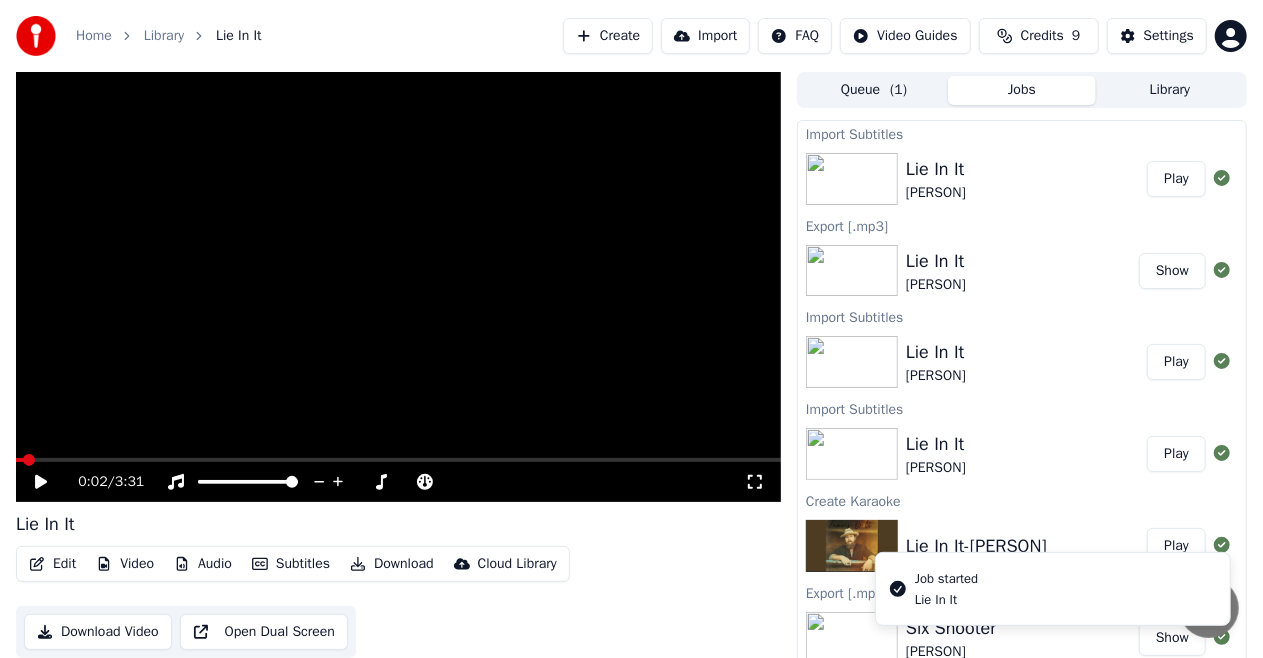 click on "Play" at bounding box center [1176, 179] 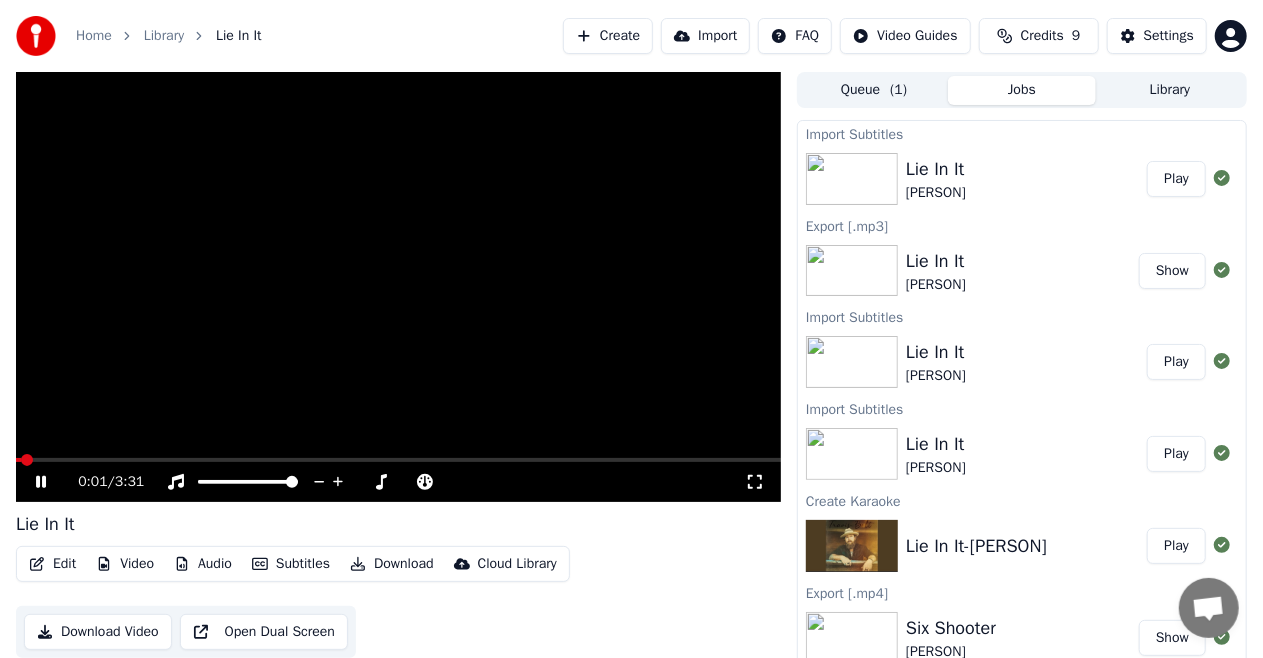 click on "Edit" at bounding box center (52, 564) 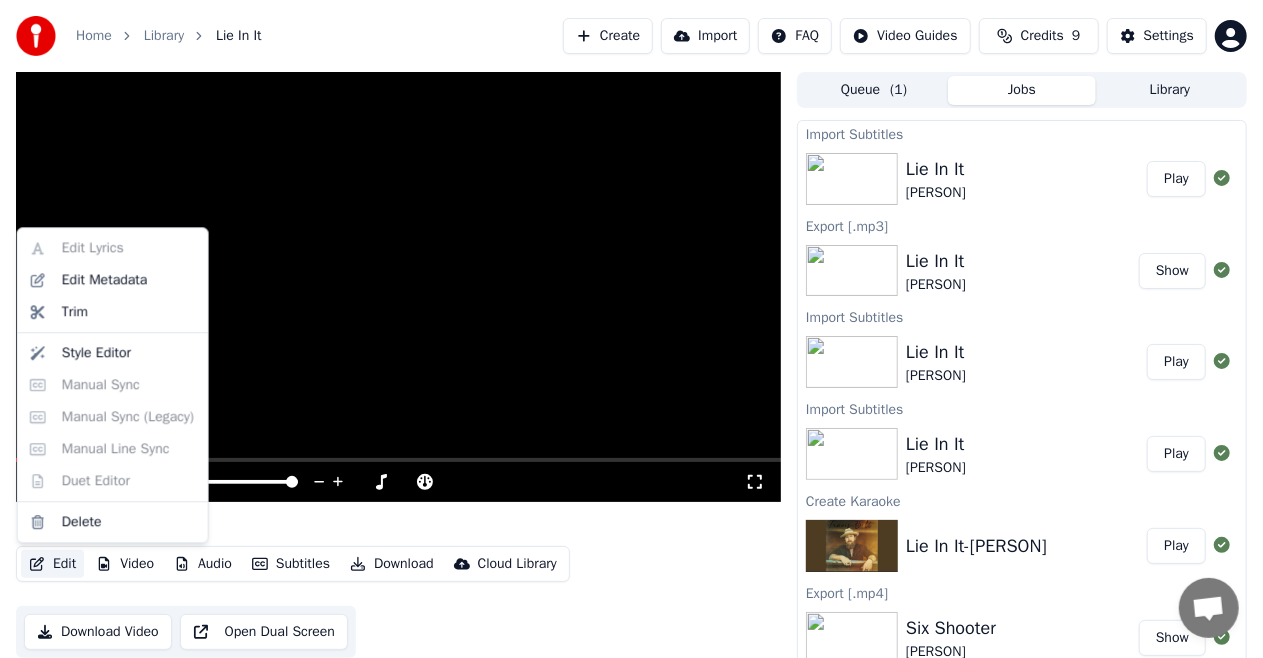 click on "Edit" at bounding box center [52, 564] 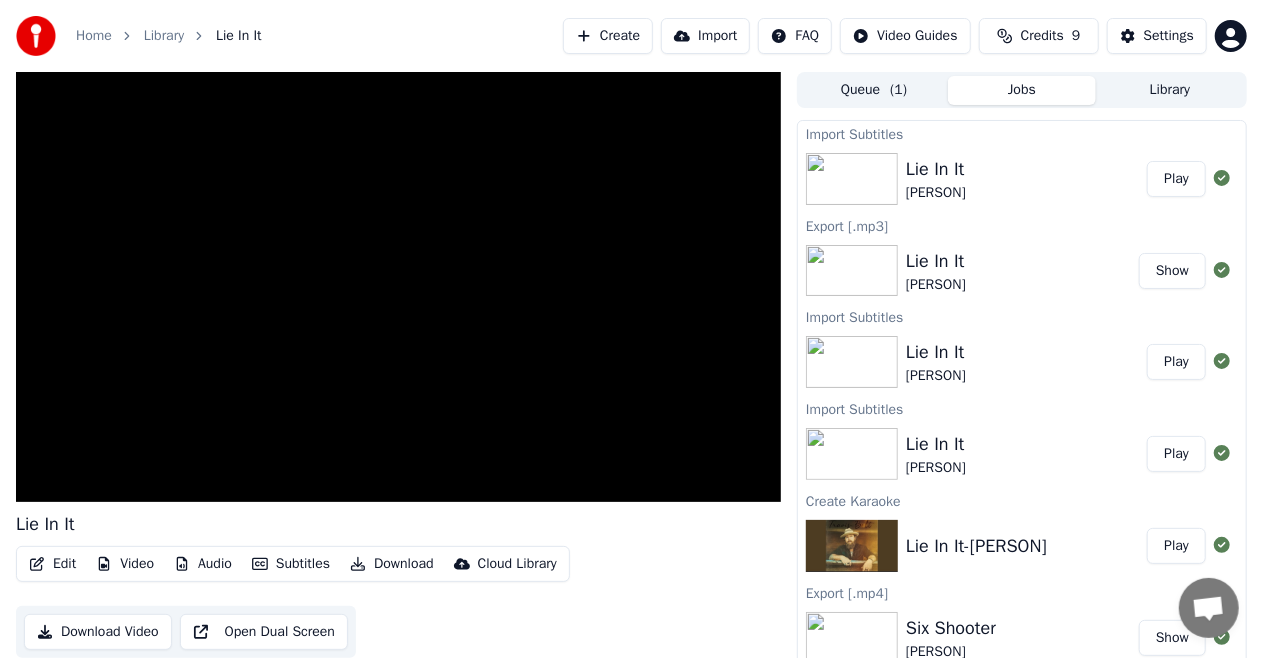 click on "Subtitles" at bounding box center [291, 564] 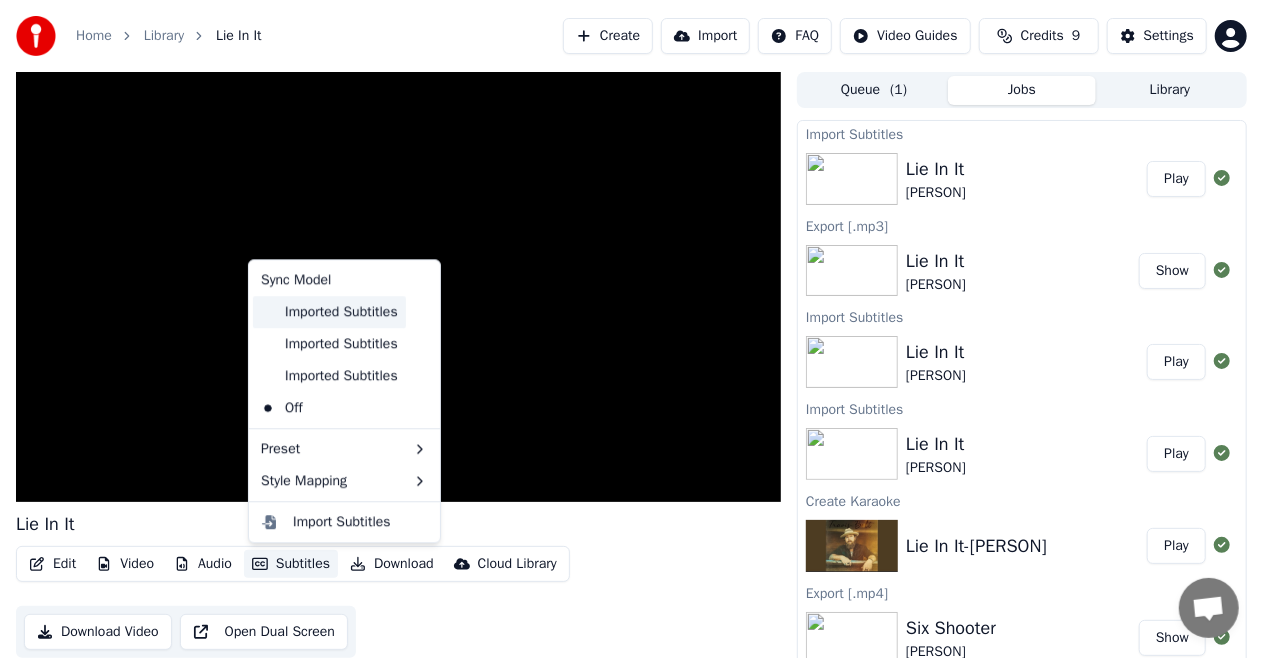 click on "Imported Subtitles" at bounding box center [329, 312] 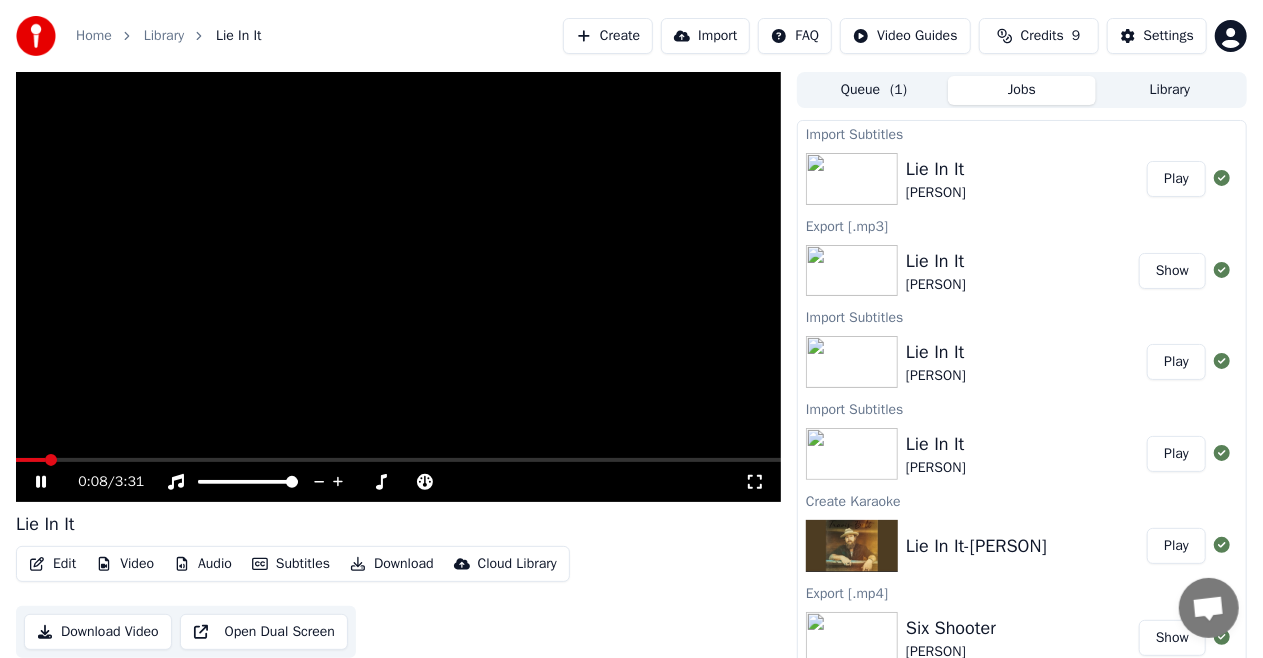 drag, startPoint x: 115, startPoint y: 407, endPoint x: 126, endPoint y: 396, distance: 15.556349 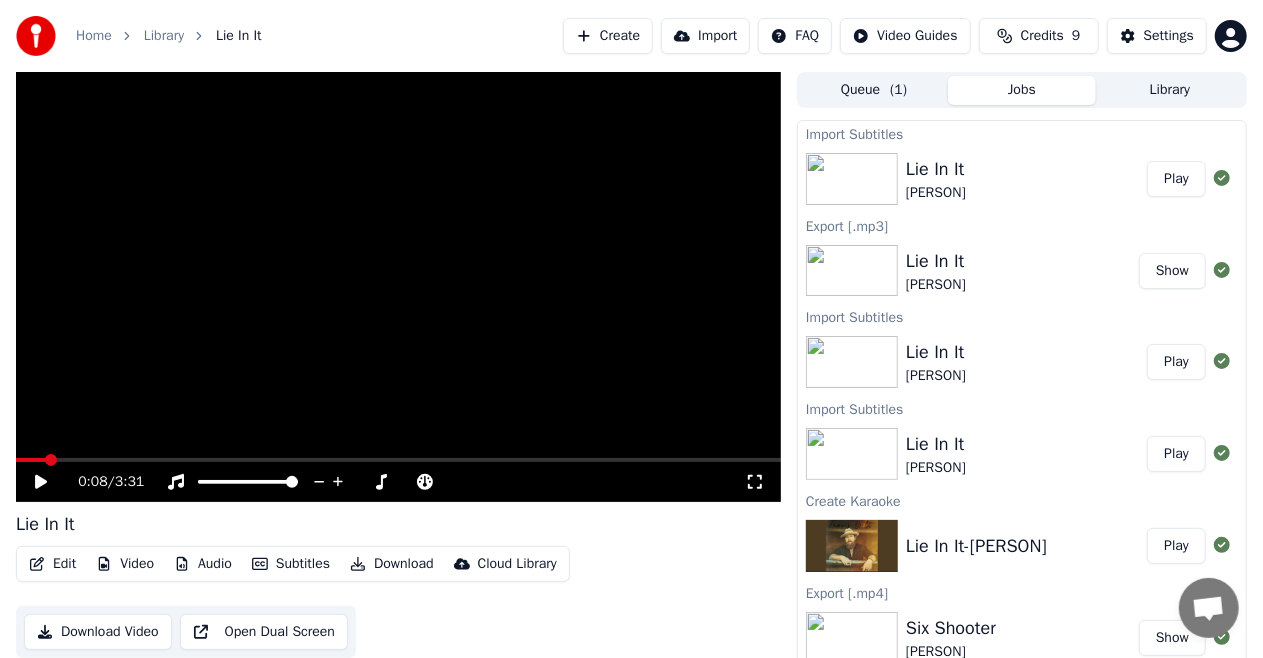 click on "Subtitles" at bounding box center [291, 564] 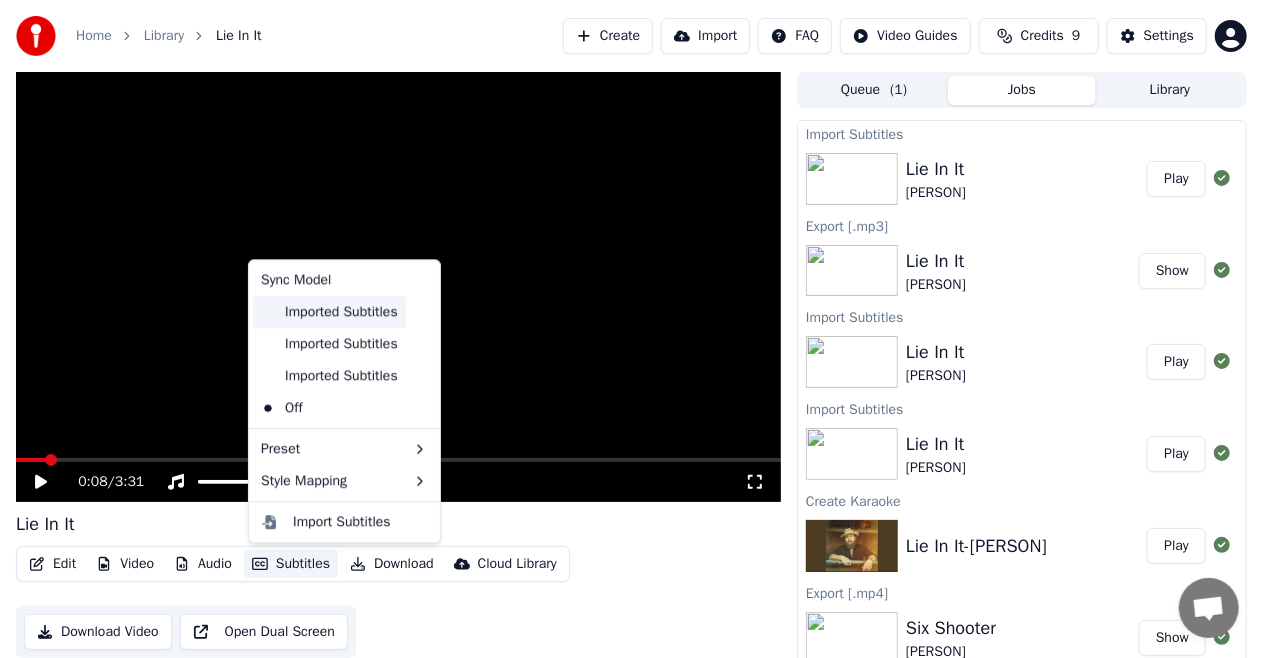 click on "Imported Subtitles" at bounding box center [329, 312] 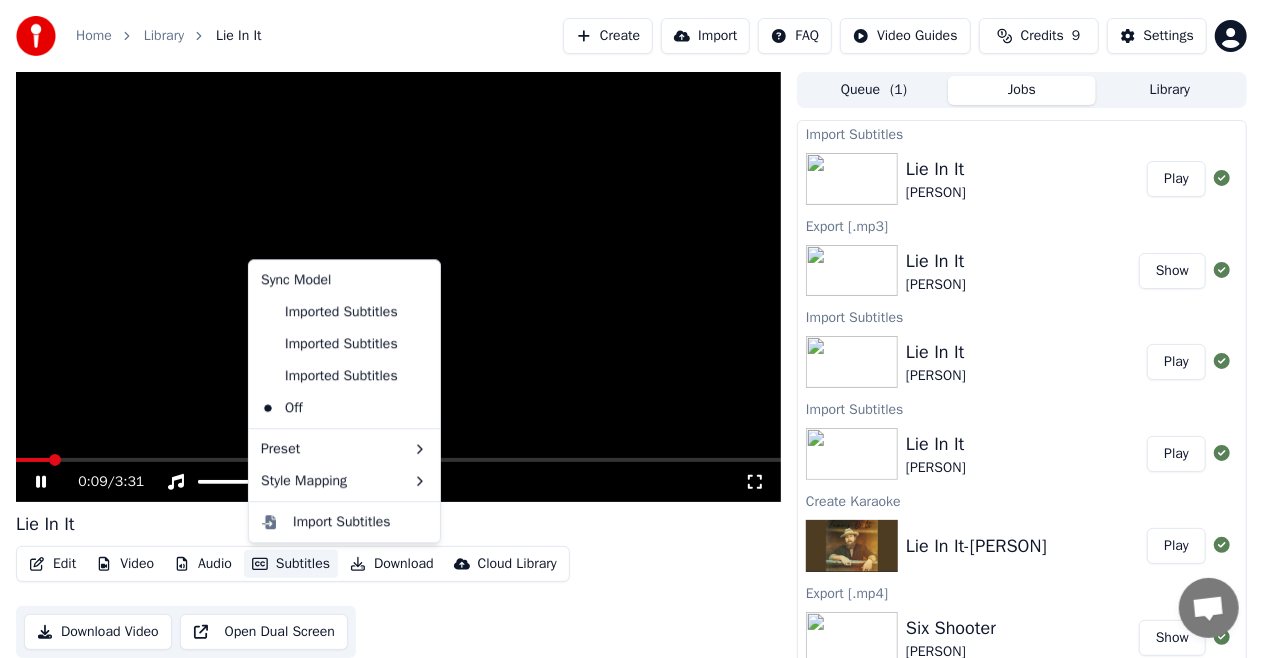click on "Subtitles" at bounding box center (291, 564) 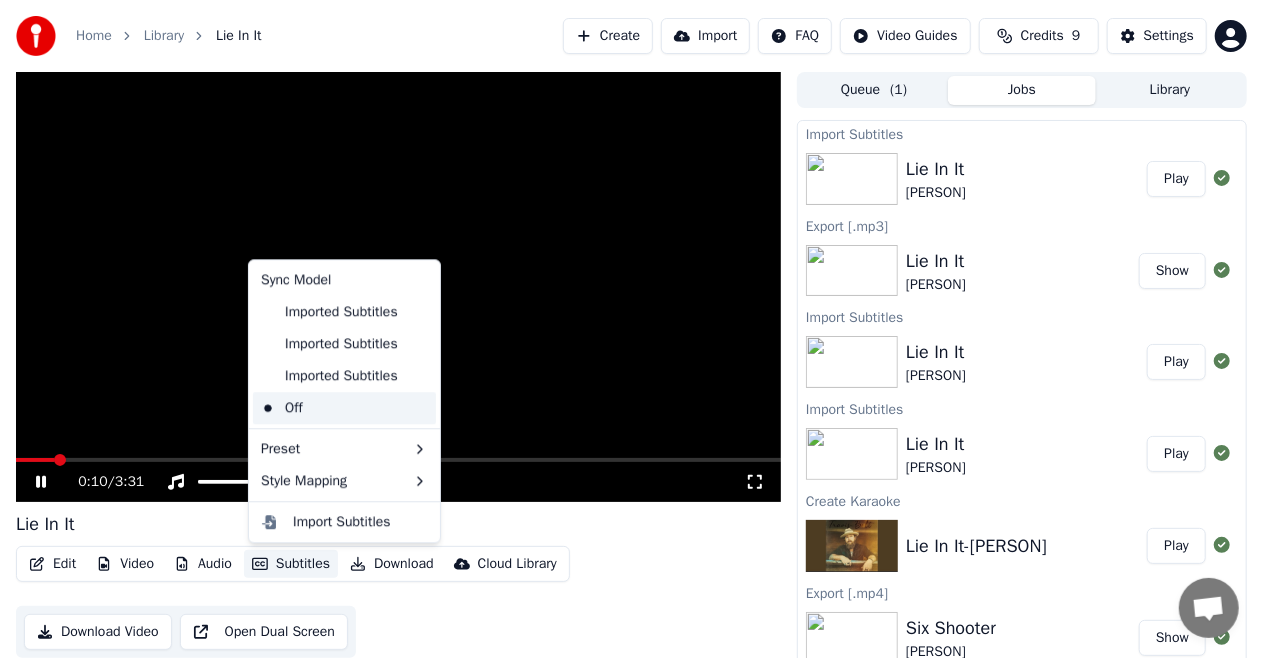 click on "Off" at bounding box center (344, 408) 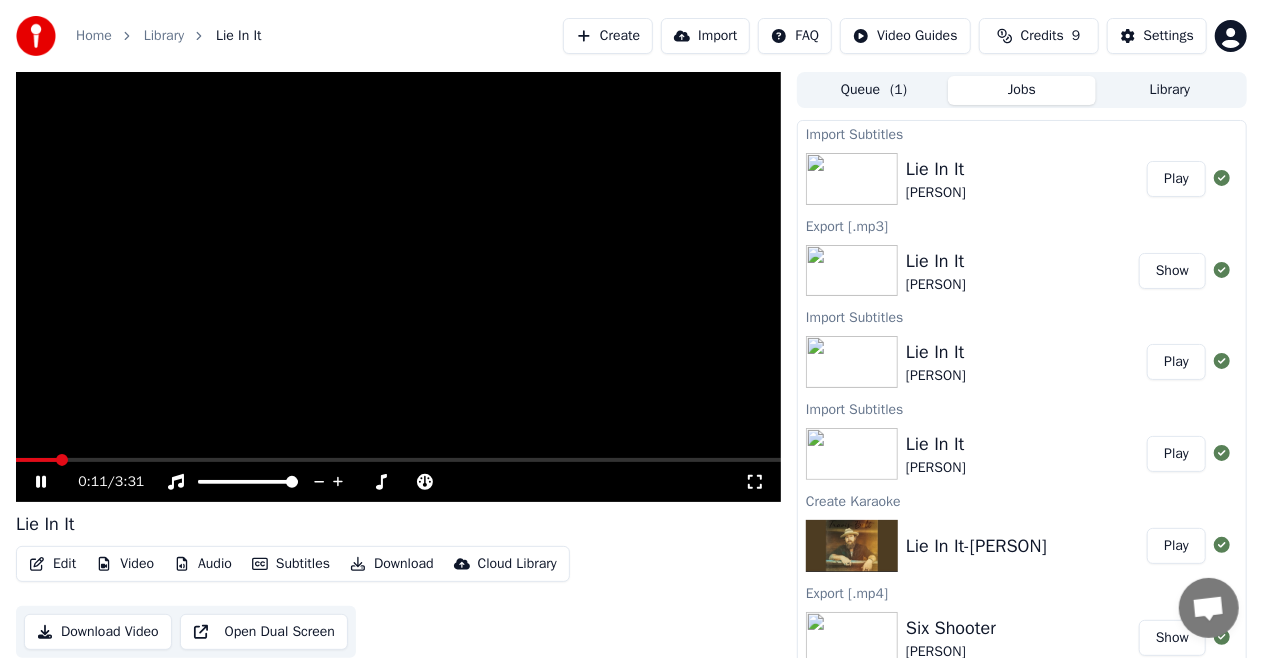 click on "Subtitles" at bounding box center [291, 564] 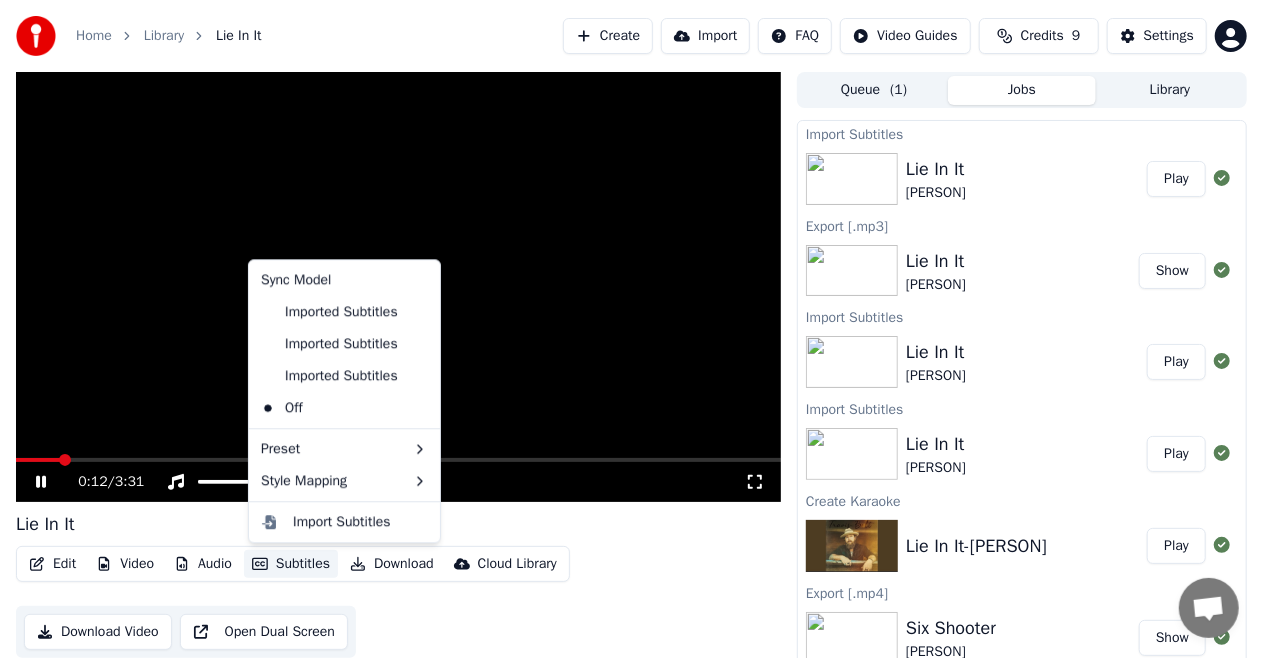 click at bounding box center [398, 287] 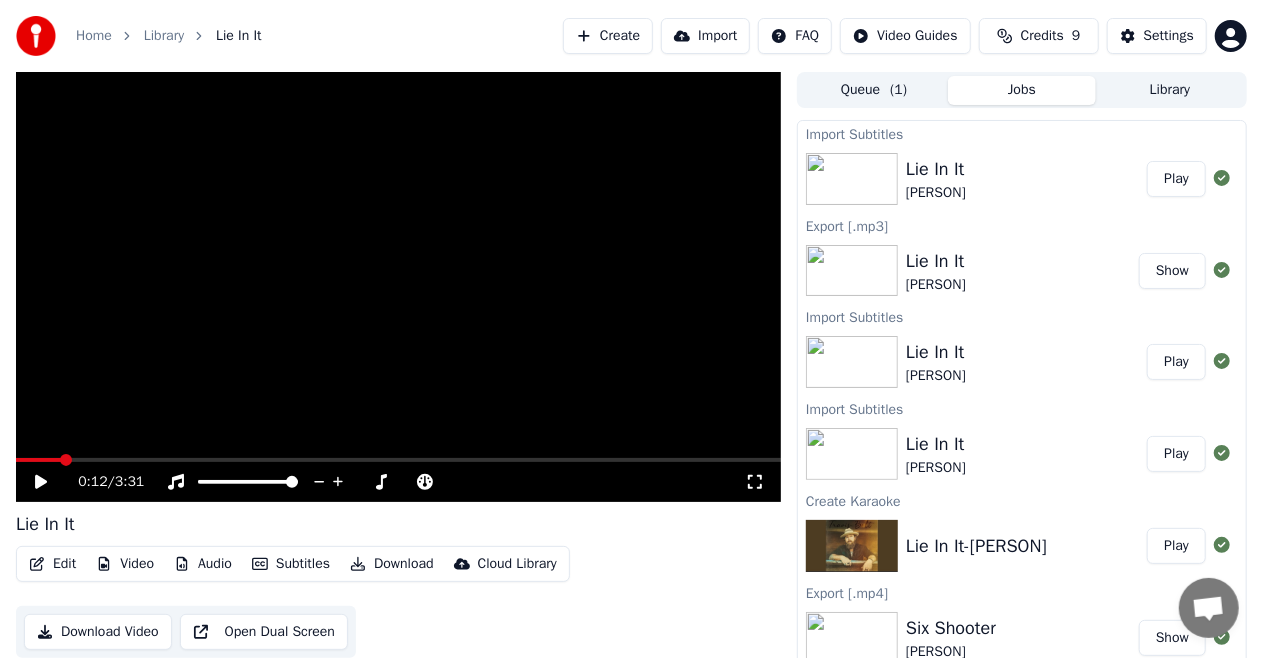 click at bounding box center (398, 287) 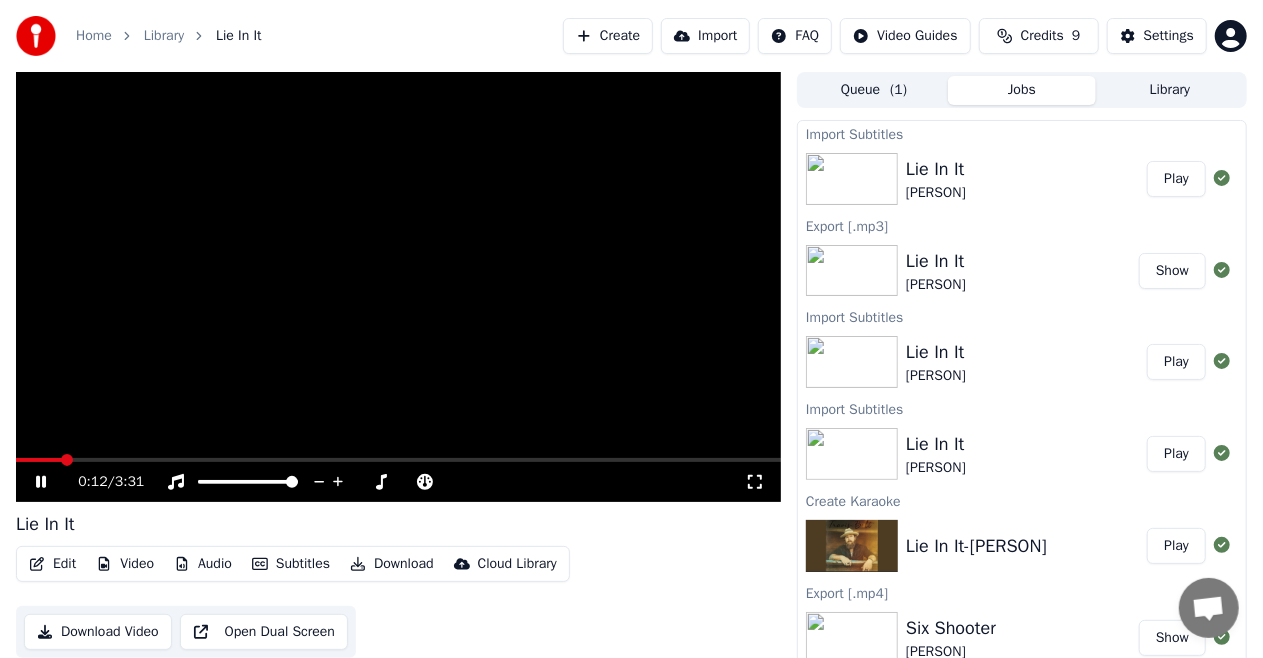 click at bounding box center (398, 287) 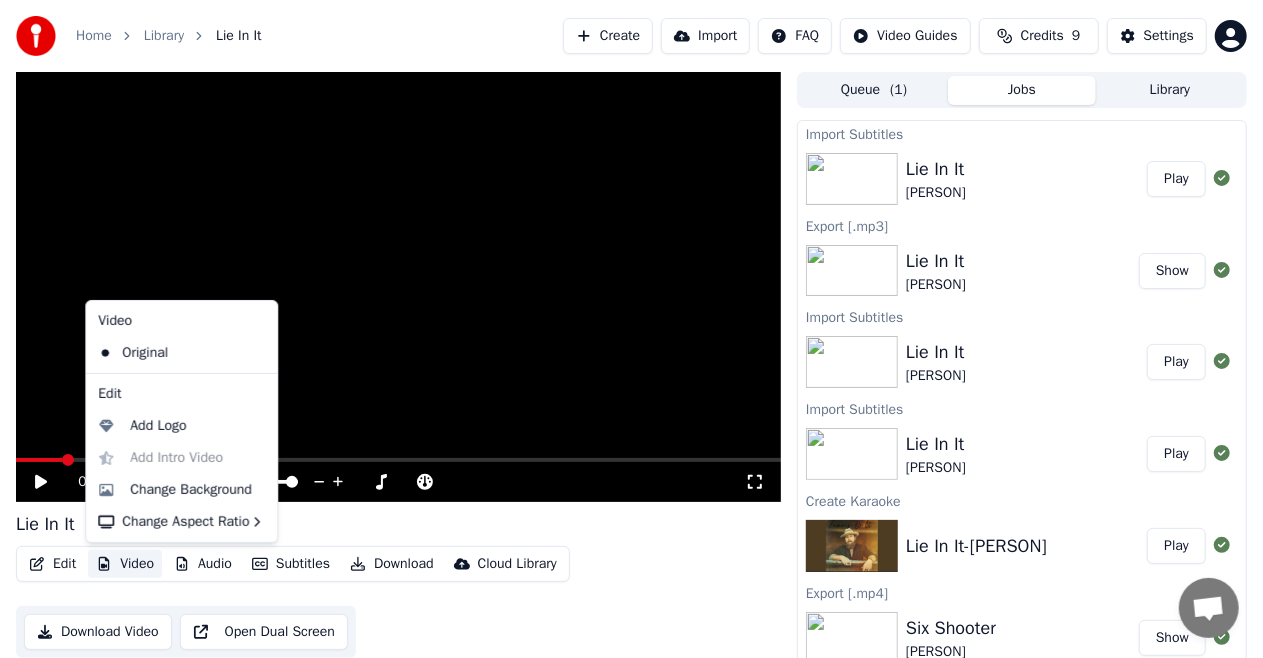 click on "Video" at bounding box center (125, 564) 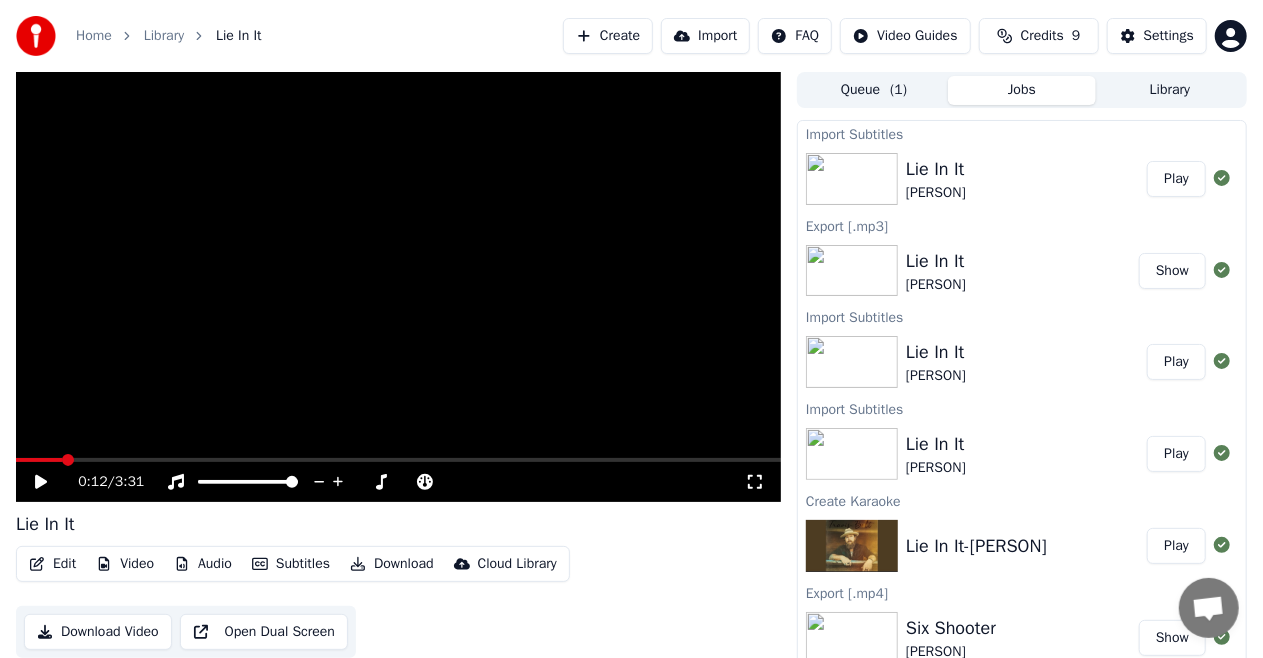 click on "Edit" at bounding box center [52, 564] 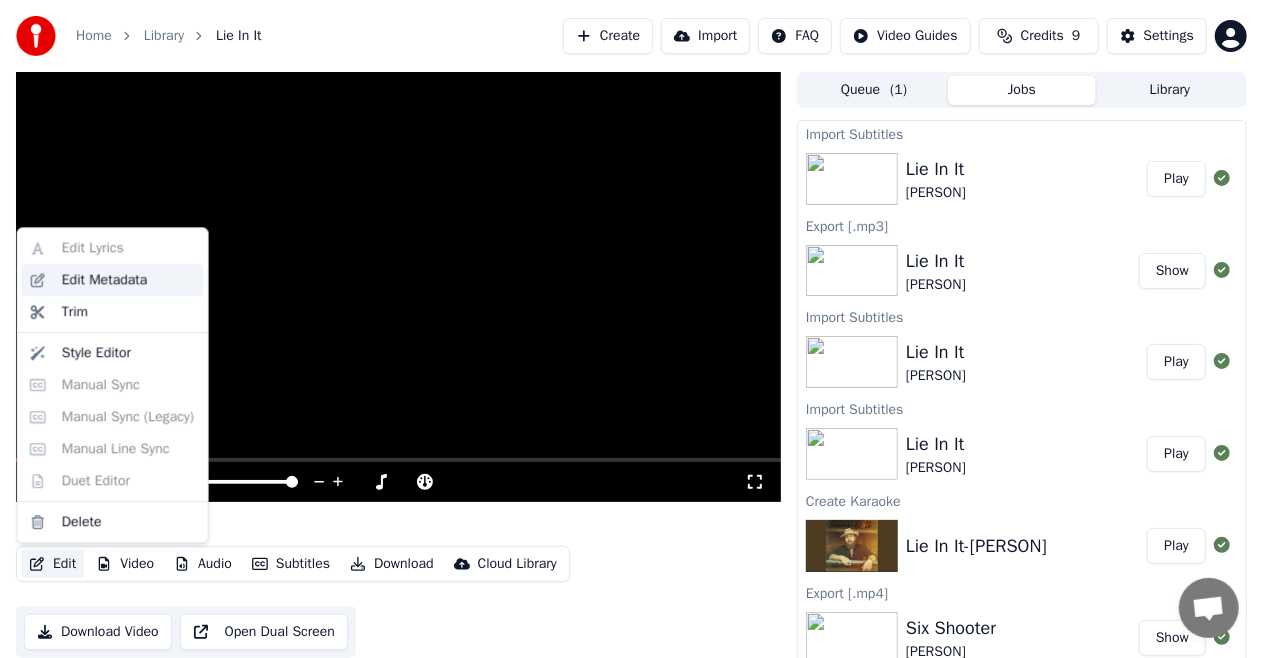 click on "Edit Metadata" at bounding box center [113, 280] 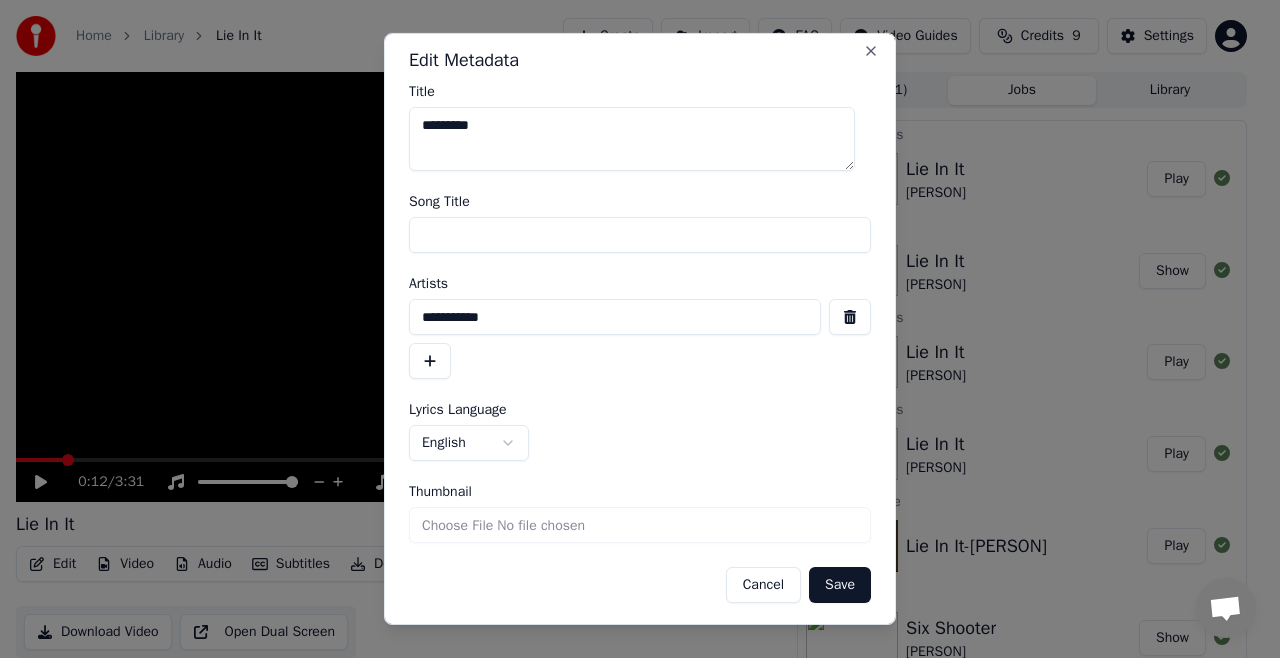 scroll, scrollTop: 9, scrollLeft: 0, axis: vertical 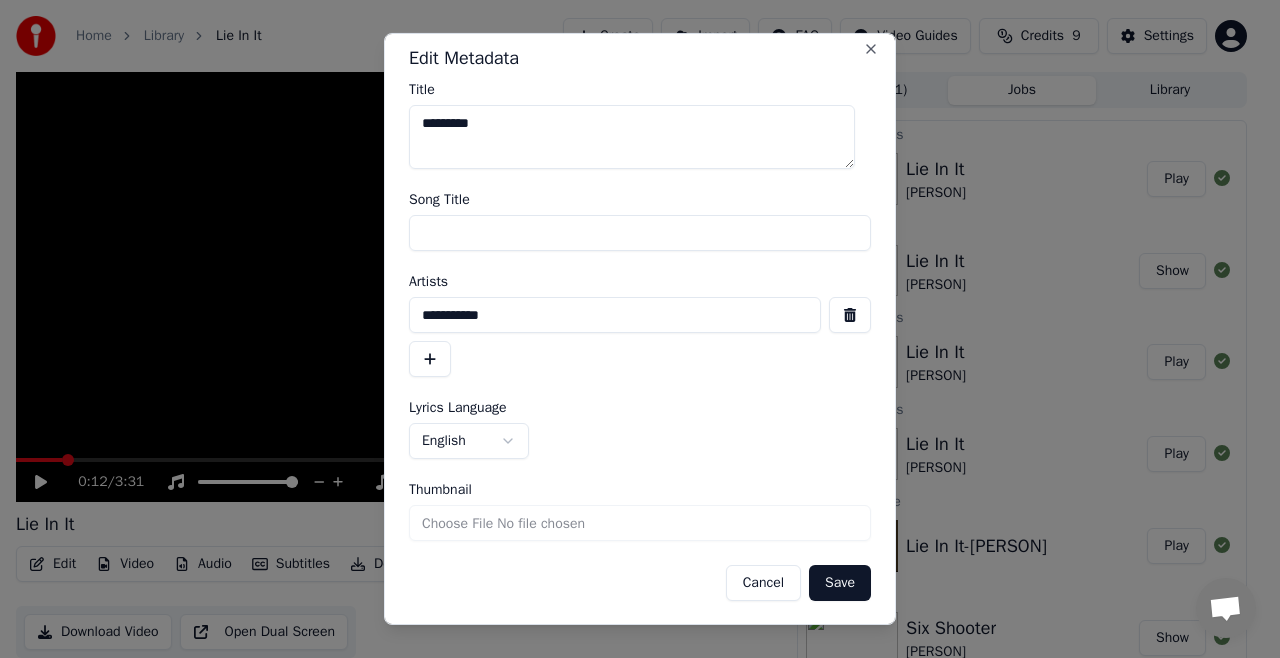 click on "Cancel" at bounding box center (763, 583) 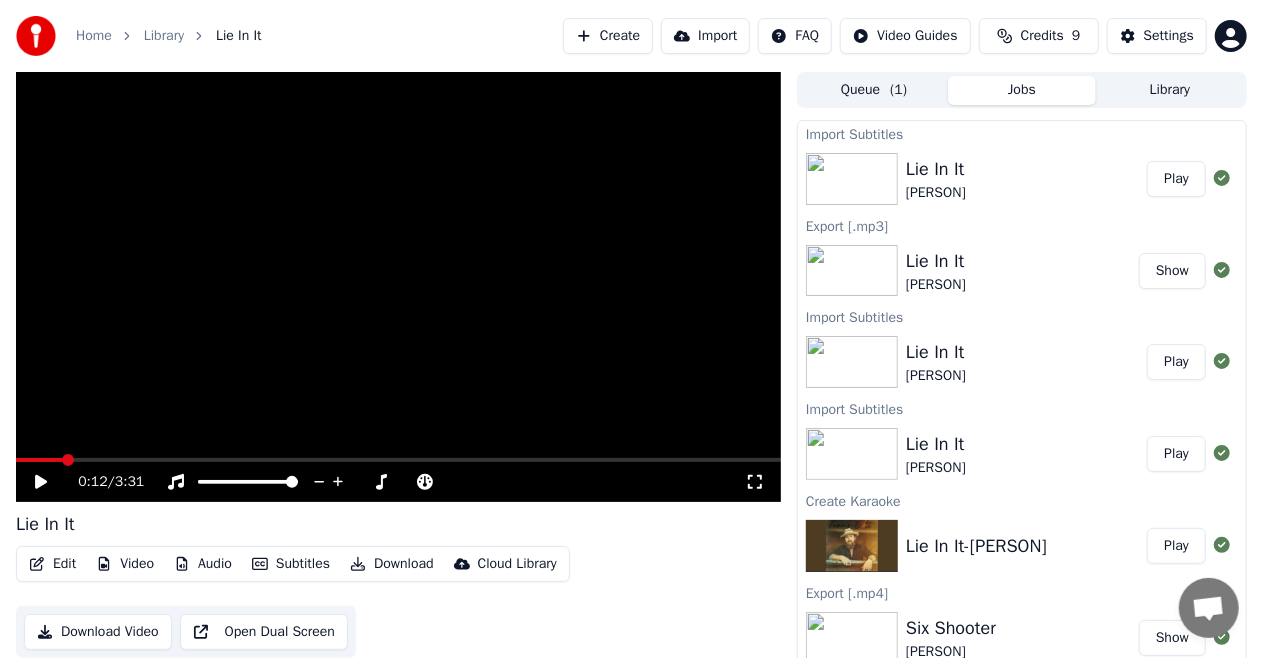 click on "Edit" at bounding box center (52, 564) 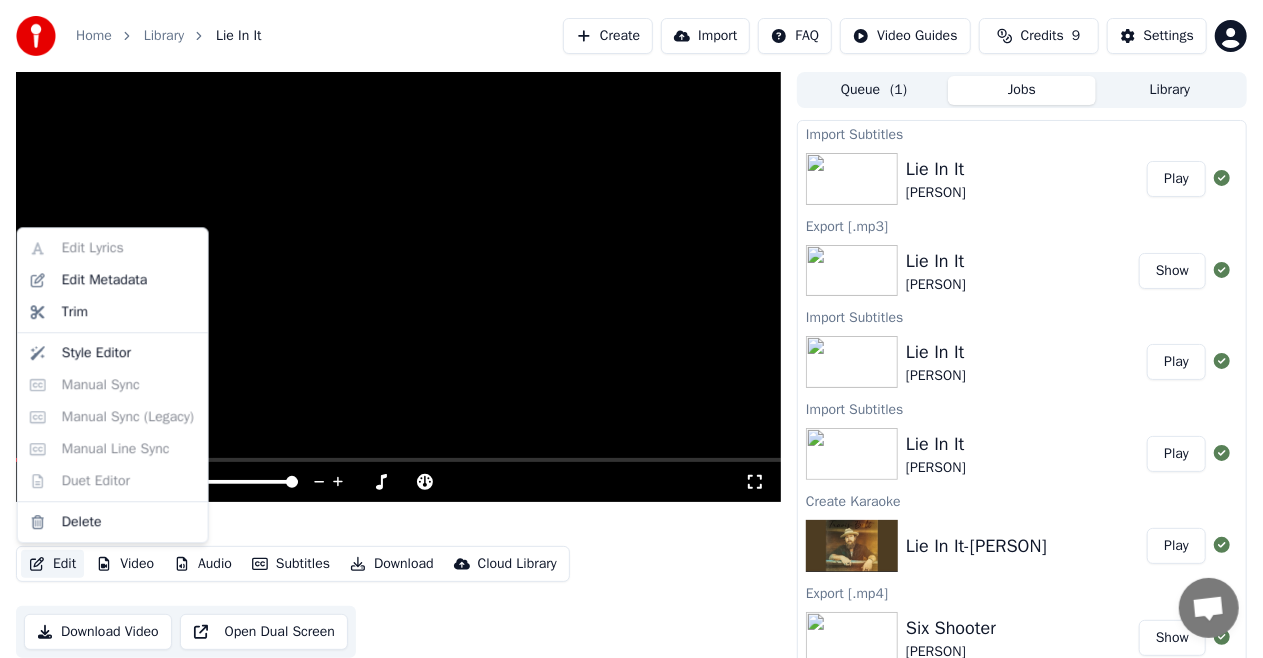 click on "Lie In It" at bounding box center [398, 524] 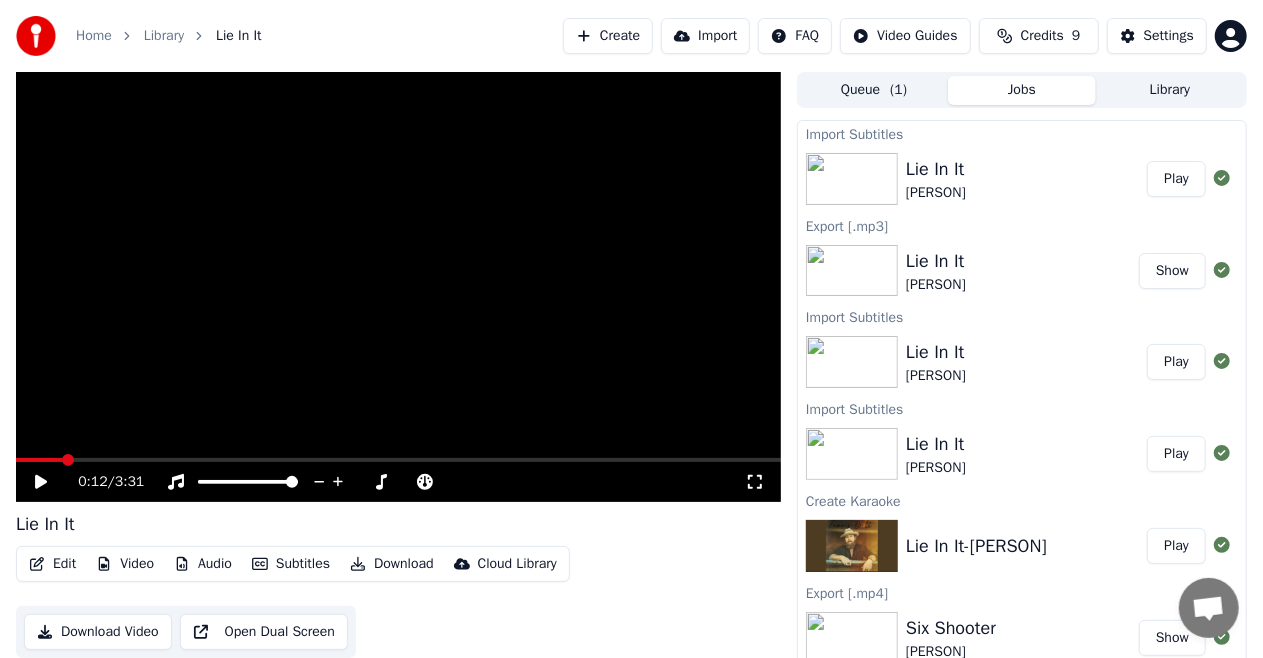 click on "Lie In It-[PERSON]" at bounding box center [976, 546] 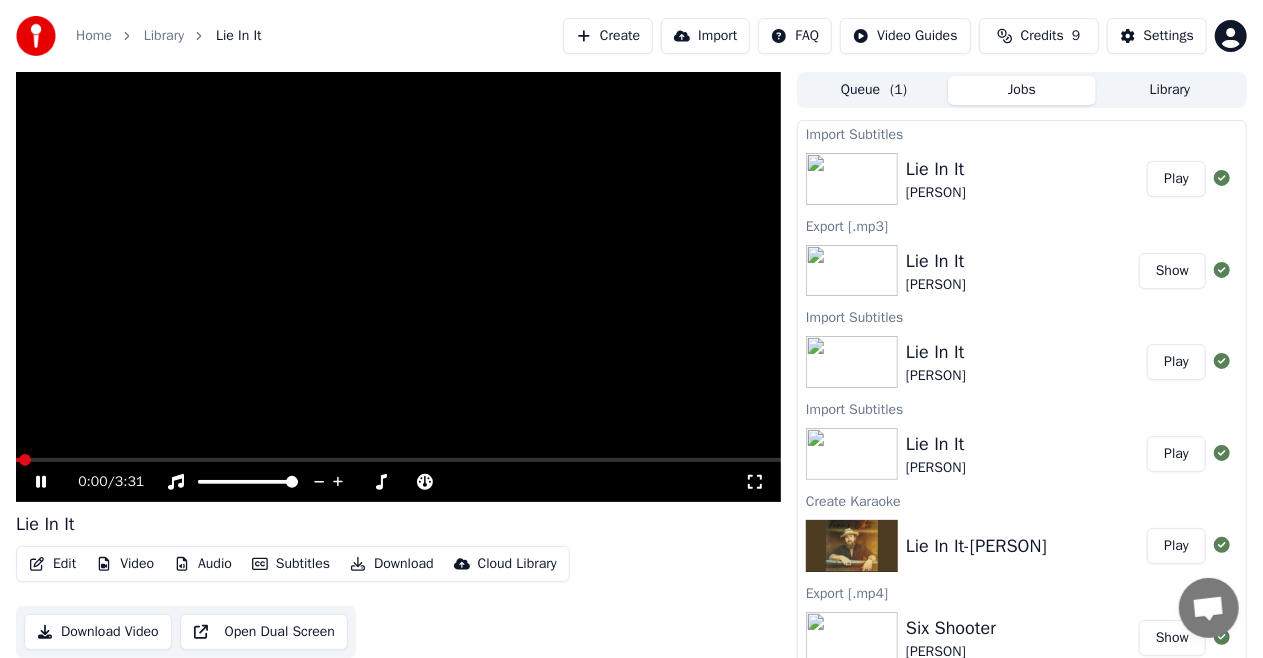click 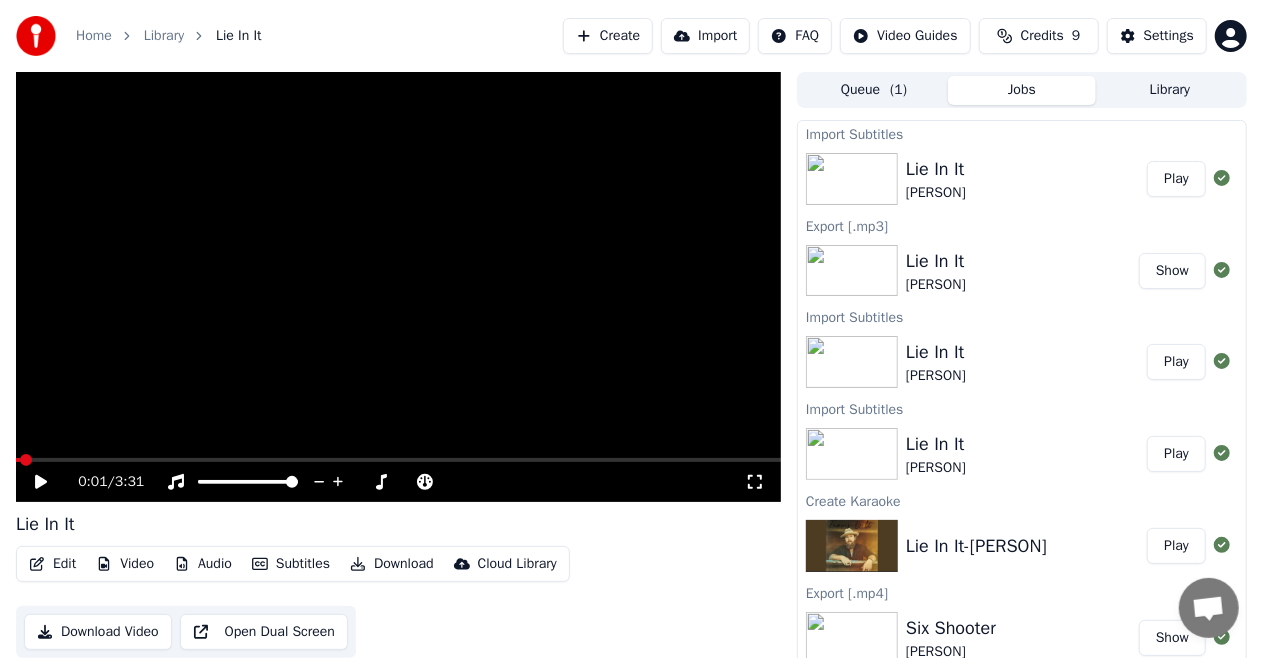 click on "Subtitles" at bounding box center [291, 564] 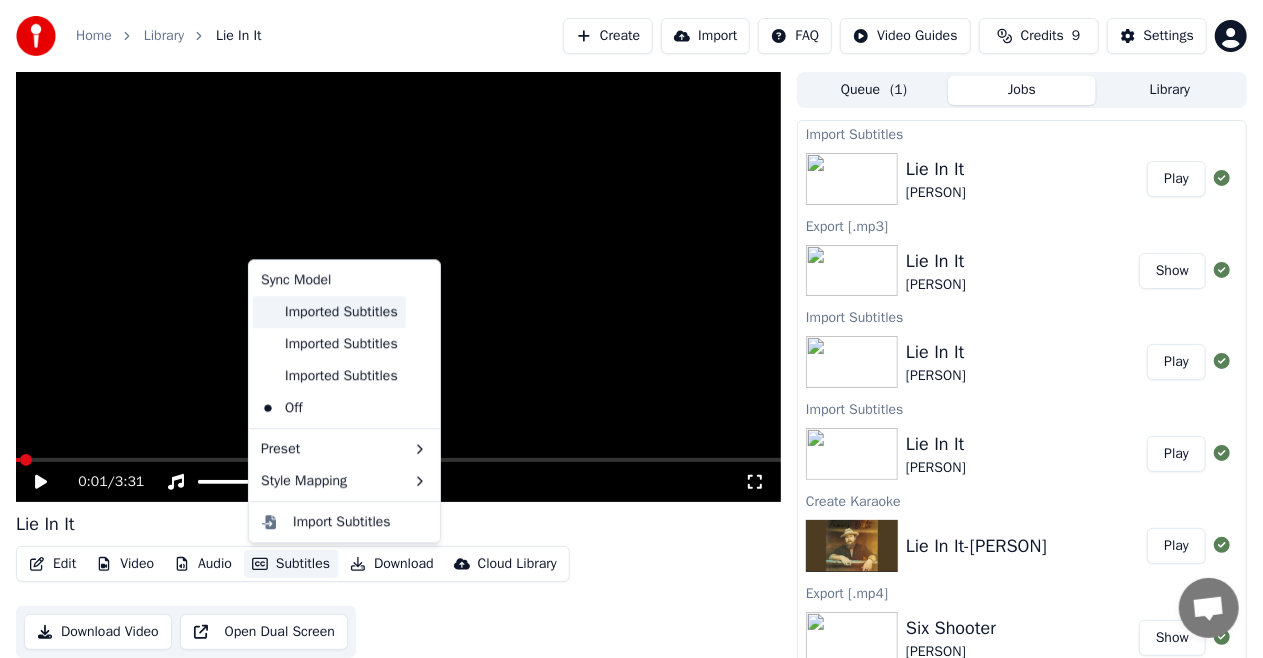 click on "Imported Subtitles" at bounding box center [329, 312] 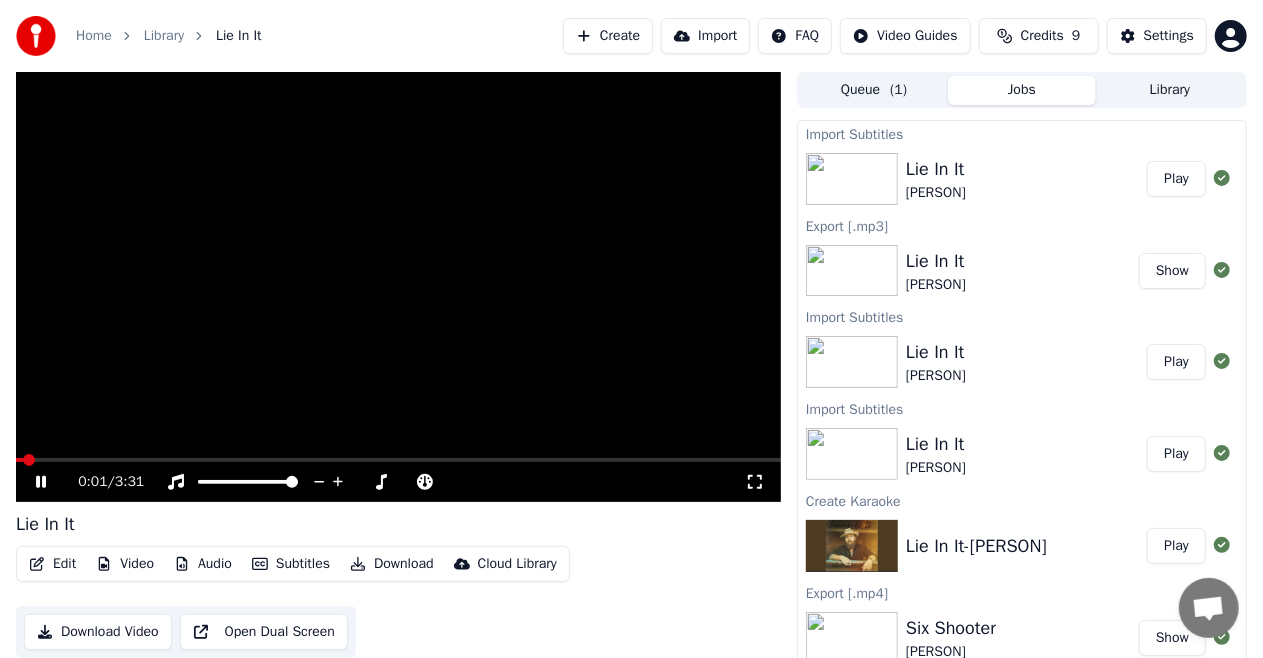 click at bounding box center [398, 287] 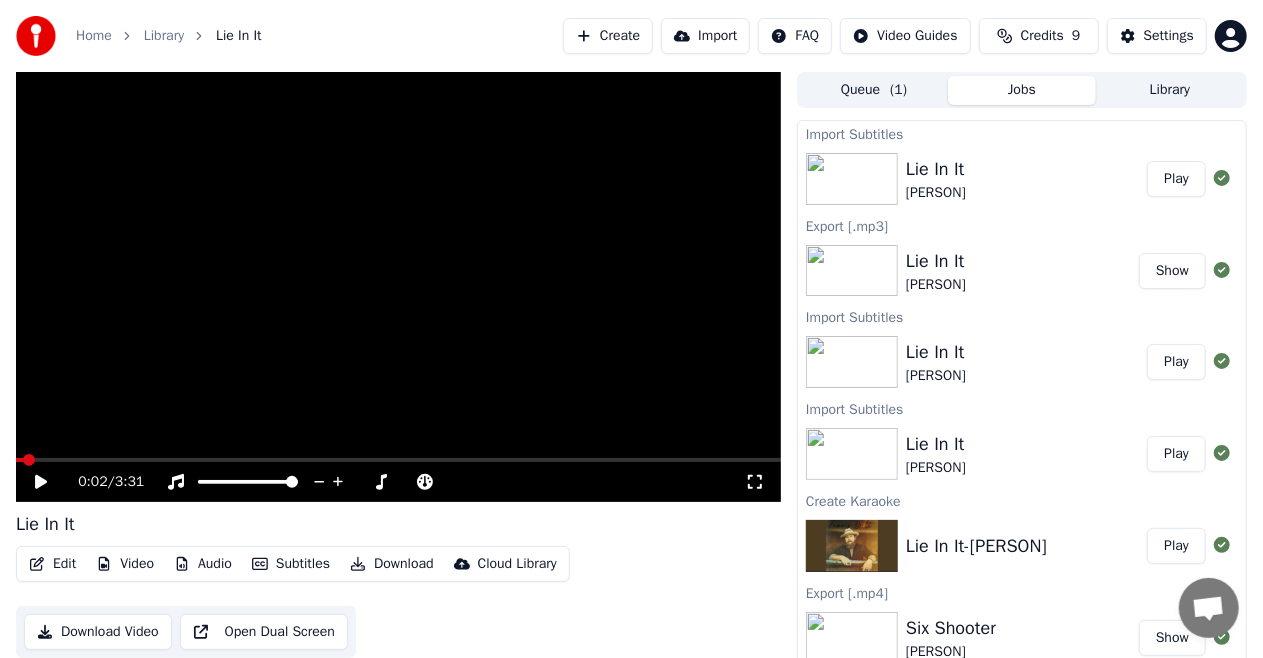 click on "Video" at bounding box center (125, 564) 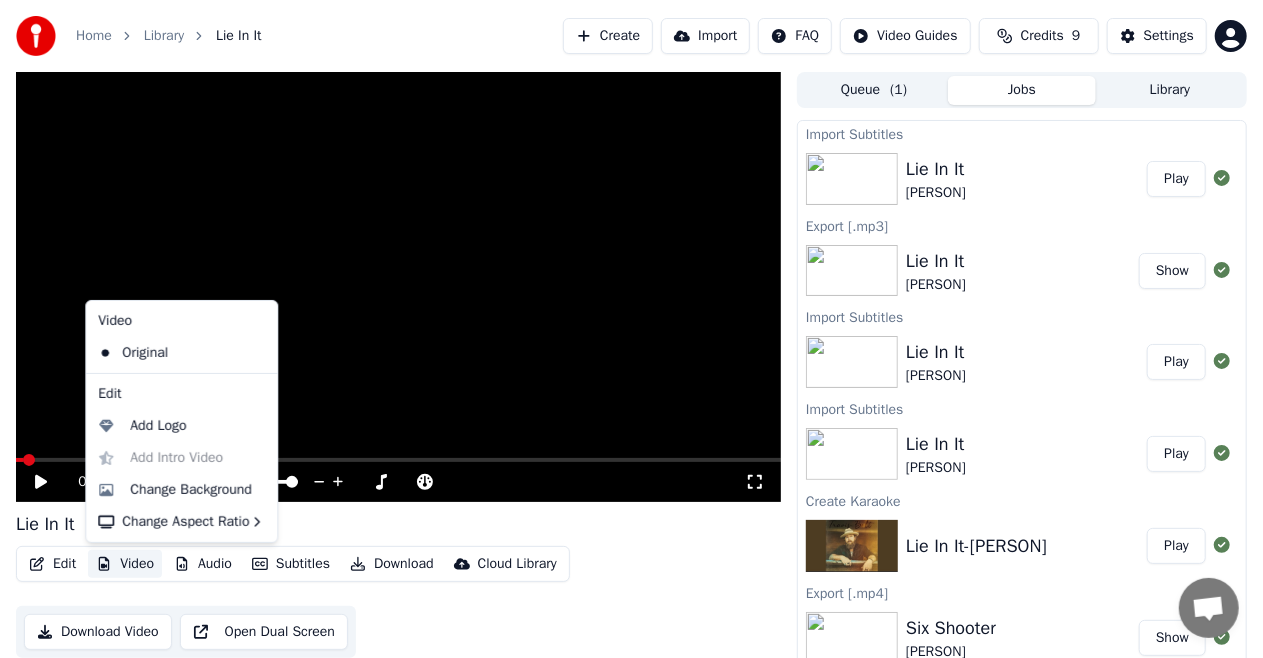 click 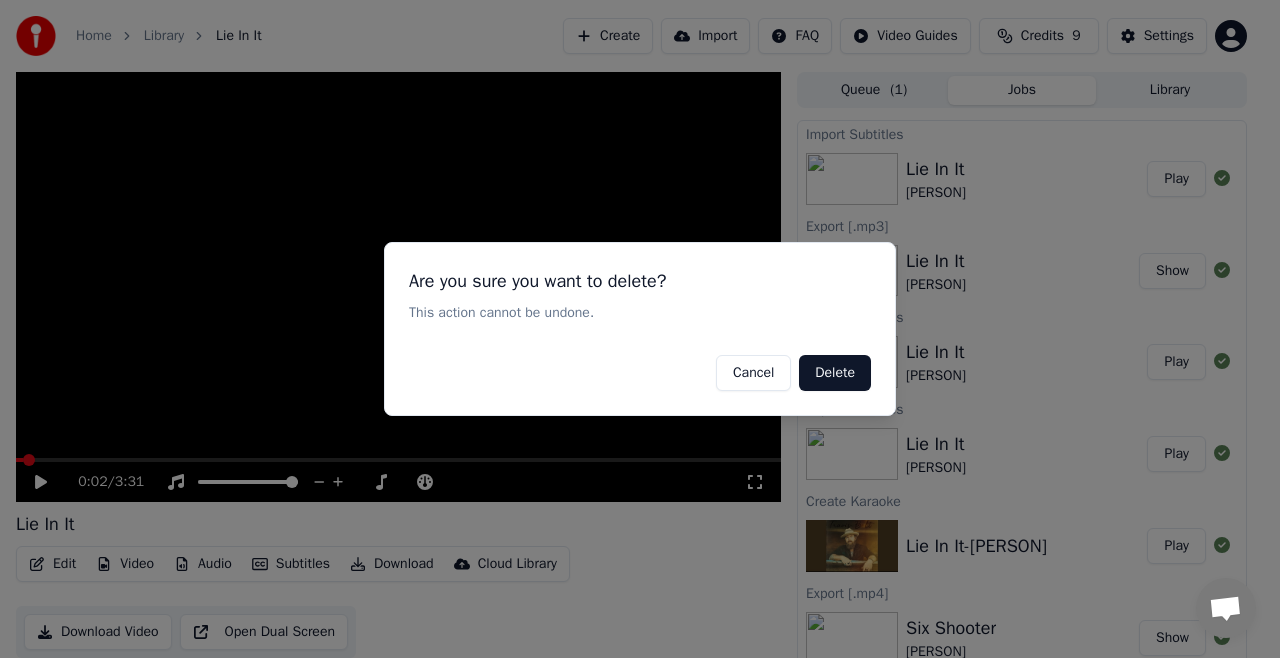 click on "Cancel" at bounding box center (753, 373) 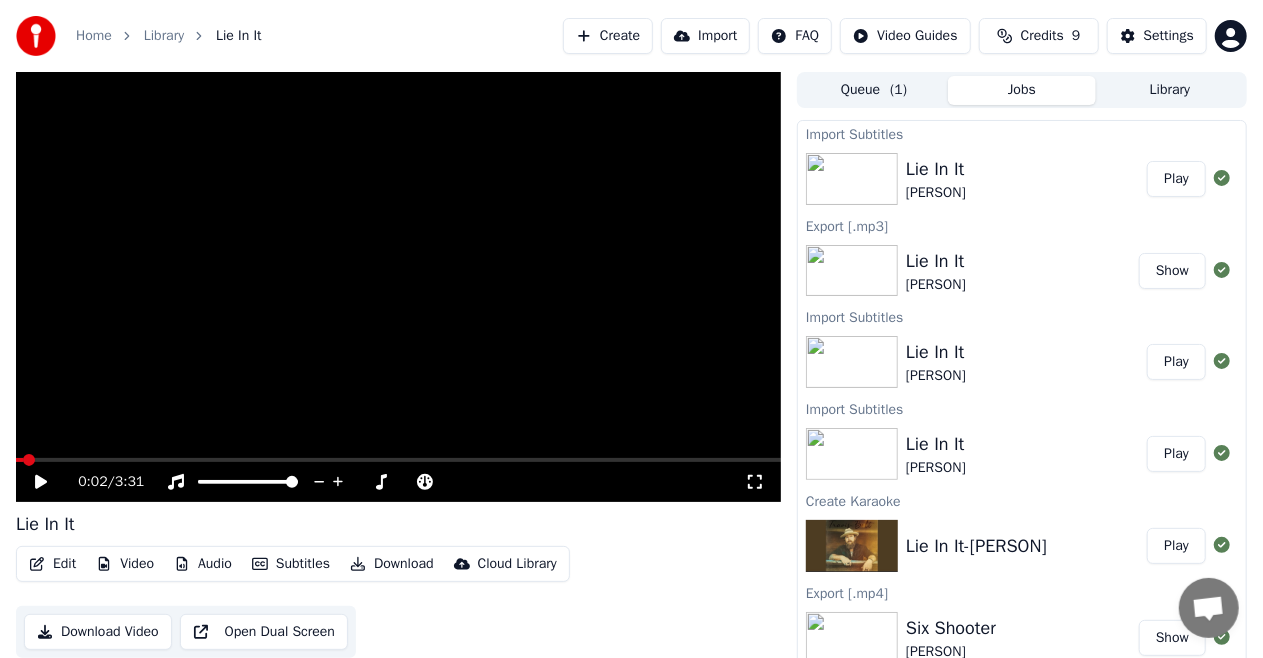 click on "Create" at bounding box center (608, 36) 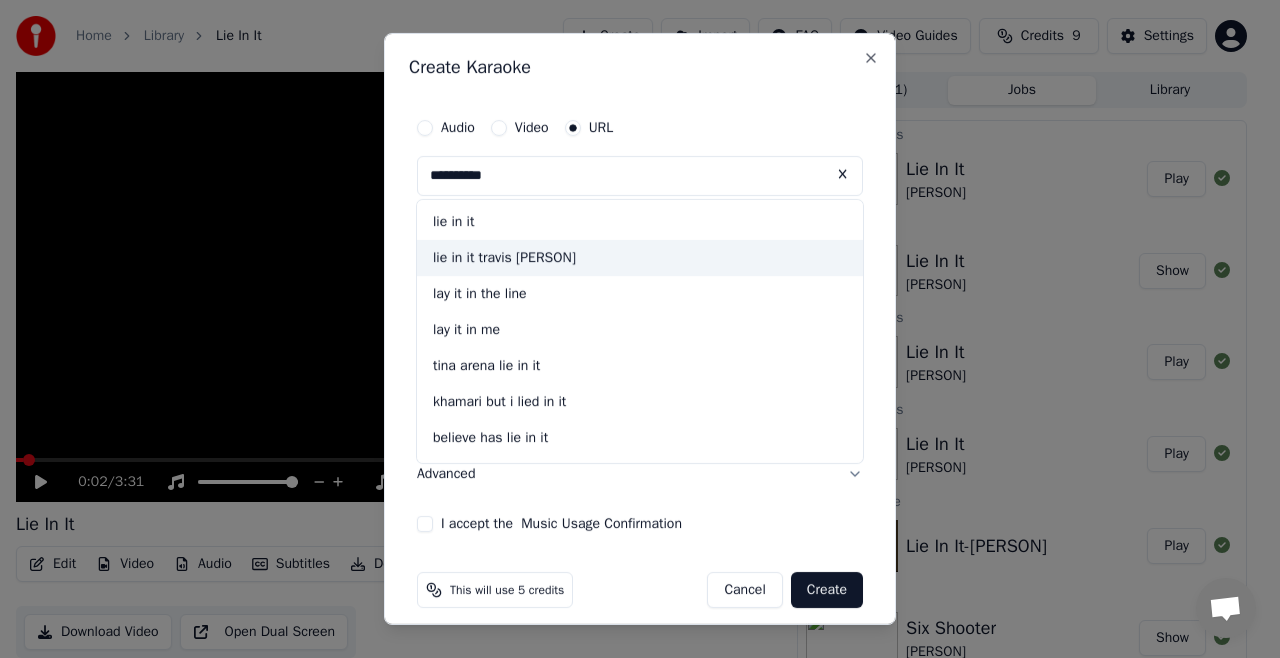 click on "lie in it travis [PERSON]" at bounding box center (640, 258) 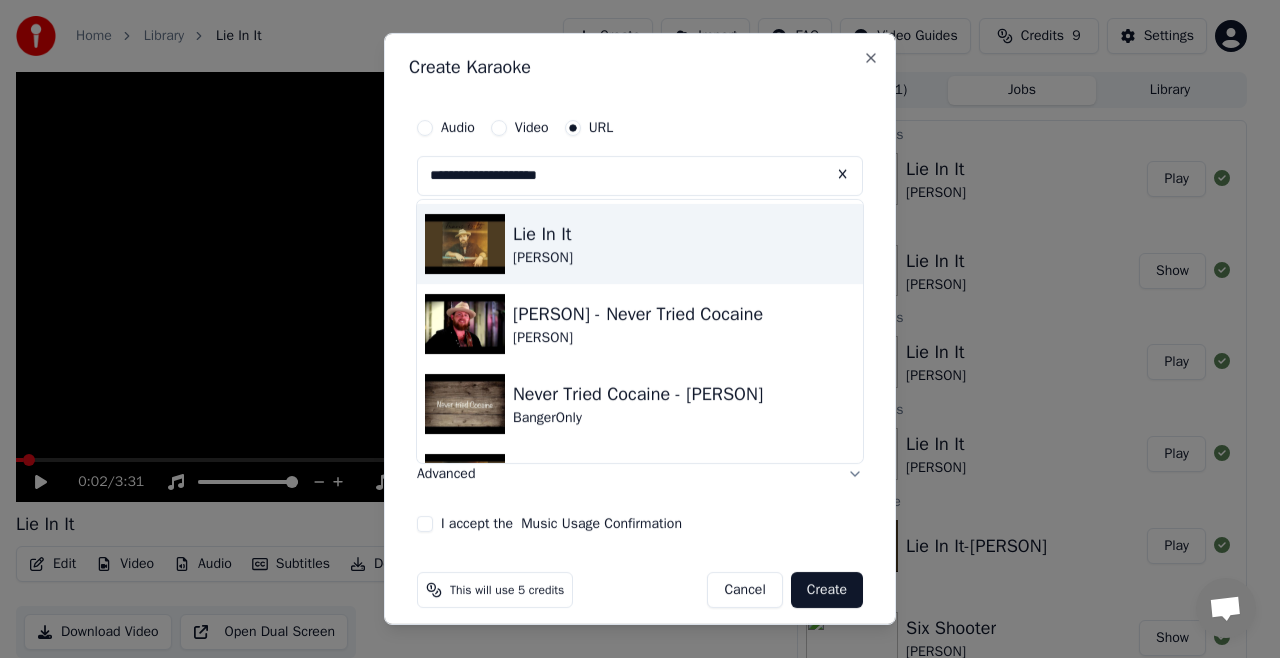 click on "Lie In It [PERSON]" at bounding box center [640, 244] 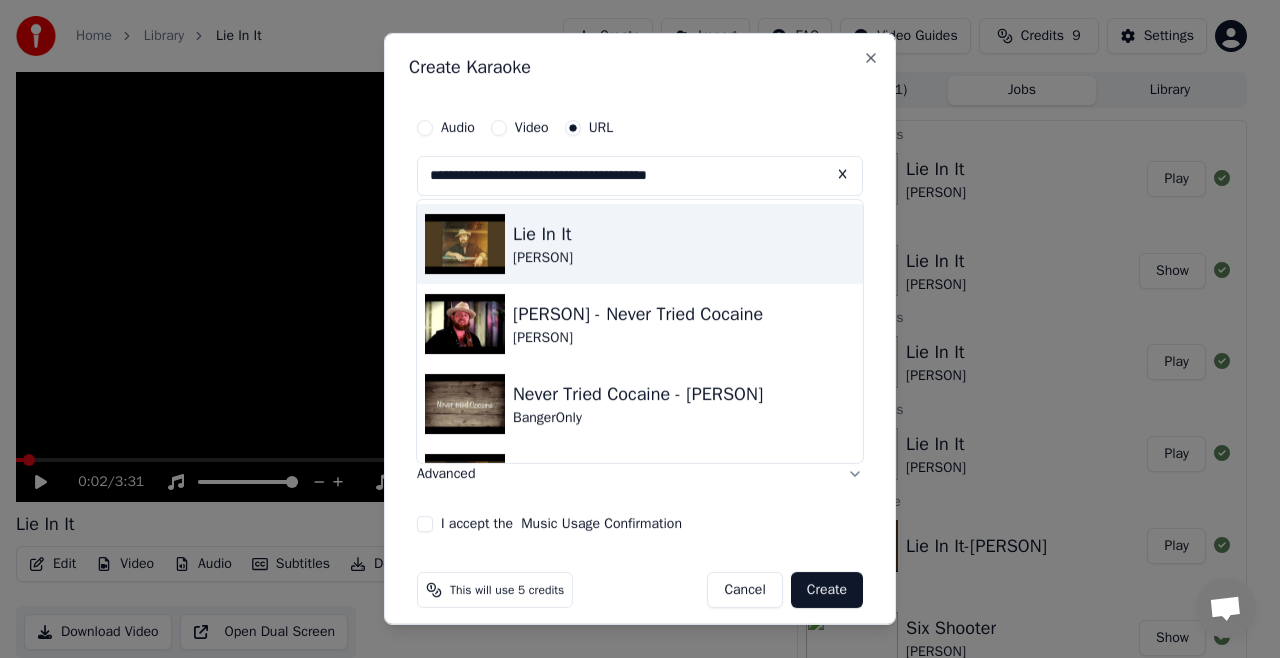 type on "*********" 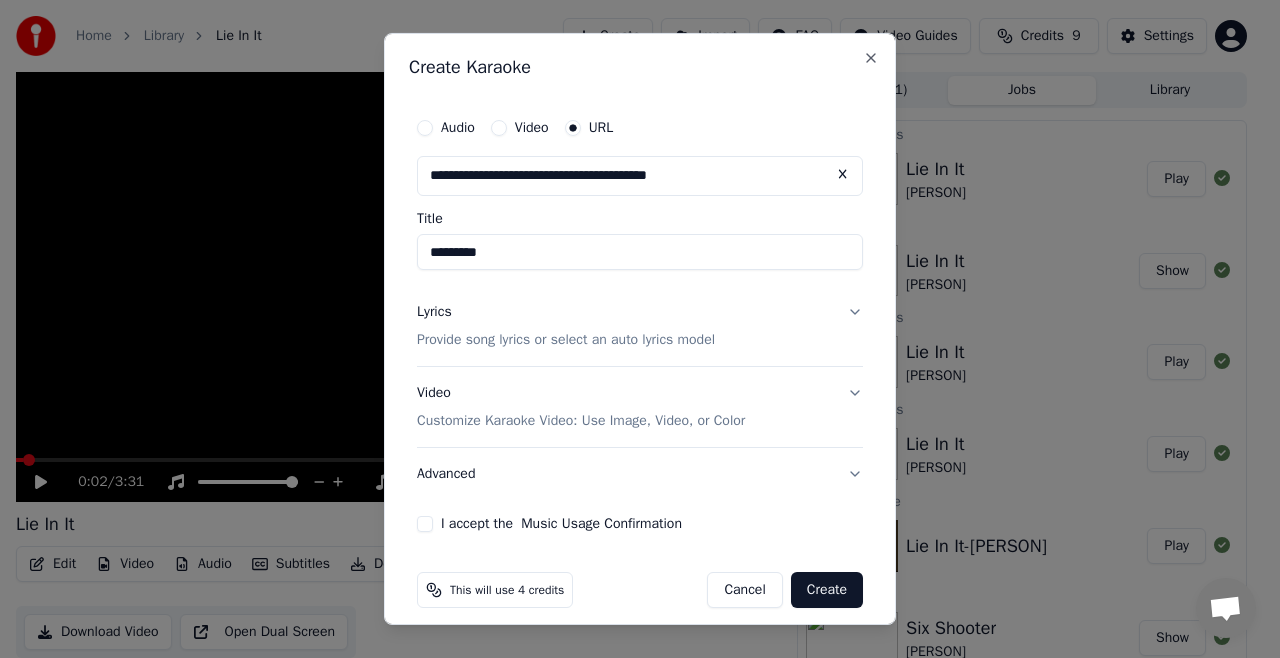 click on "Provide song lyrics or select an auto lyrics model" at bounding box center [566, 340] 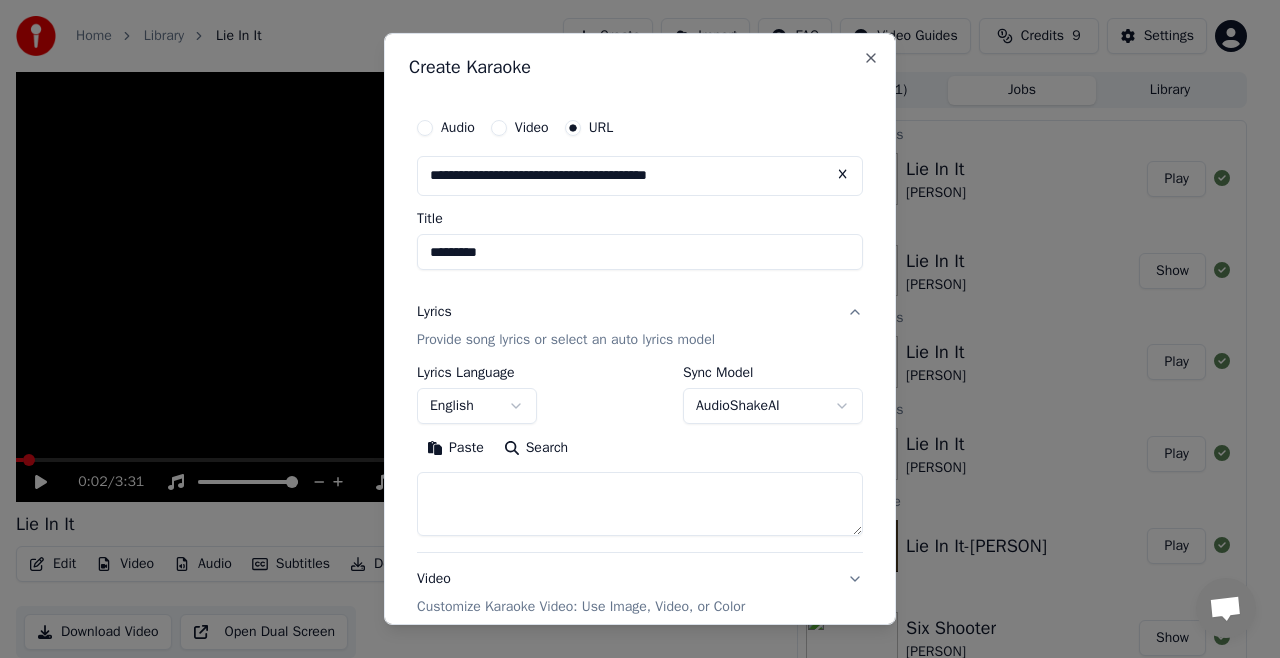 drag, startPoint x: 457, startPoint y: 450, endPoint x: 462, endPoint y: 468, distance: 18.681541 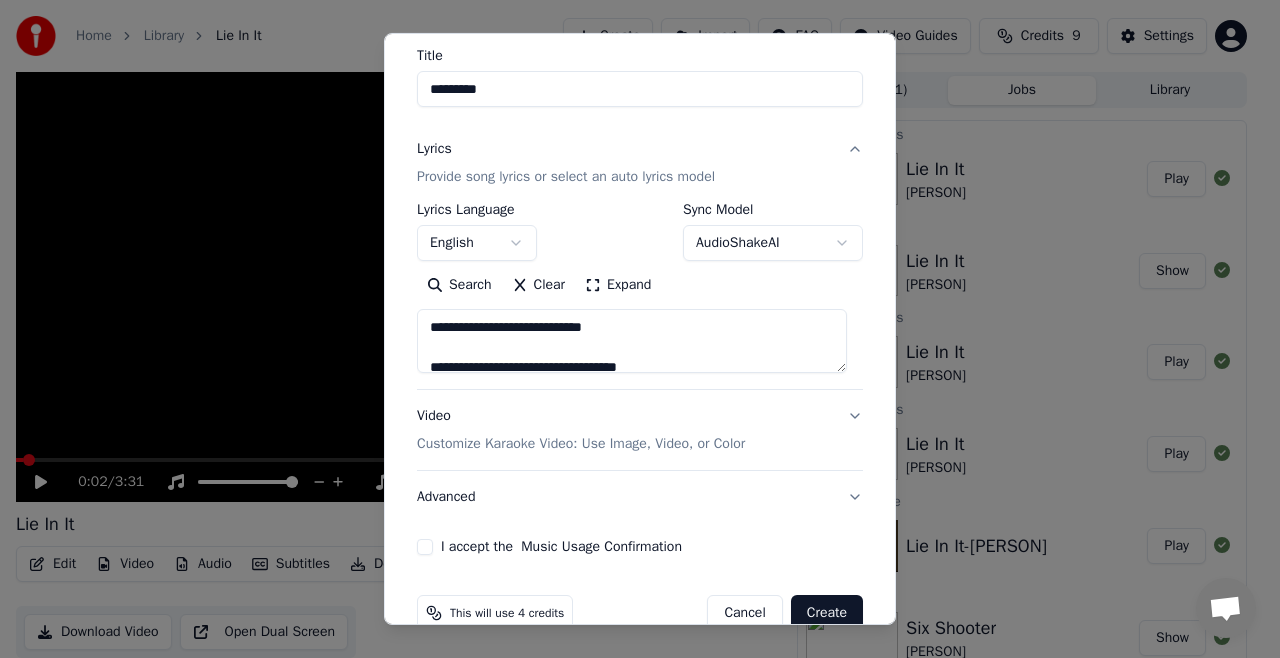scroll, scrollTop: 200, scrollLeft: 0, axis: vertical 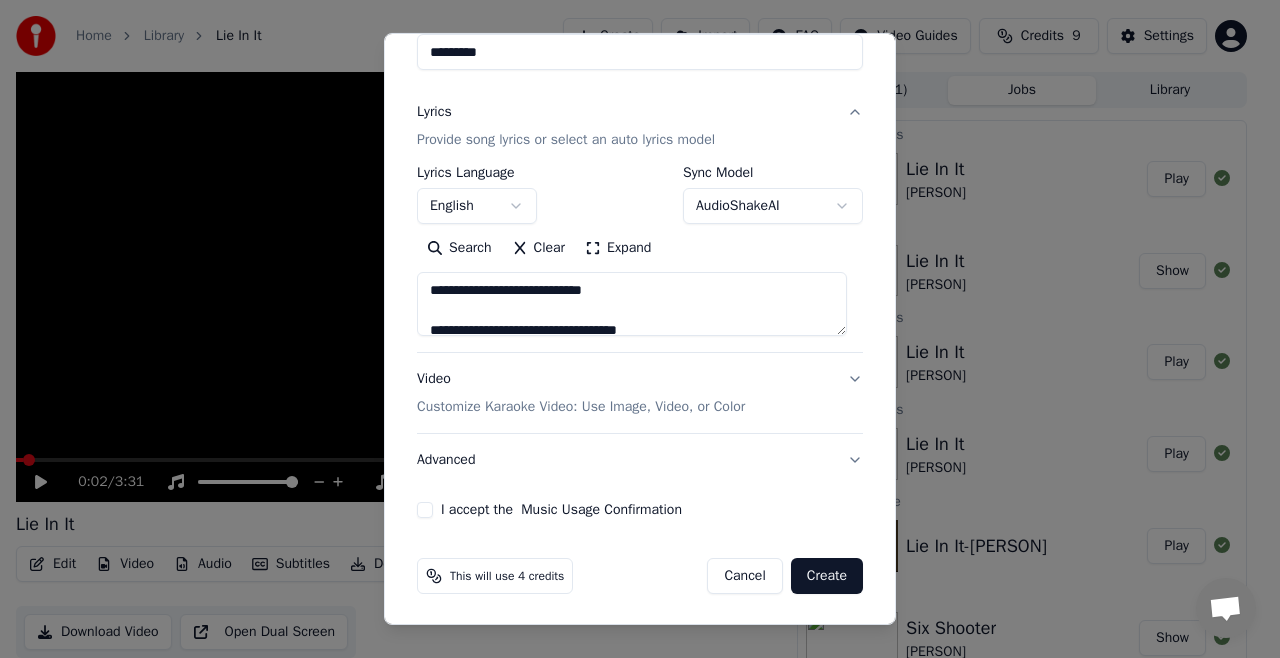 click on "I accept the   Music Usage Confirmation" at bounding box center (425, 510) 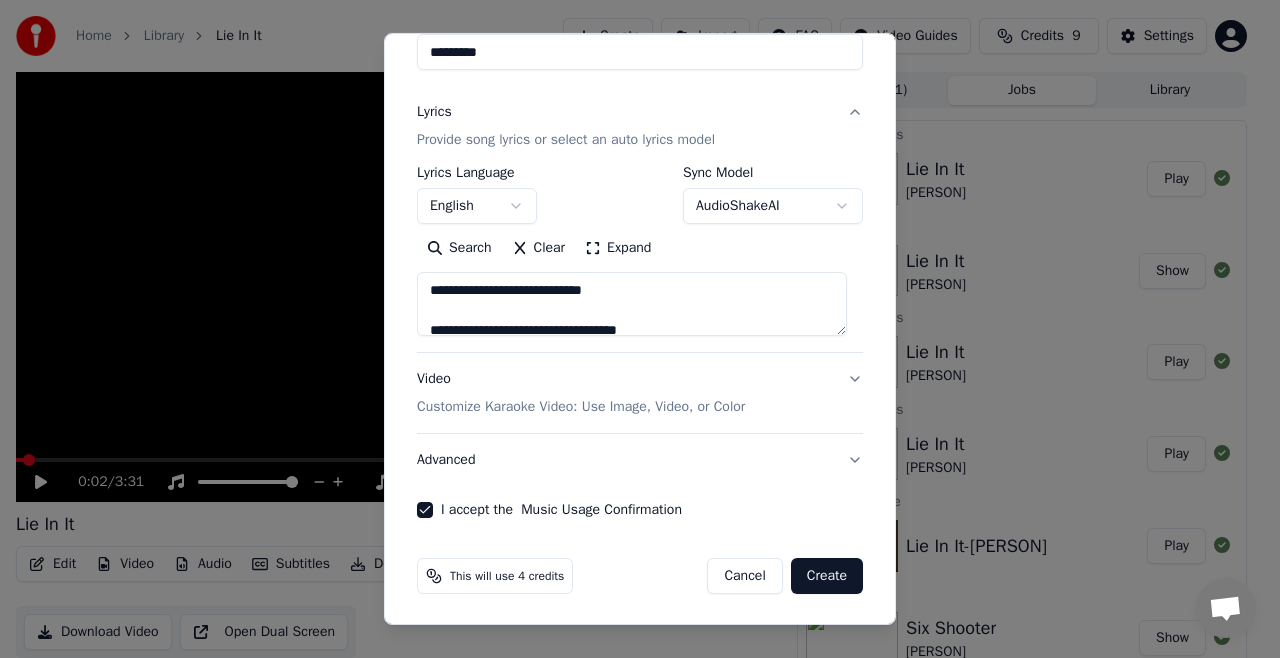 click on "Video Customize Karaoke Video: Use Image, Video, or Color" at bounding box center (640, 393) 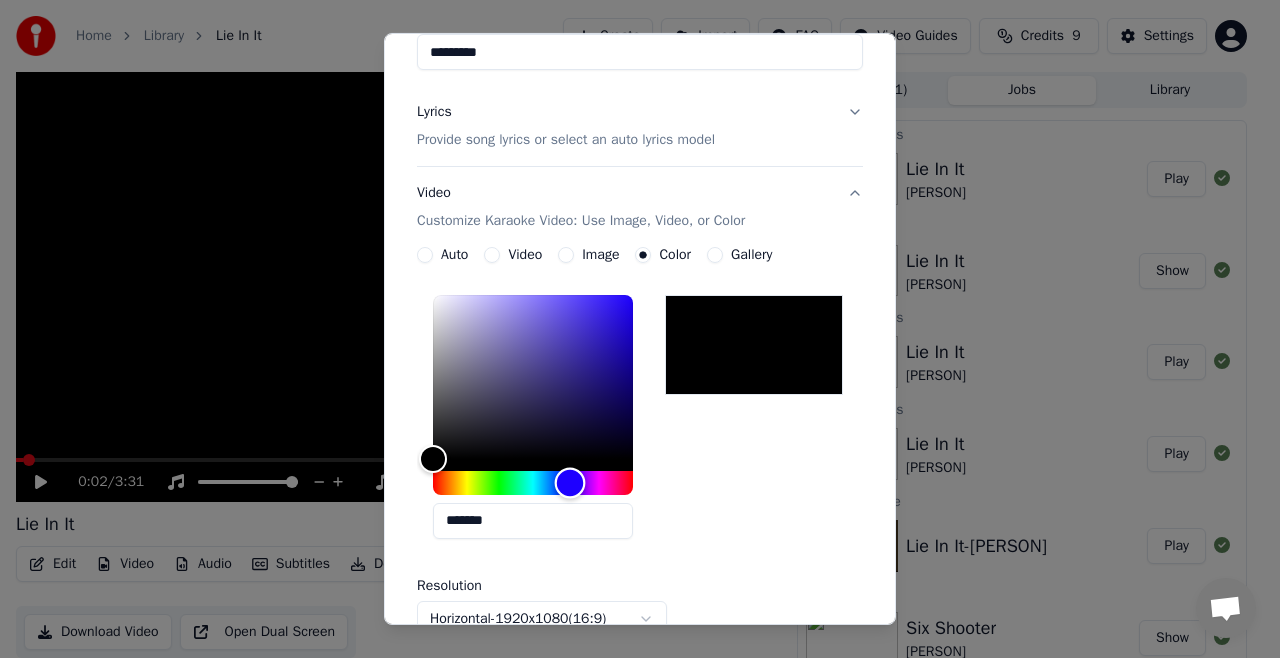 click at bounding box center (533, 483) 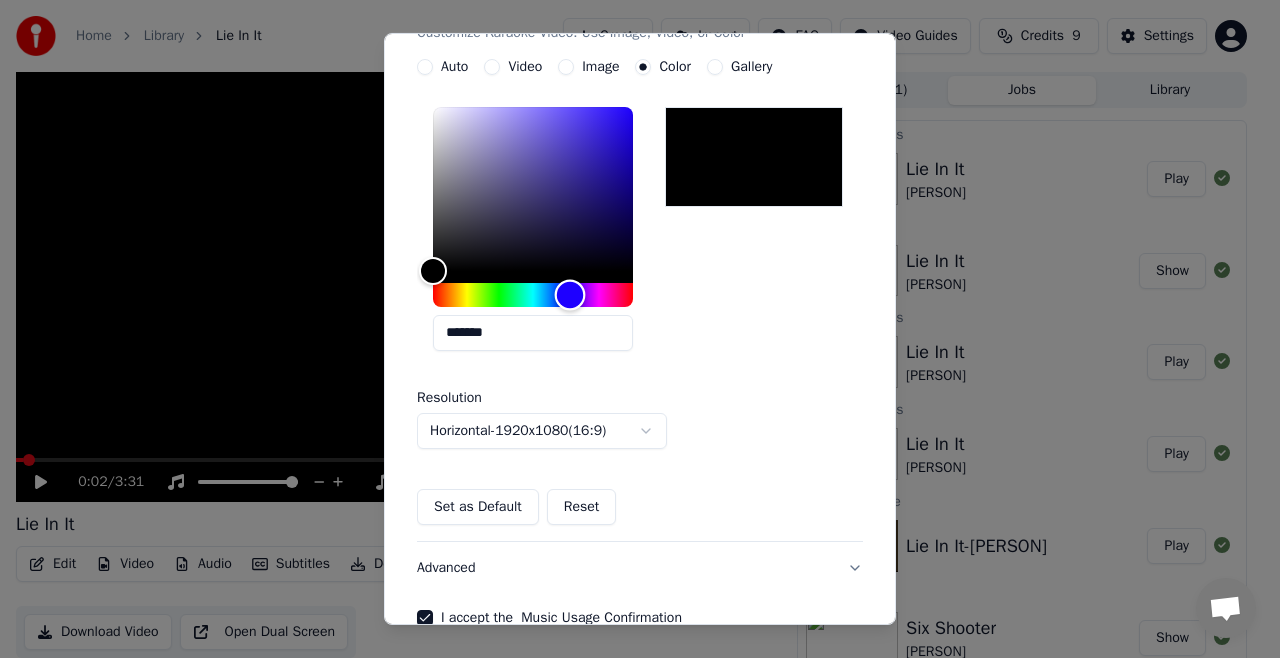 scroll, scrollTop: 400, scrollLeft: 0, axis: vertical 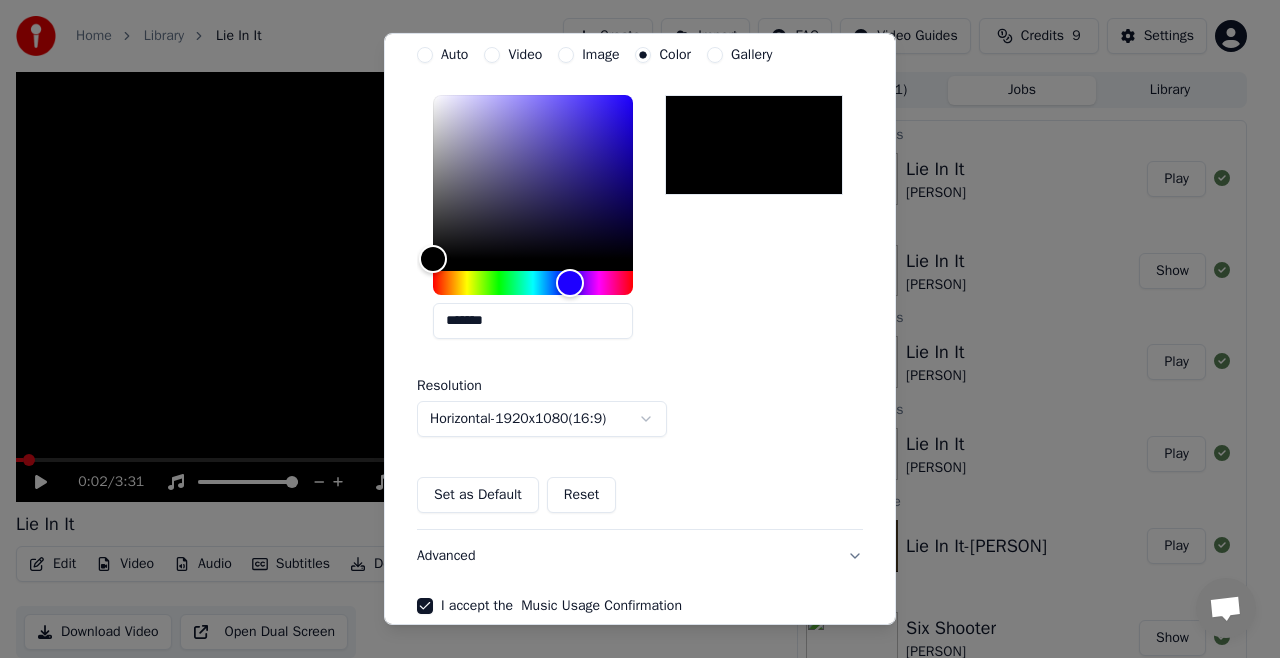 click on "Set as Default" at bounding box center [478, 495] 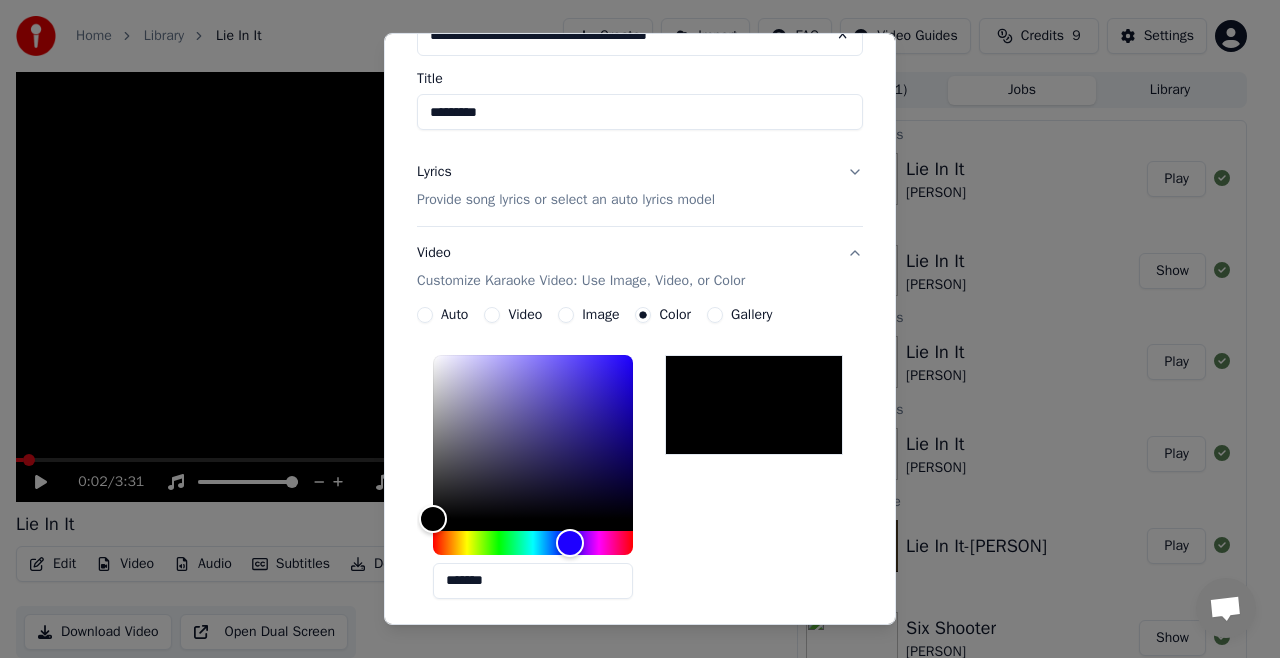scroll, scrollTop: 200, scrollLeft: 0, axis: vertical 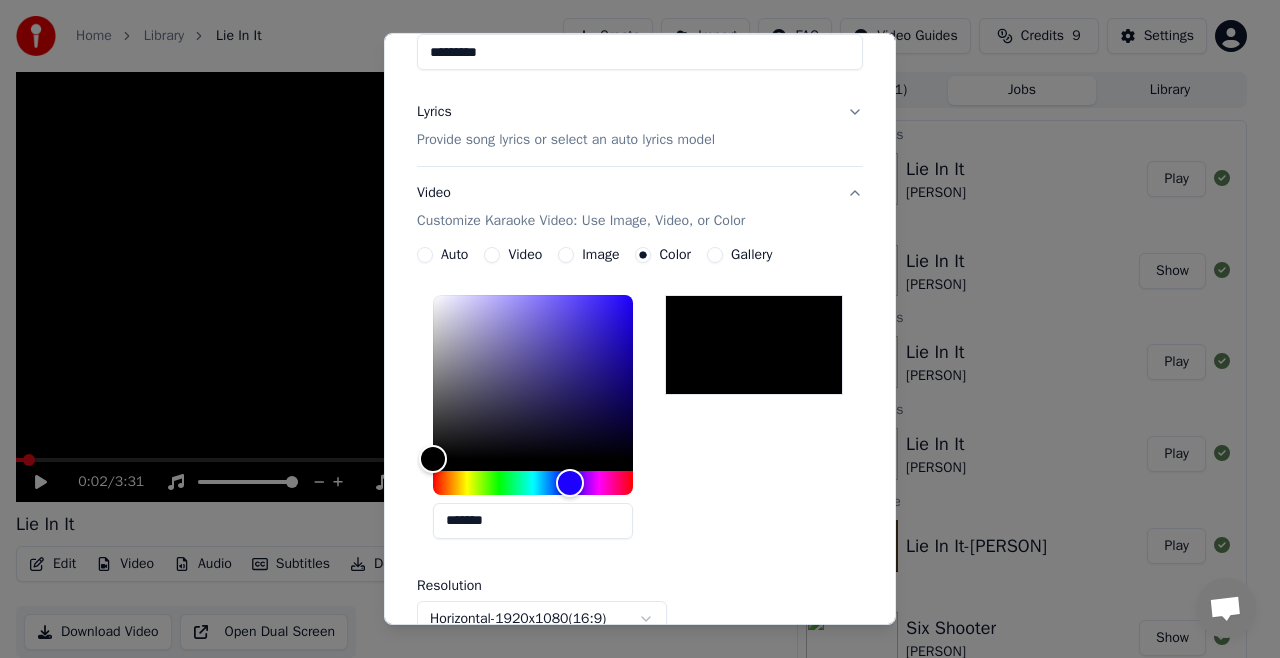 click on "Lyrics Provide song lyrics or select an auto lyrics model" at bounding box center (640, 126) 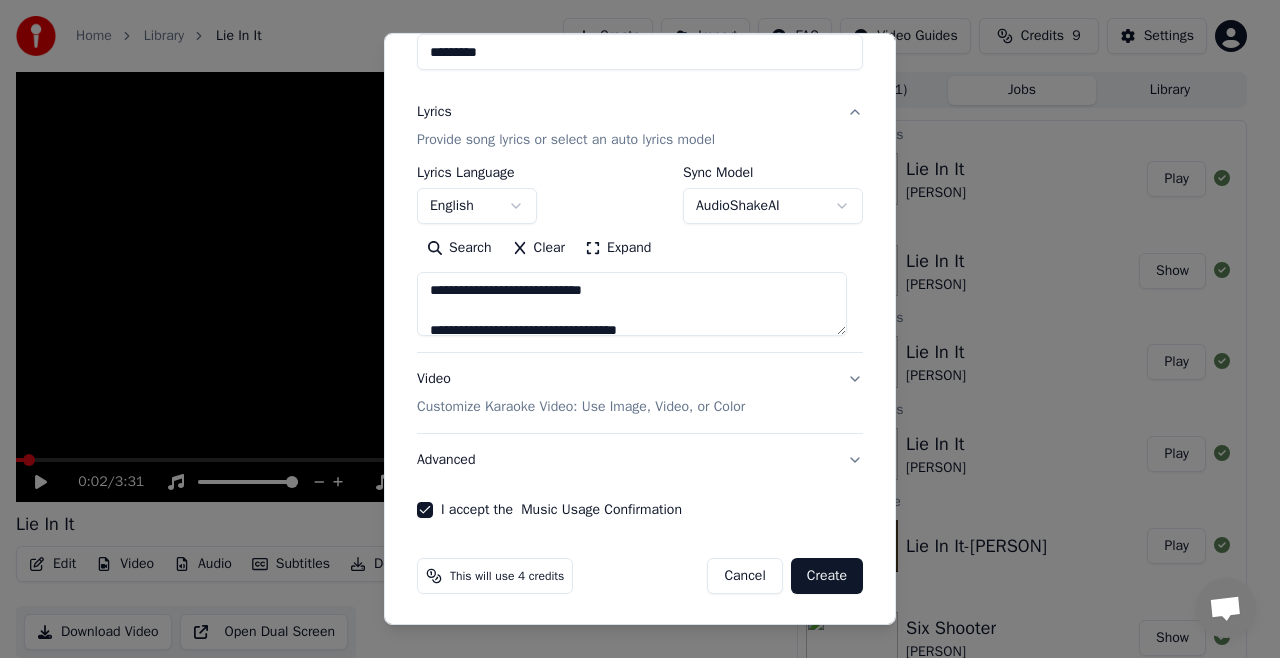 click on "Lyrics Provide song lyrics or select an auto lyrics model" at bounding box center (640, 126) 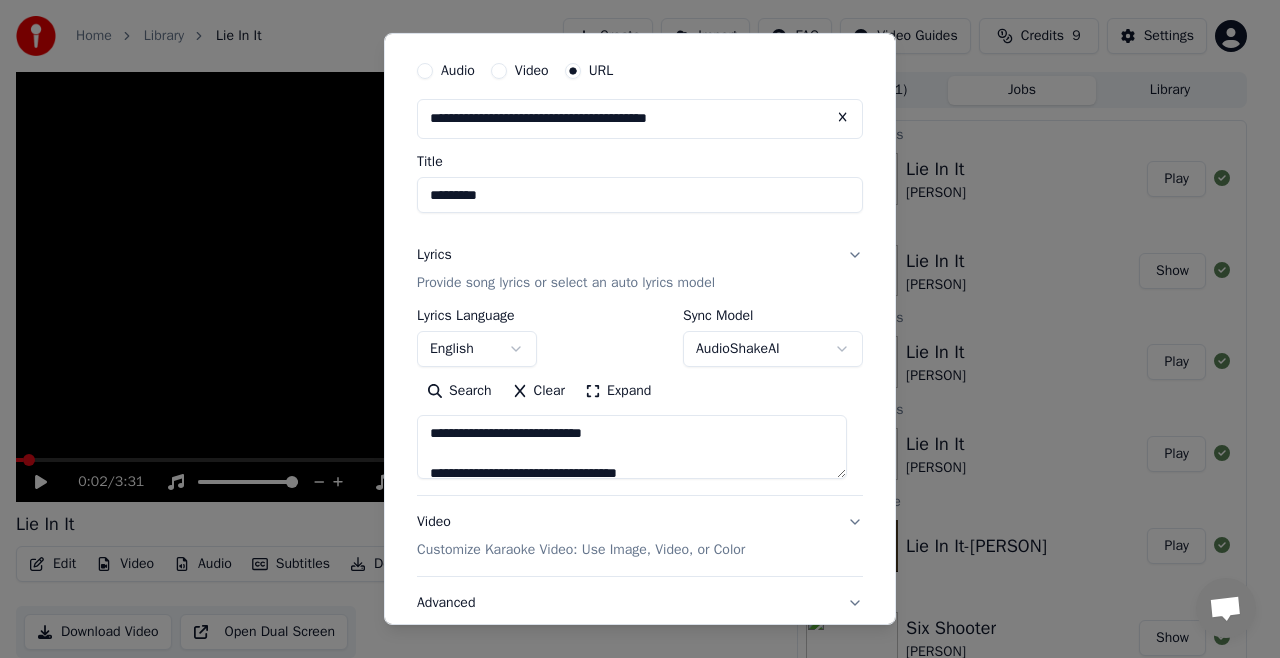 scroll, scrollTop: 14, scrollLeft: 0, axis: vertical 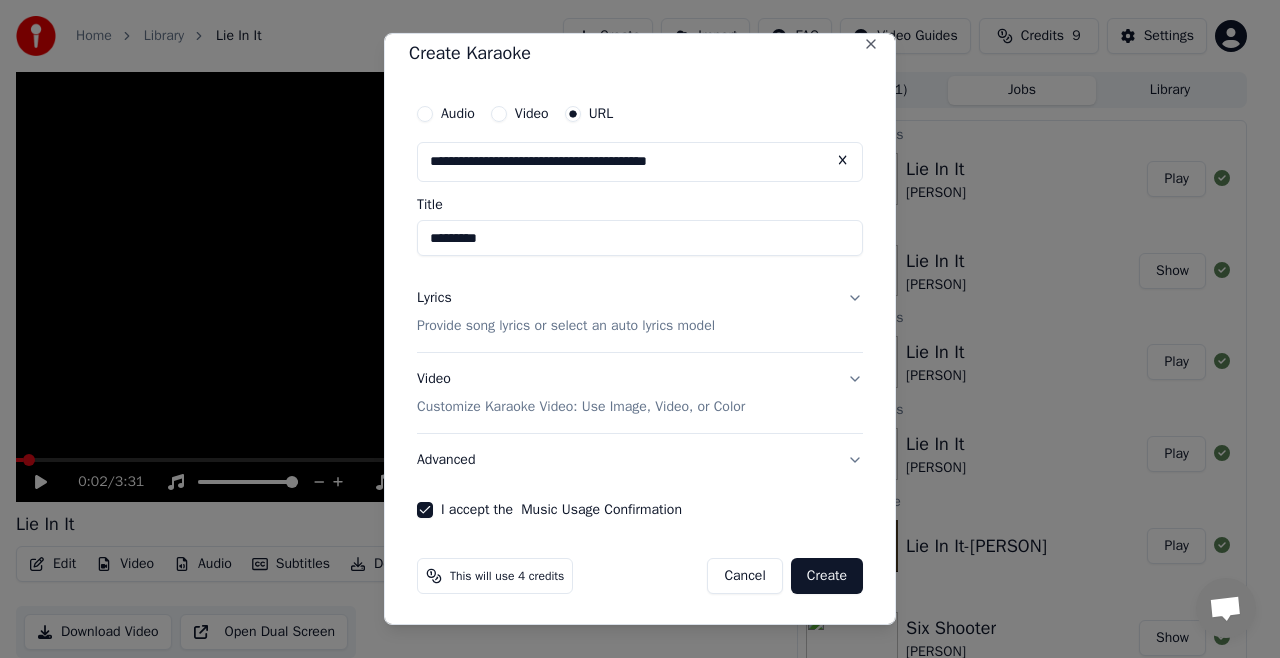 click on "Advanced" at bounding box center (640, 460) 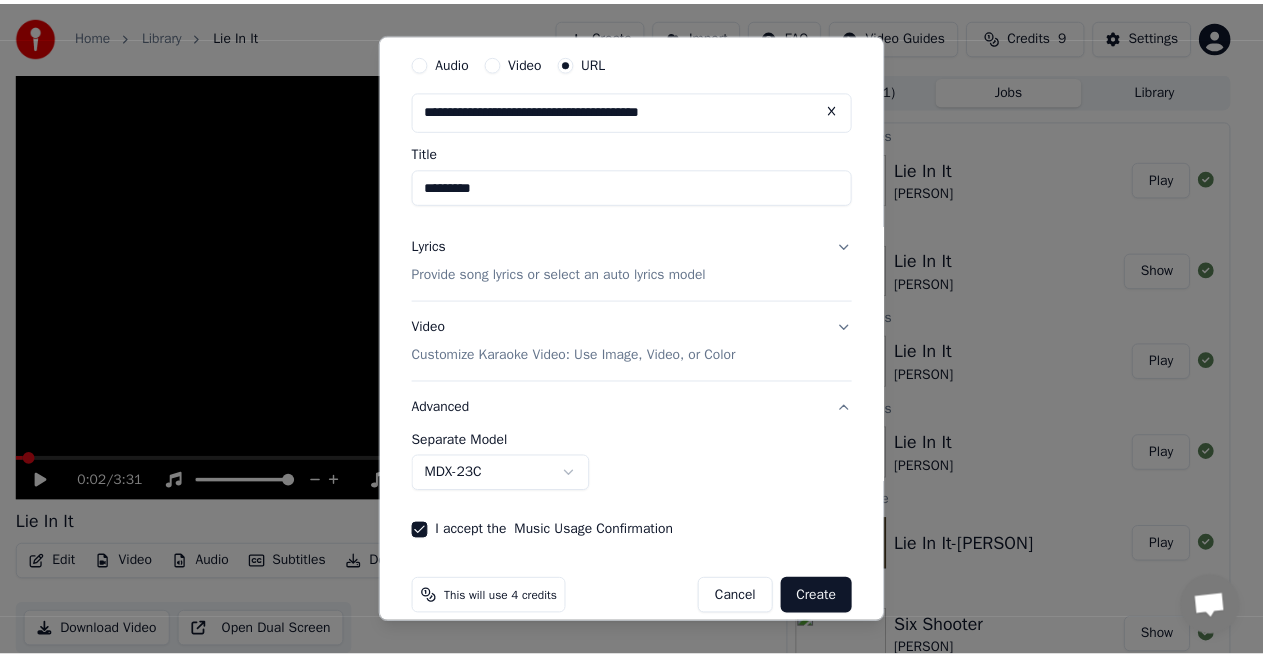 scroll, scrollTop: 88, scrollLeft: 0, axis: vertical 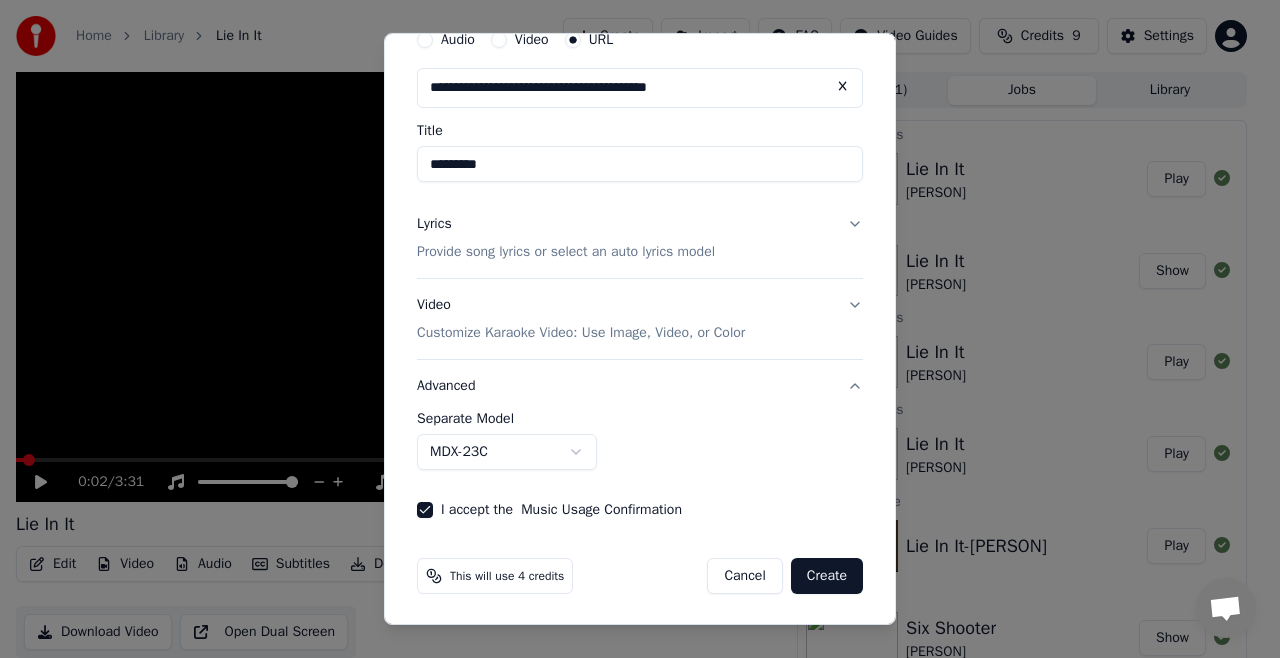 click on "Create" at bounding box center (827, 576) 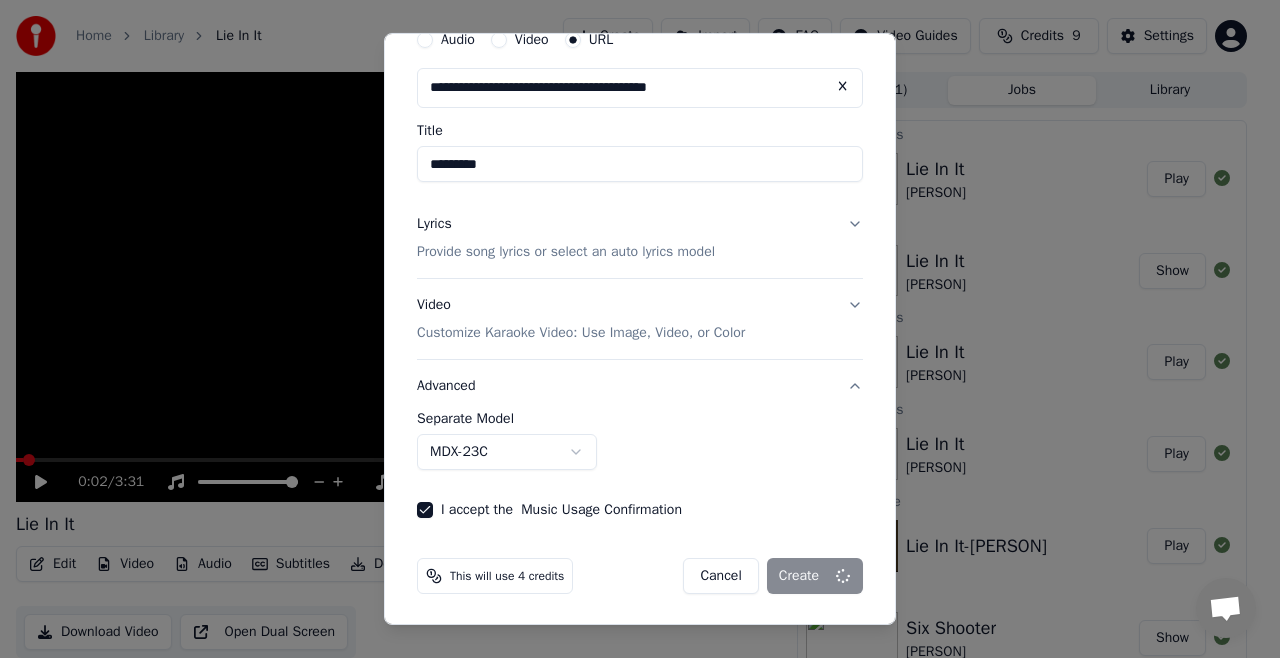 type 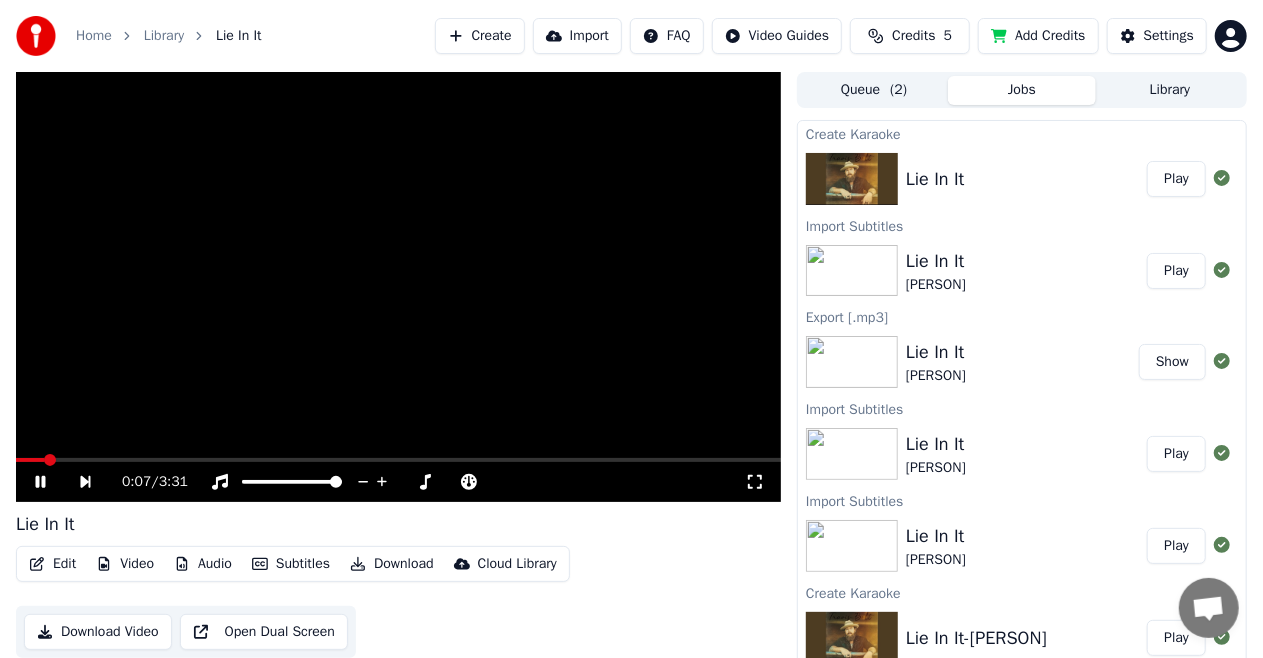 click 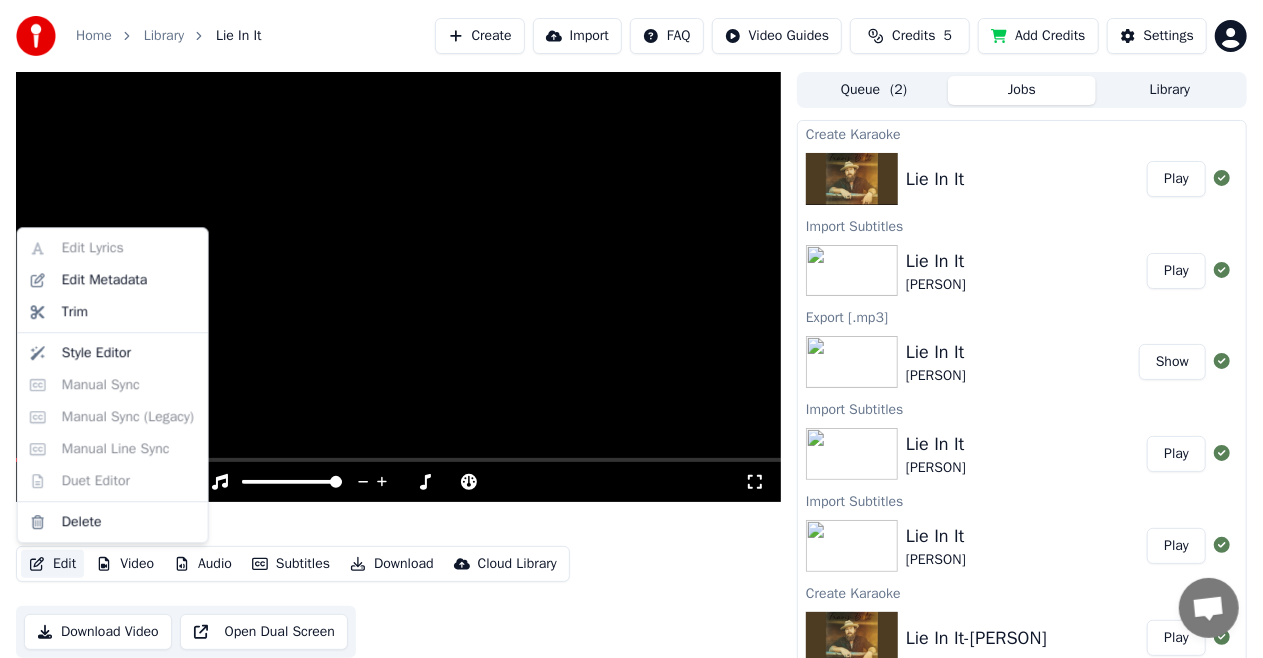 click 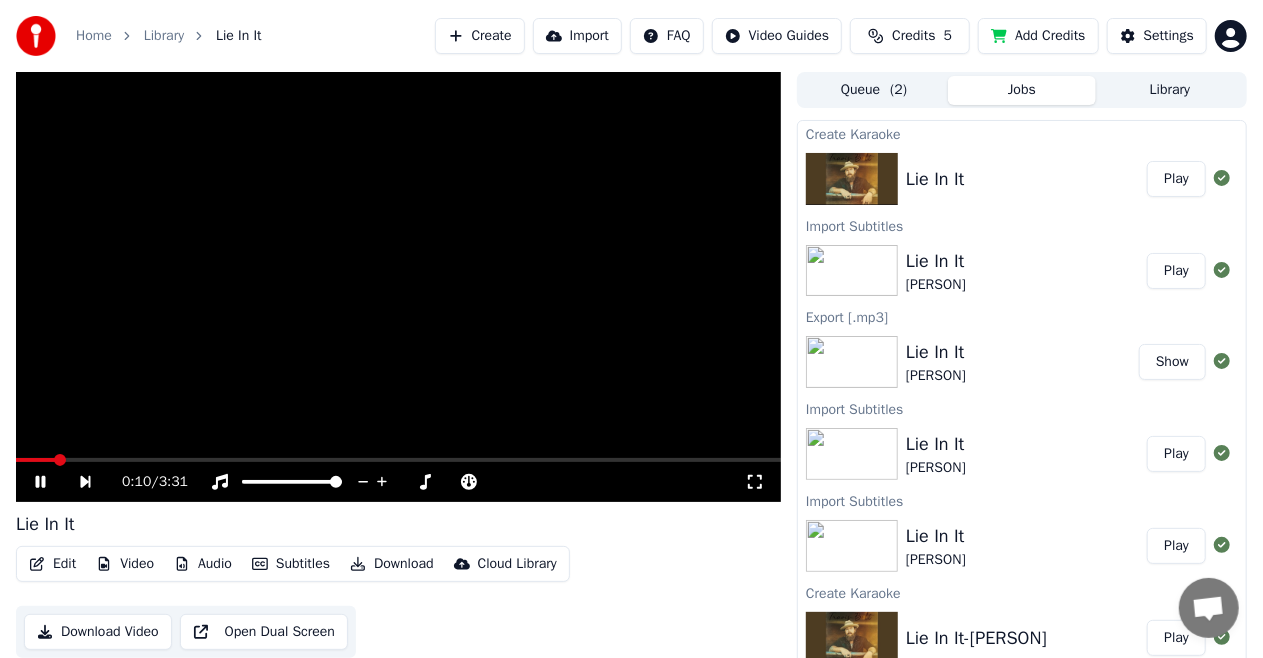 click on "Queue ( 2 )" at bounding box center (874, 90) 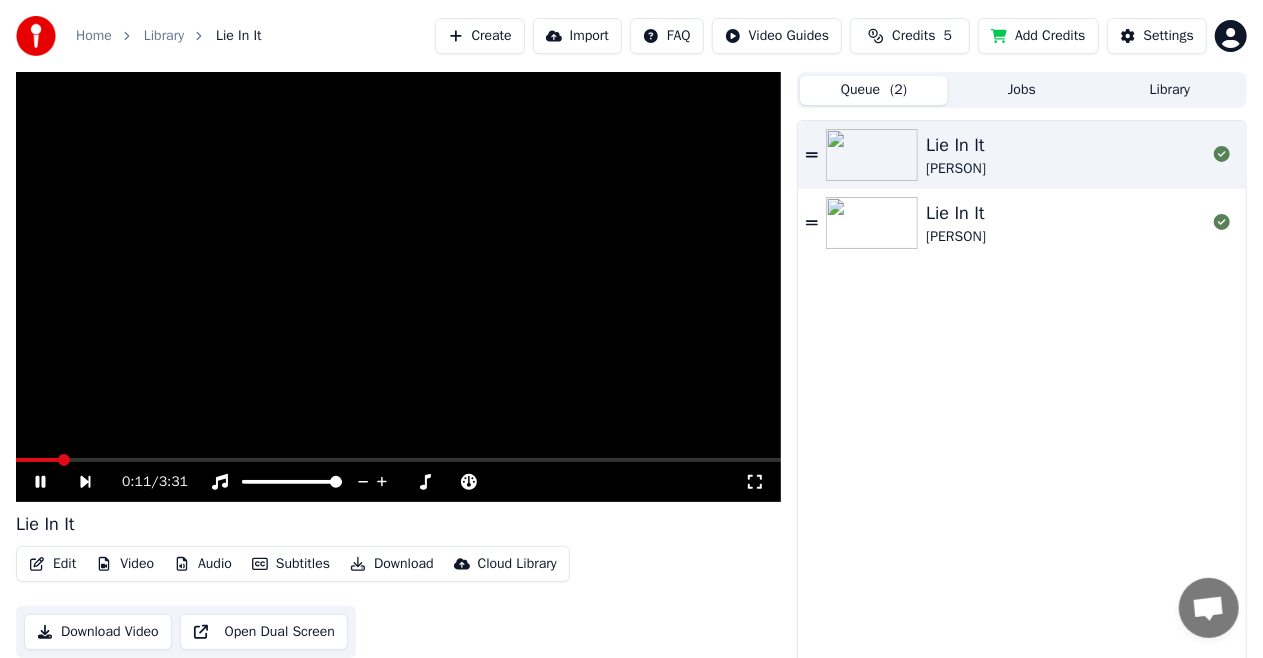 click on "Lie In It [PERSON]" at bounding box center [1066, 155] 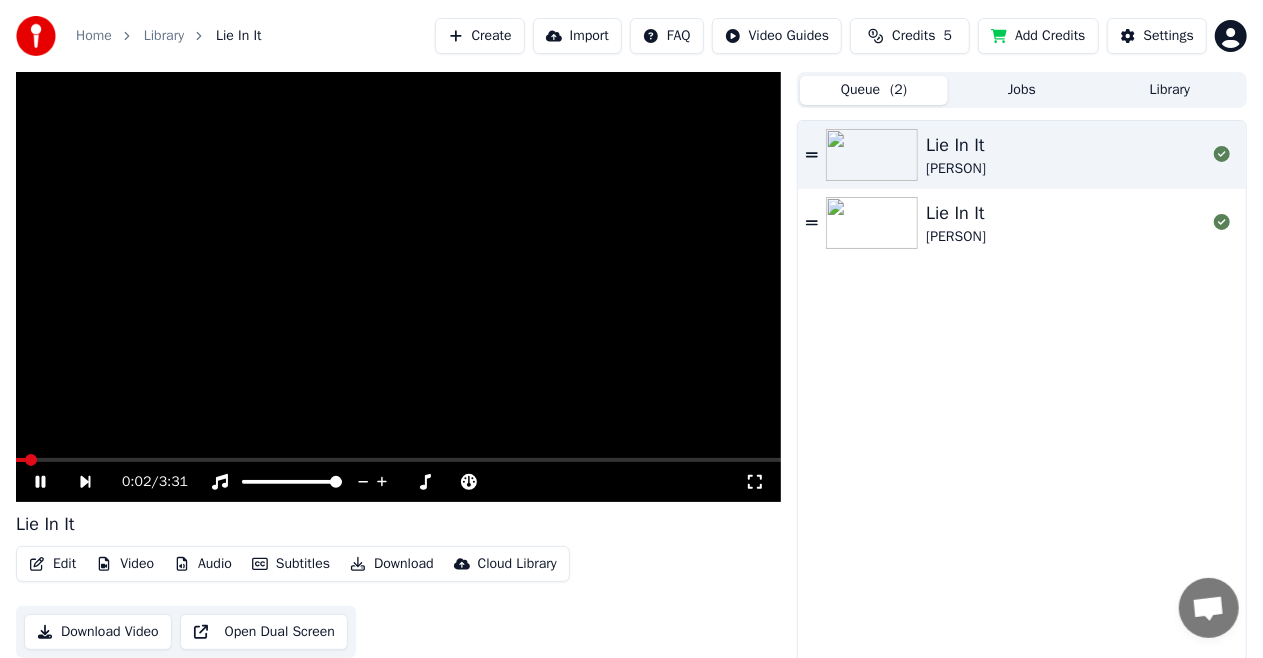 click on "Lie In It [PERSON]" at bounding box center (1022, 223) 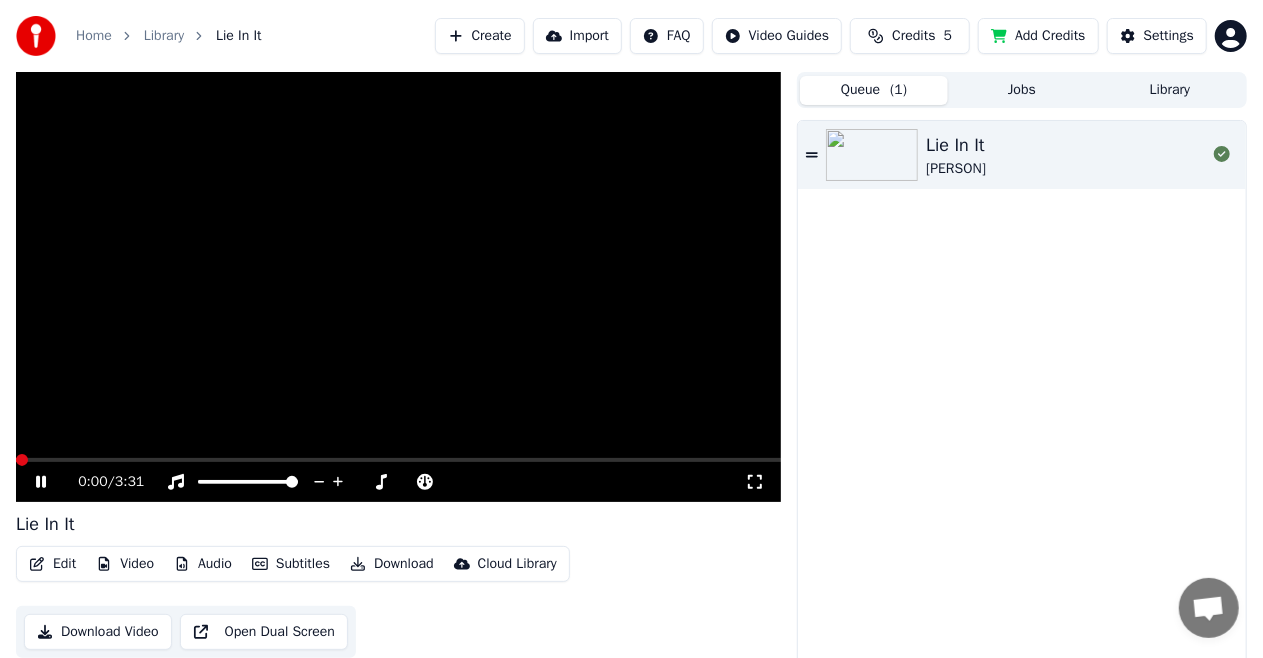 click 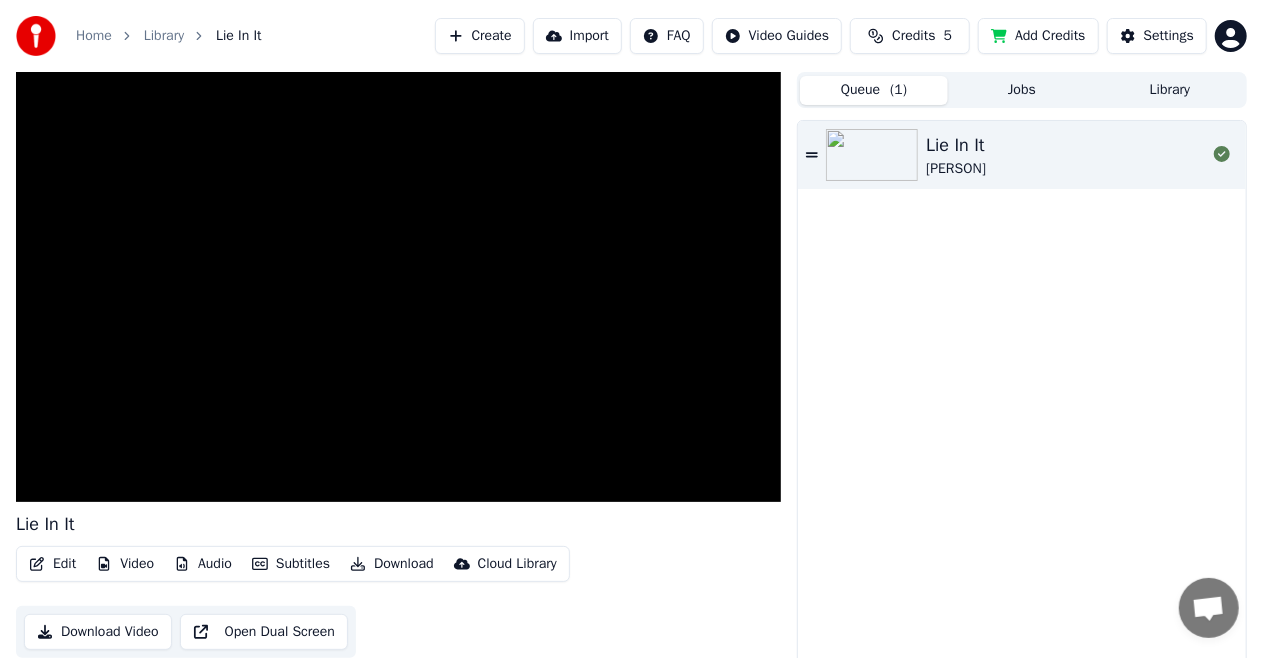 click on "Jobs" at bounding box center [1022, 90] 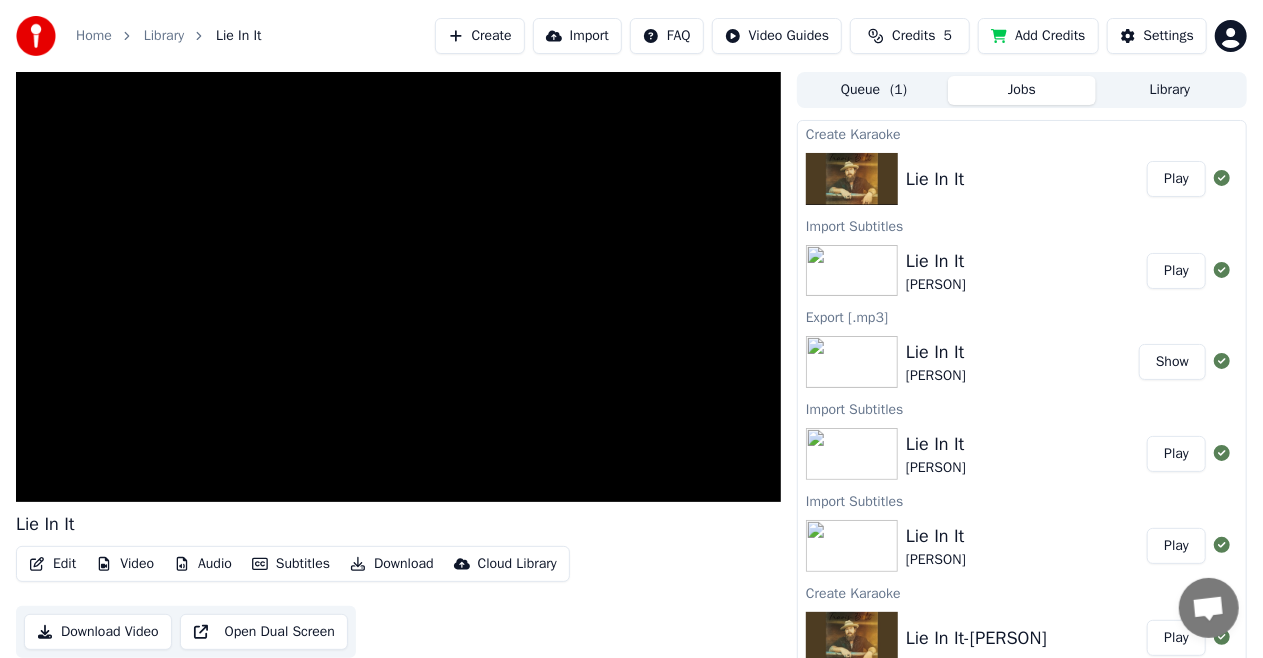 click on "Play" at bounding box center (1176, 179) 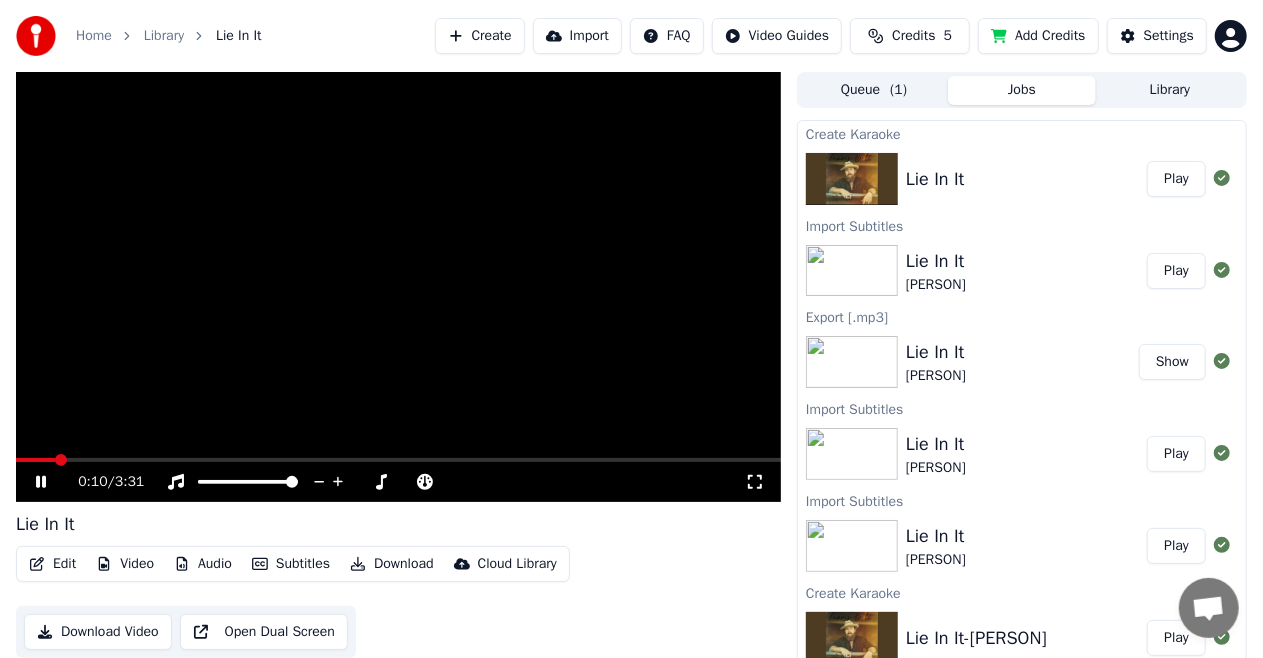 click 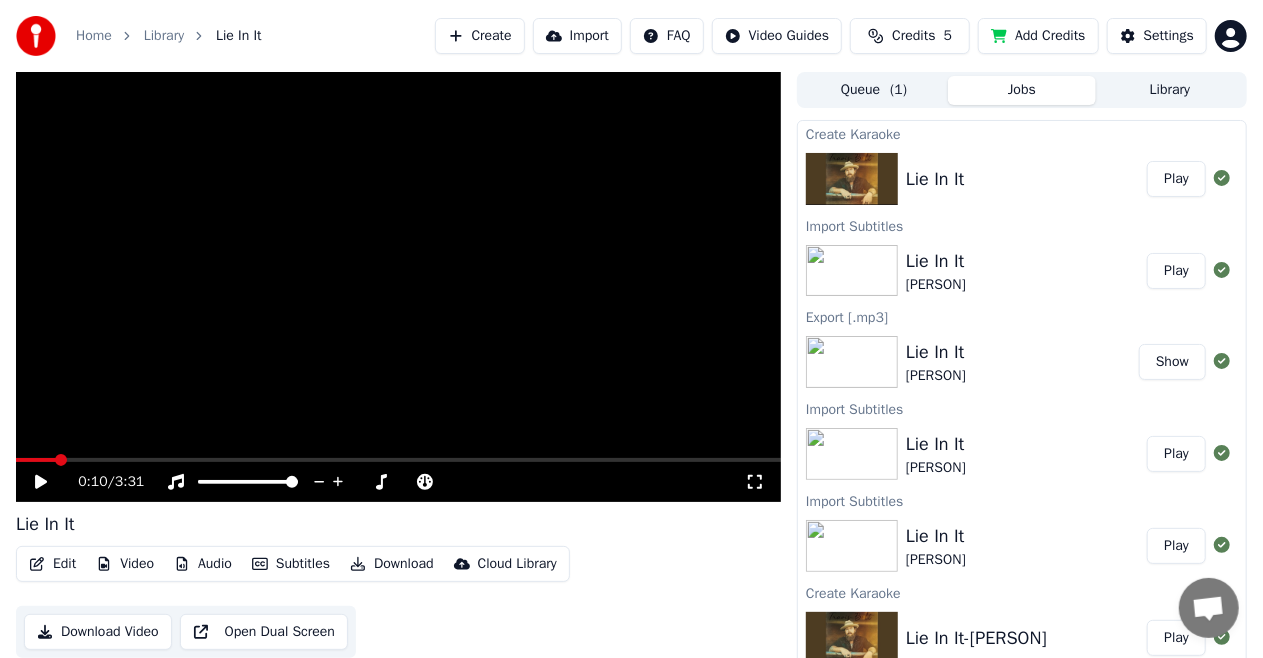 drag, startPoint x: 304, startPoint y: 579, endPoint x: 294, endPoint y: 561, distance: 20.59126 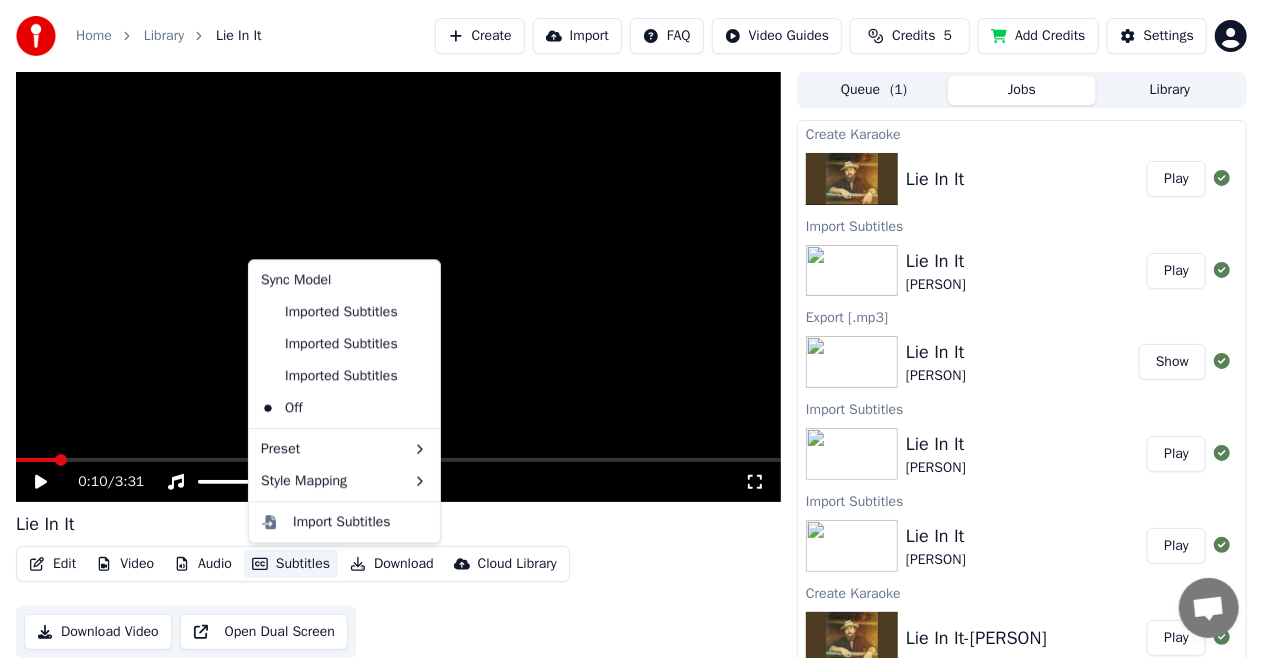 click on "Subtitles" at bounding box center [291, 564] 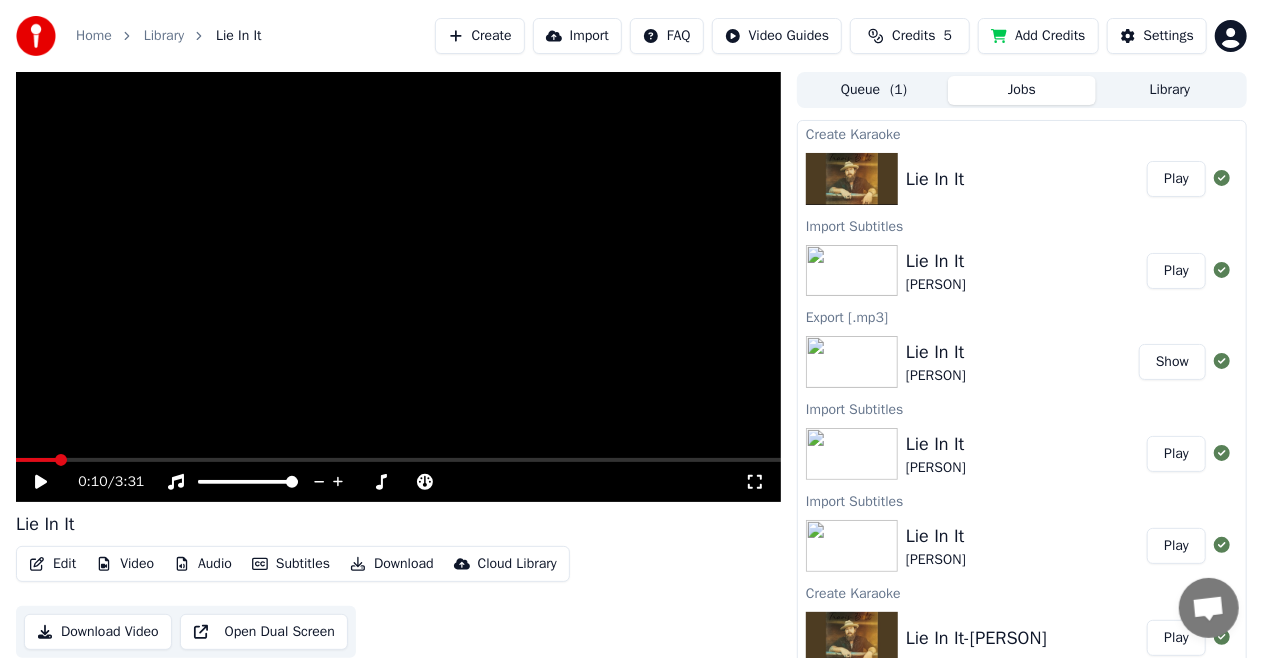 click on "( 1 )" at bounding box center [898, 90] 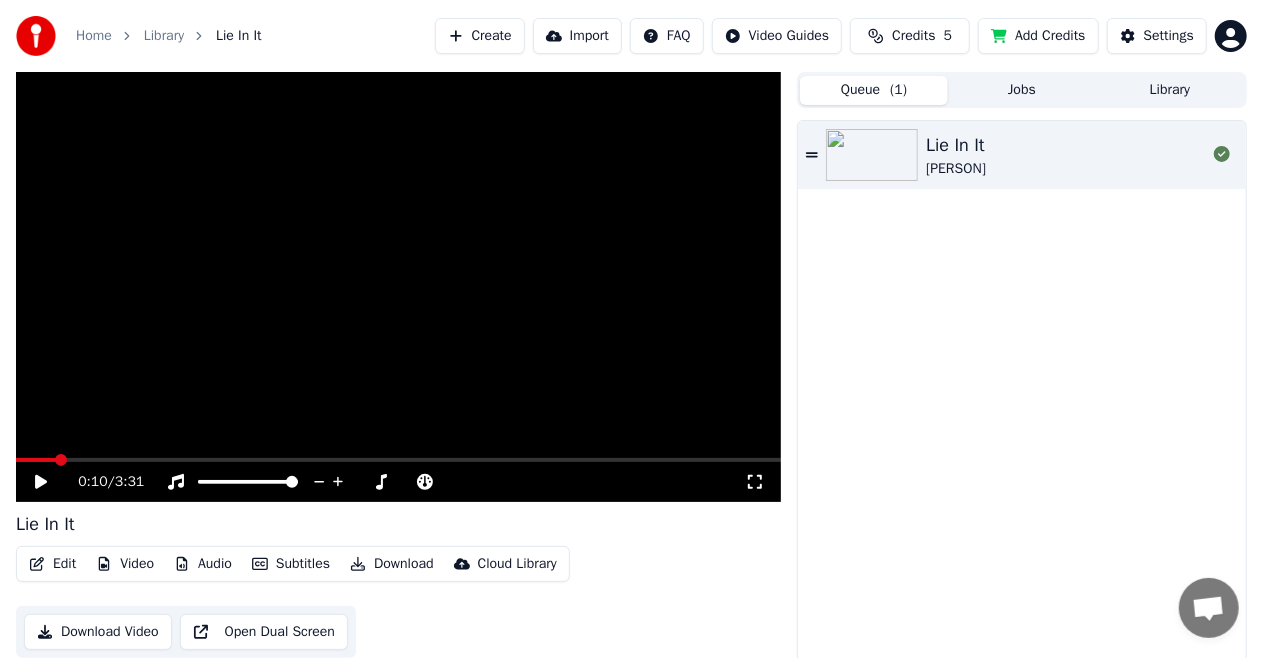 click on "Lie In It [PERSON]" at bounding box center [1066, 155] 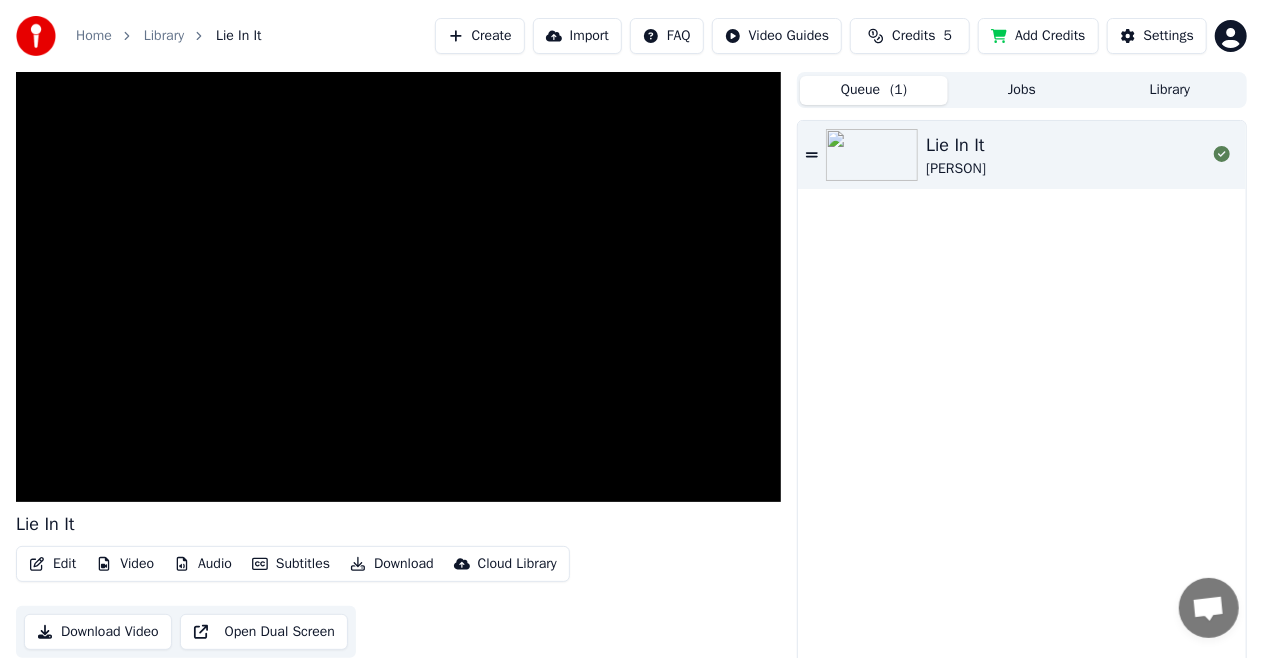 click 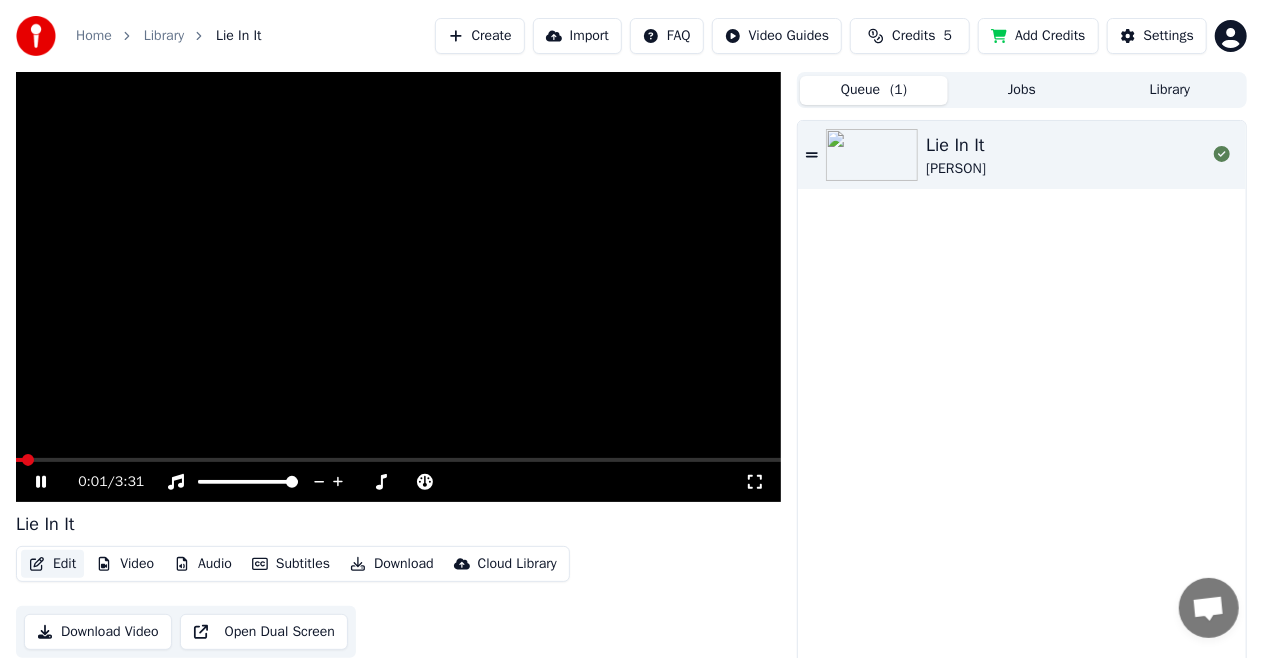 click on "Edit" at bounding box center [52, 564] 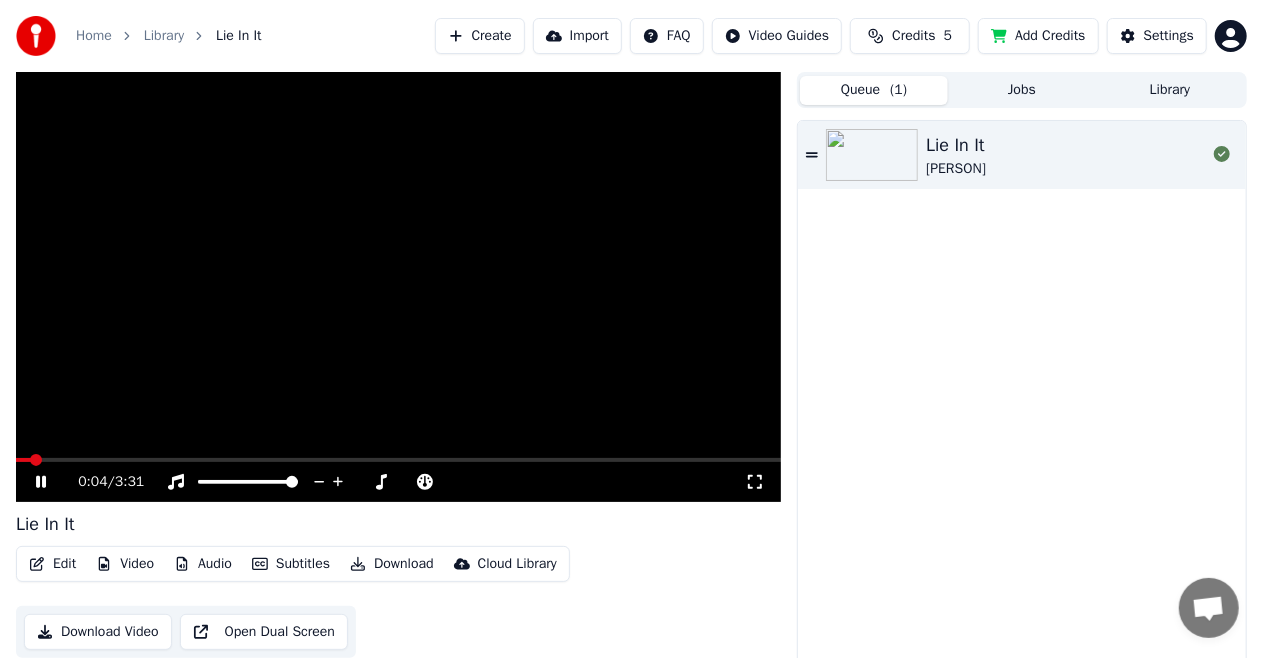 click on "Edit Video Audio Subtitles Download Cloud Library Download Video Open Dual Screen" at bounding box center [398, 602] 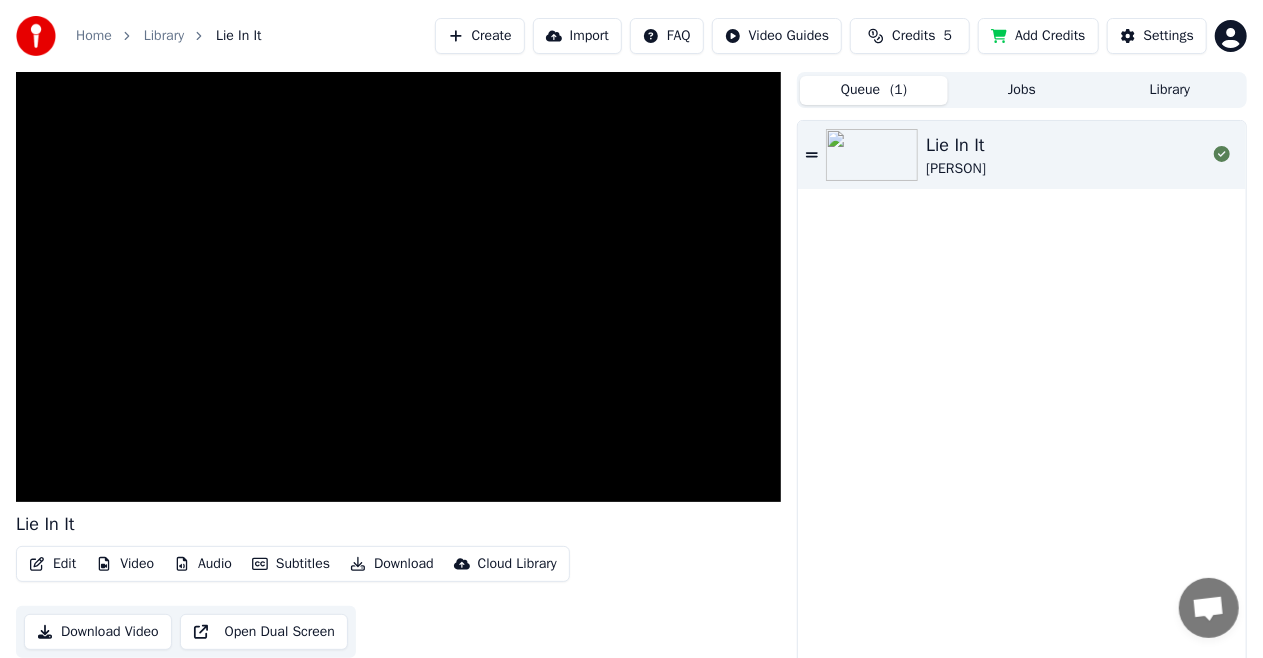 click on "Jobs" at bounding box center (1022, 90) 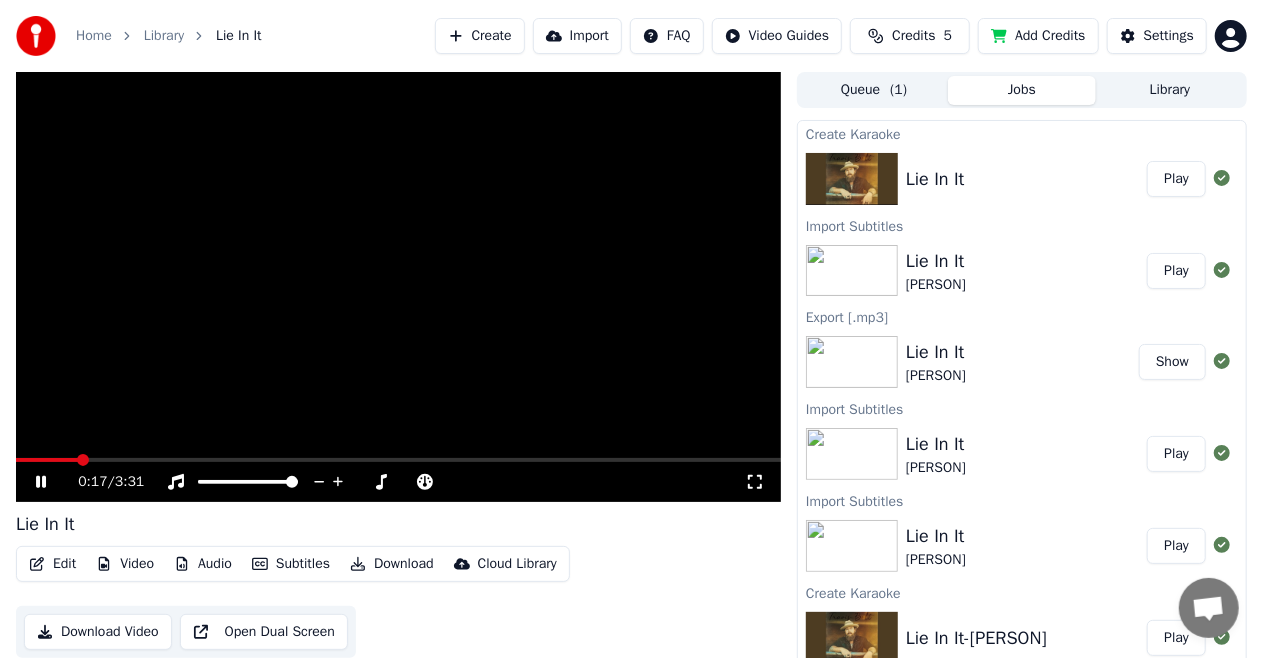 click at bounding box center [398, 287] 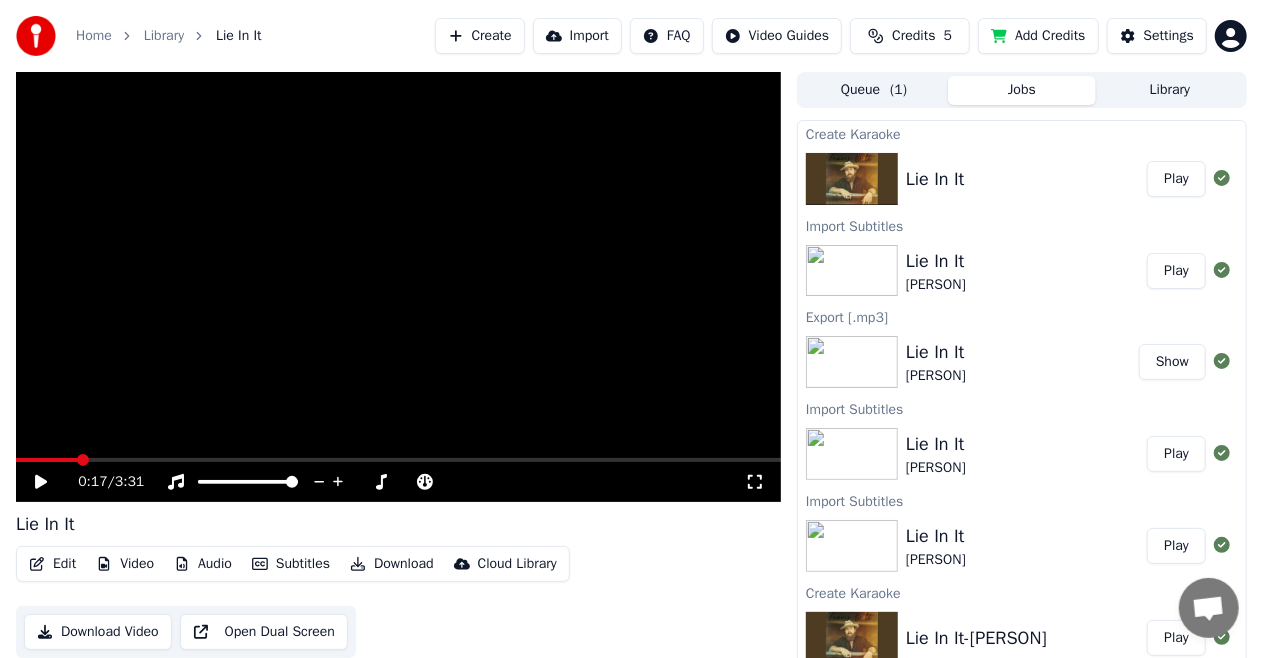 click on "Audio" at bounding box center [203, 564] 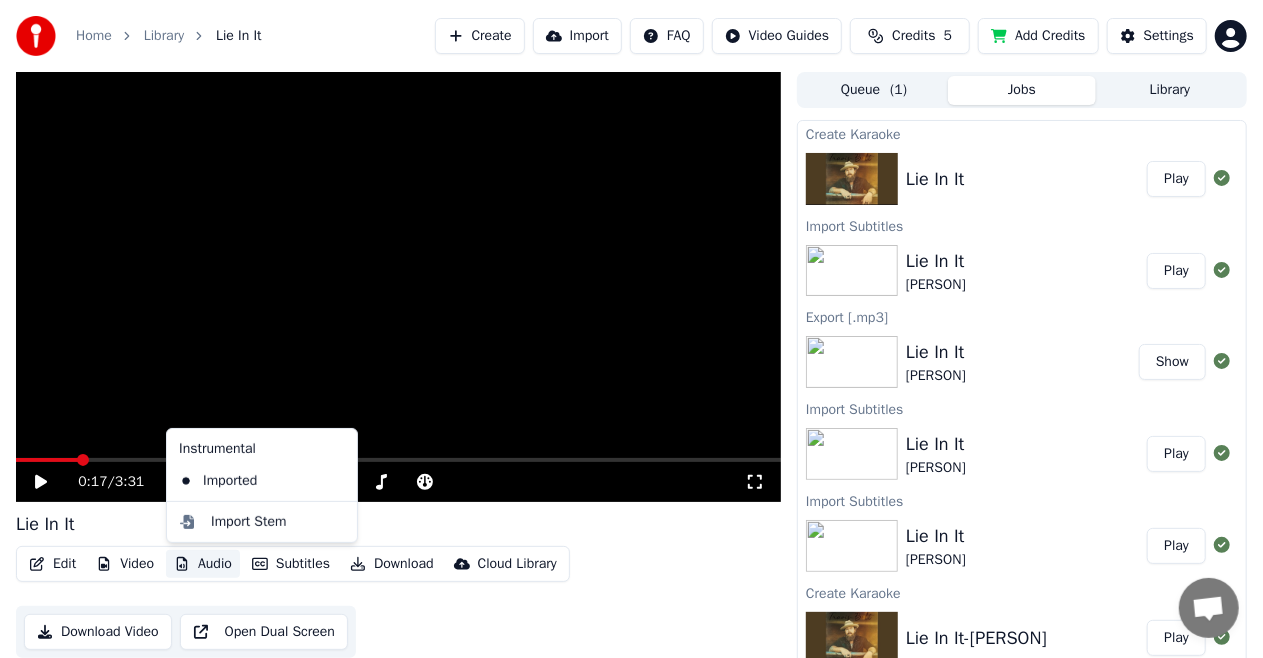 click on "Audio" at bounding box center (203, 564) 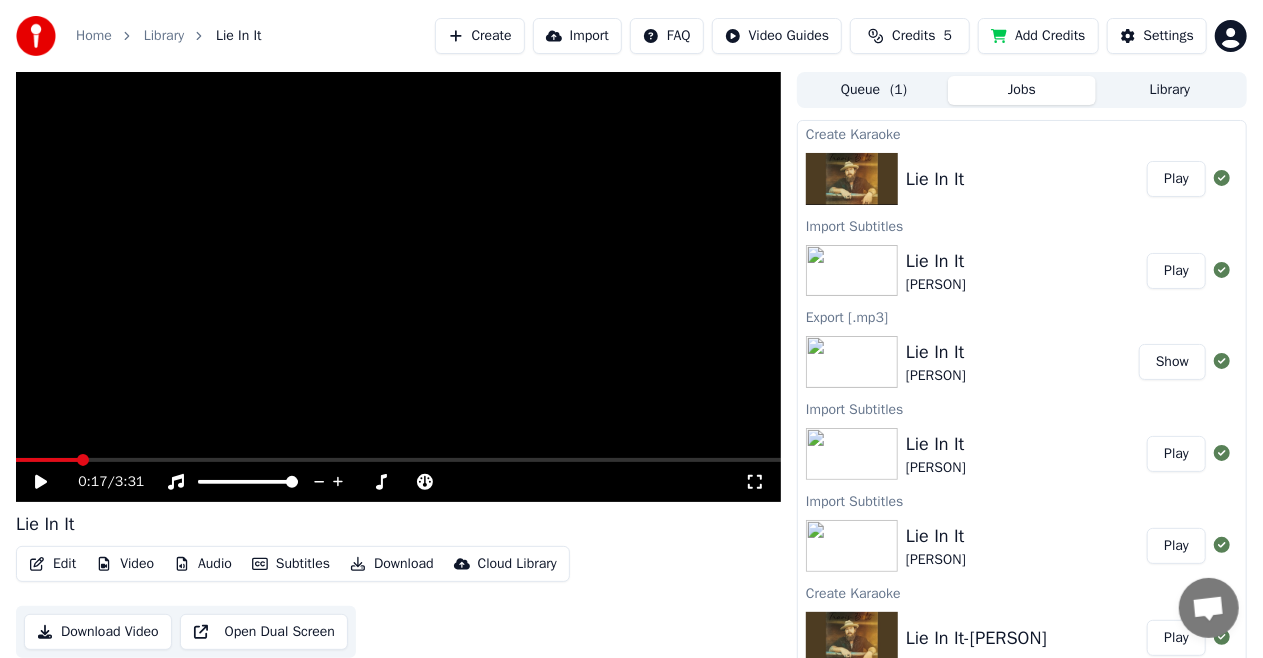 click on "Video" at bounding box center [125, 564] 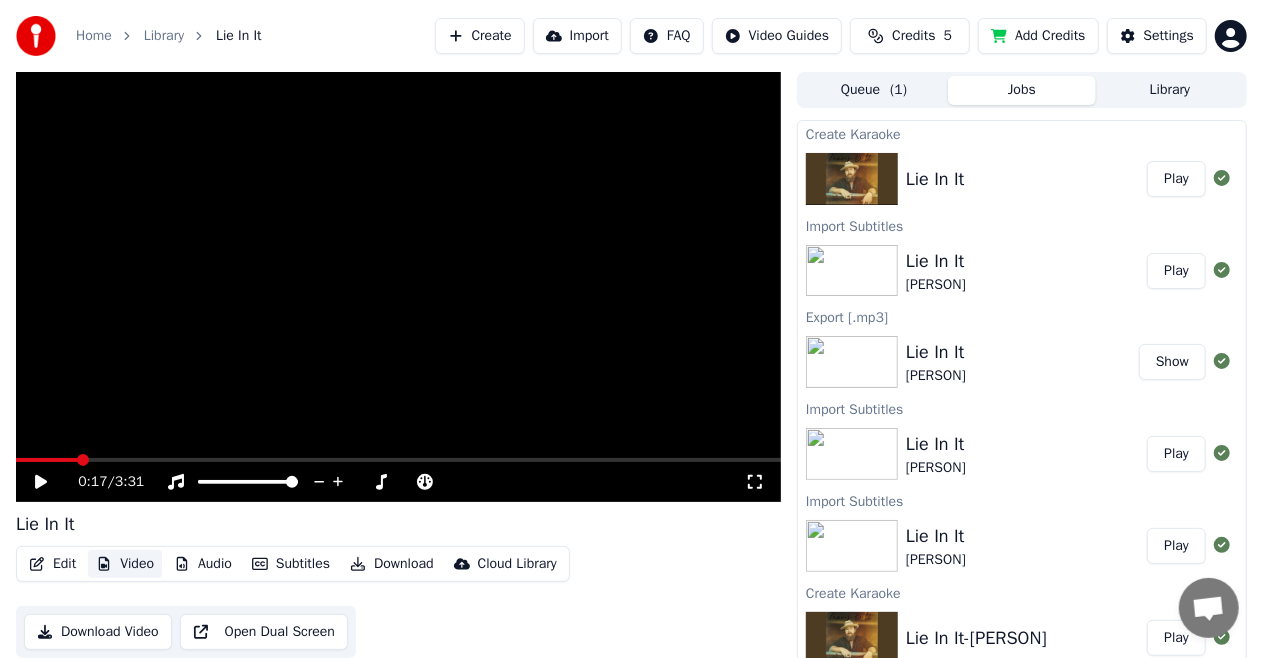 click on "Video" at bounding box center (125, 564) 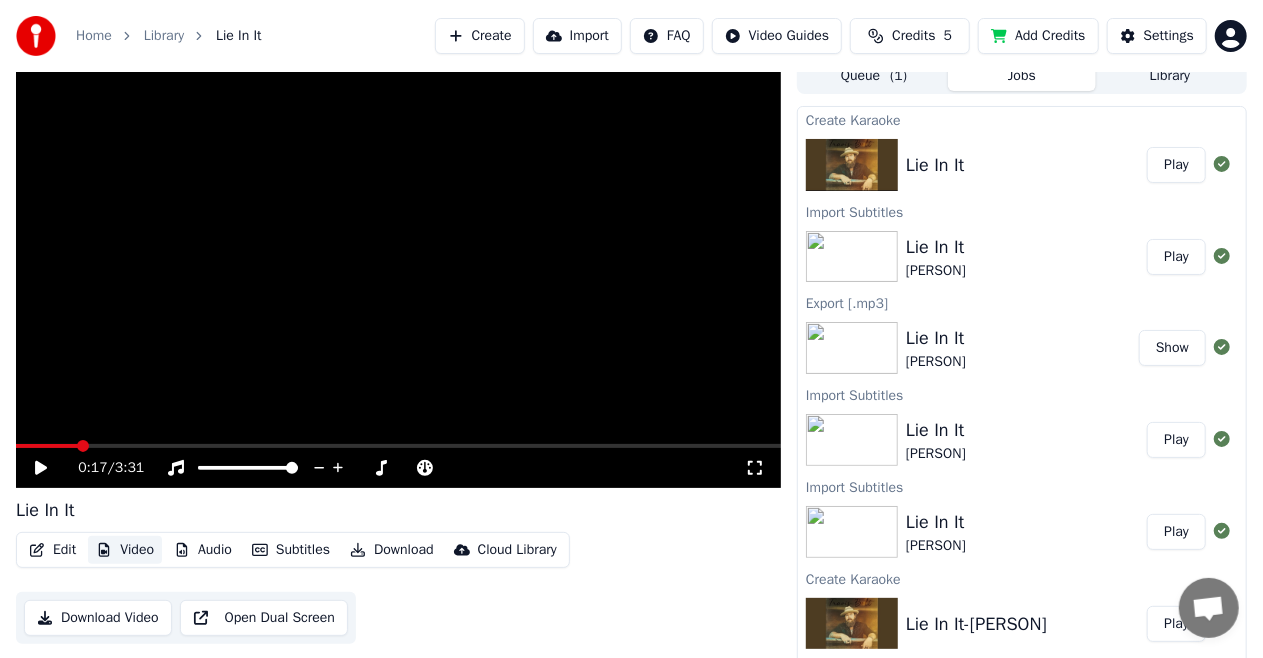 scroll, scrollTop: 21, scrollLeft: 0, axis: vertical 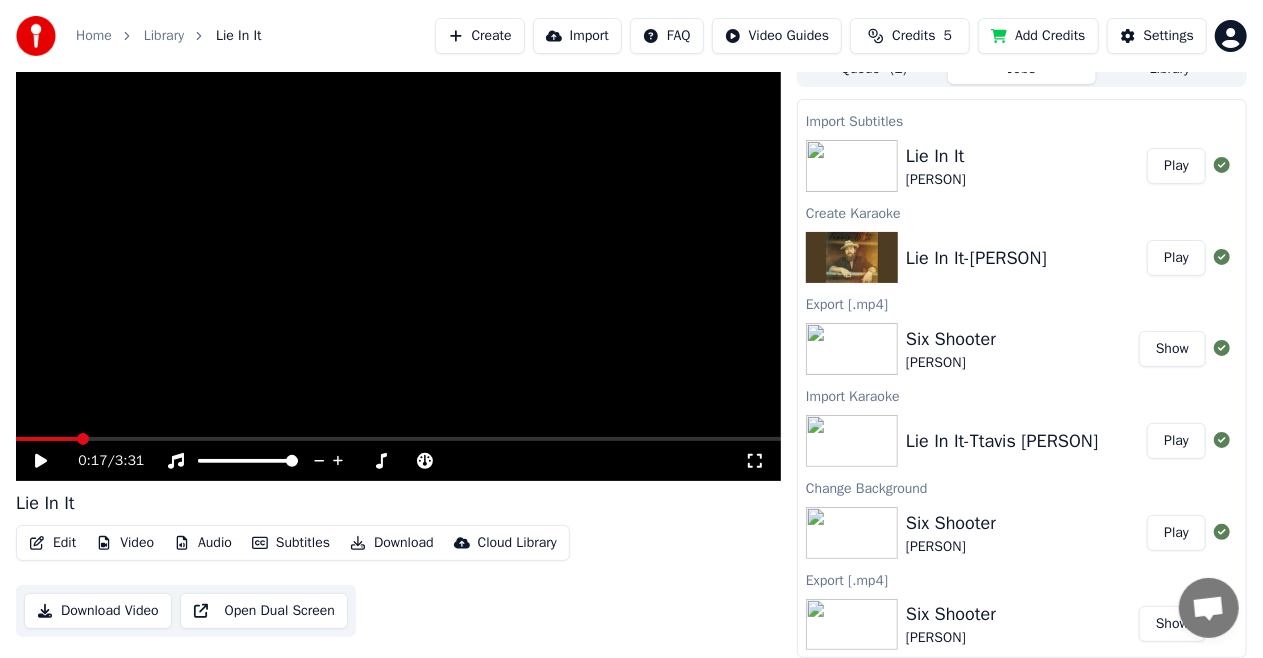 click on "Play" at bounding box center (1176, 533) 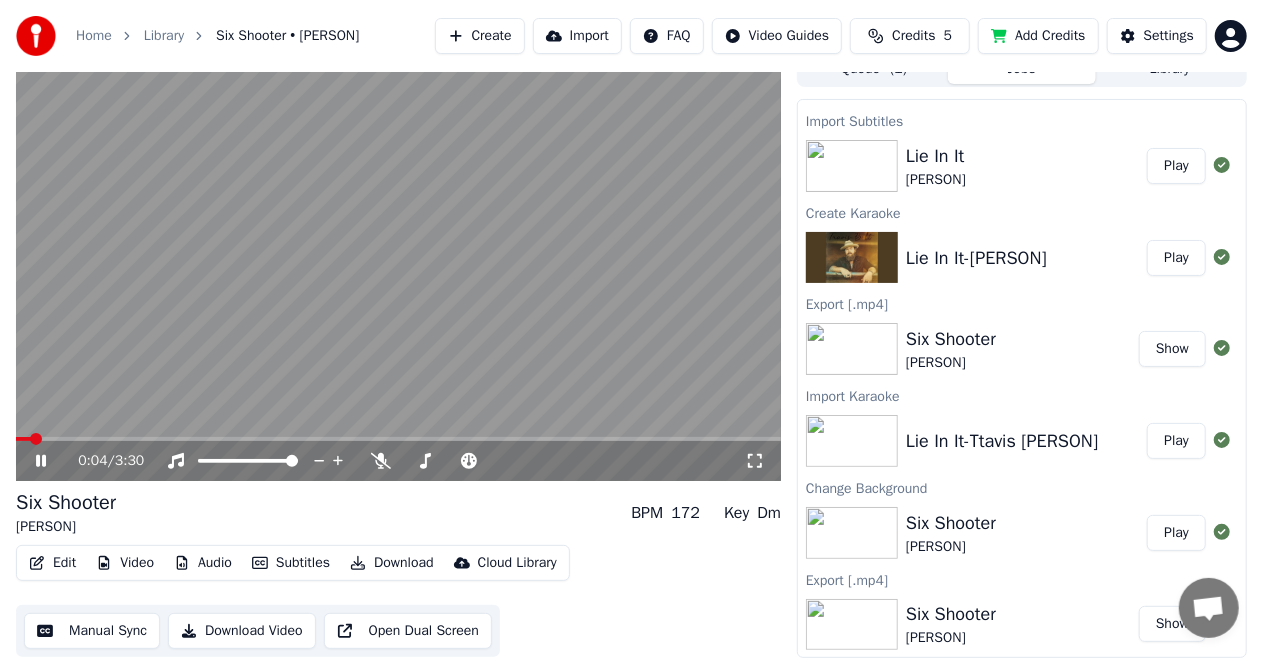 click 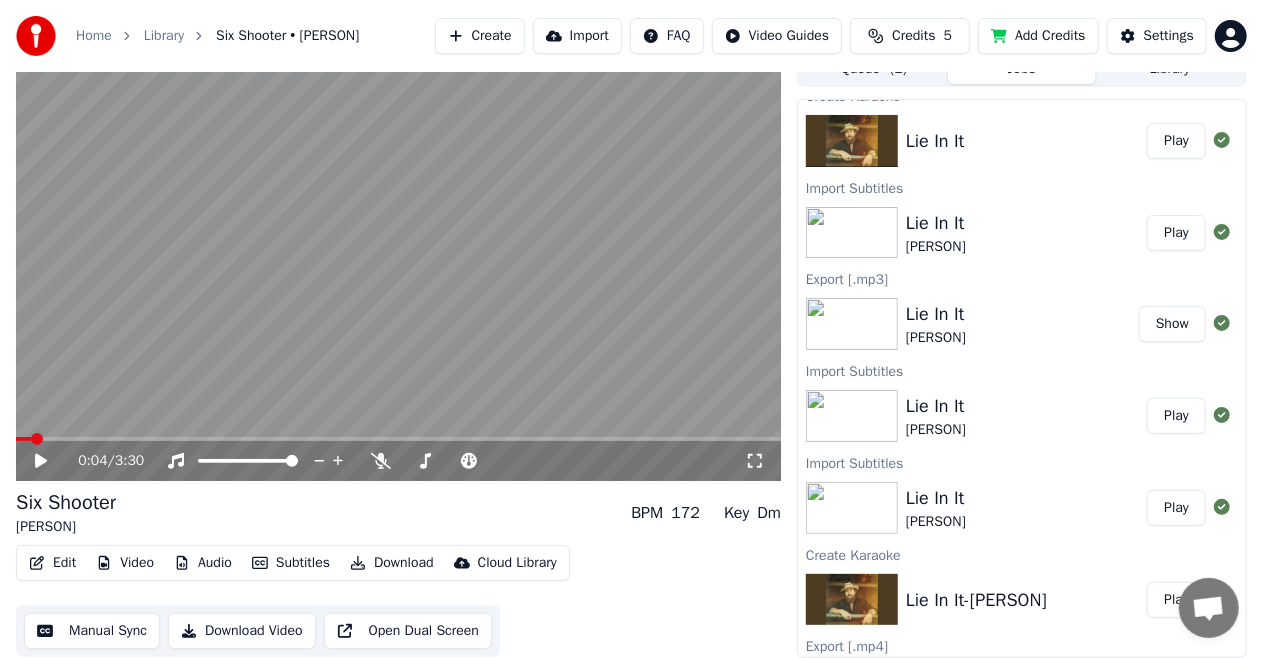 scroll, scrollTop: 0, scrollLeft: 0, axis: both 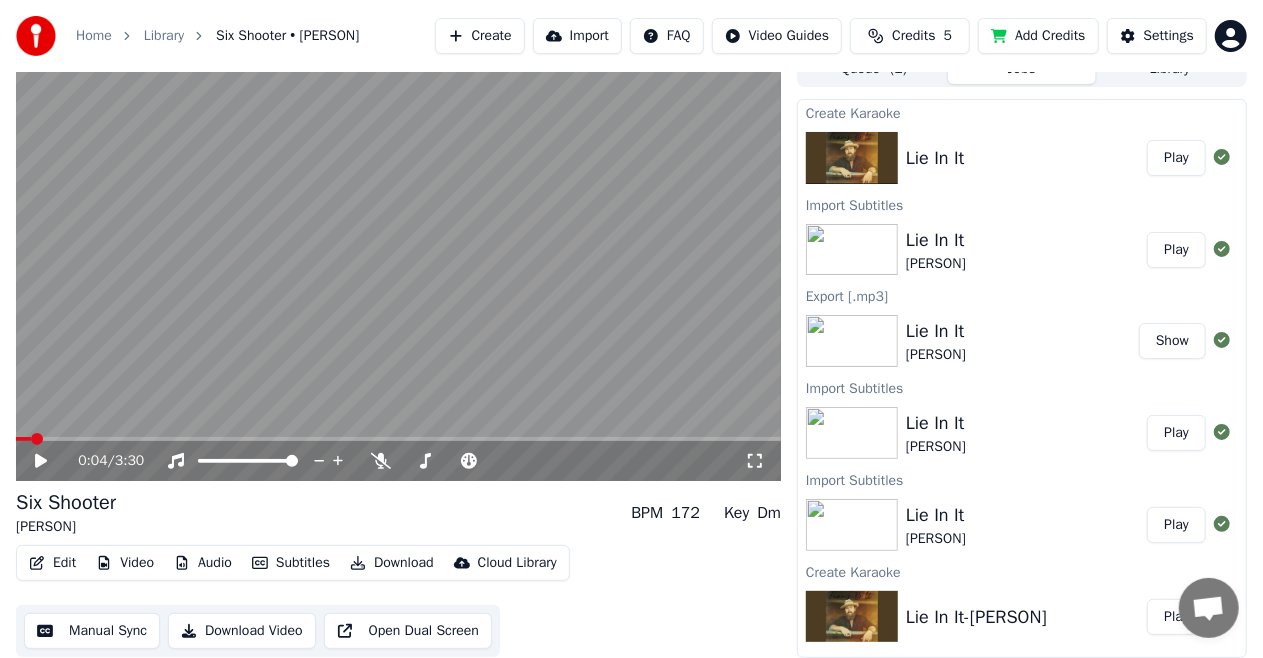 click on "Lie In It" at bounding box center [935, 158] 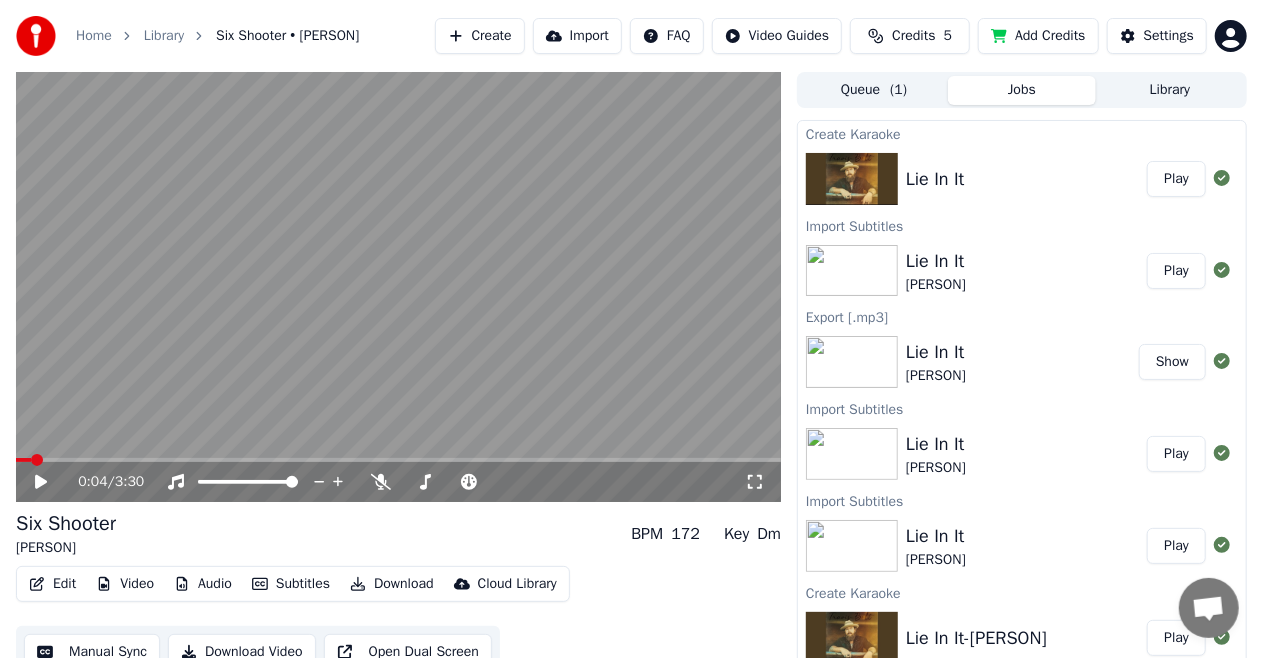 click on "Play" at bounding box center [1176, 179] 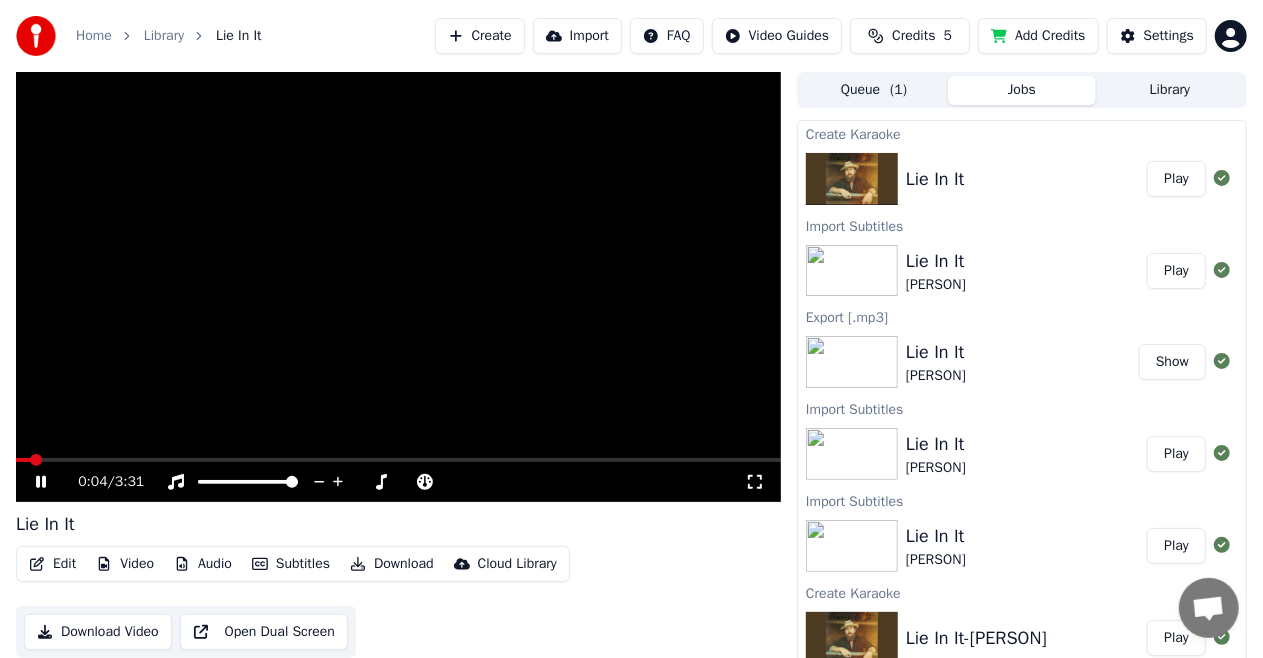 click at bounding box center (398, 460) 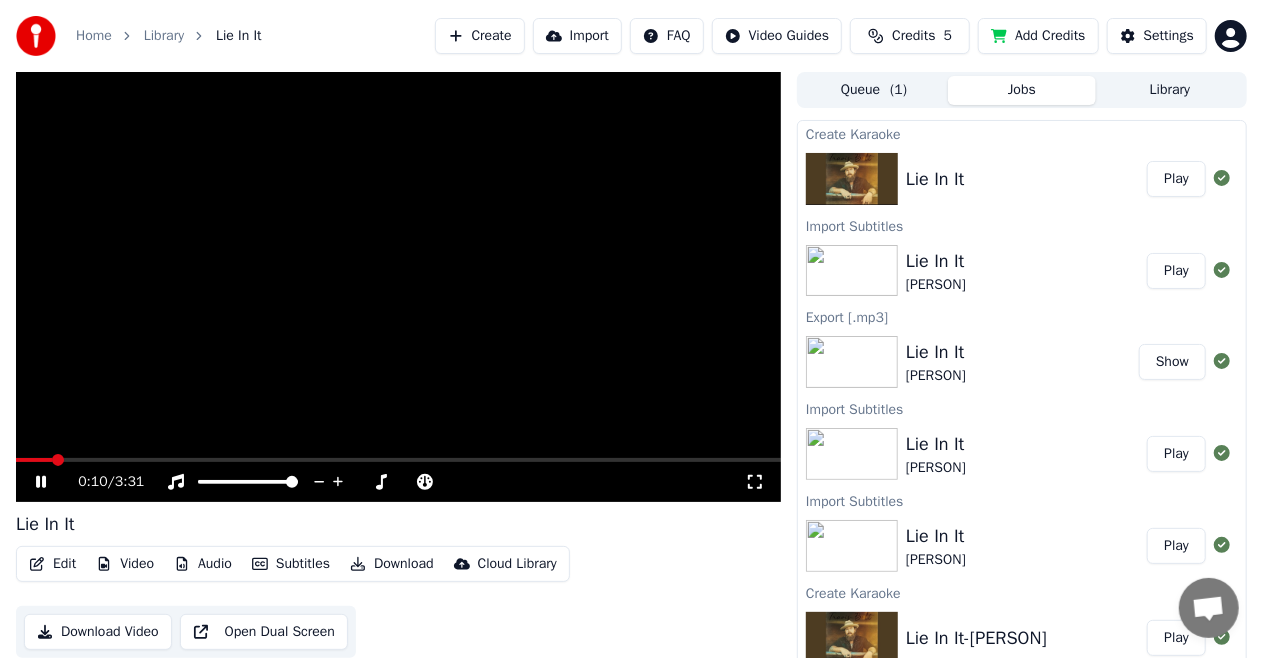 click on "0:10  /  3:31" at bounding box center (398, 482) 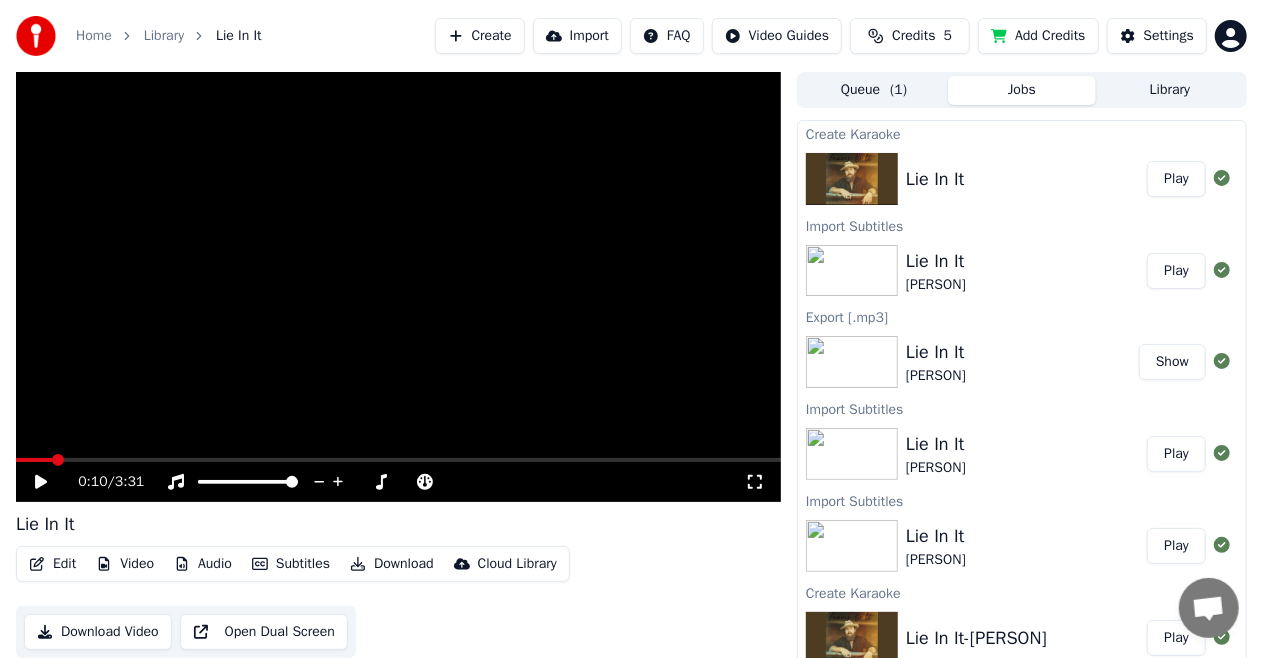 click on "Library" at bounding box center [1170, 90] 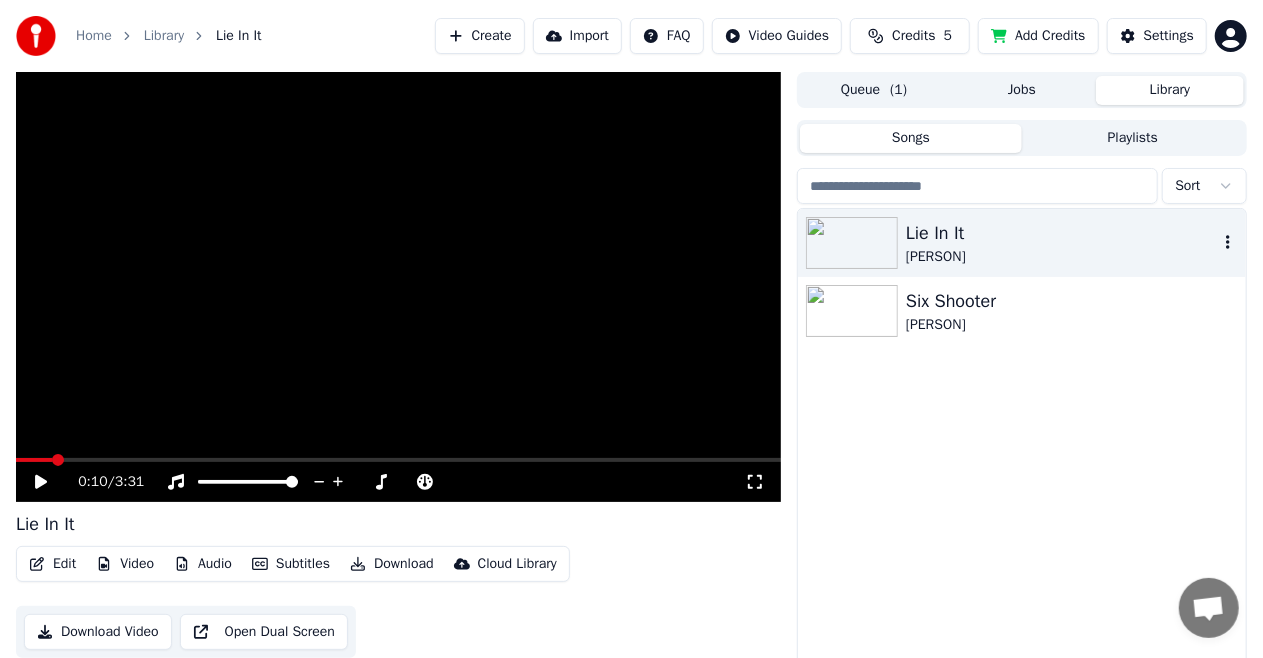 click 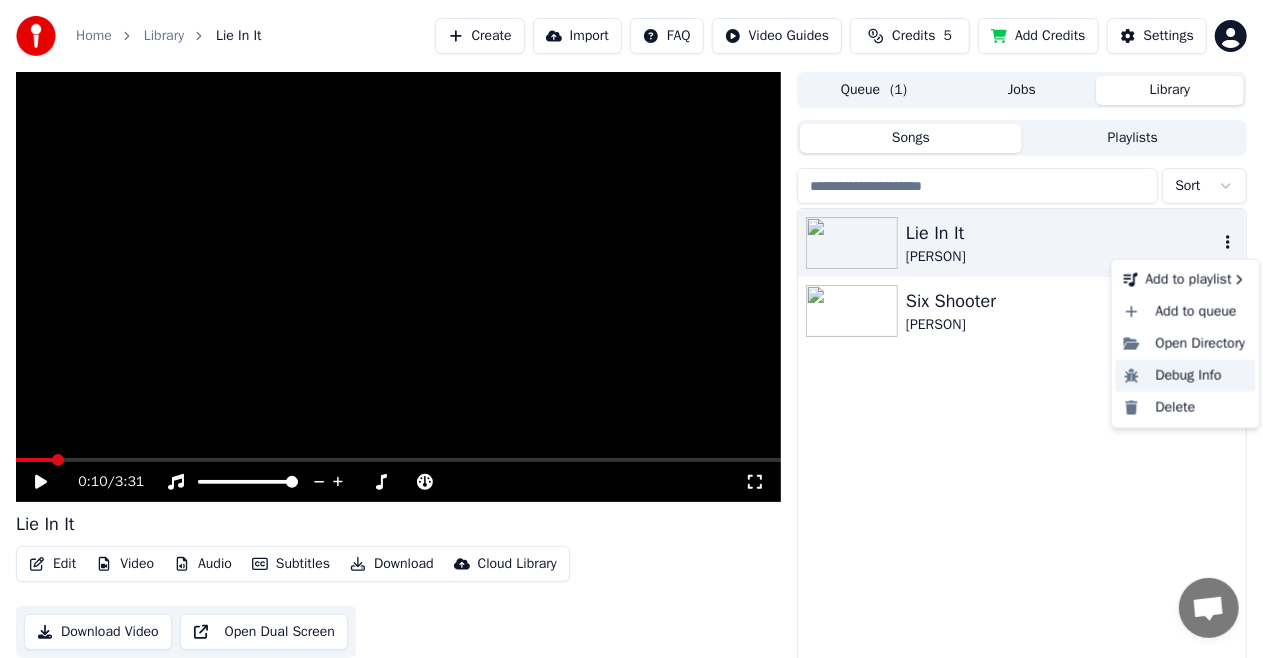 click on "Debug Info" at bounding box center [1186, 376] 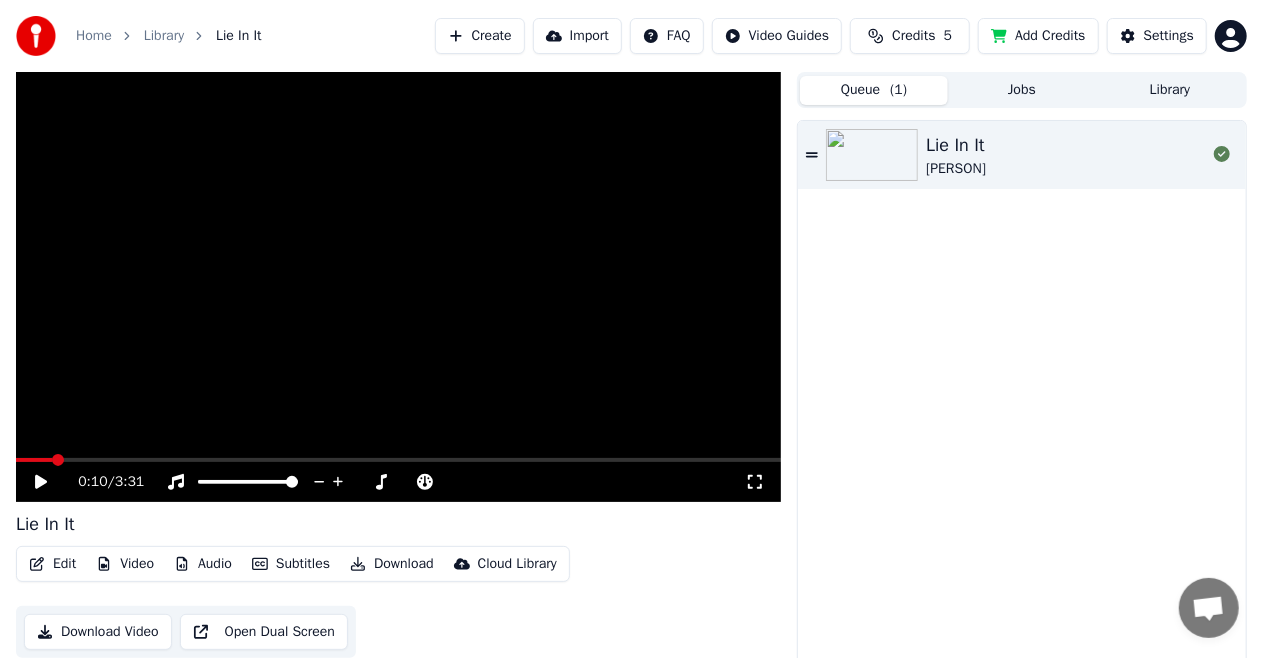 click on "Queue ( 1 )" at bounding box center (874, 90) 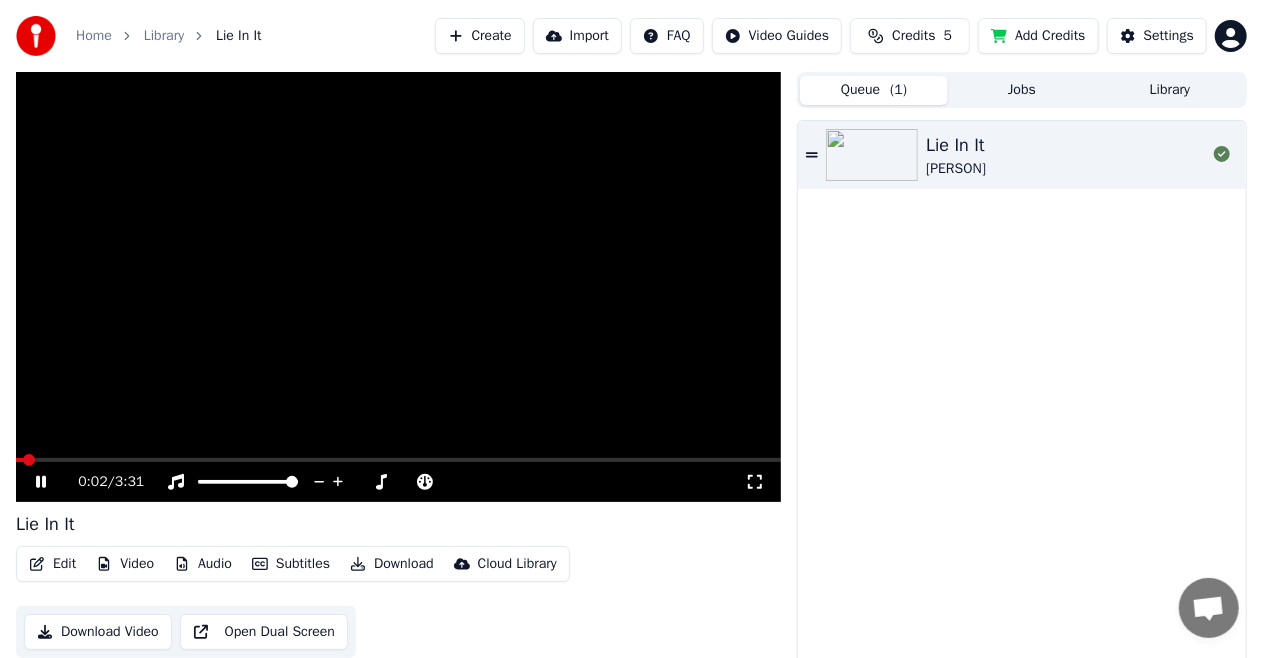 click at bounding box center [398, 287] 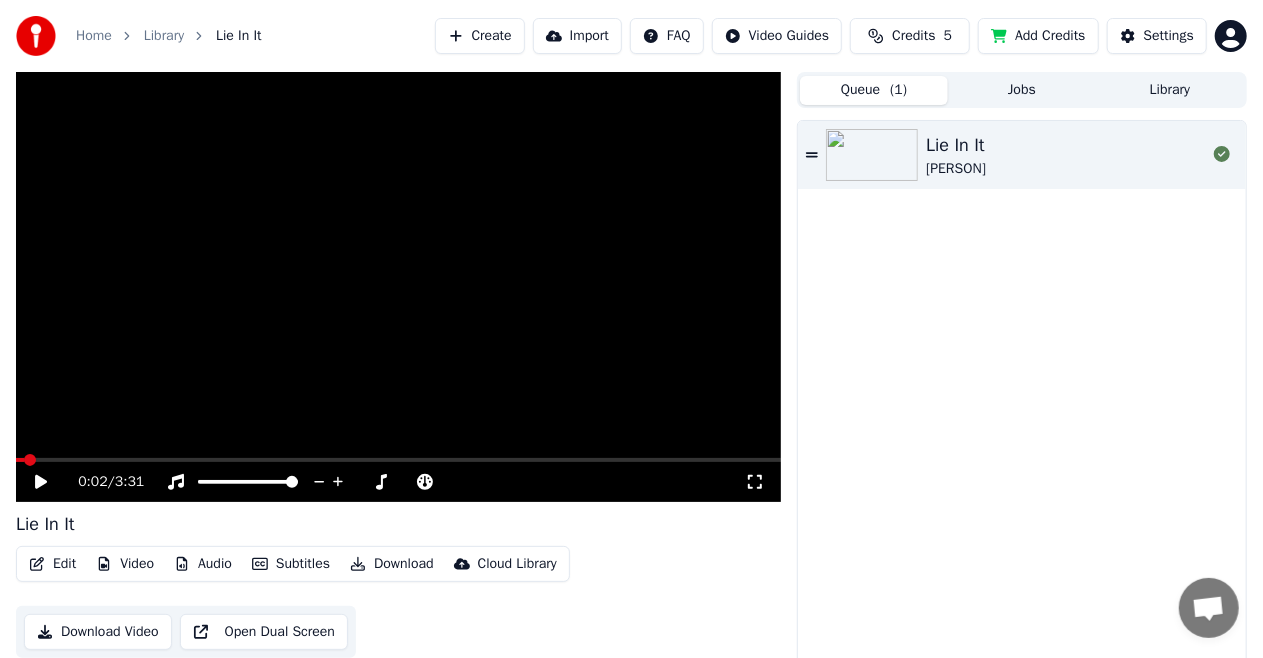 click on "Jobs" at bounding box center (1022, 90) 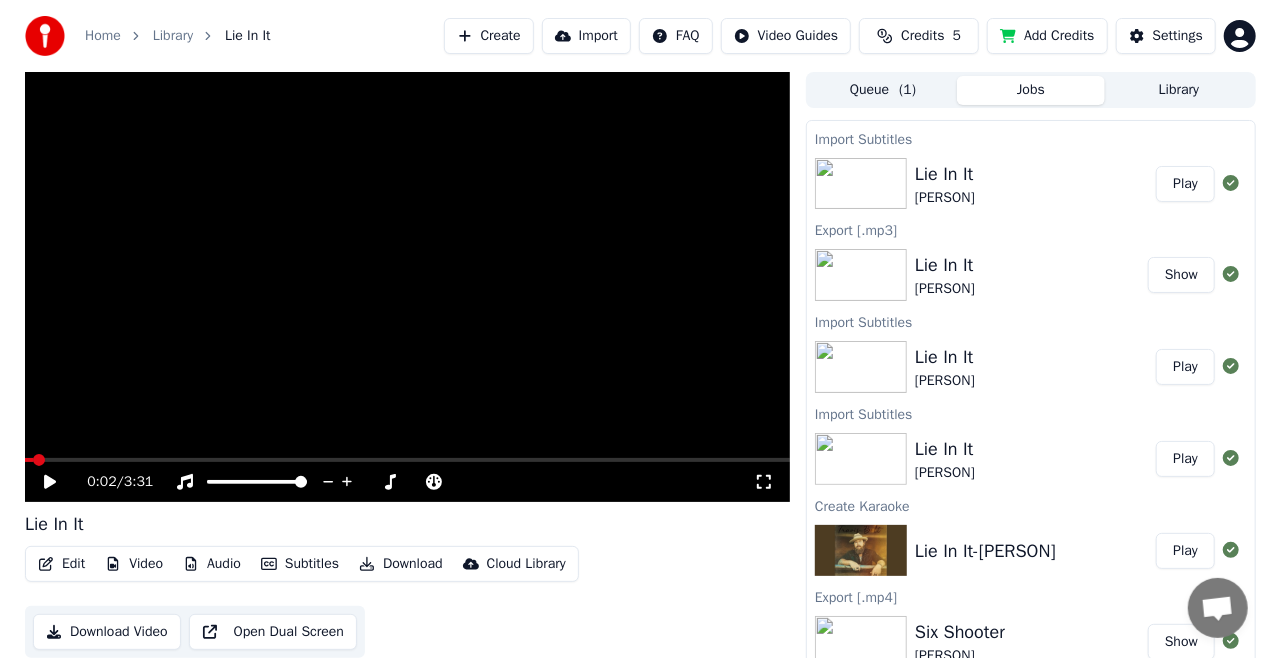 scroll, scrollTop: 0, scrollLeft: 0, axis: both 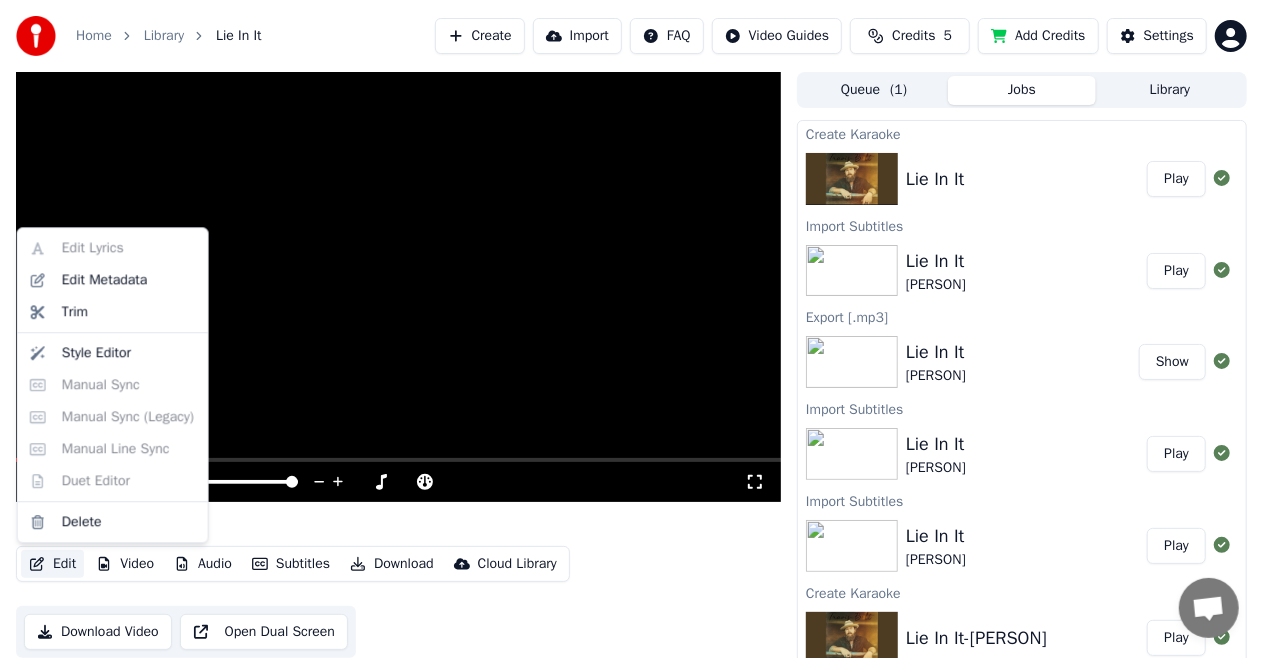 click on "Edit" at bounding box center [52, 564] 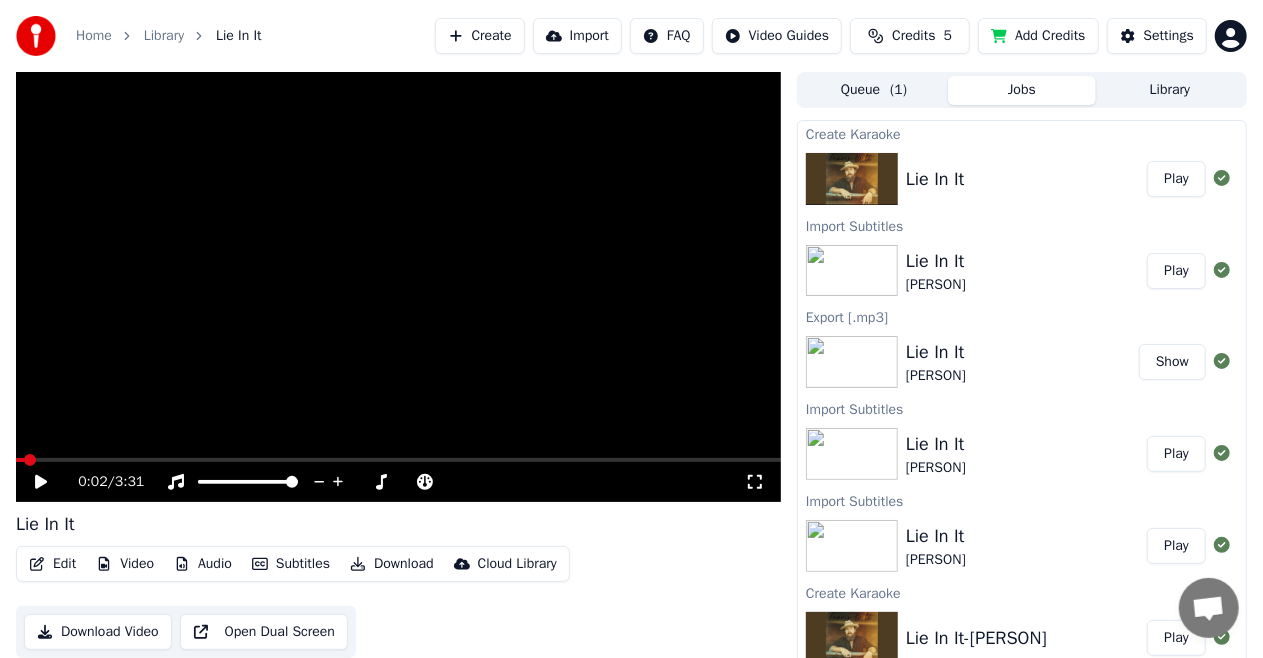 click on "Create" at bounding box center (480, 36) 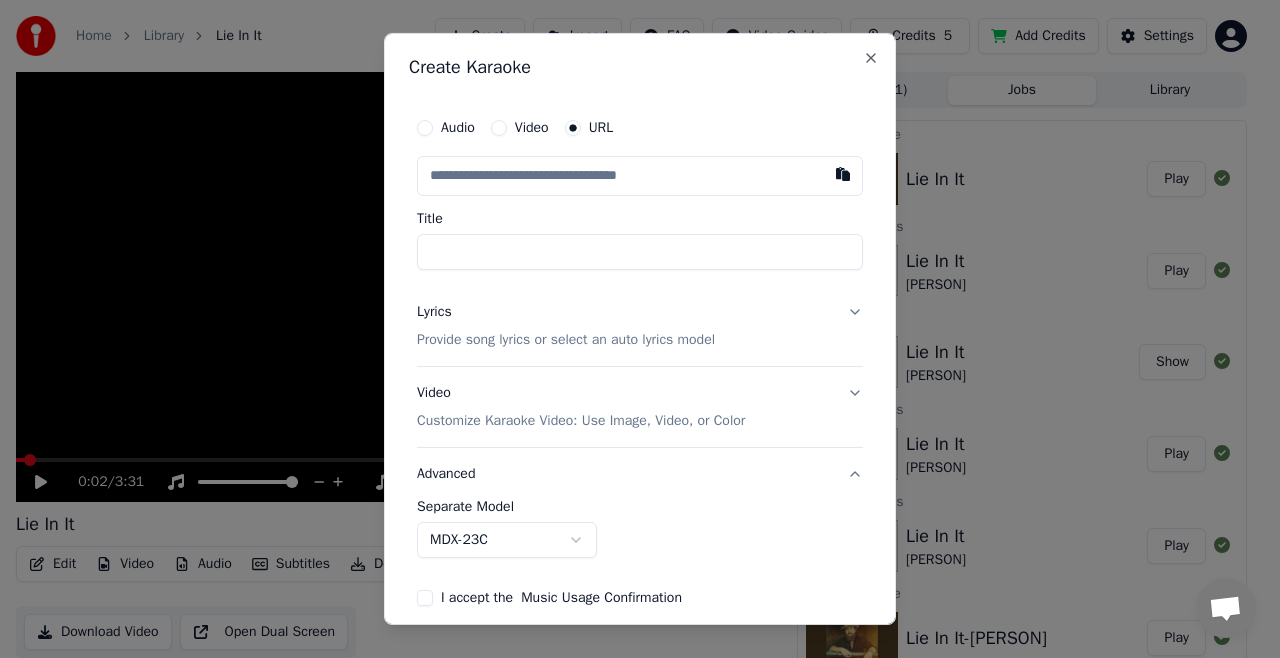 click on "Audio" at bounding box center (425, 128) 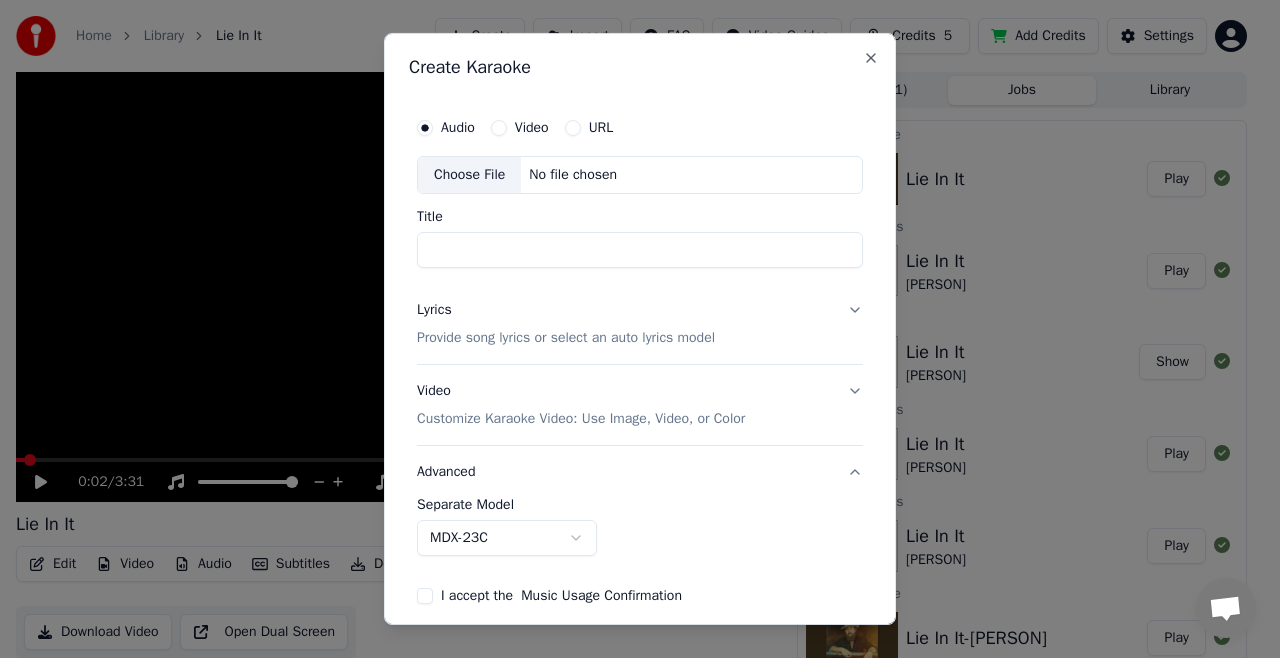 click on "Choose File" at bounding box center (469, 175) 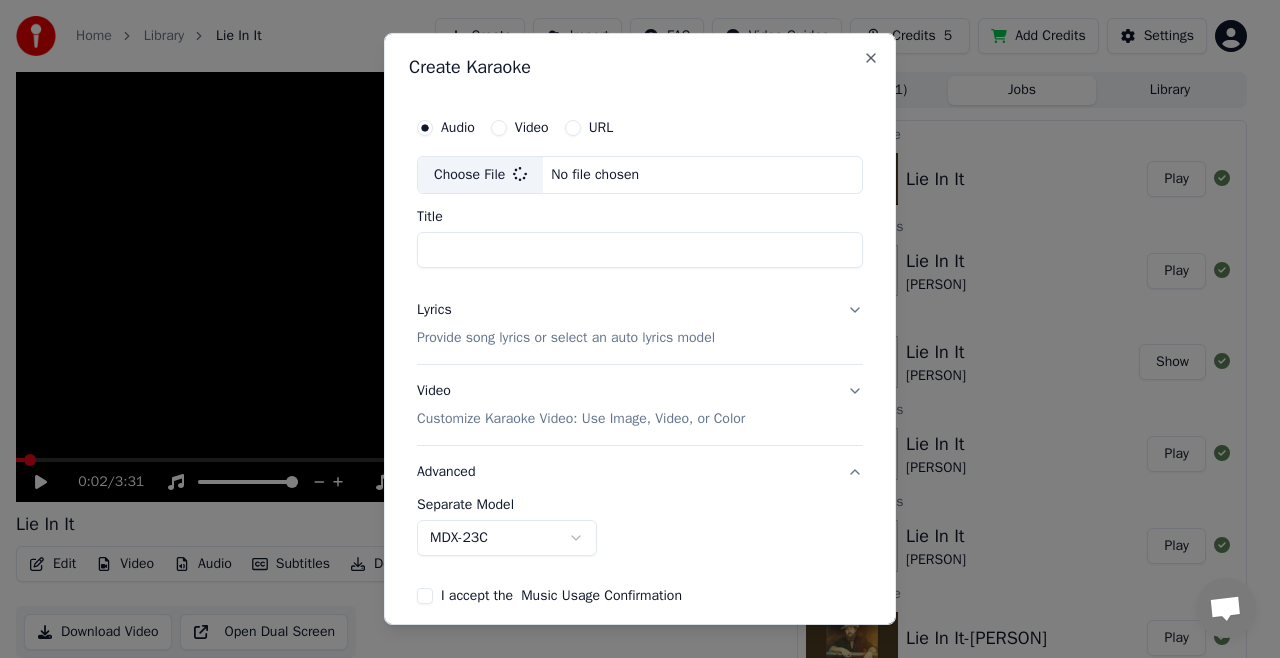 type on "*********" 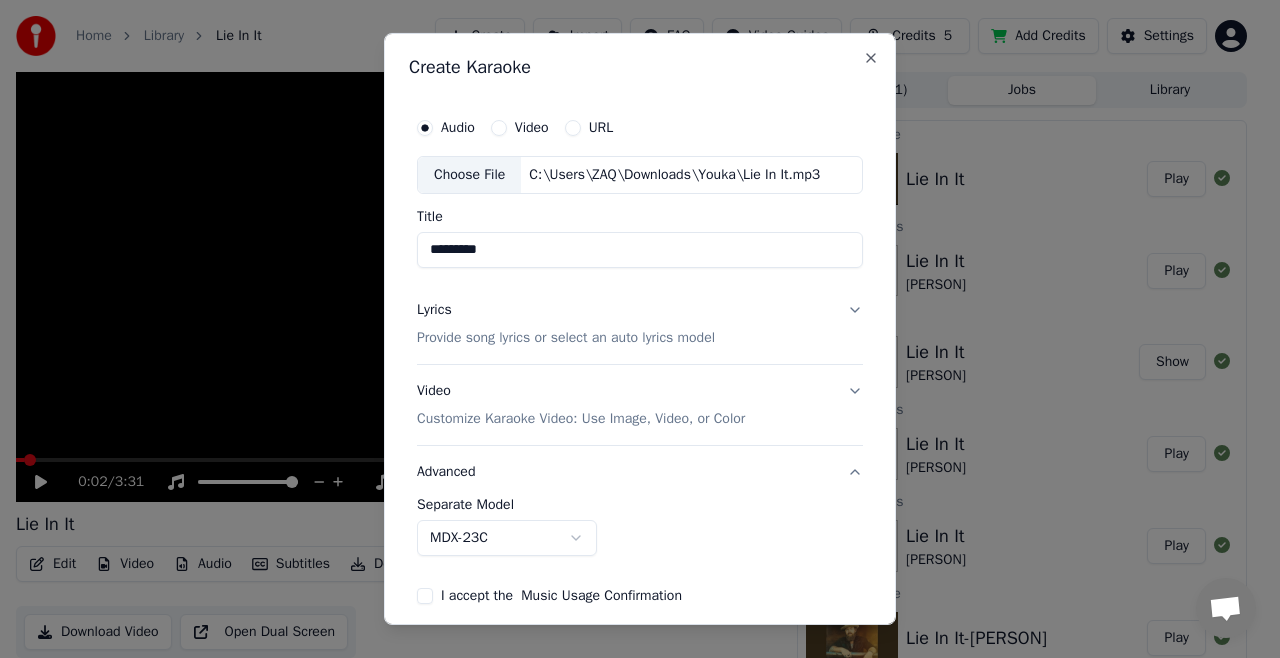 click on "Lyrics Provide song lyrics or select an auto lyrics model" at bounding box center [640, 324] 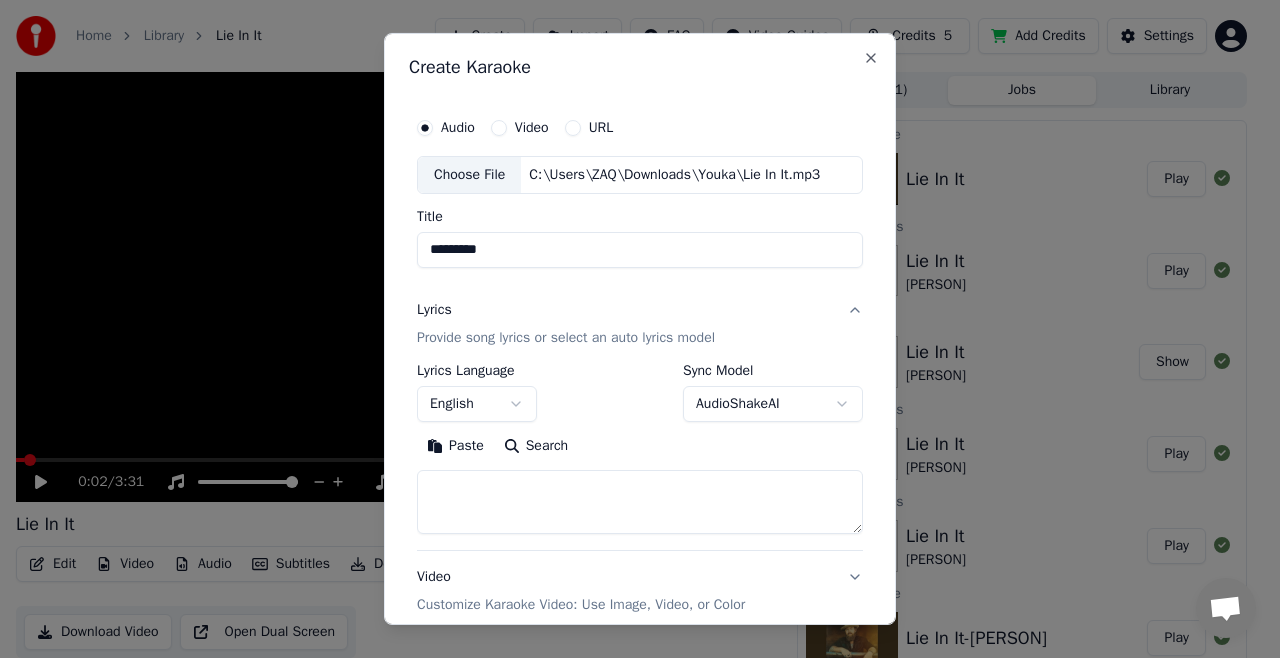 click on "Paste" at bounding box center (455, 446) 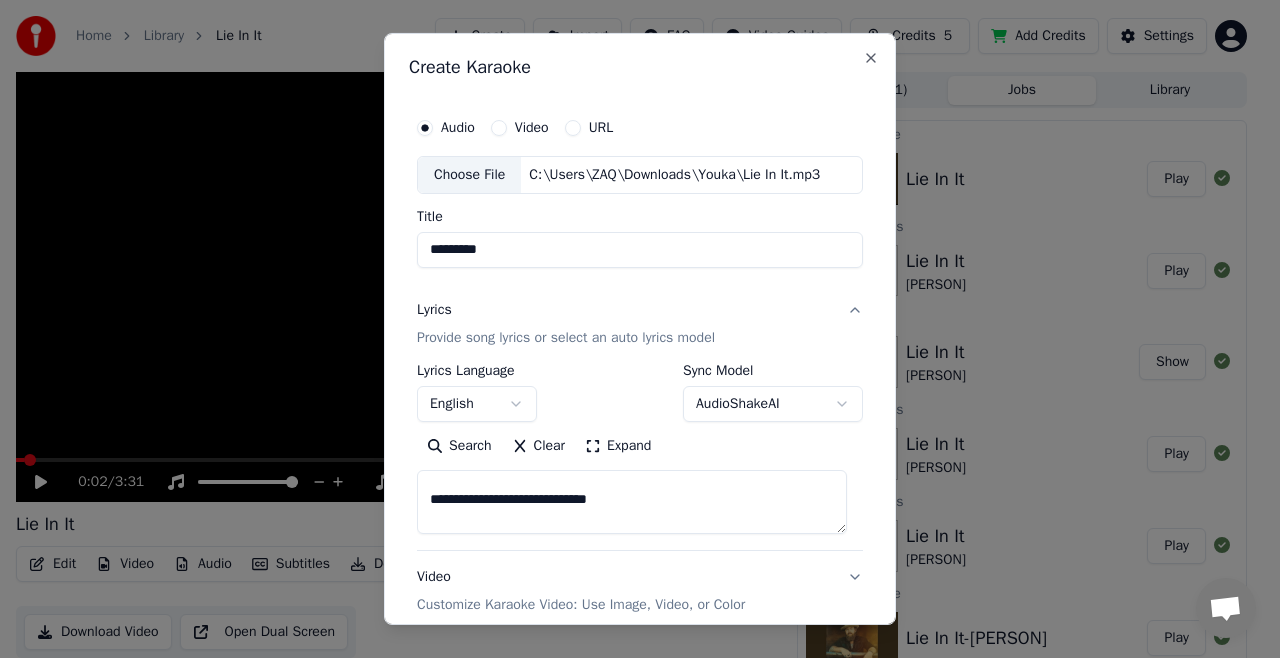 scroll, scrollTop: 100, scrollLeft: 0, axis: vertical 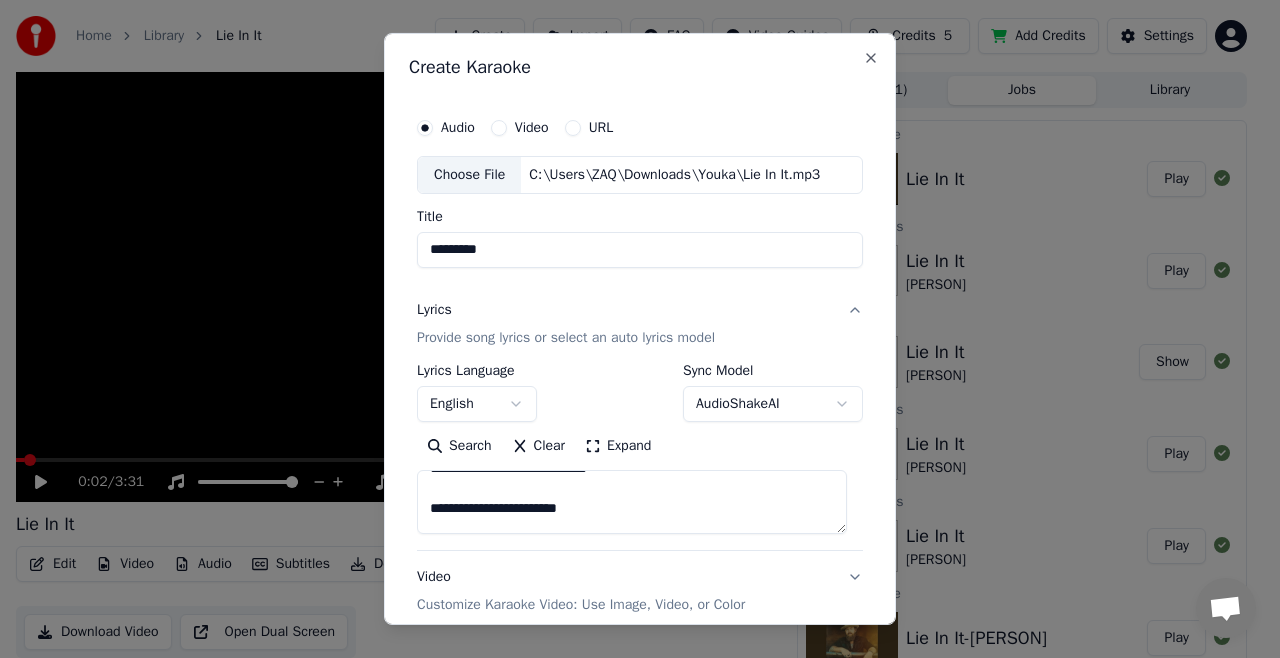 click on "**********" at bounding box center (631, 329) 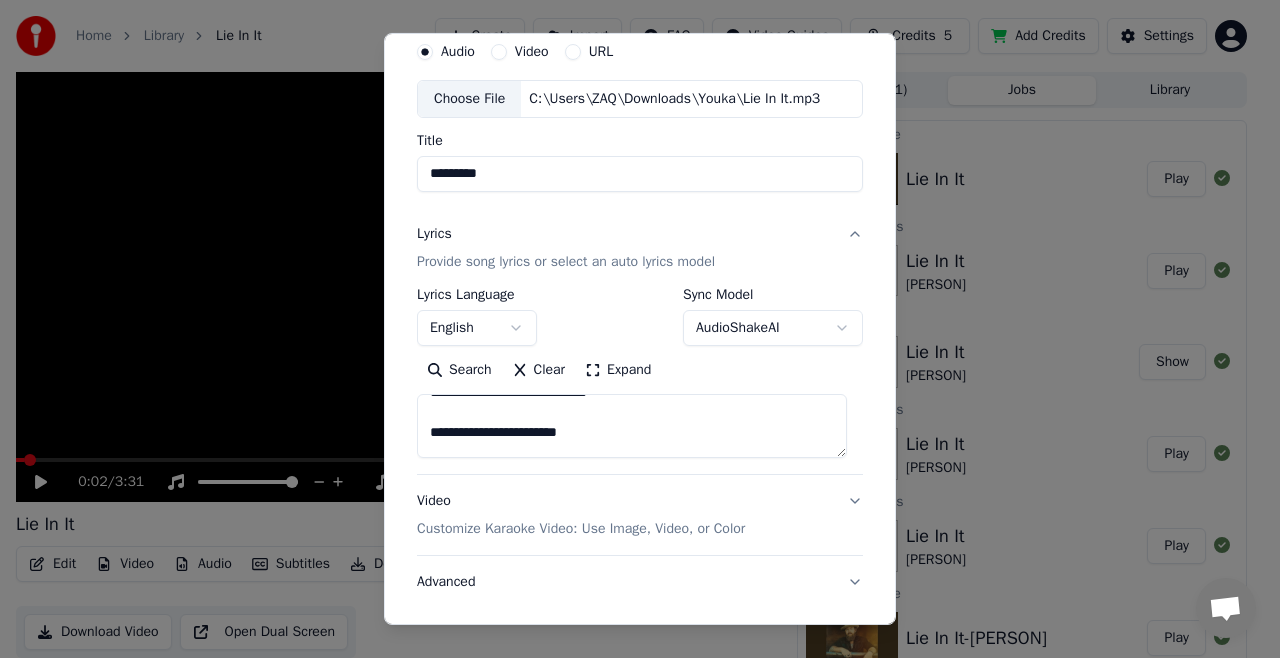 scroll, scrollTop: 197, scrollLeft: 0, axis: vertical 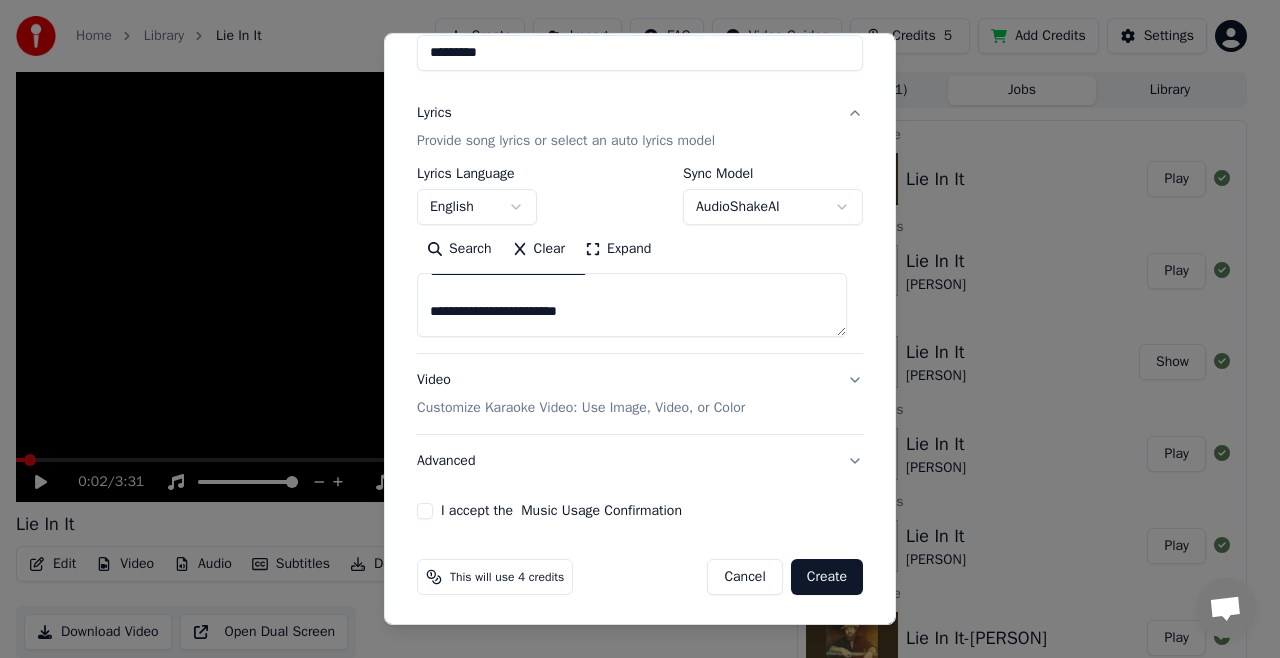 click on "Video Customize Karaoke Video: Use Image, Video, or Color" at bounding box center (640, 394) 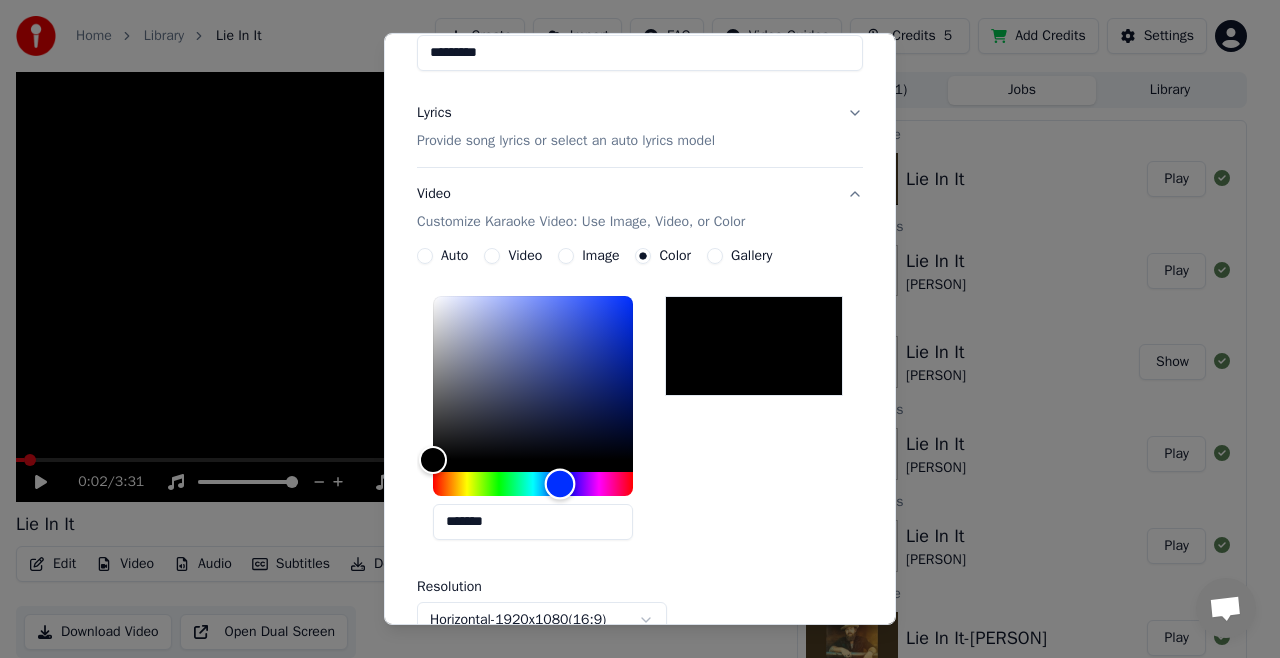 click at bounding box center [533, 484] 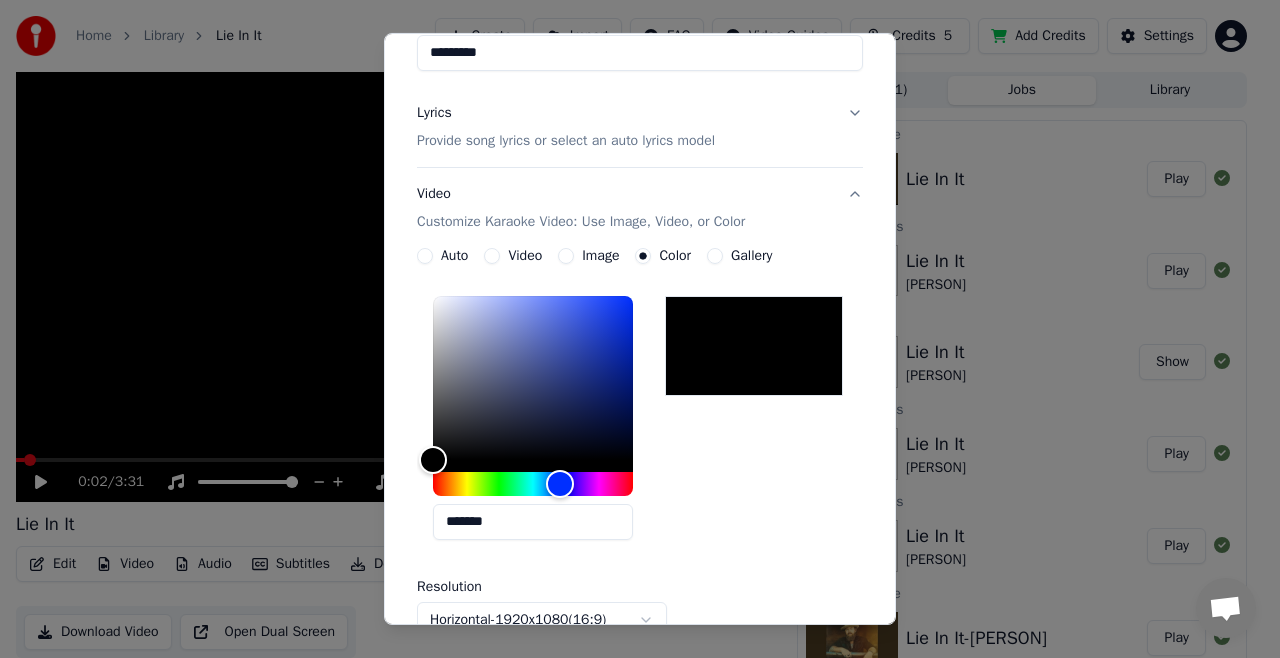 click on "Image" at bounding box center [566, 256] 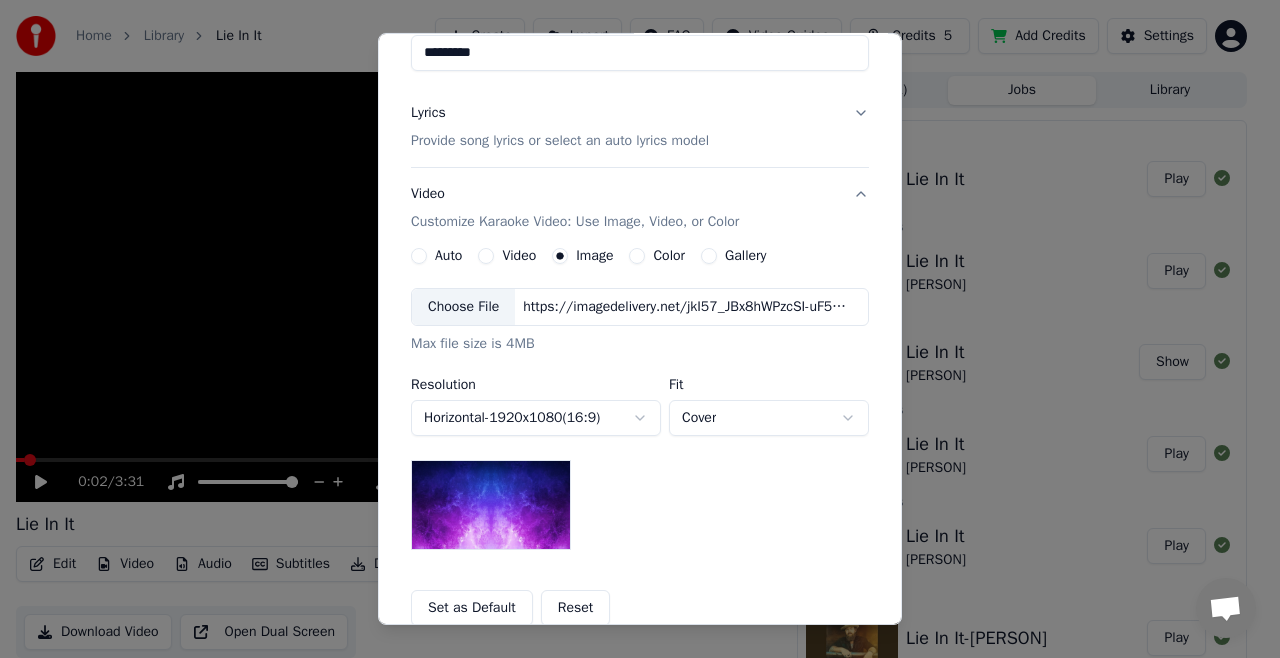 click on "Choose File" at bounding box center [463, 307] 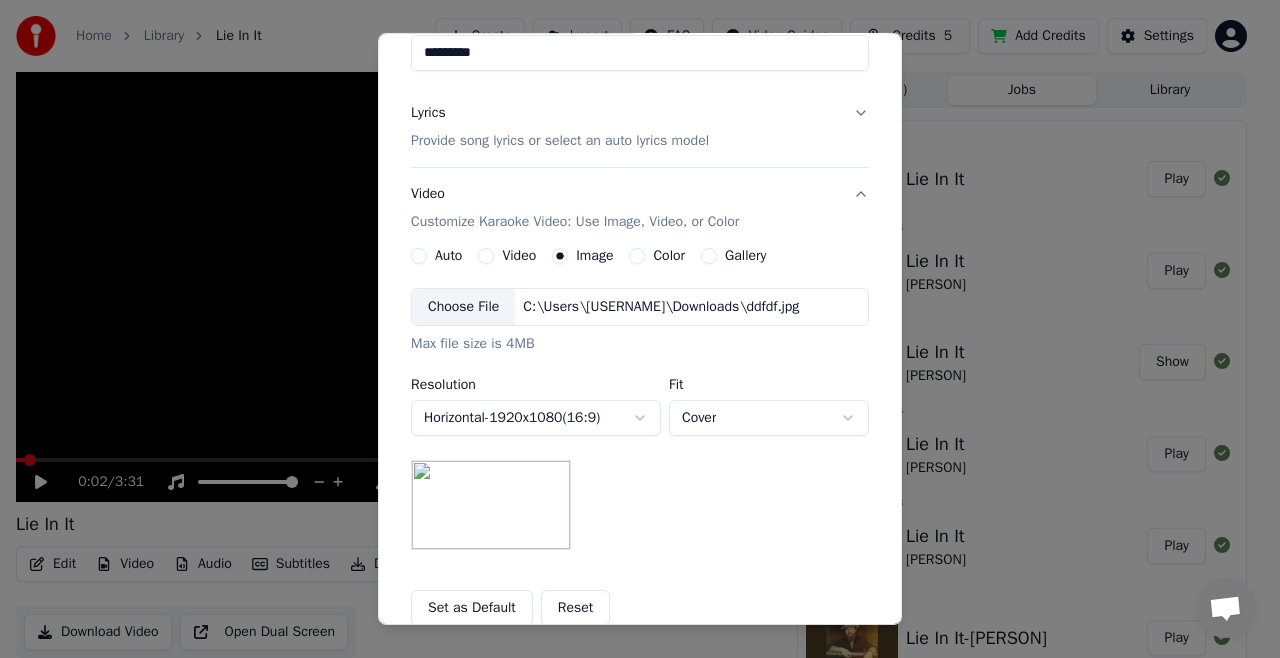 click on "Video" at bounding box center [486, 256] 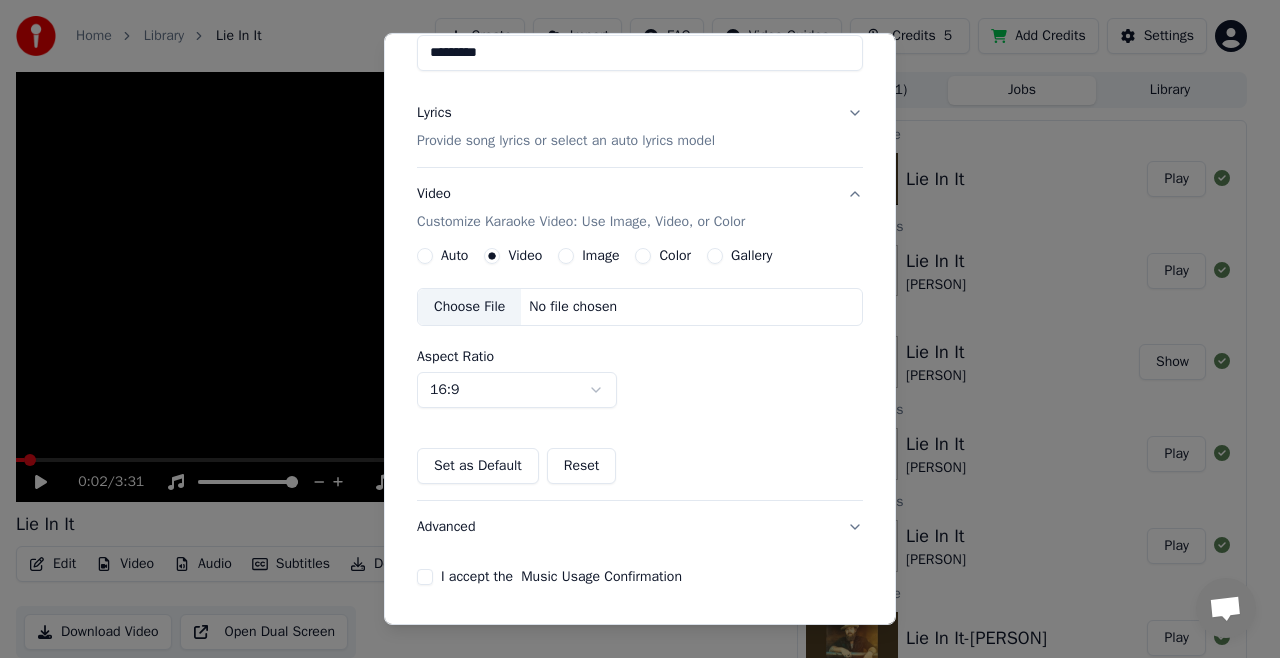 click on "Image" at bounding box center [566, 256] 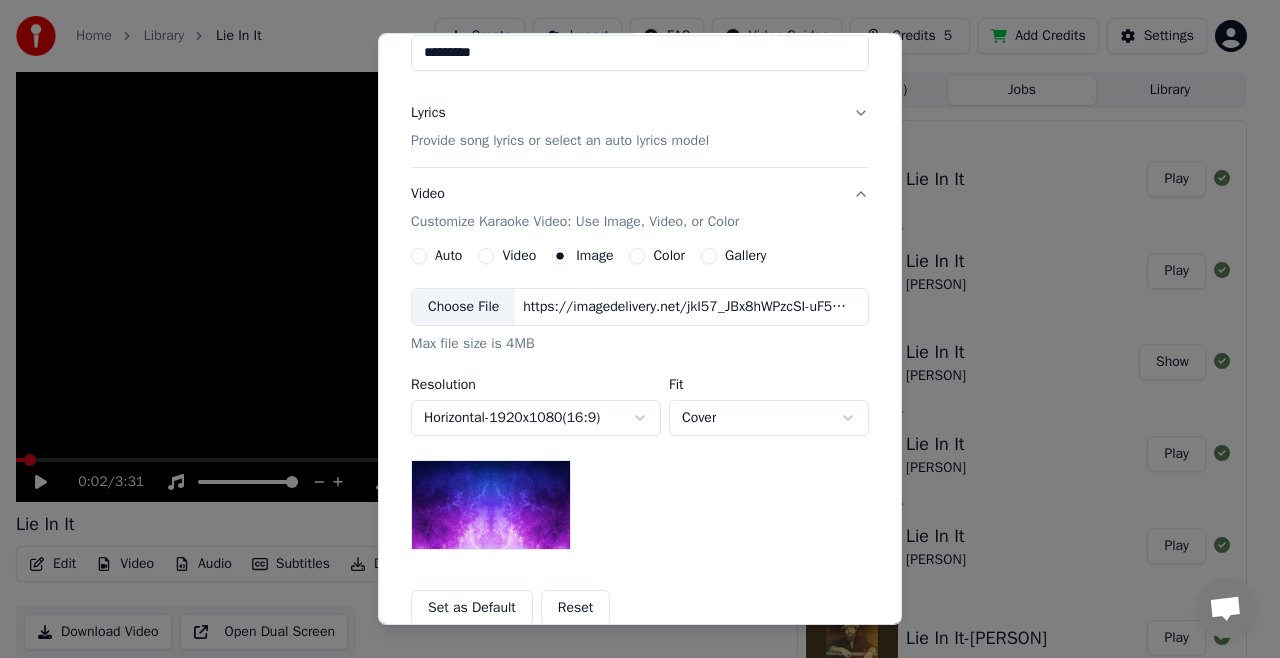 click on "Choose File" at bounding box center (463, 307) 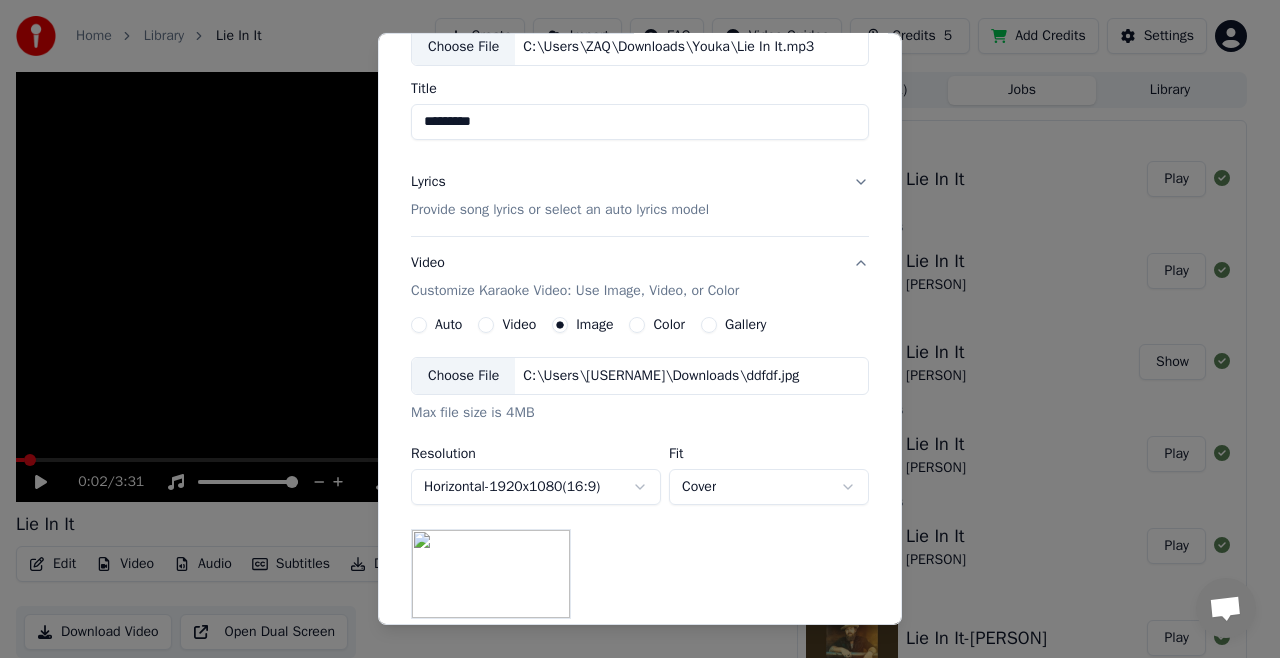 scroll, scrollTop: 97, scrollLeft: 0, axis: vertical 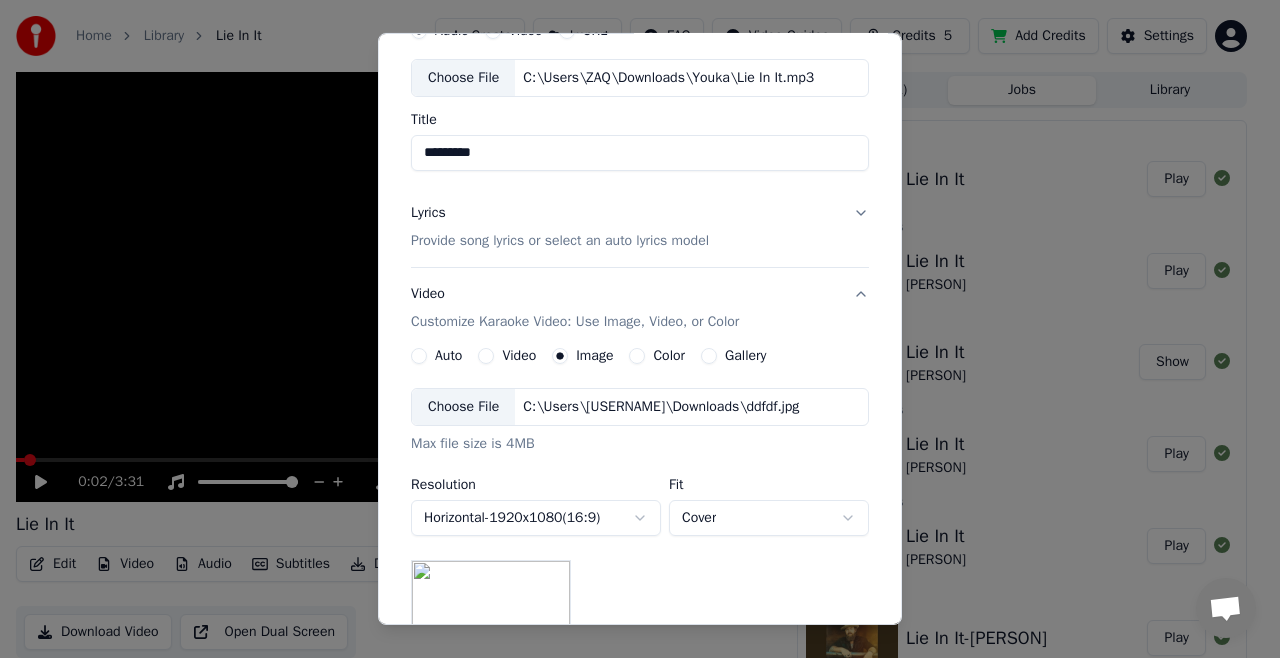 click on "Provide song lyrics or select an auto lyrics model" at bounding box center [560, 241] 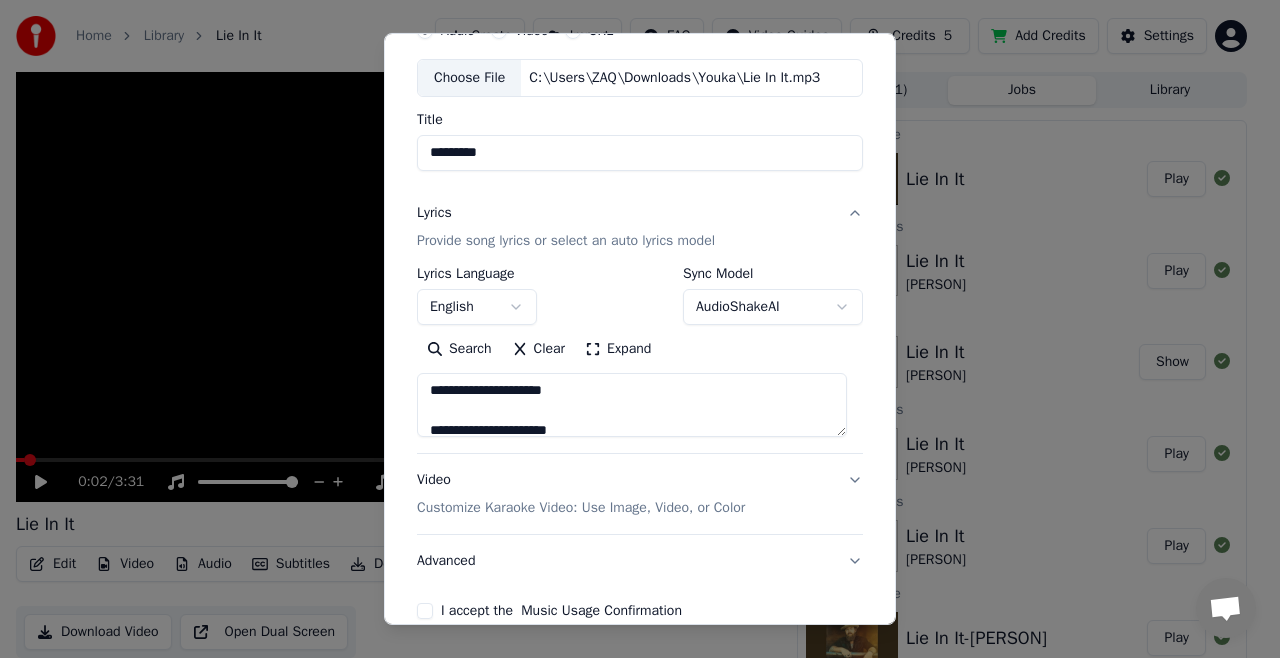 scroll, scrollTop: 1572, scrollLeft: 0, axis: vertical 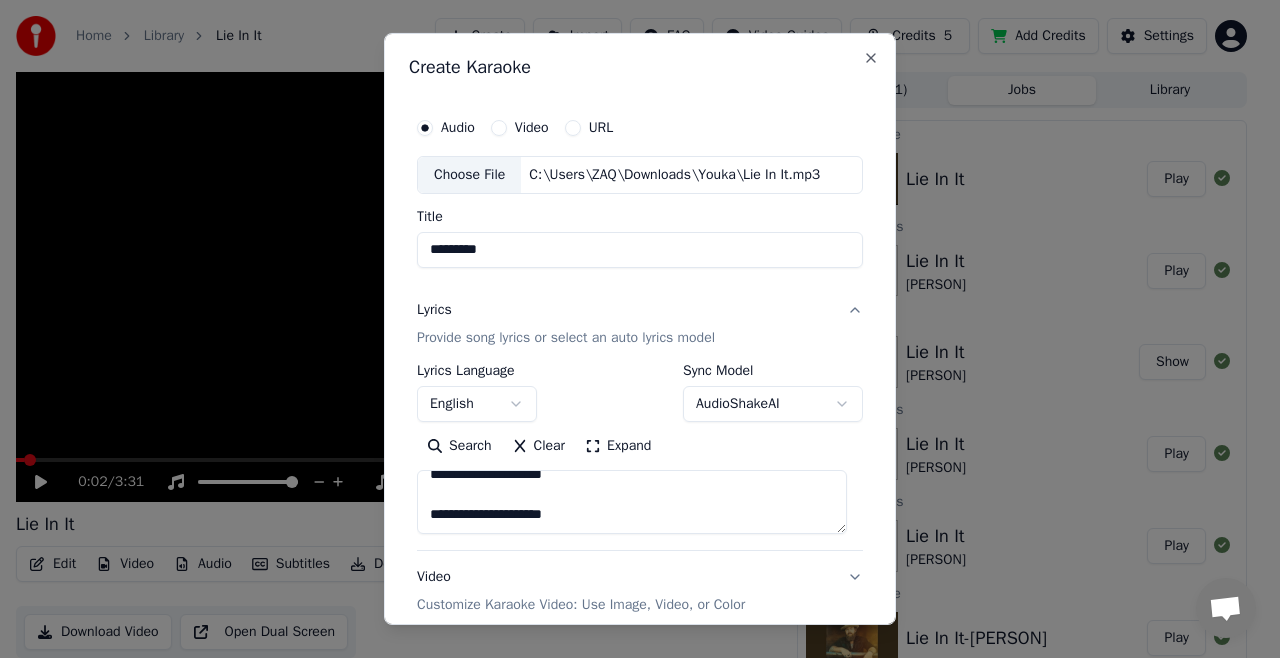 click on "Expand" at bounding box center (618, 446) 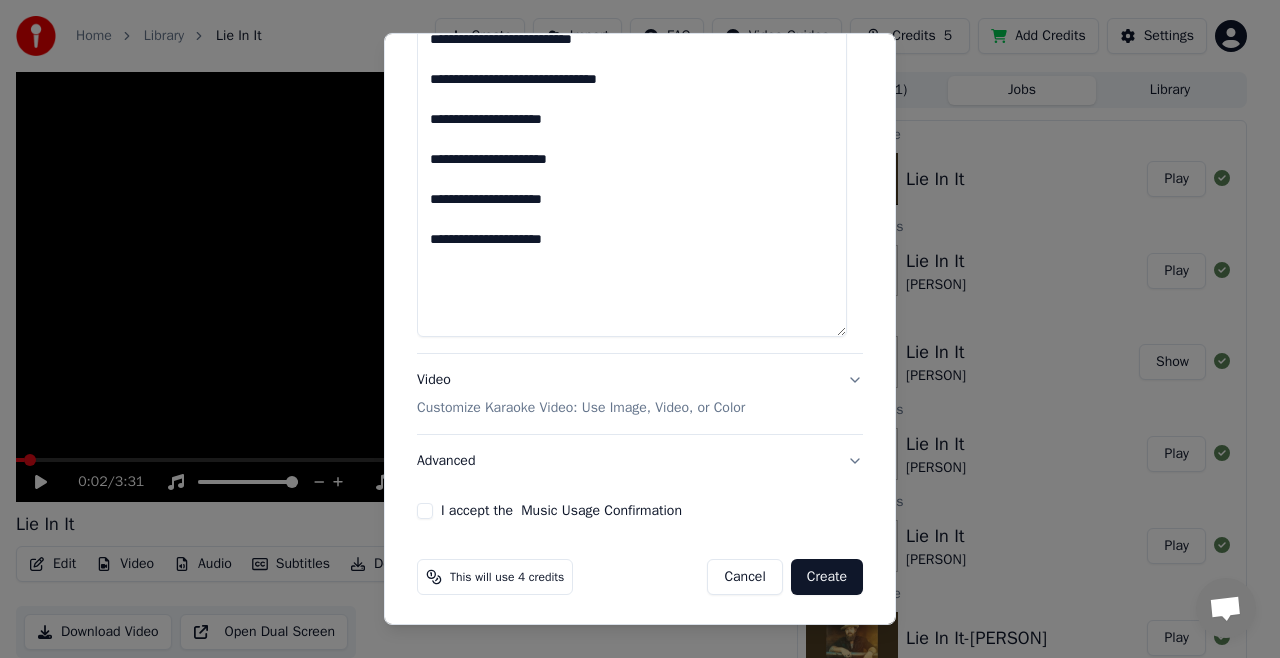 scroll, scrollTop: 1768, scrollLeft: 0, axis: vertical 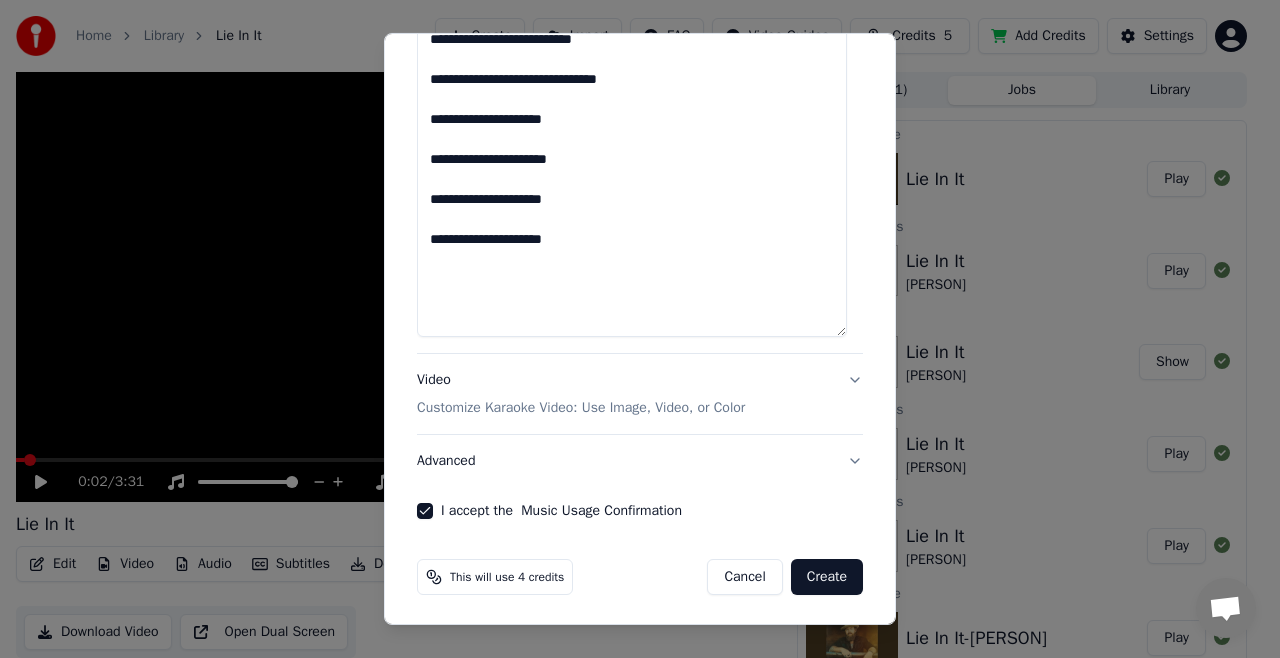click on "Advanced" at bounding box center (640, 461) 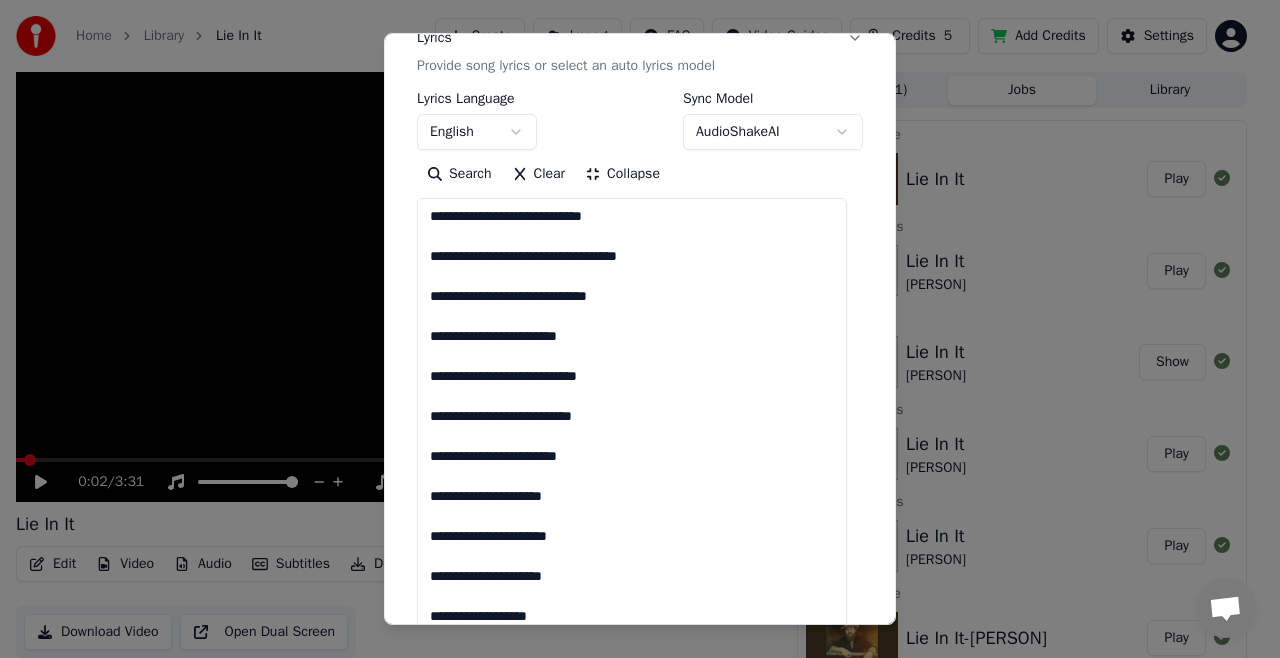 scroll, scrollTop: 86, scrollLeft: 0, axis: vertical 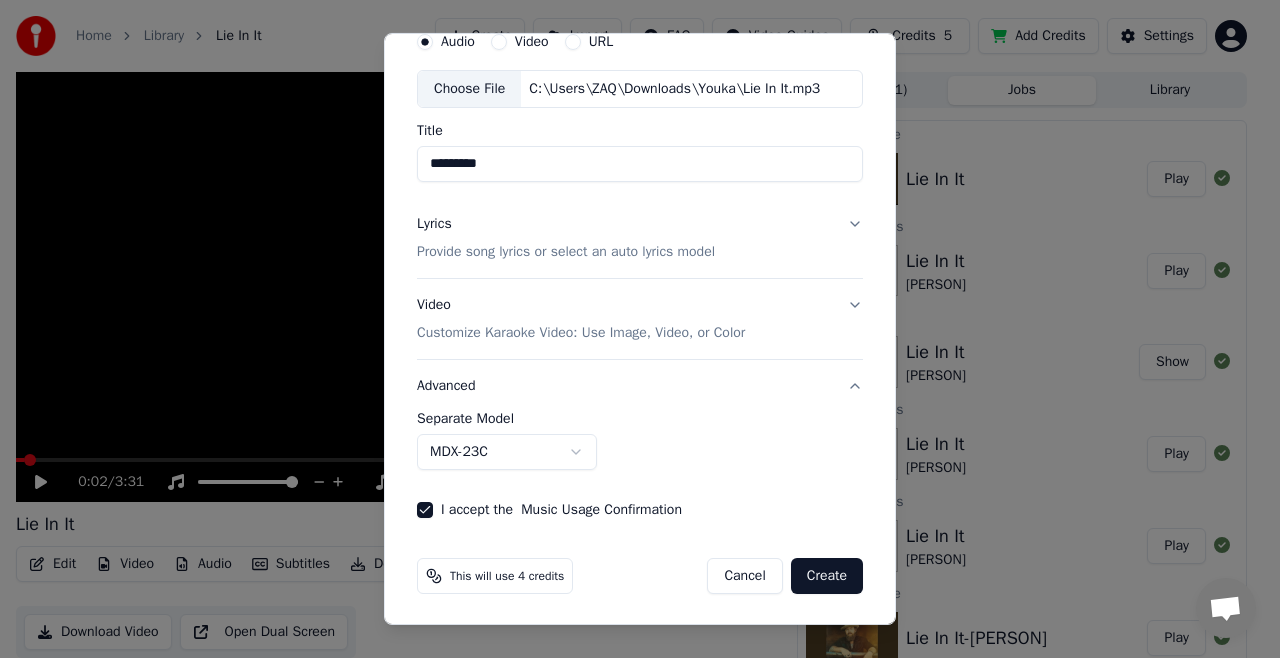 click on "**********" at bounding box center [631, 329] 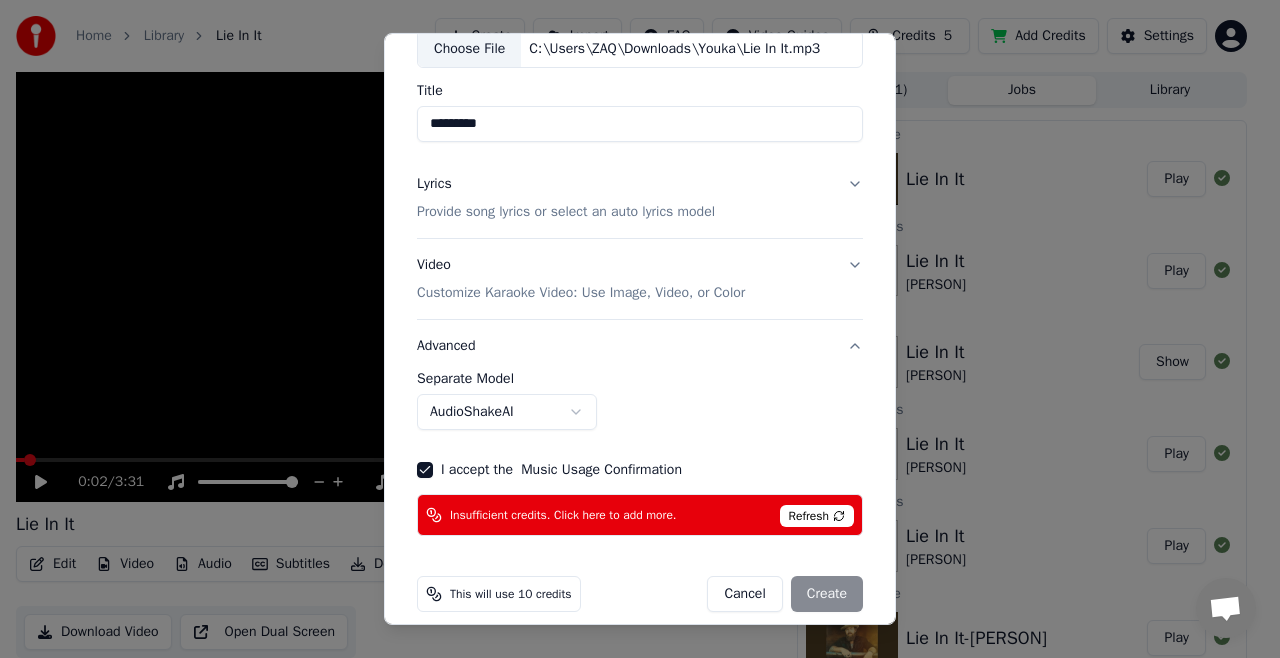 scroll, scrollTop: 143, scrollLeft: 0, axis: vertical 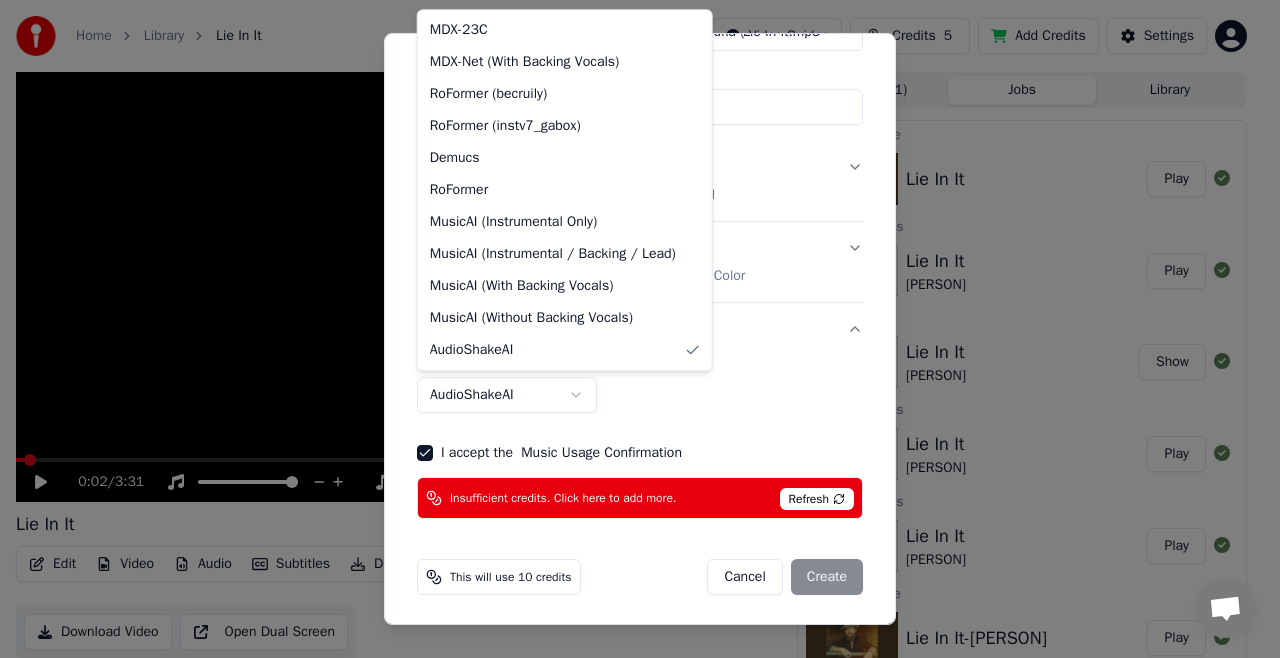 click on "**********" at bounding box center [631, 329] 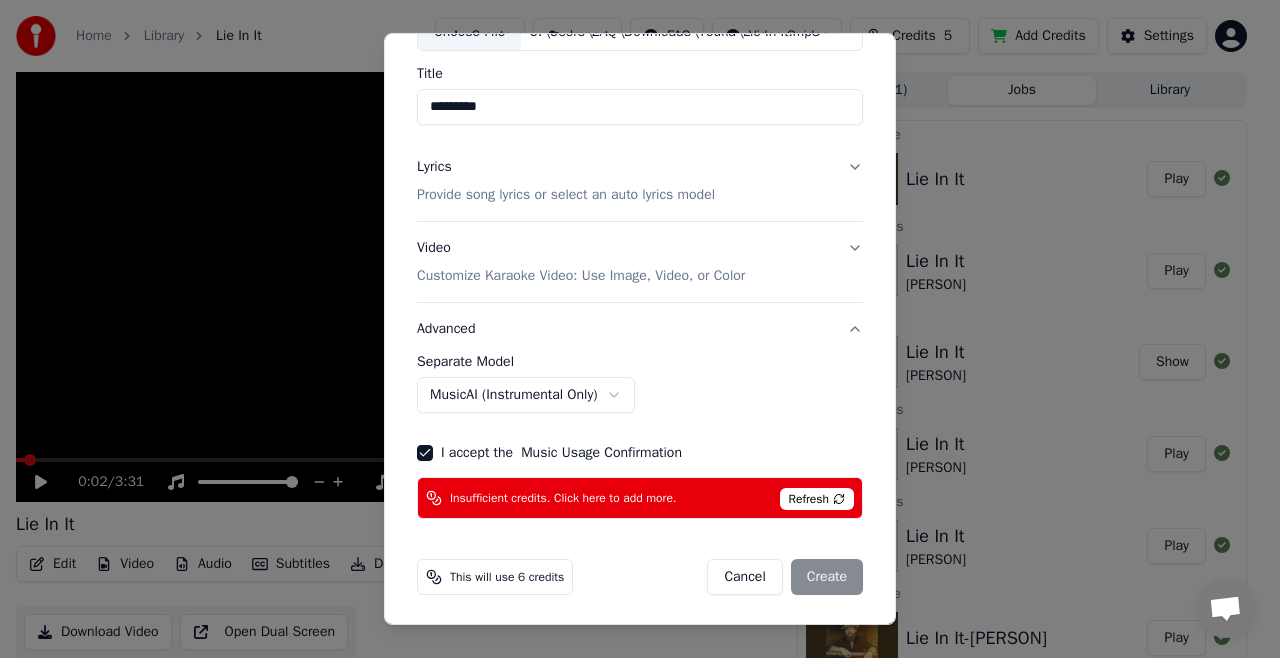 click on "**********" at bounding box center [631, 329] 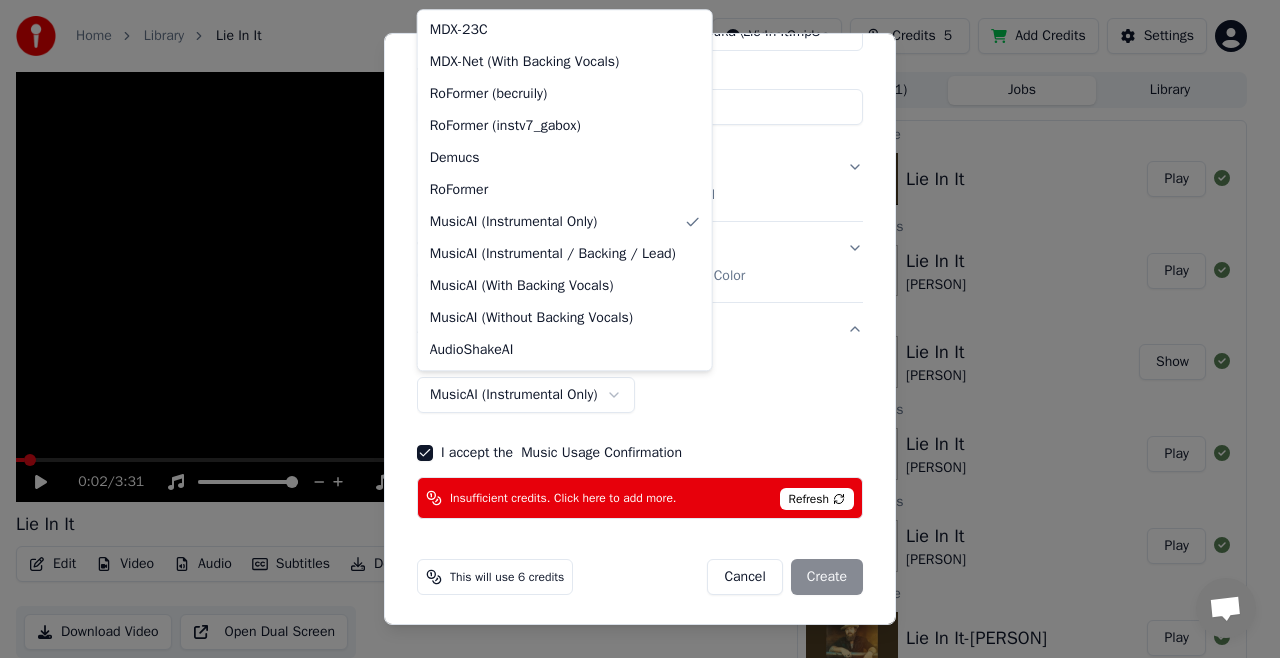 scroll, scrollTop: 86, scrollLeft: 0, axis: vertical 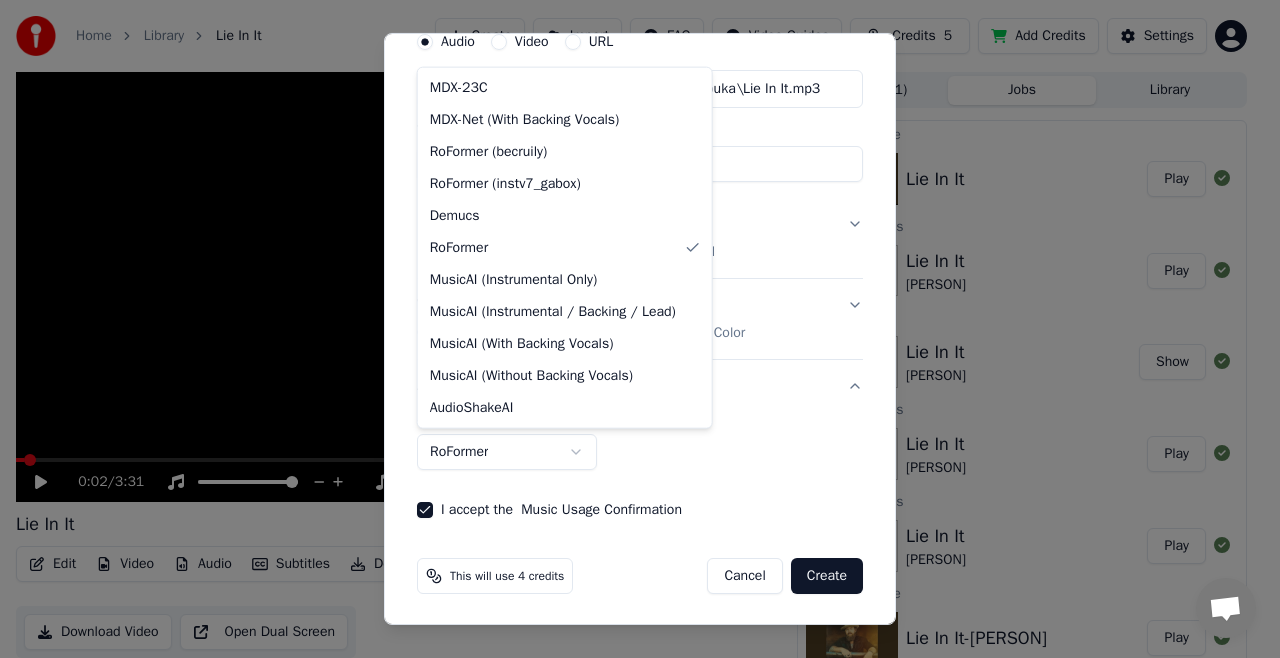 click on "**********" at bounding box center (631, 329) 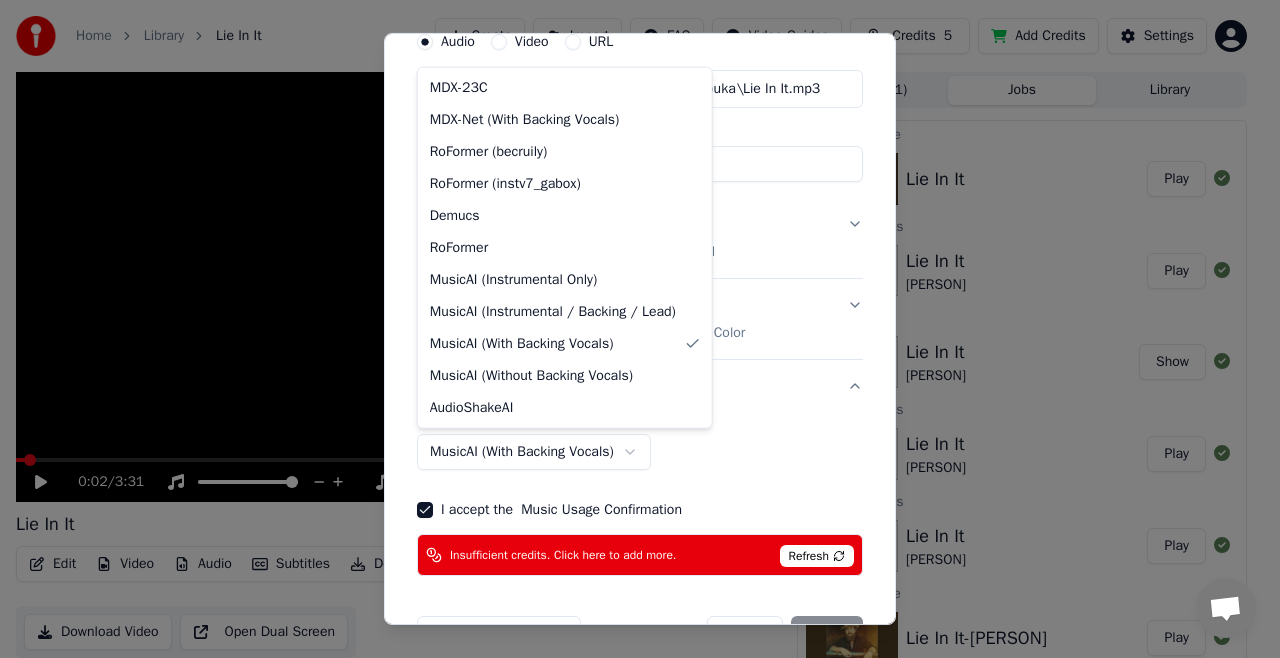 click on "**********" at bounding box center [631, 329] 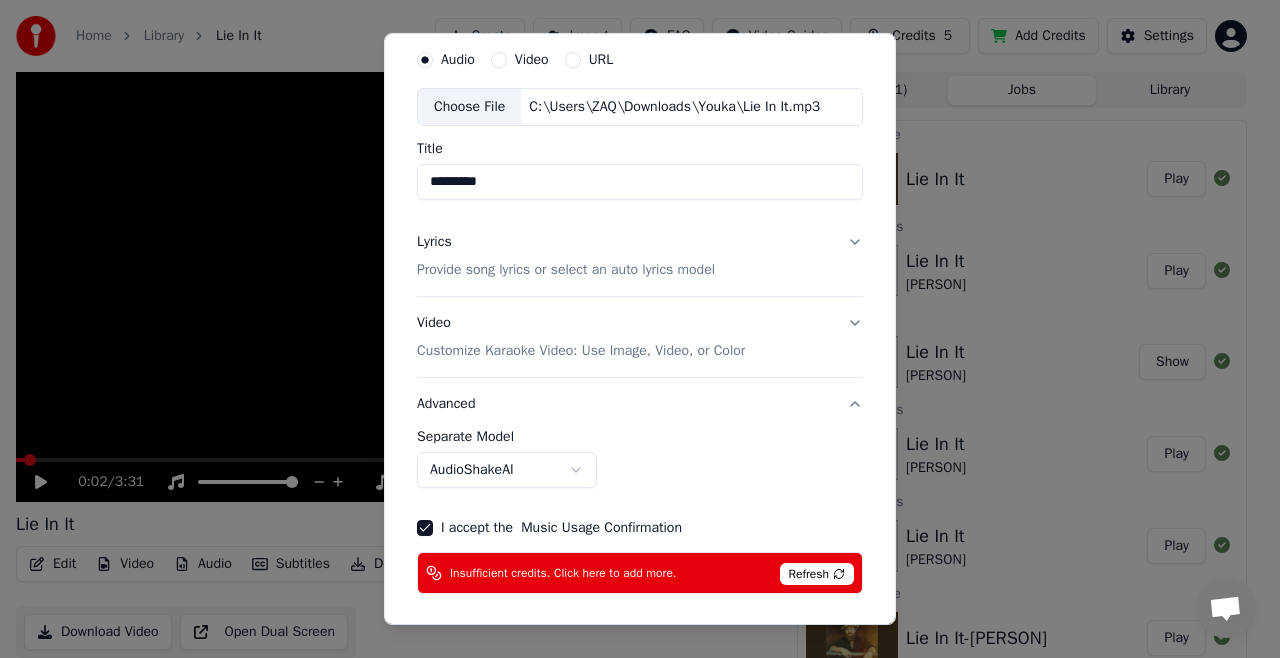 scroll, scrollTop: 100, scrollLeft: 0, axis: vertical 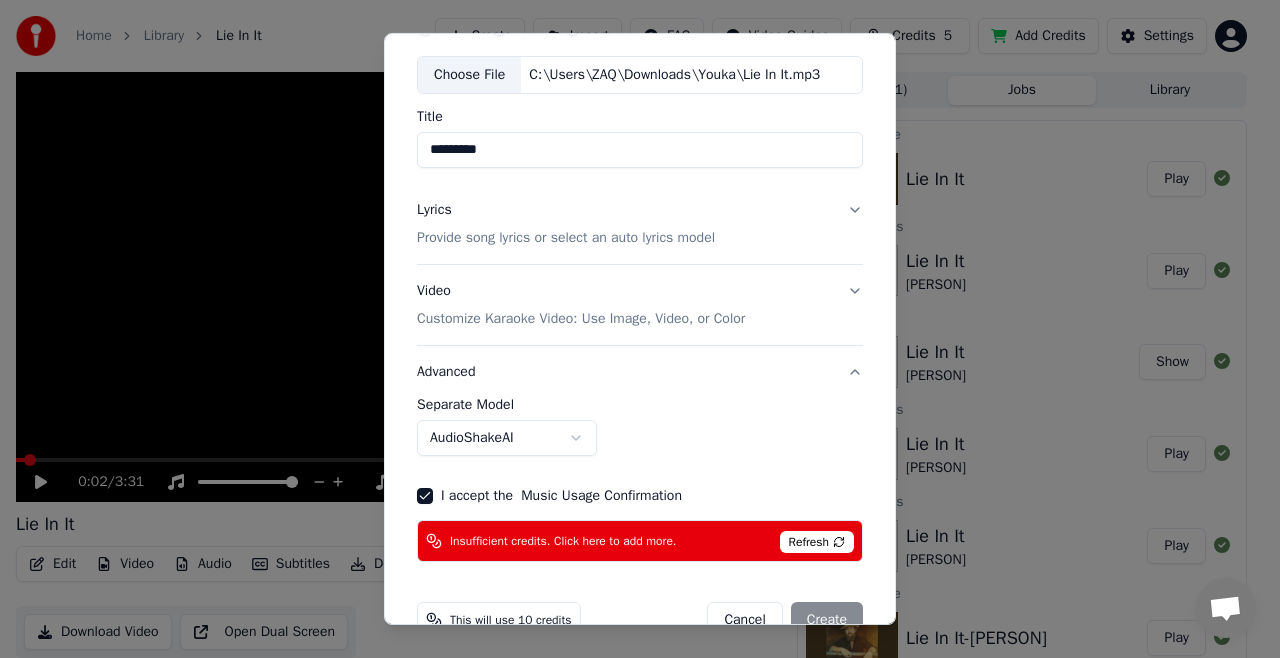click on "Video Customize Karaoke Video: Use Image, Video, or Color" at bounding box center (640, 305) 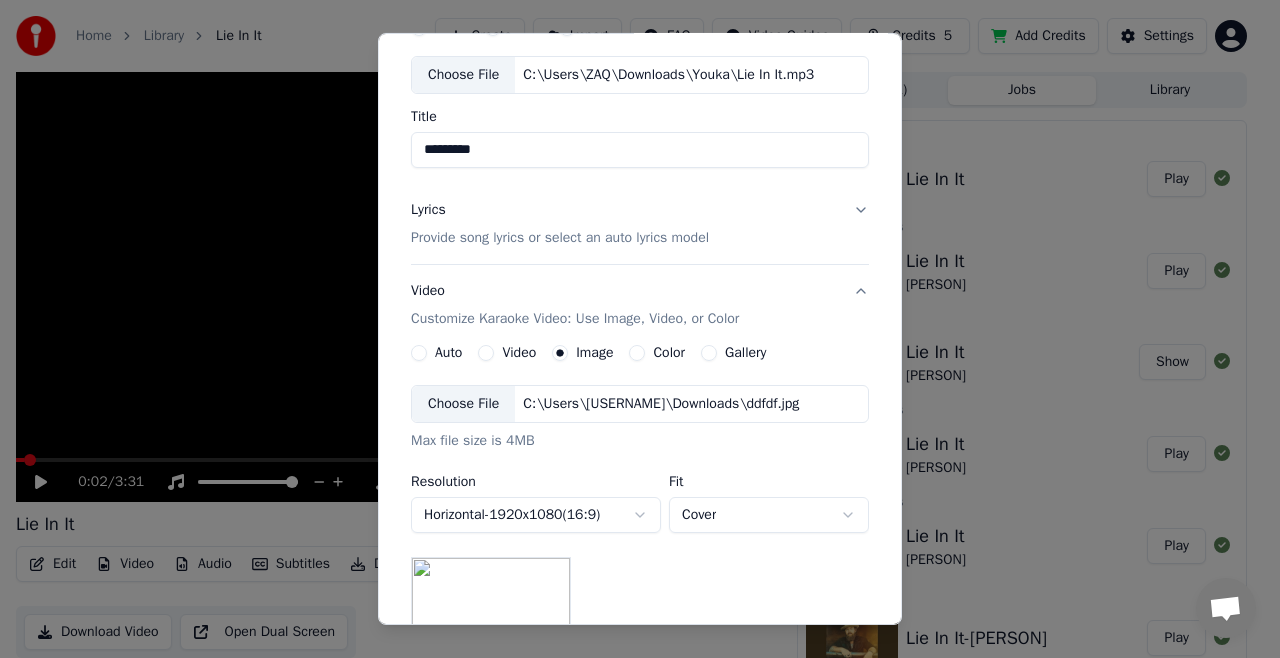 click on "Video Customize Karaoke Video: Use Image, Video, or Color" at bounding box center [640, 305] 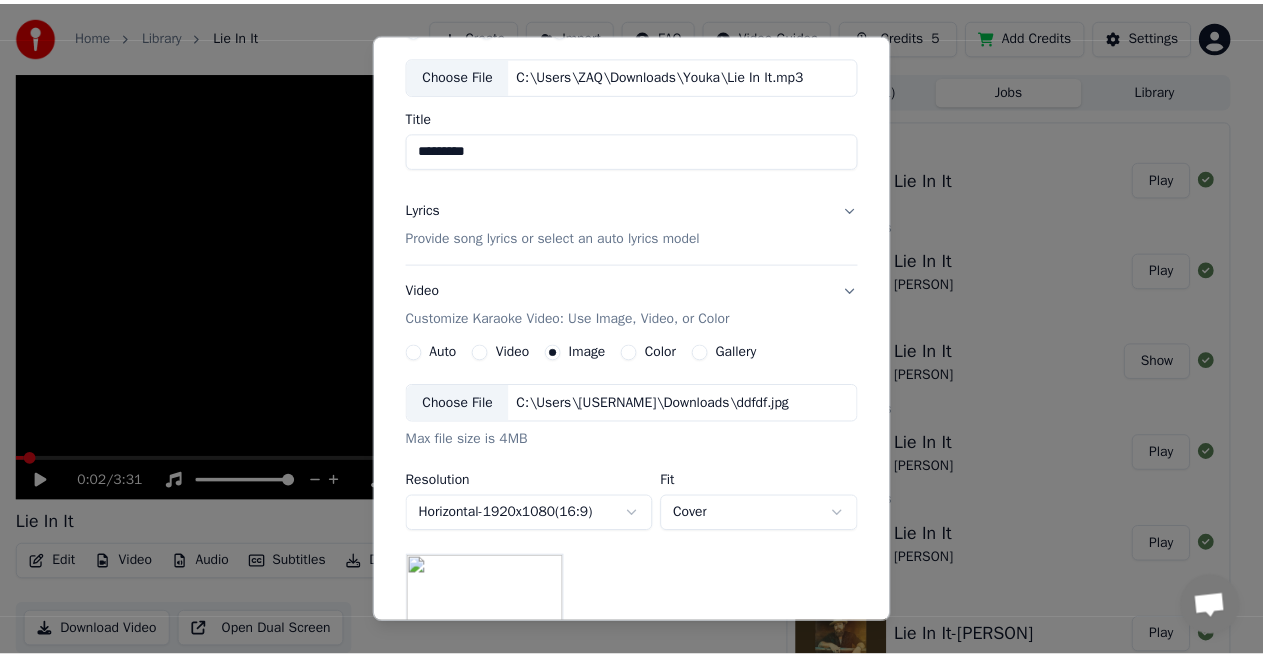 scroll, scrollTop: 70, scrollLeft: 0, axis: vertical 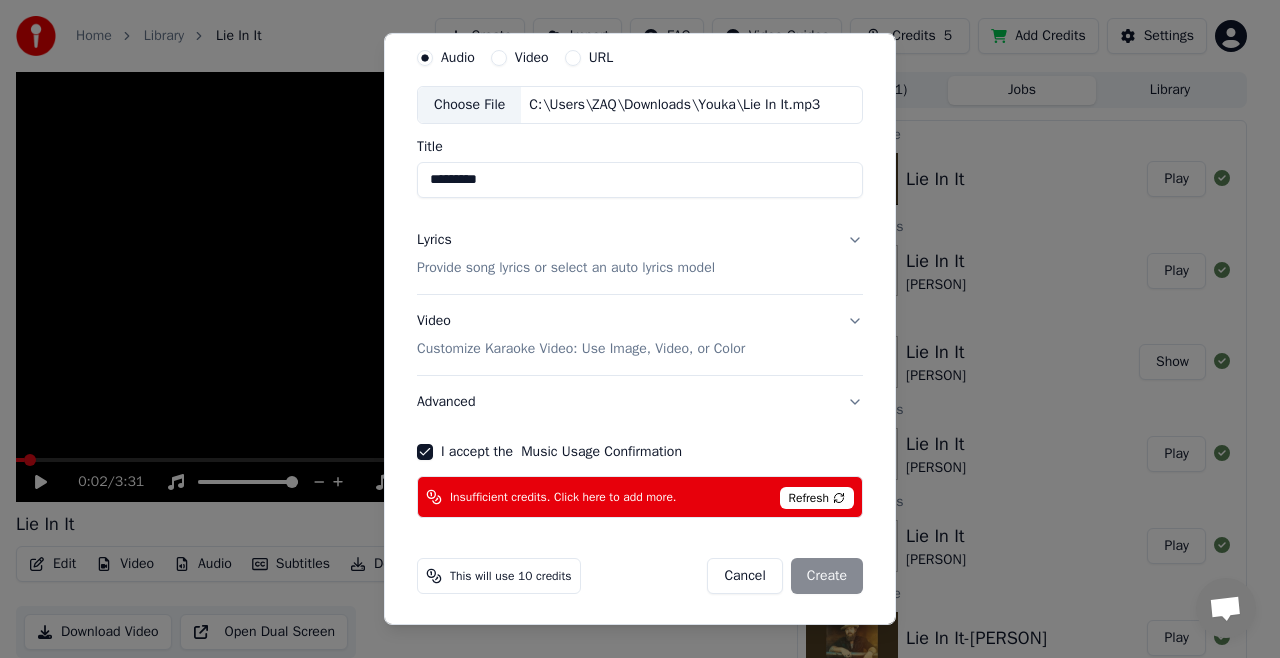 click on "Advanced" at bounding box center [640, 402] 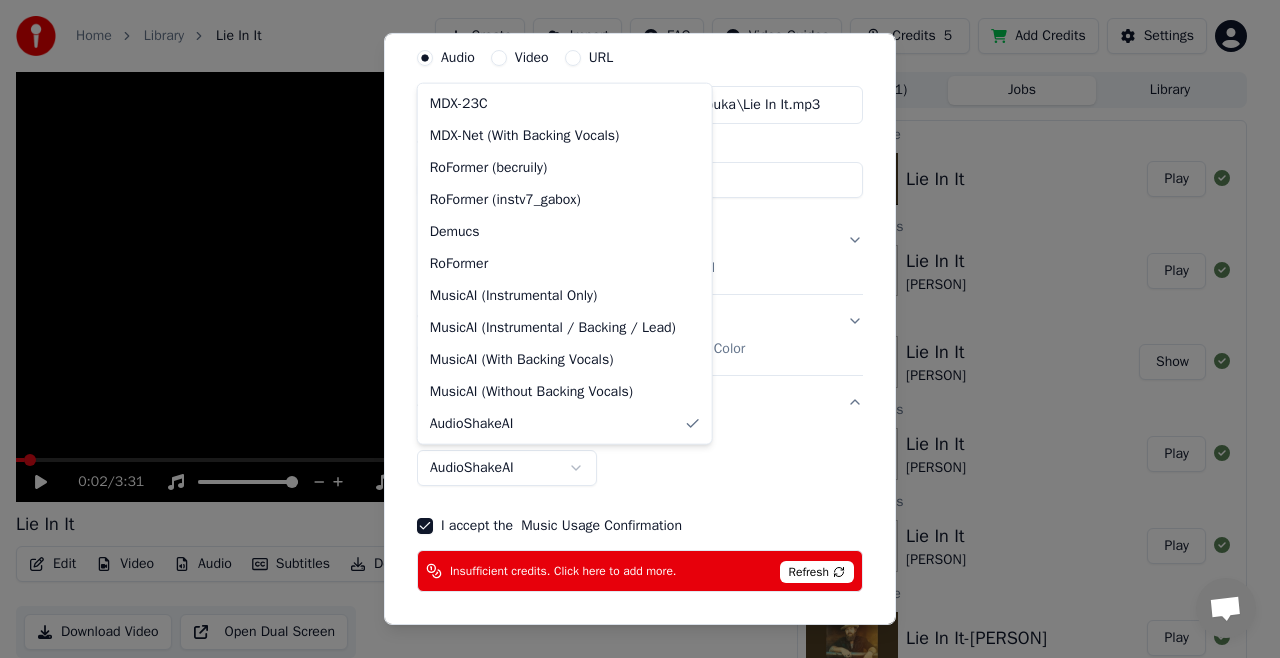 click on "**********" at bounding box center [631, 329] 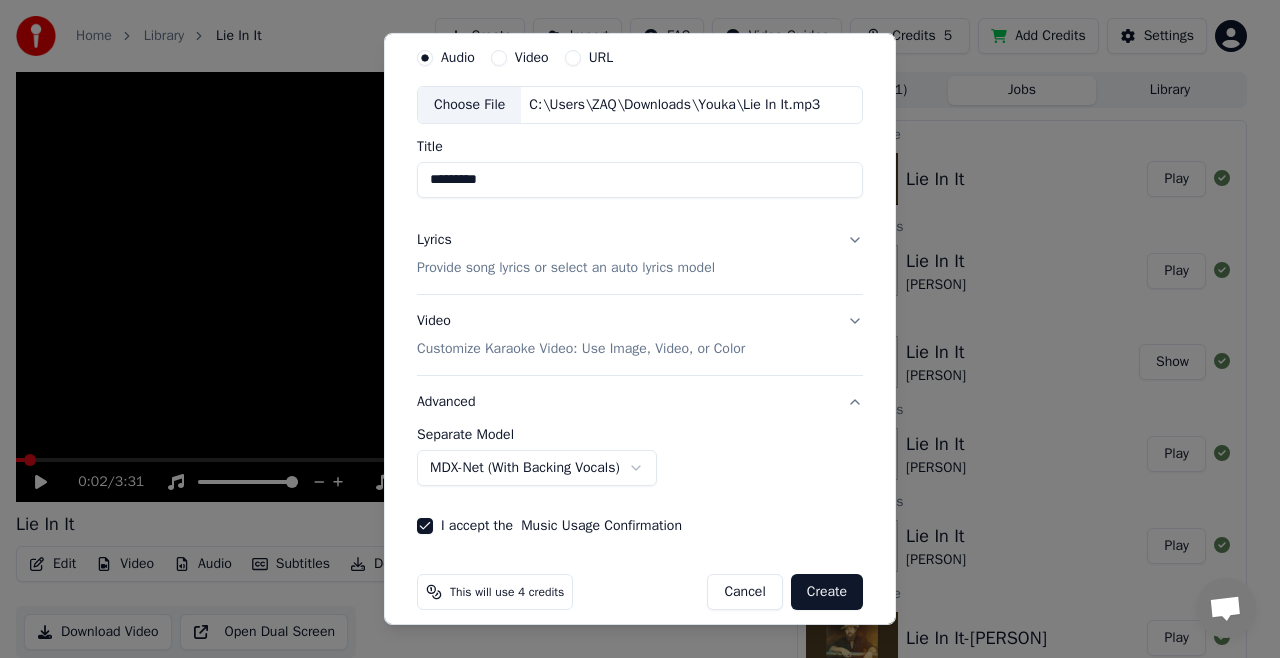 click on "**********" at bounding box center [631, 329] 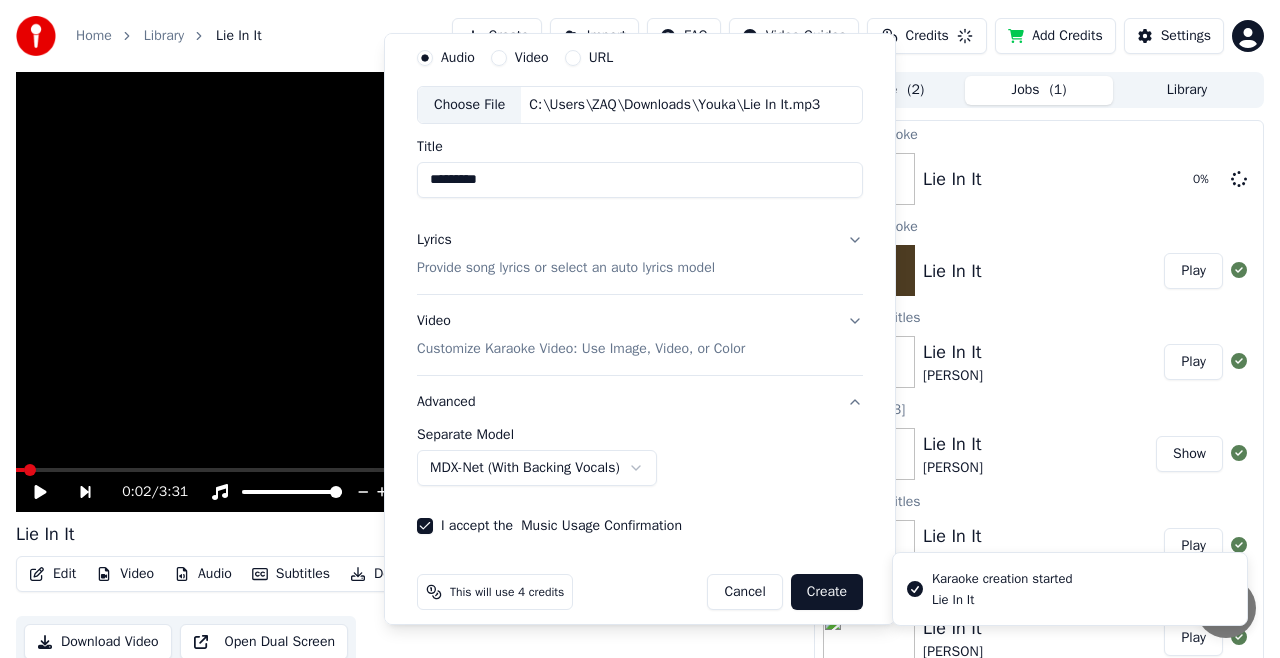 select on "******" 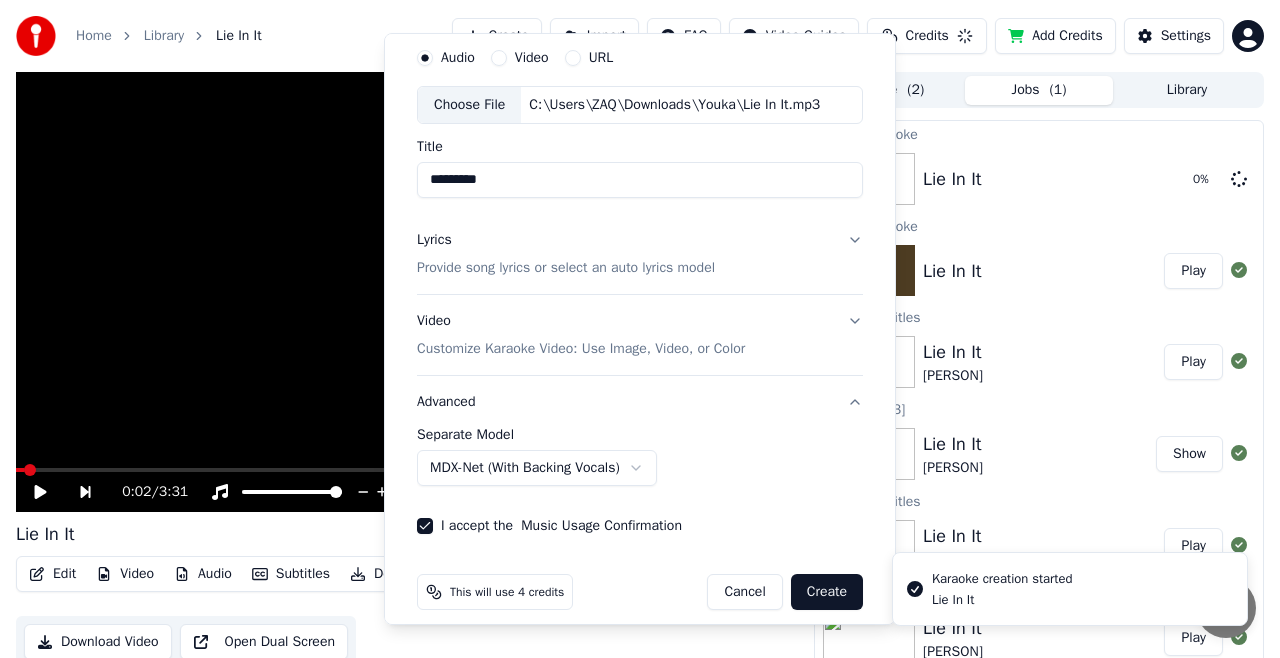 type 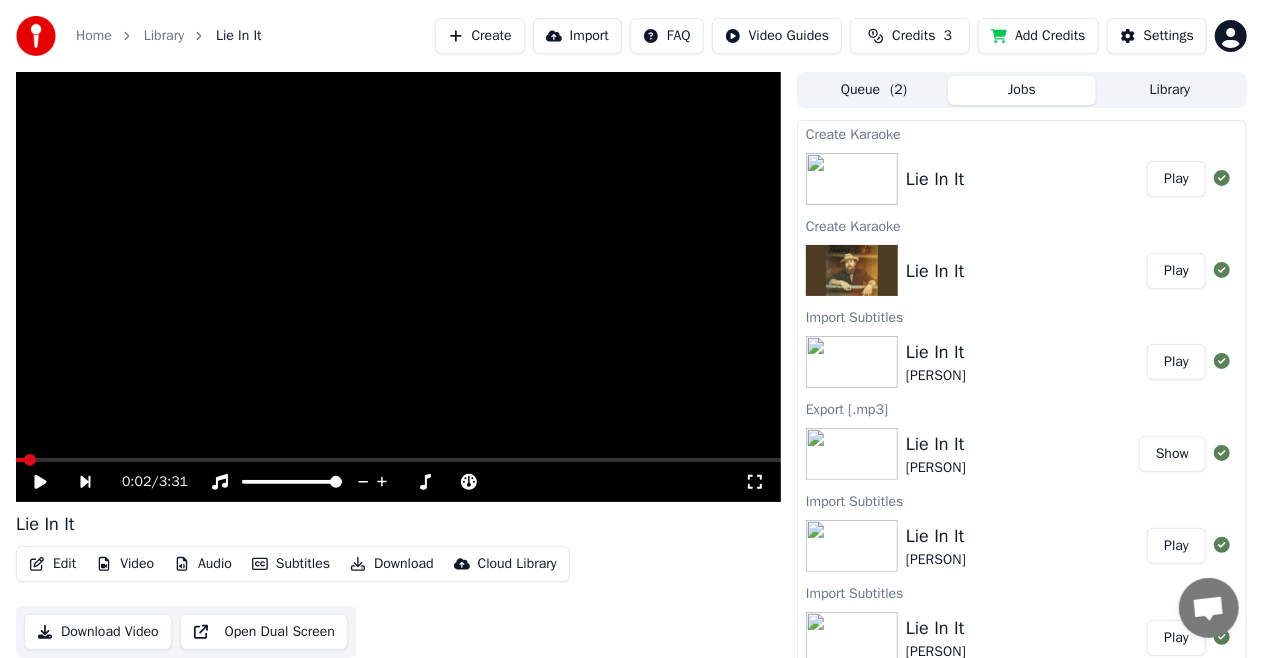 click on "Play" at bounding box center (1176, 179) 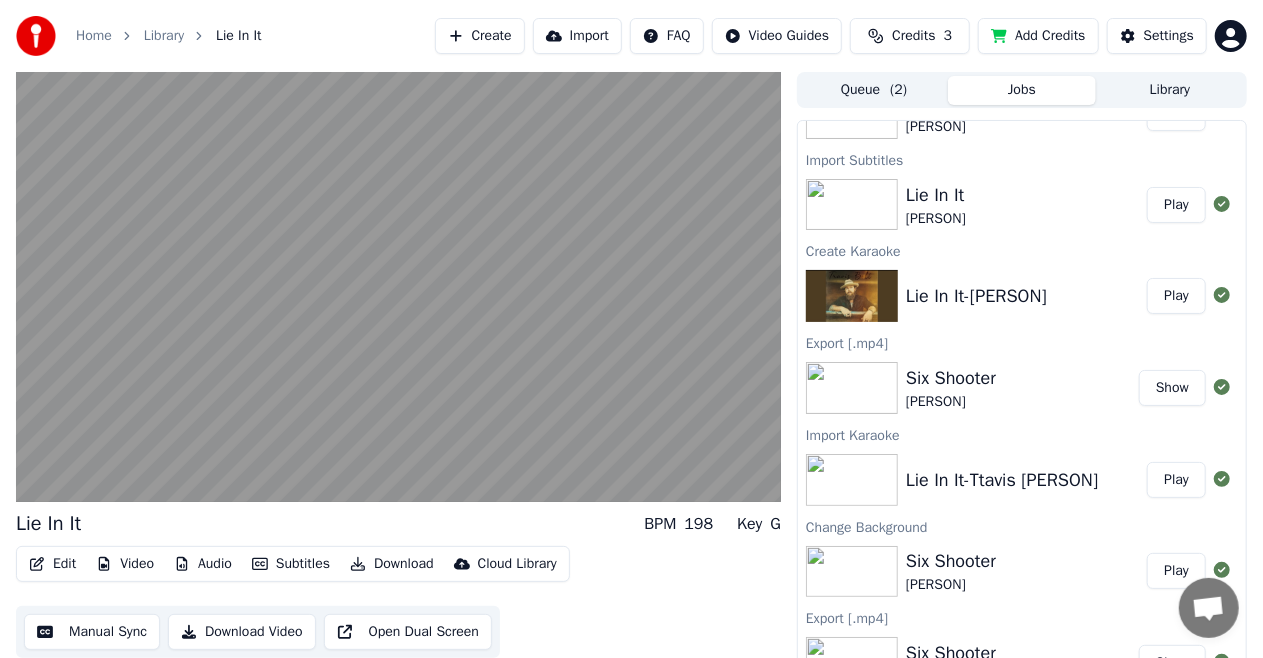 scroll, scrollTop: 451, scrollLeft: 0, axis: vertical 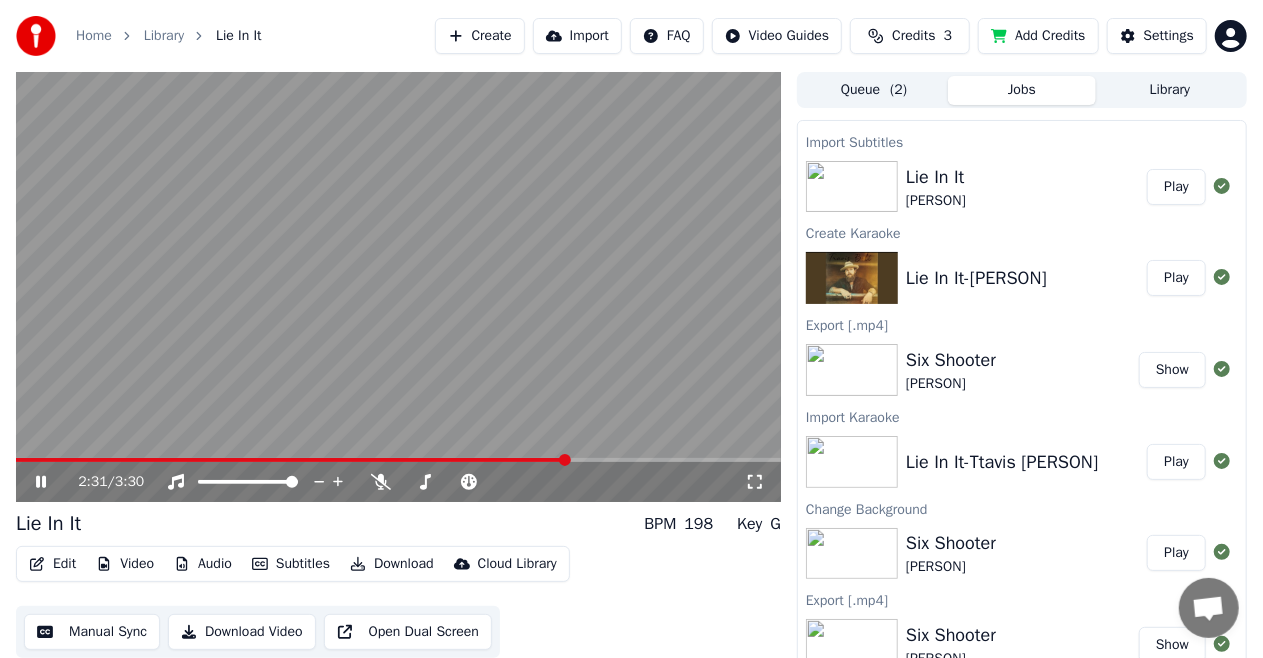 drag, startPoint x: 611, startPoint y: 326, endPoint x: 620, endPoint y: 343, distance: 19.235384 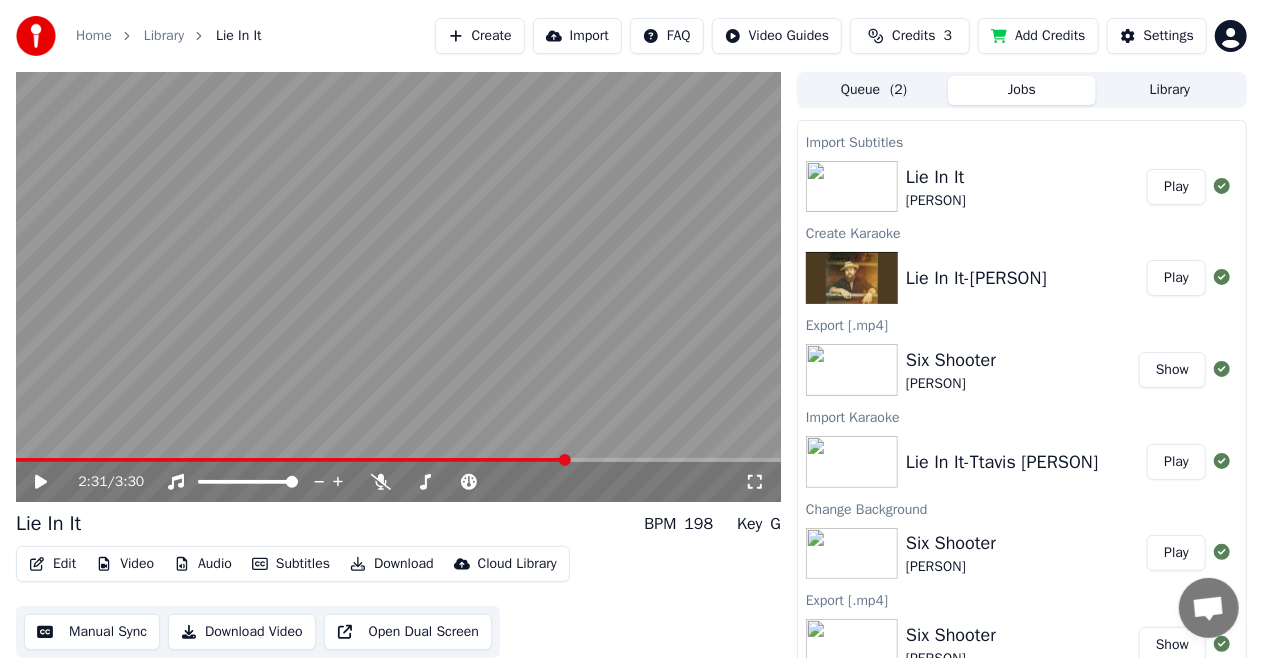 click on "Show" at bounding box center [1172, 370] 